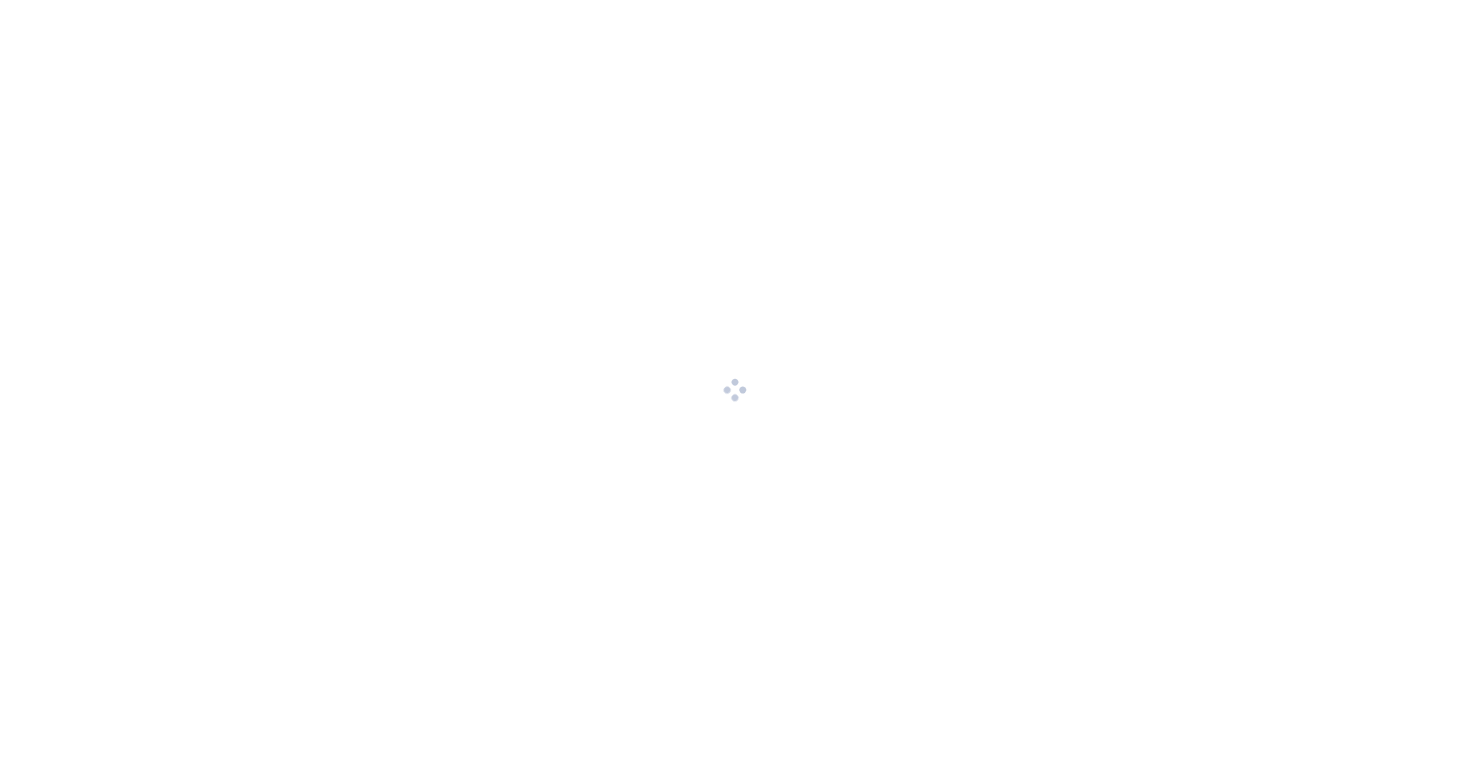 scroll, scrollTop: 0, scrollLeft: 0, axis: both 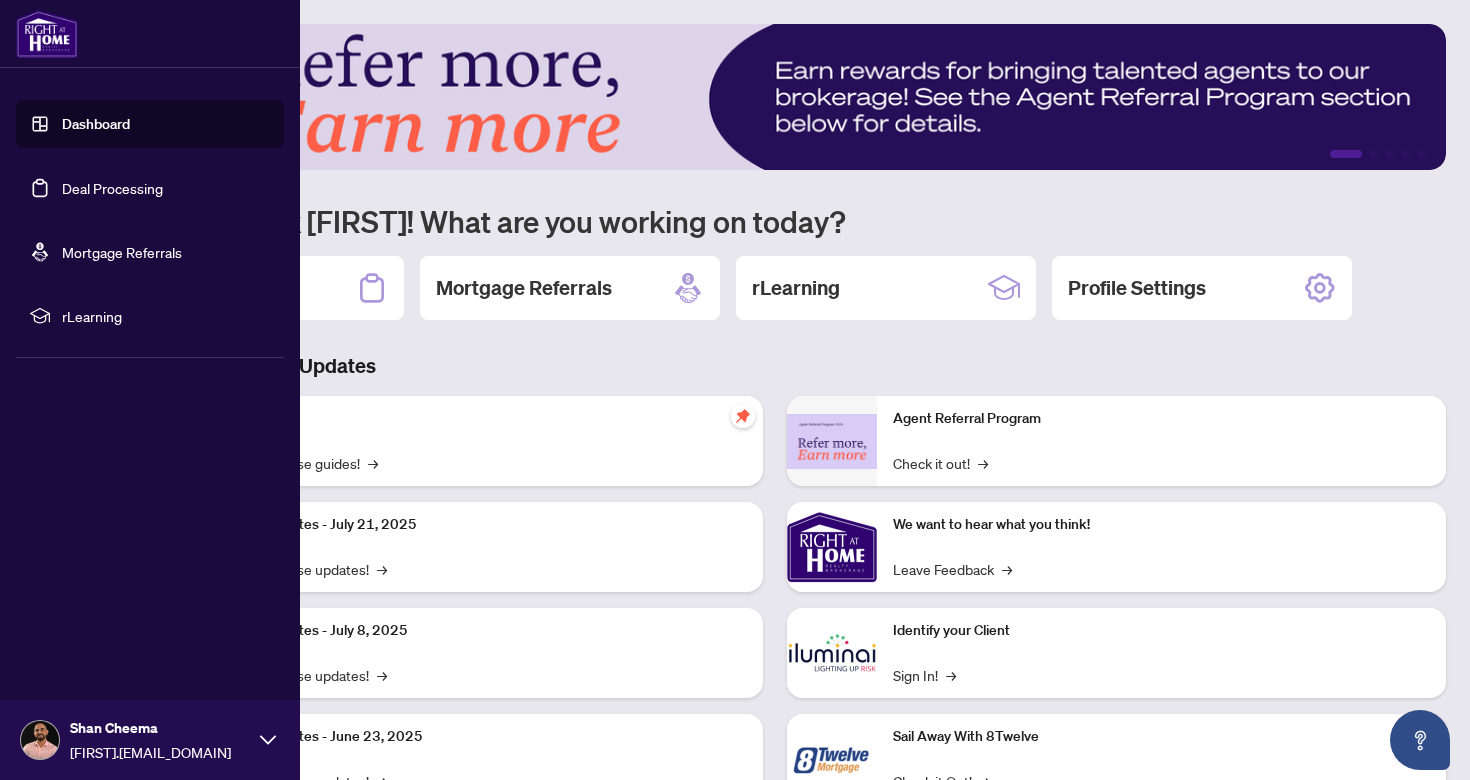 click on "Dashboard" at bounding box center [96, 124] 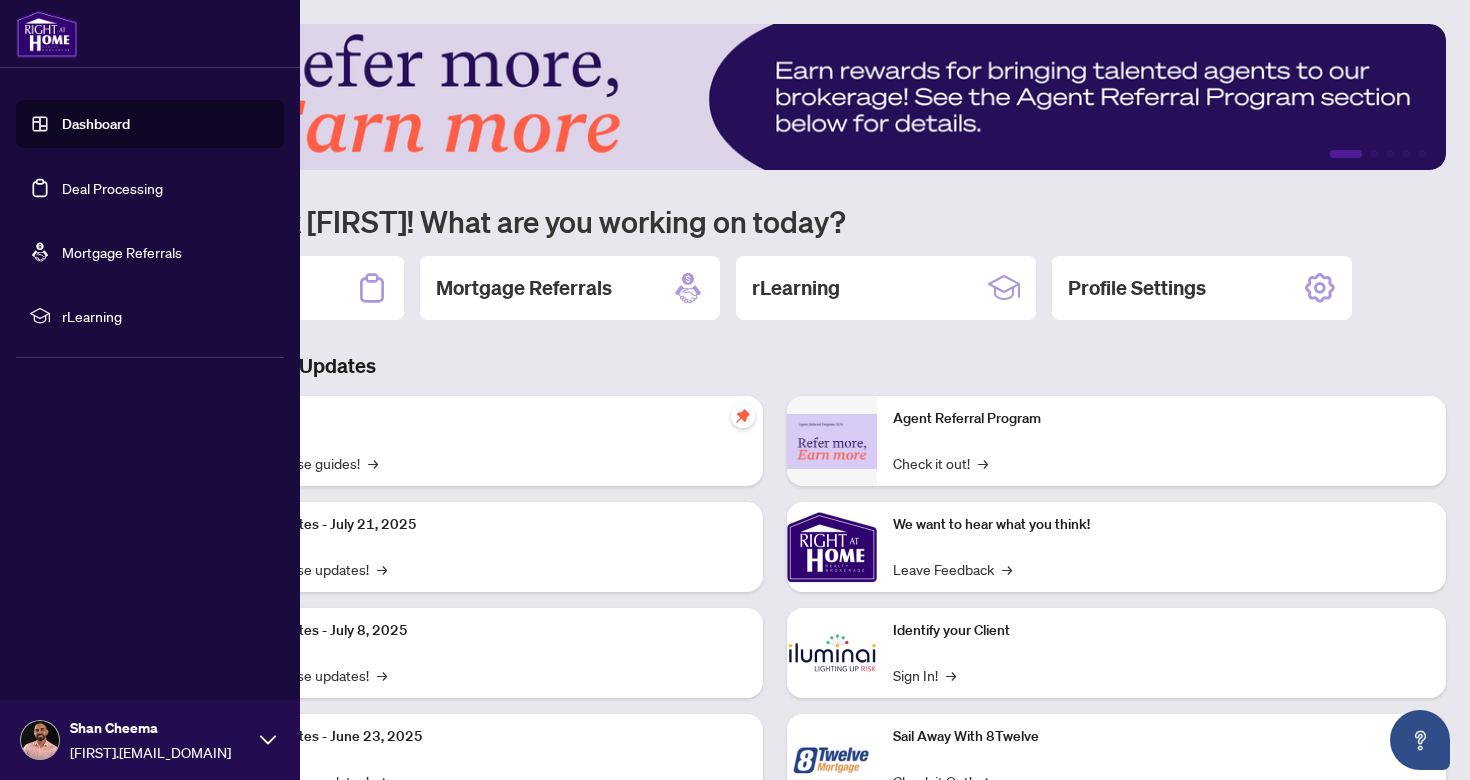 click on "Deal Processing" at bounding box center (112, 188) 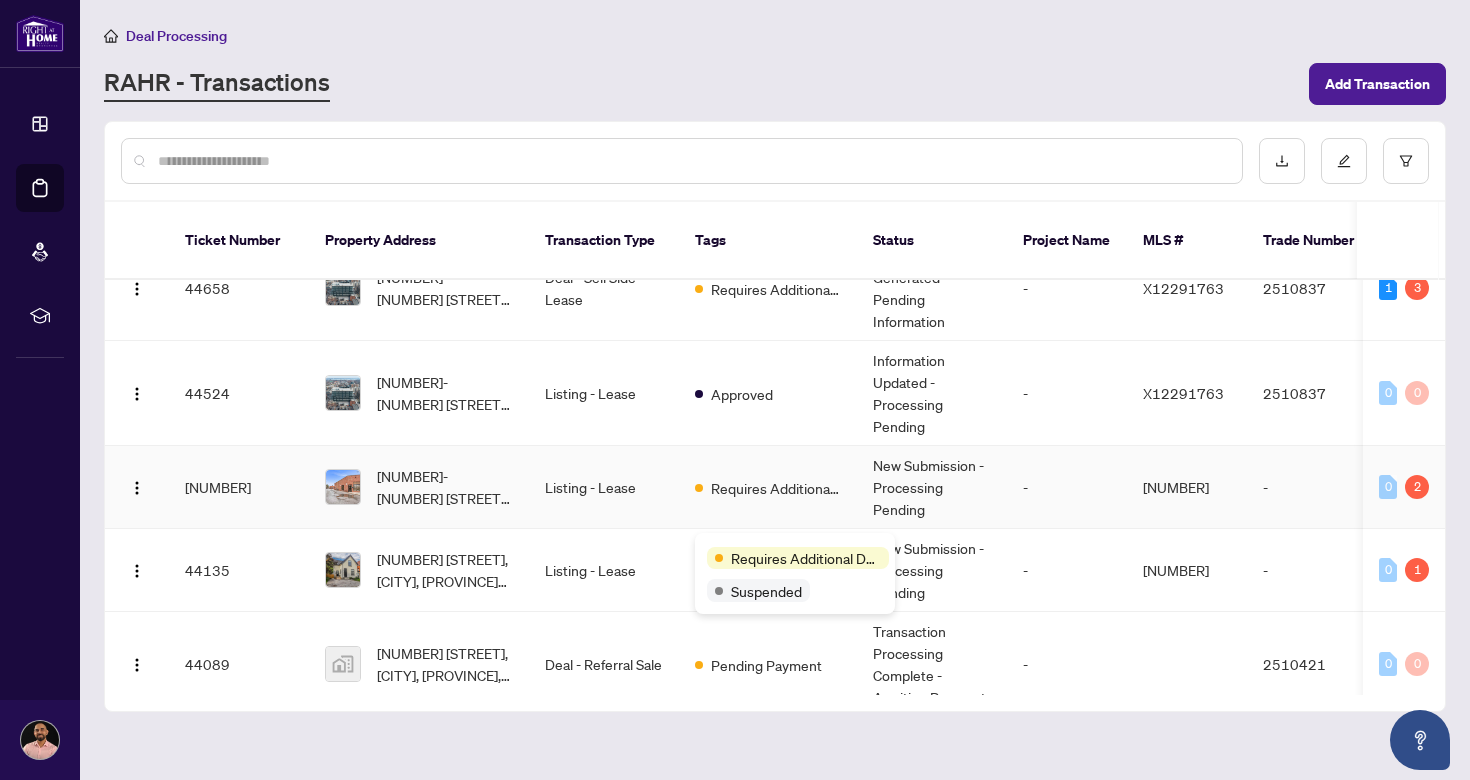 scroll, scrollTop: 0, scrollLeft: 0, axis: both 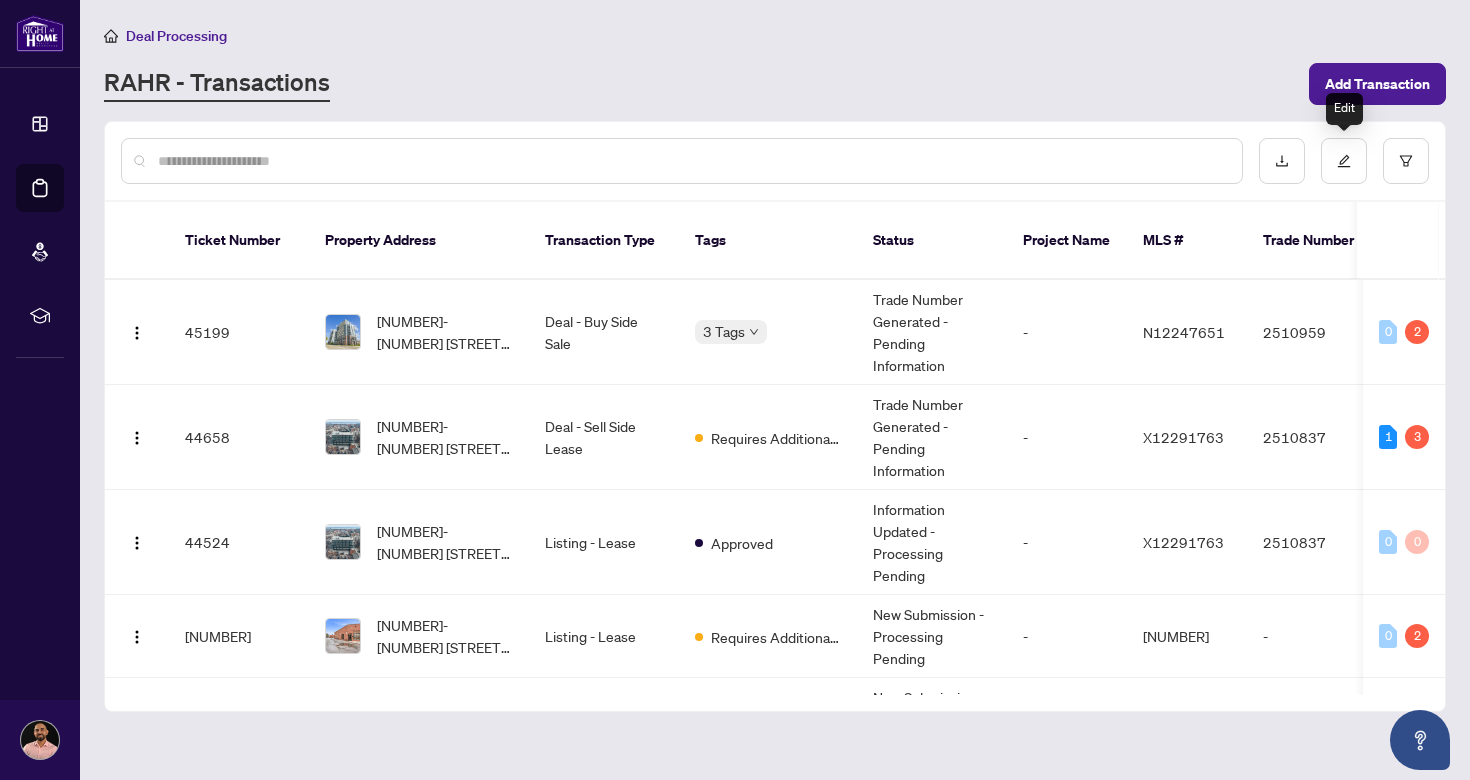click on "Edit" at bounding box center [1344, 109] 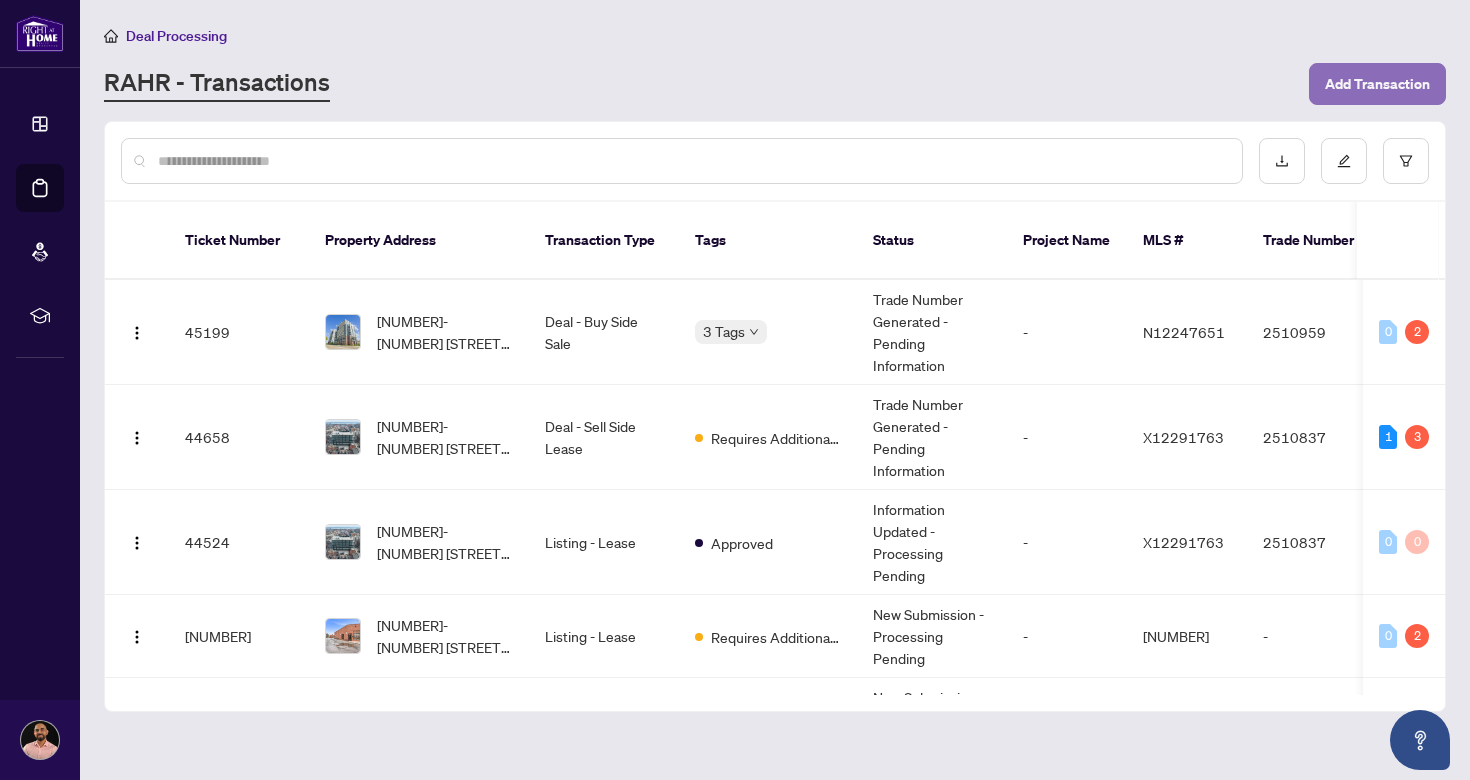 click on "Add Transaction" at bounding box center [1377, 84] 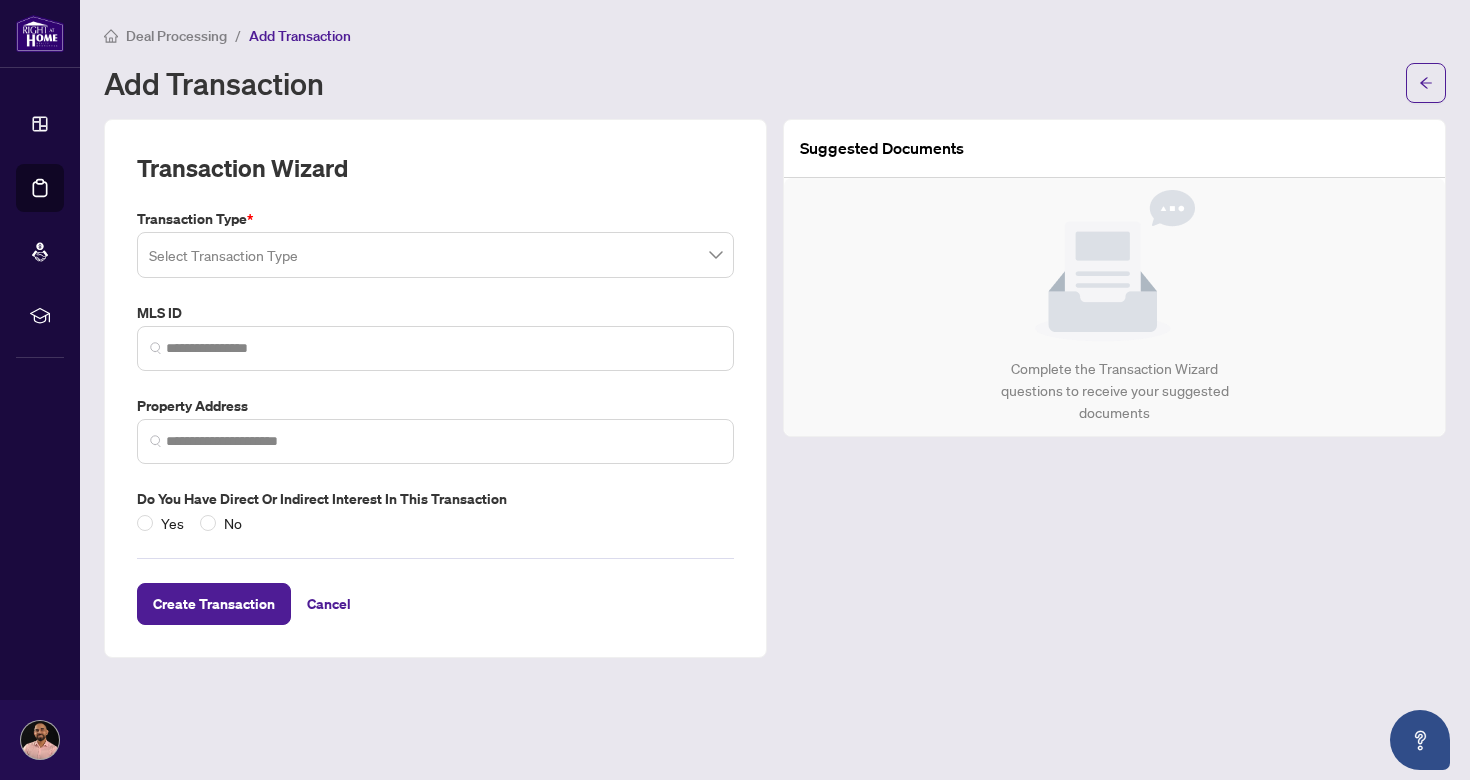 click at bounding box center [435, 255] 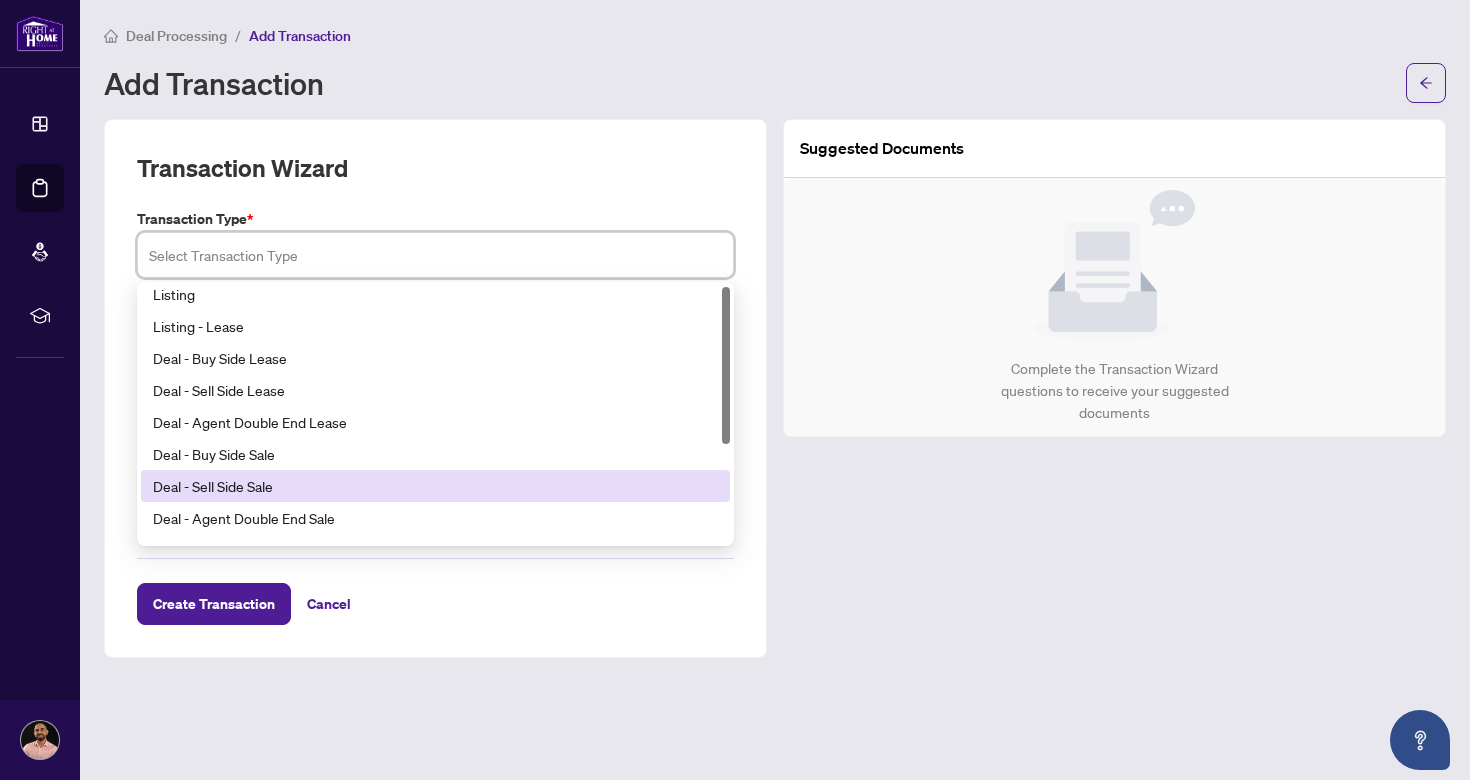 scroll, scrollTop: 0, scrollLeft: 0, axis: both 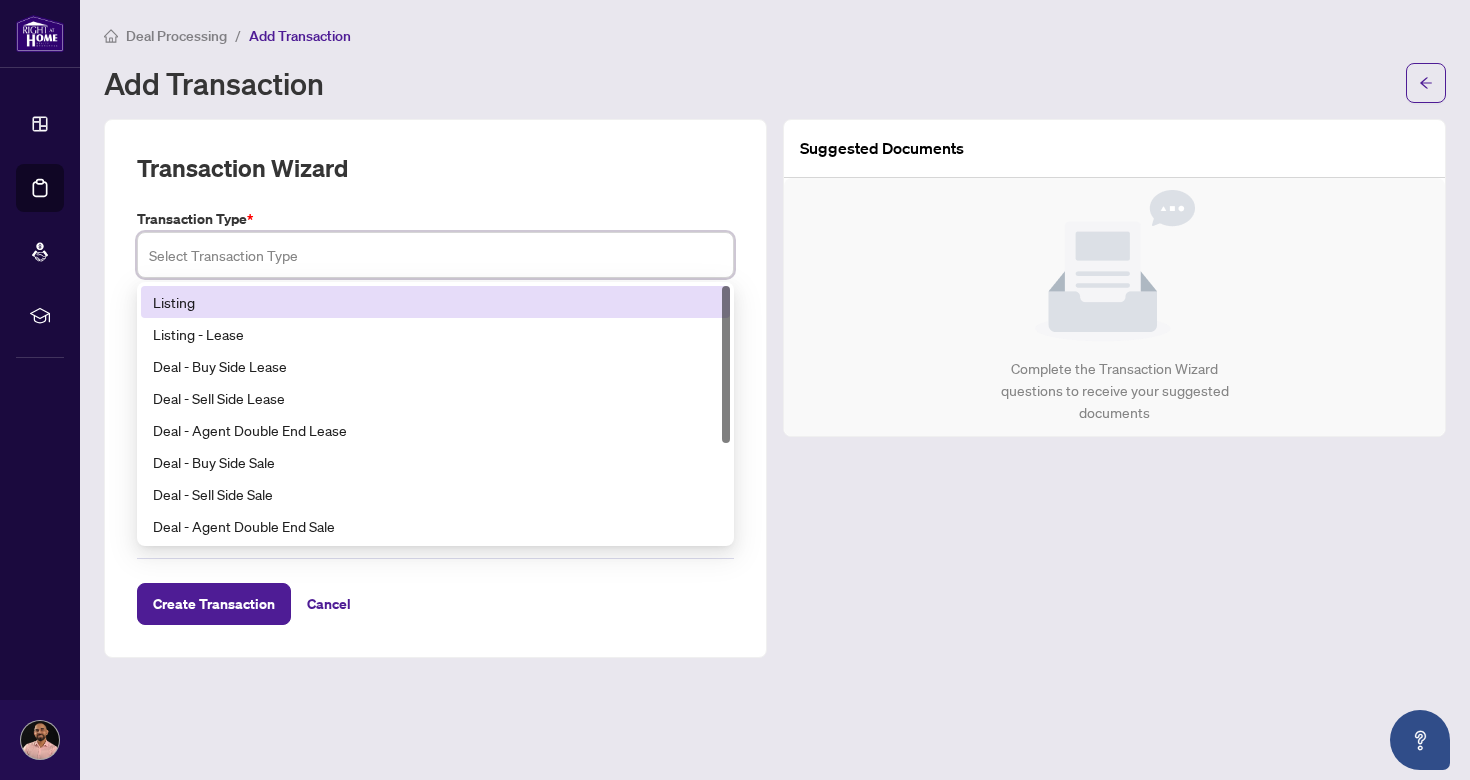 click on "Listing" at bounding box center (435, 302) 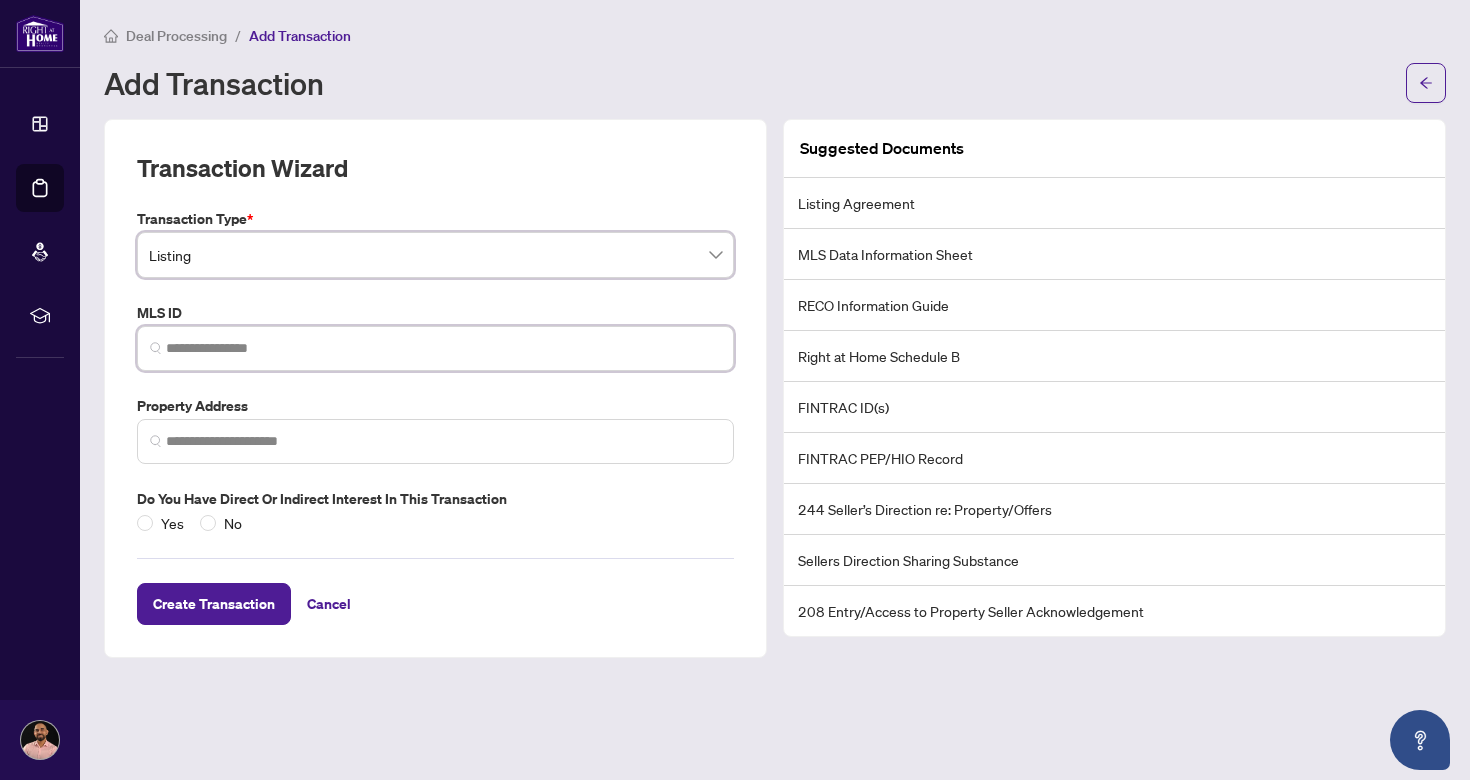 click at bounding box center (443, 348) 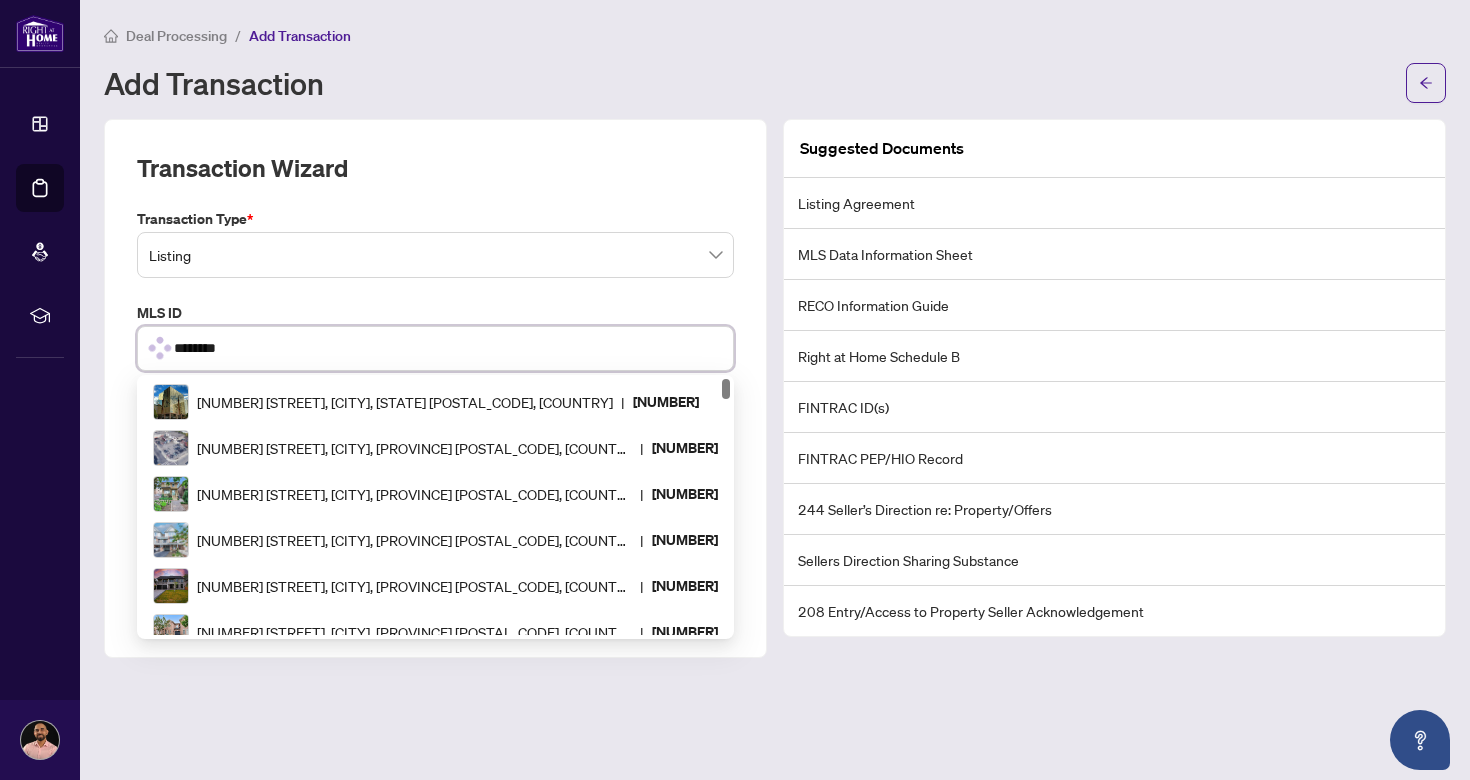 type on "*********" 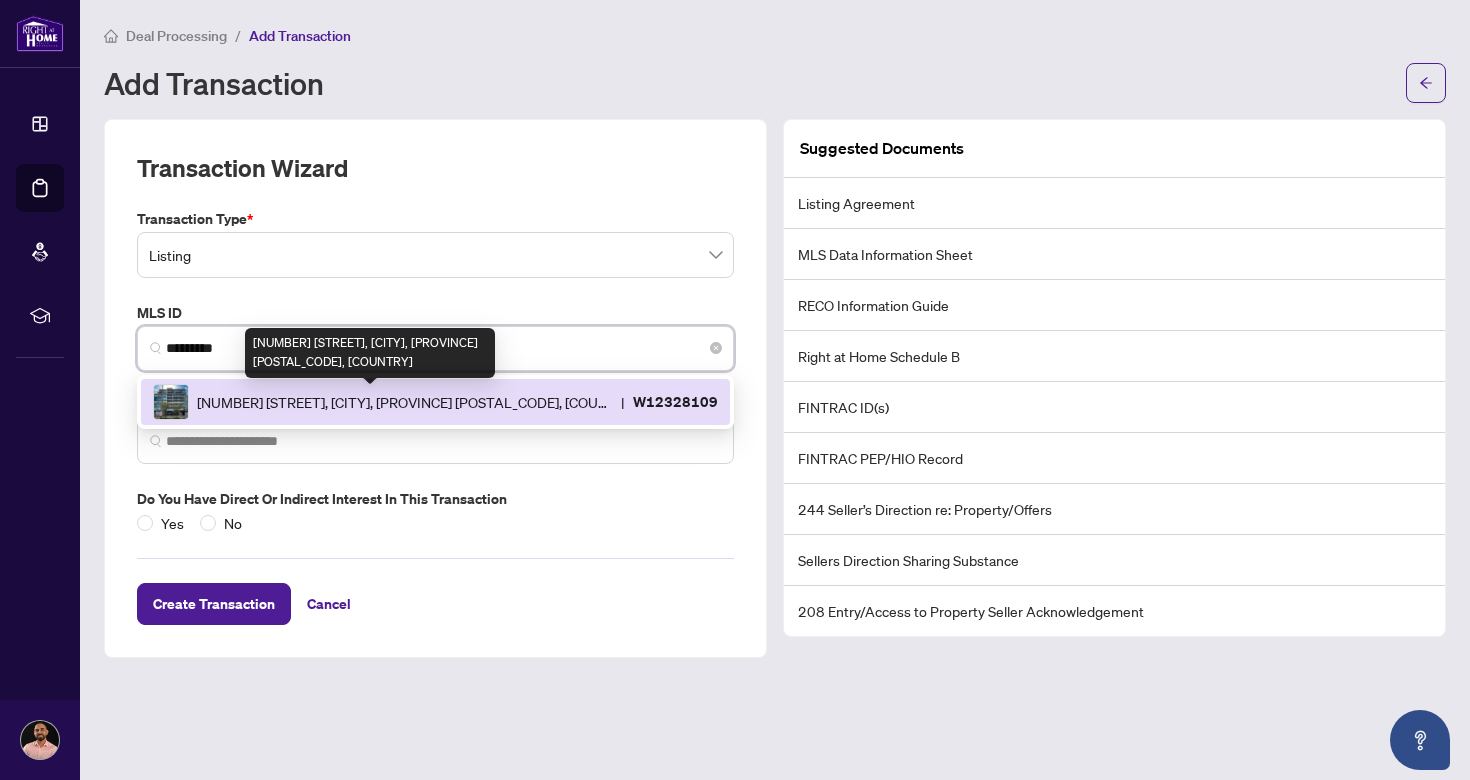 click on "[NUMBER] [STREET], [CITY], [PROVINCE] [POSTAL_CODE], [COUNTRY]" at bounding box center [405, 402] 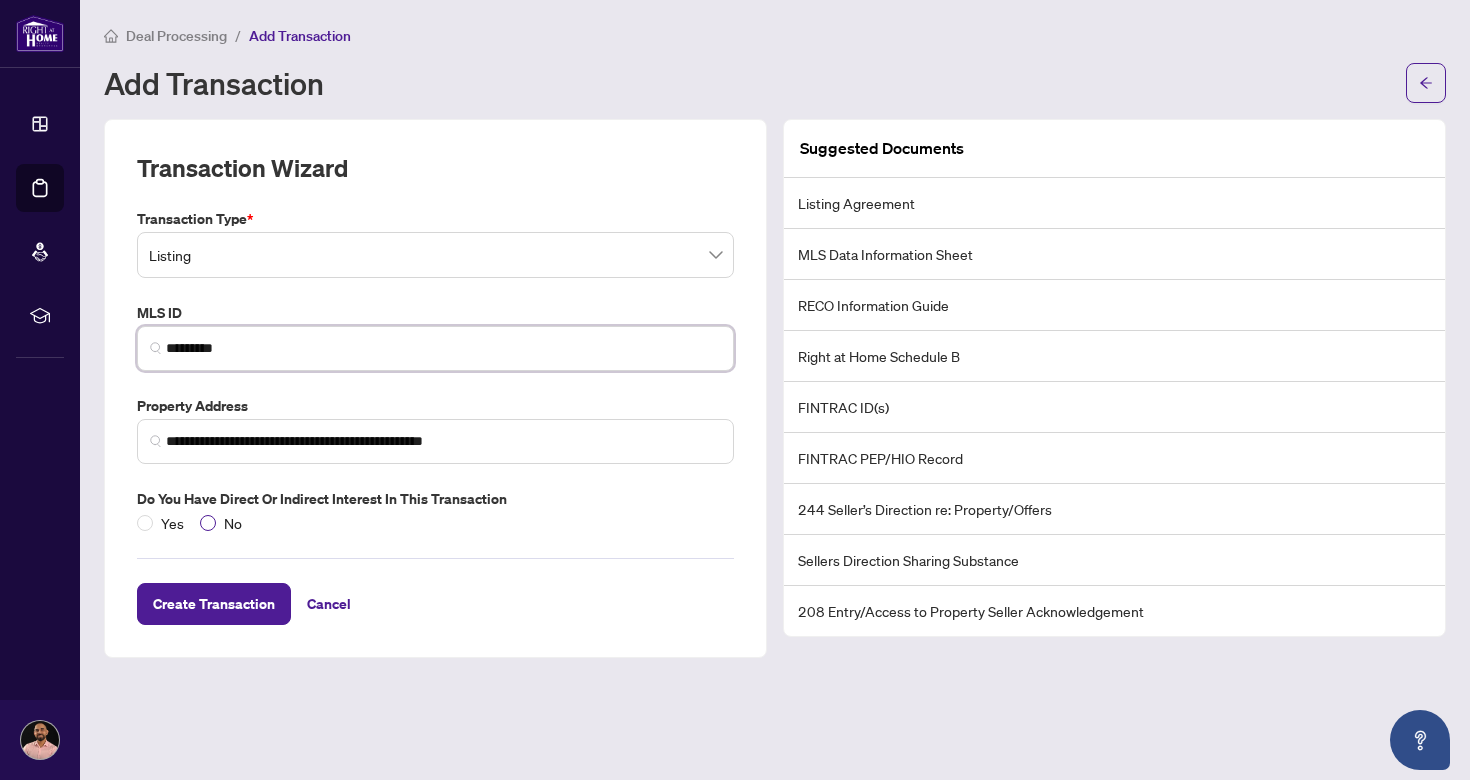 type on "*********" 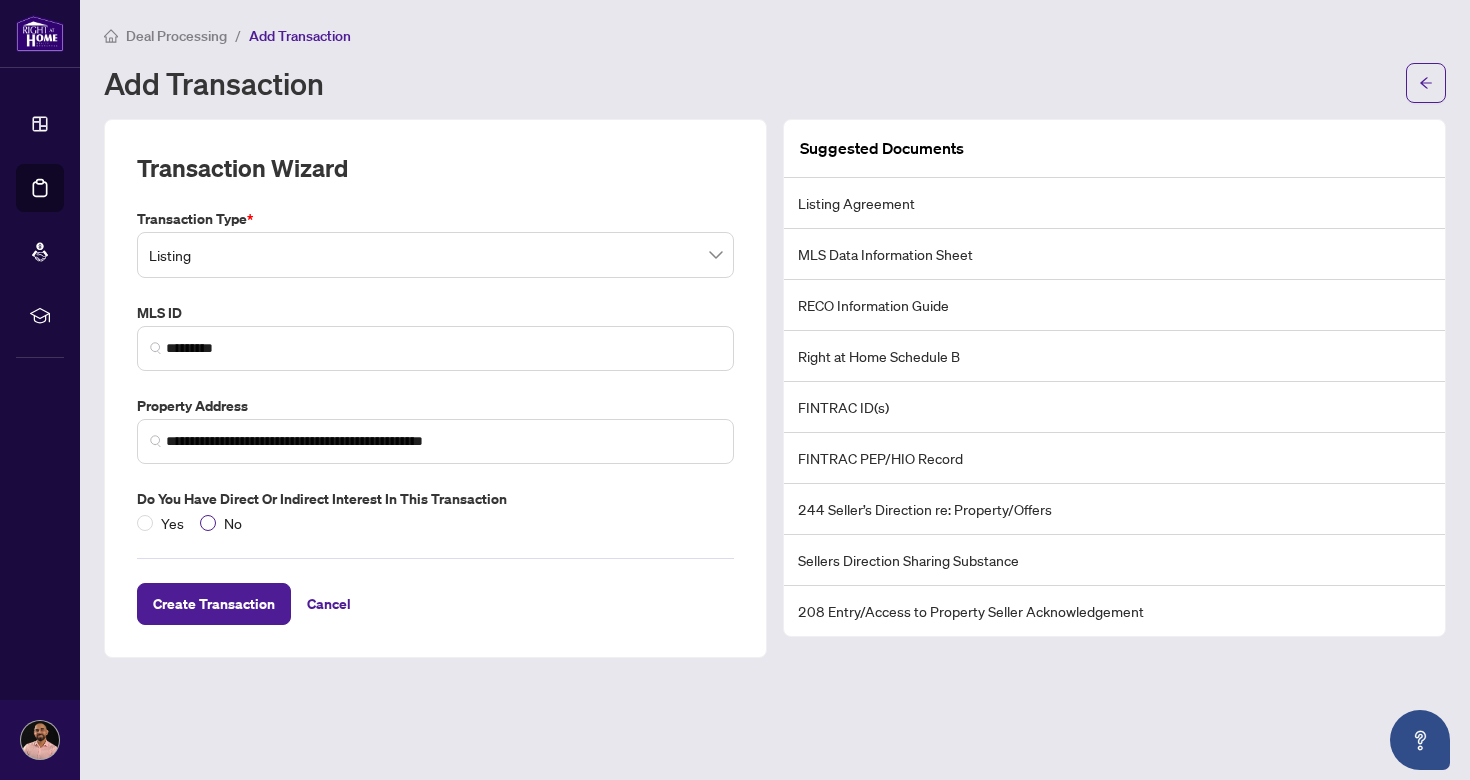 click on "No" at bounding box center [233, 523] 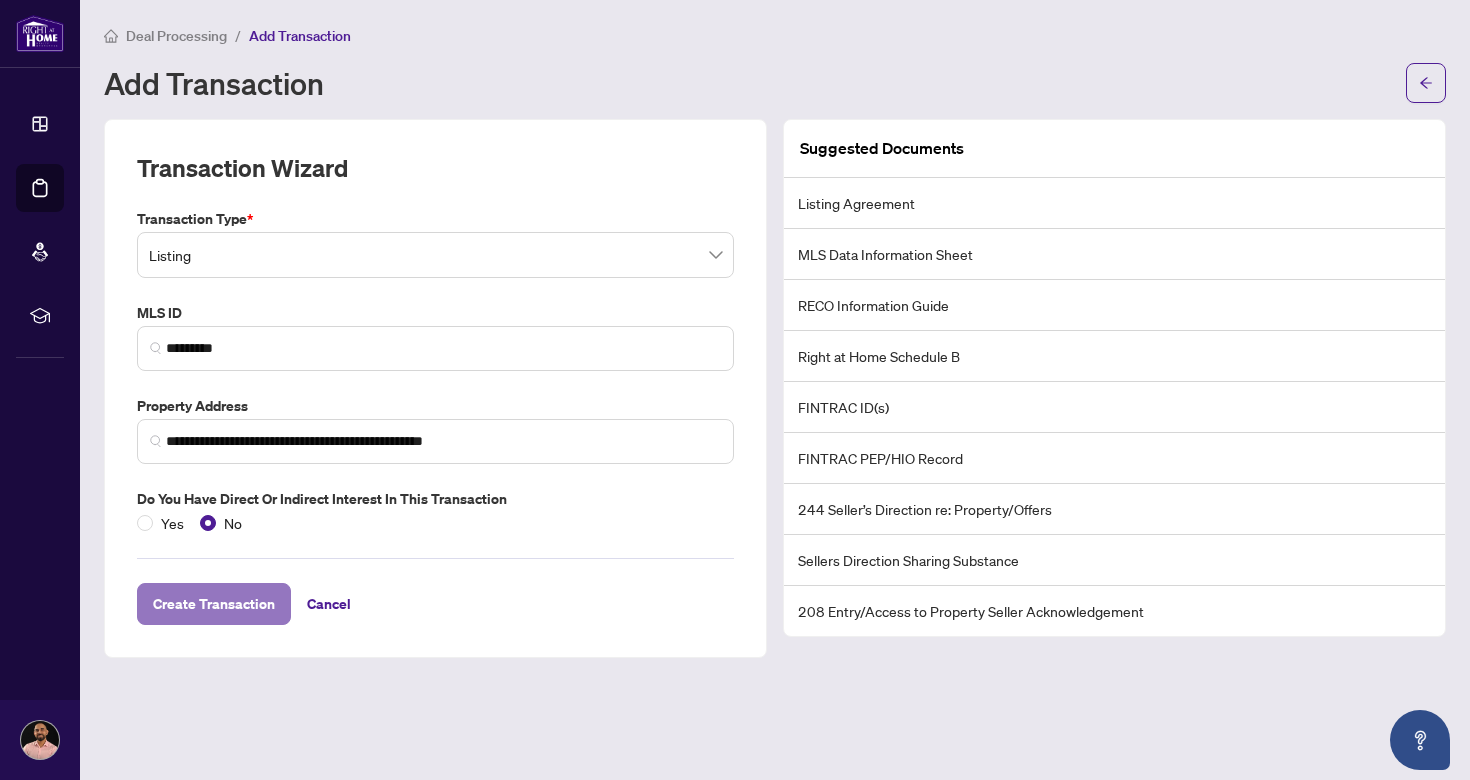 click on "Create Transaction" at bounding box center (214, 604) 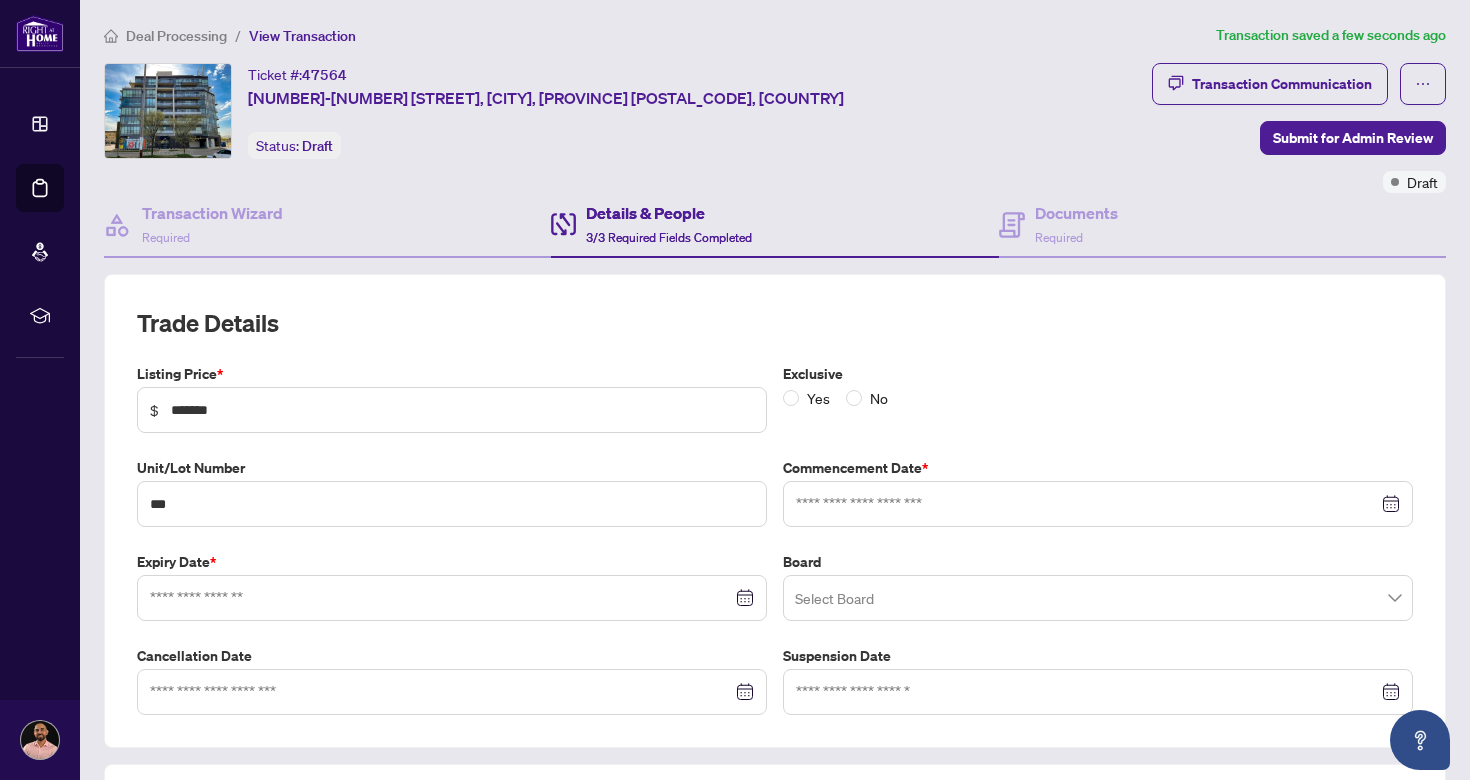 type on "**********" 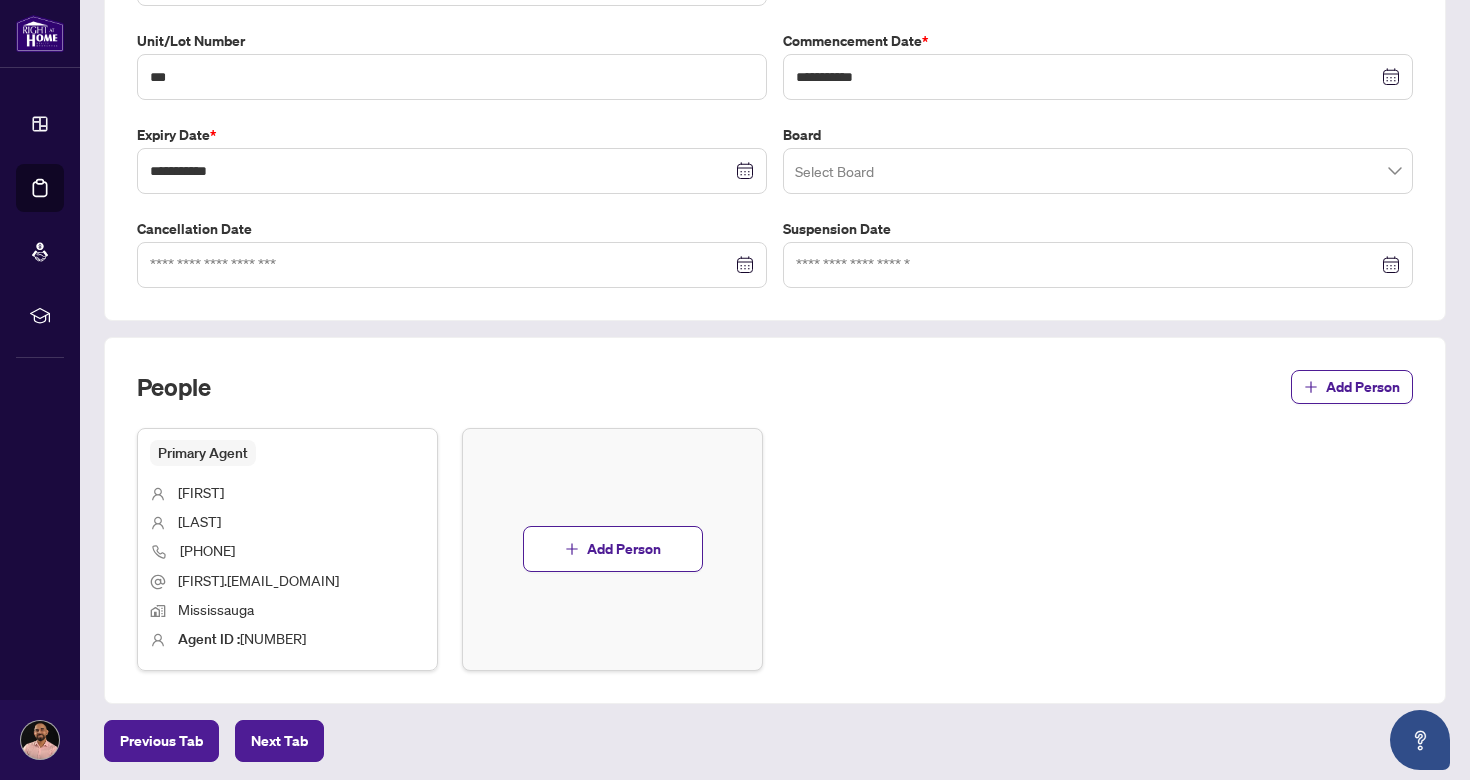 scroll, scrollTop: 464, scrollLeft: 0, axis: vertical 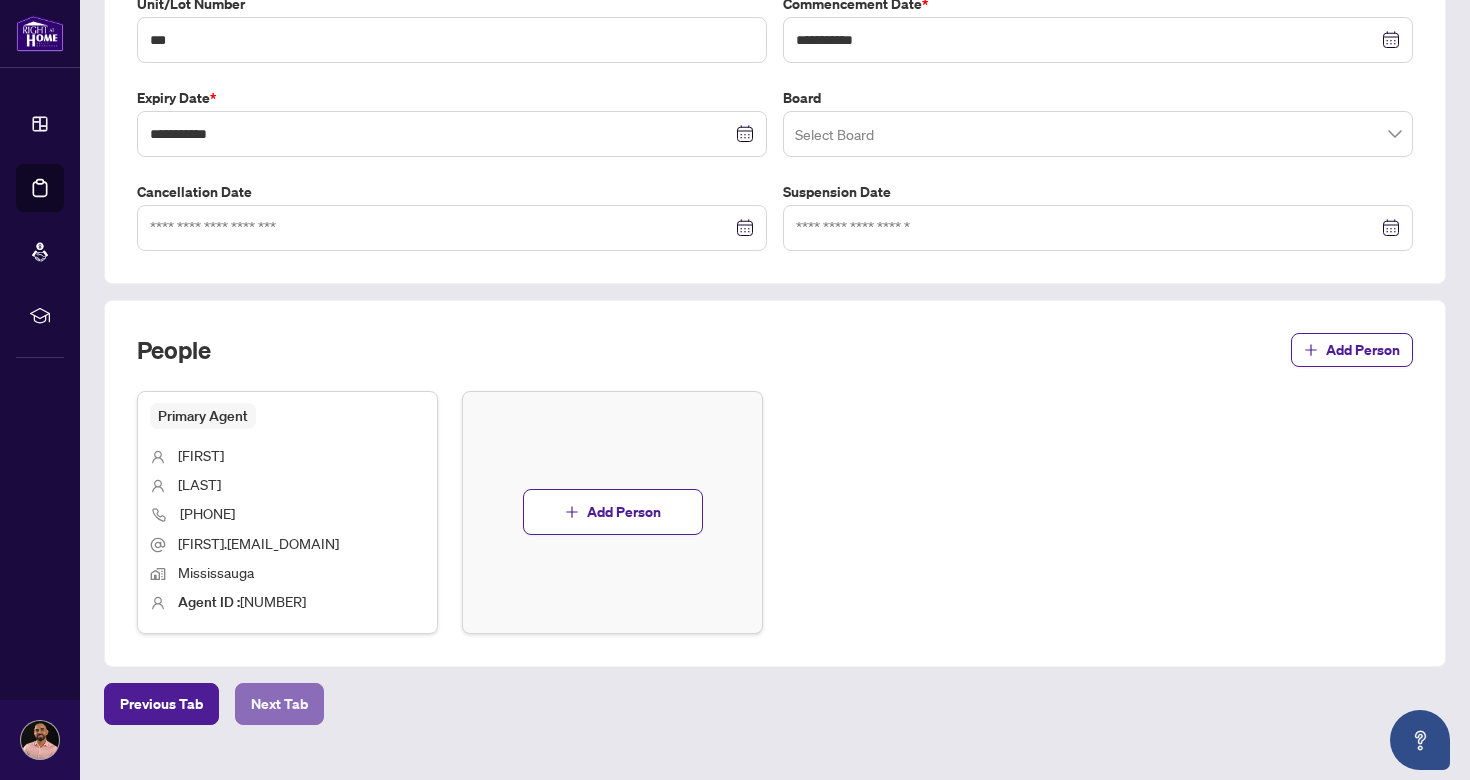 click on "Next Tab" at bounding box center (279, 704) 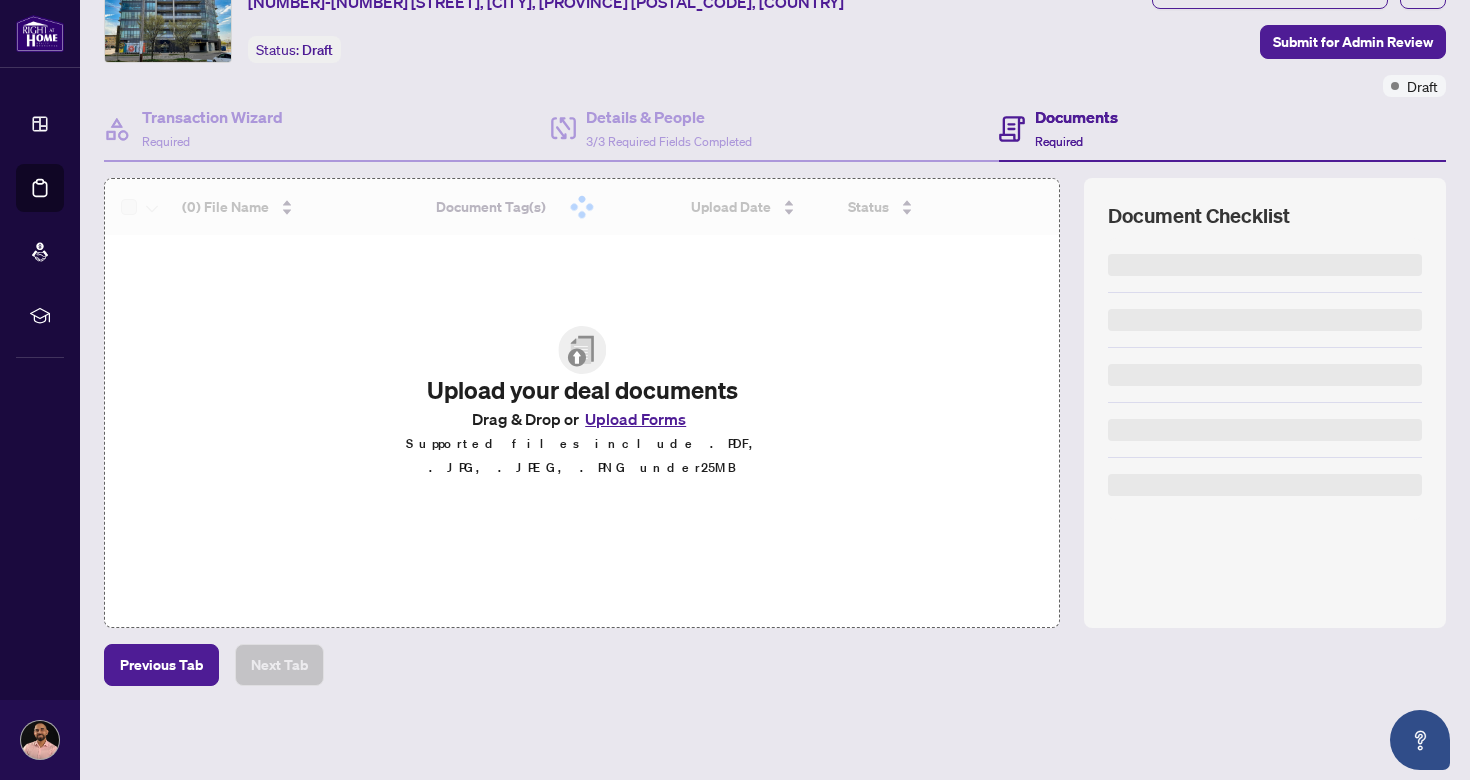 scroll, scrollTop: 0, scrollLeft: 0, axis: both 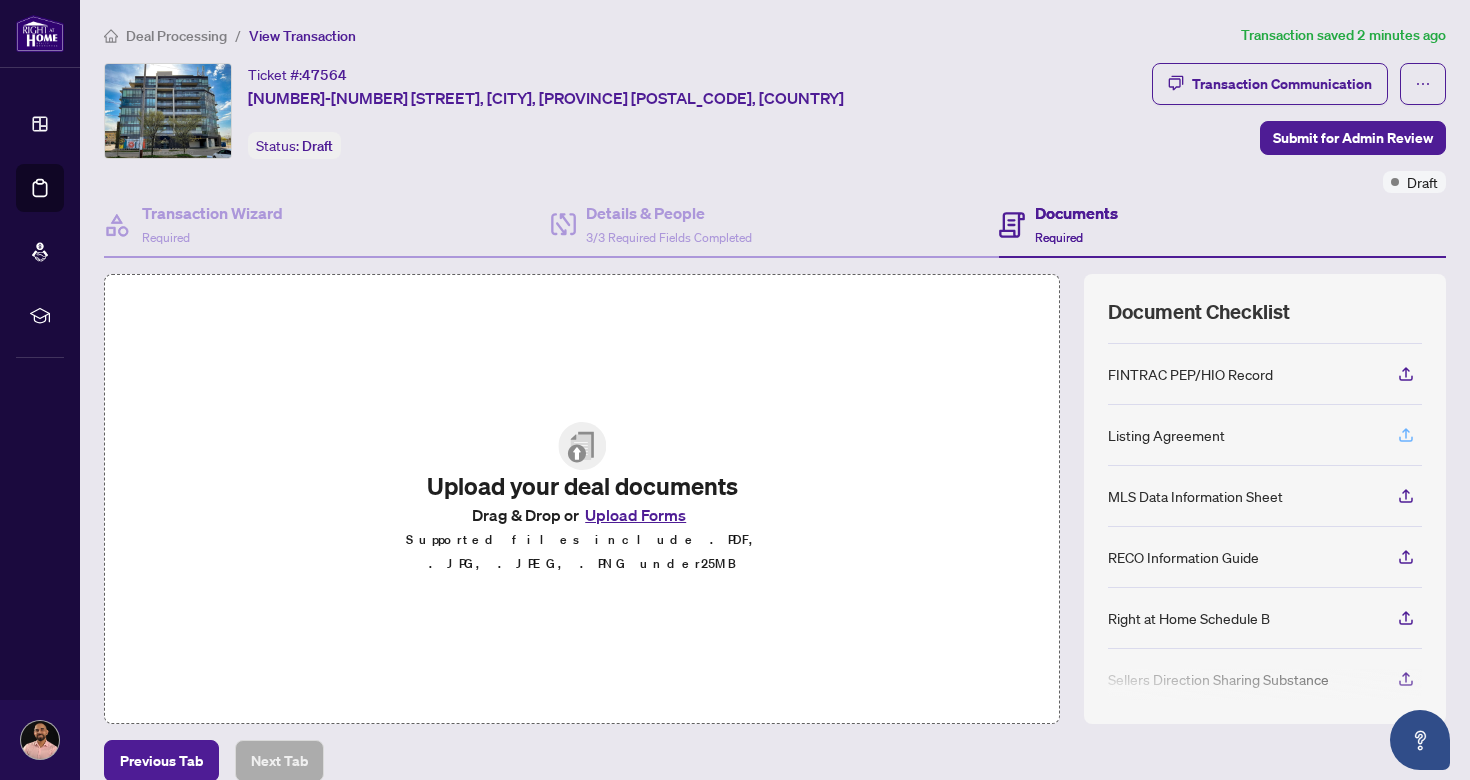 click at bounding box center [1406, 435] 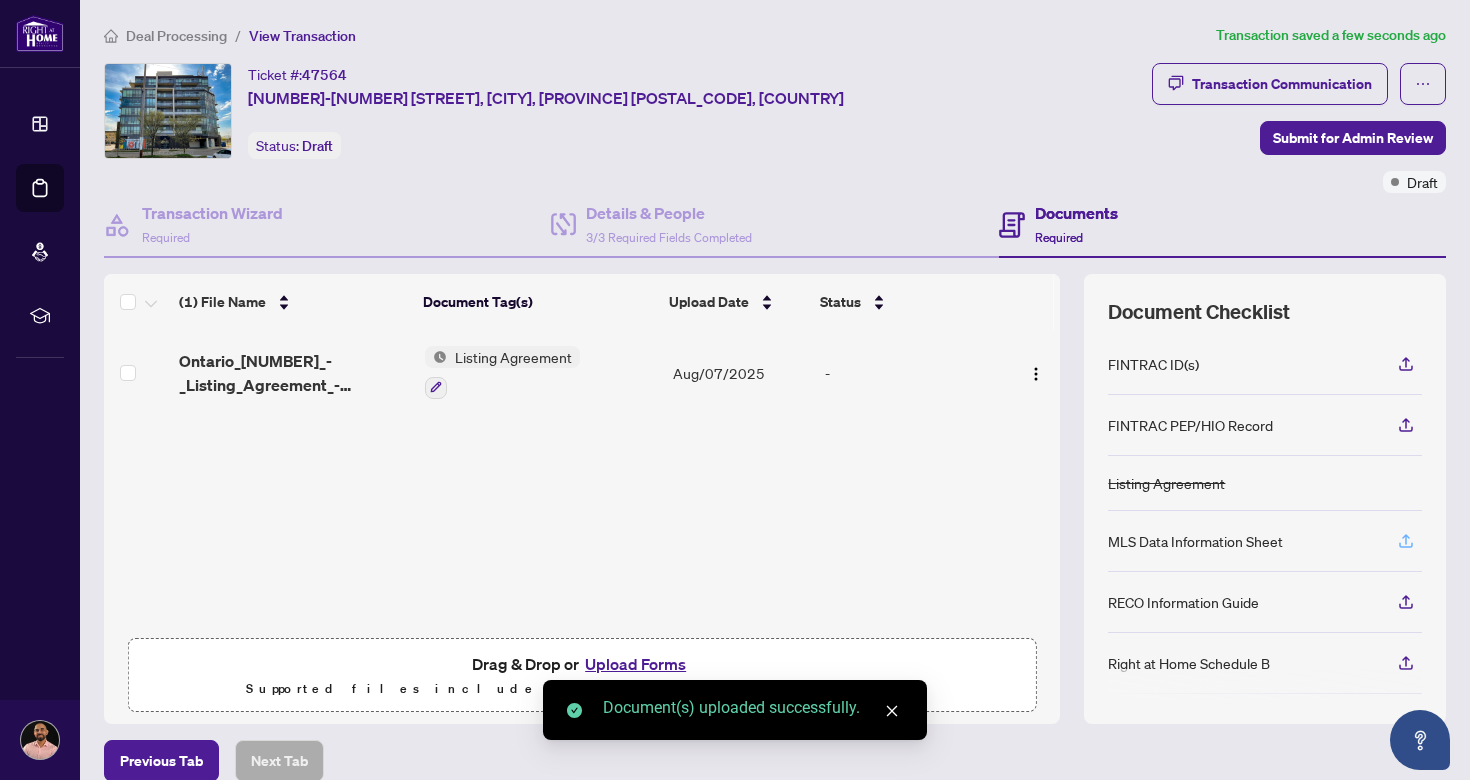 click 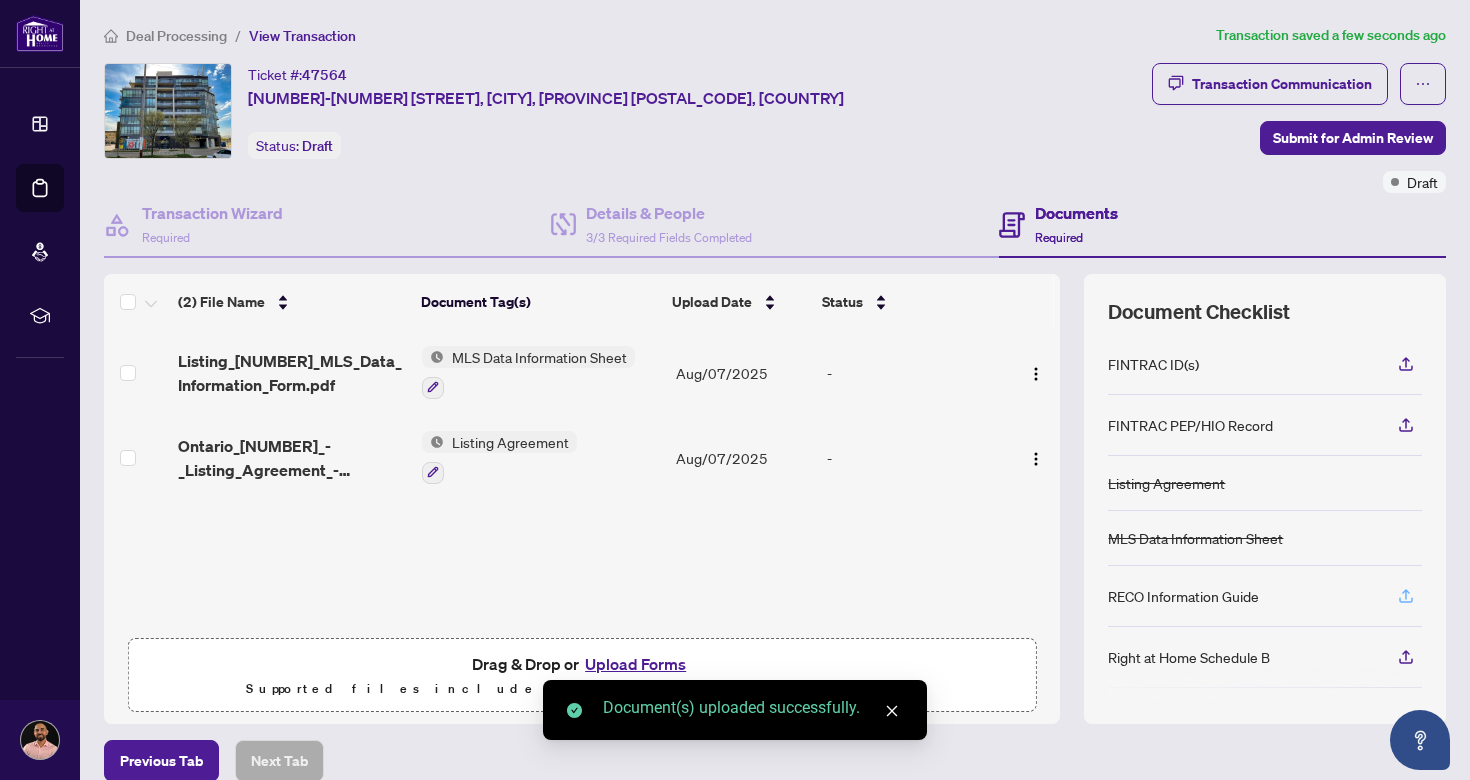 click 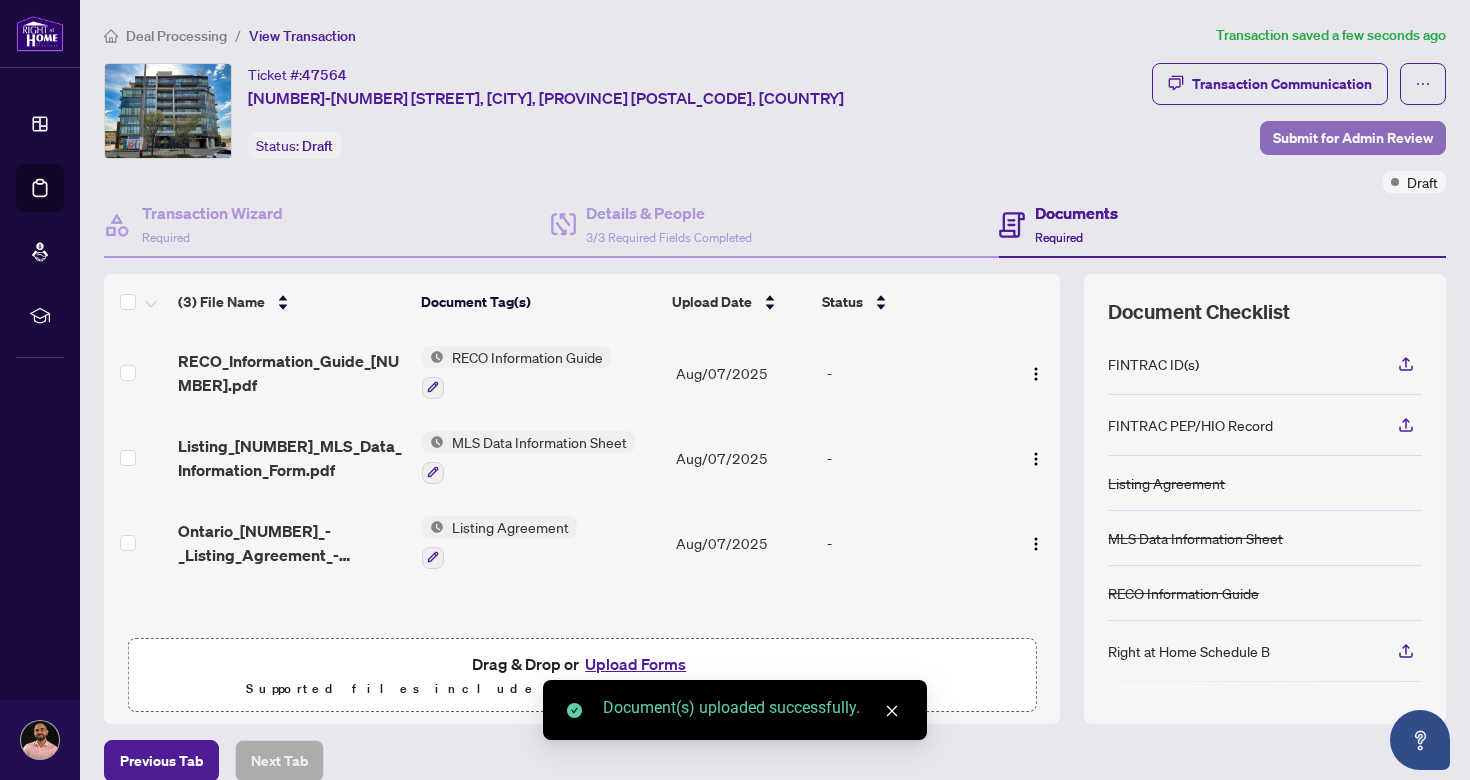 click on "Submit for Admin Review" at bounding box center [1353, 138] 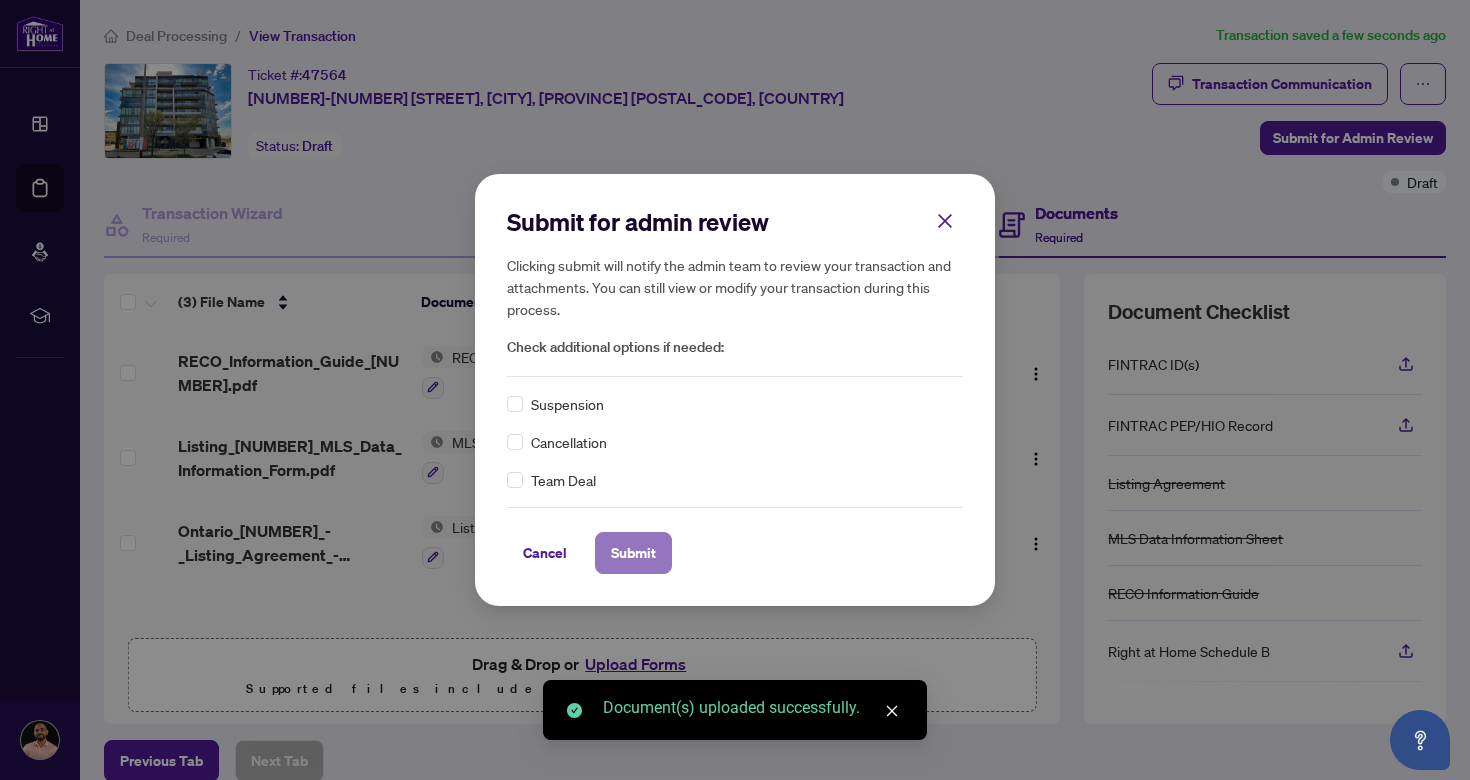 click on "Submit" at bounding box center [633, 553] 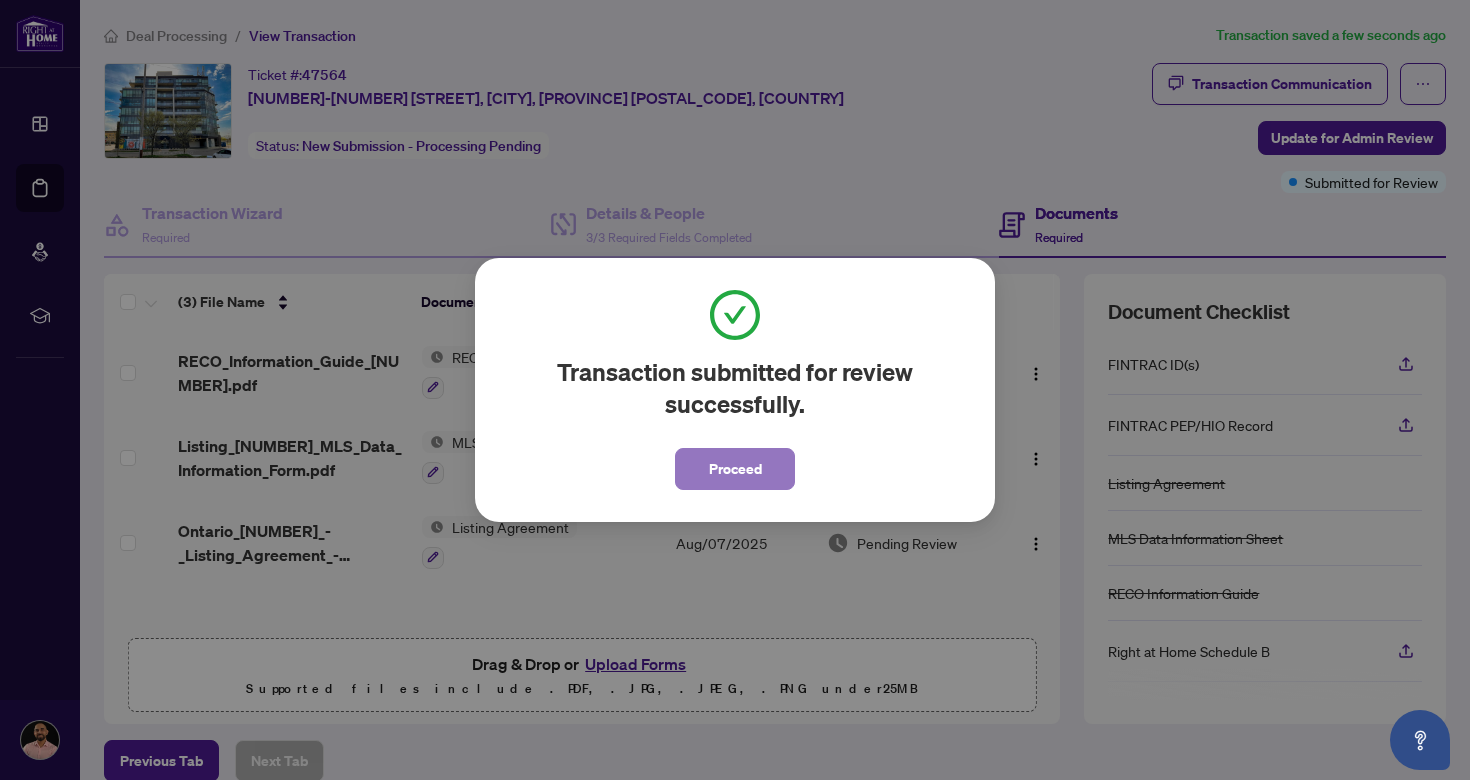 click on "Proceed" at bounding box center (735, 469) 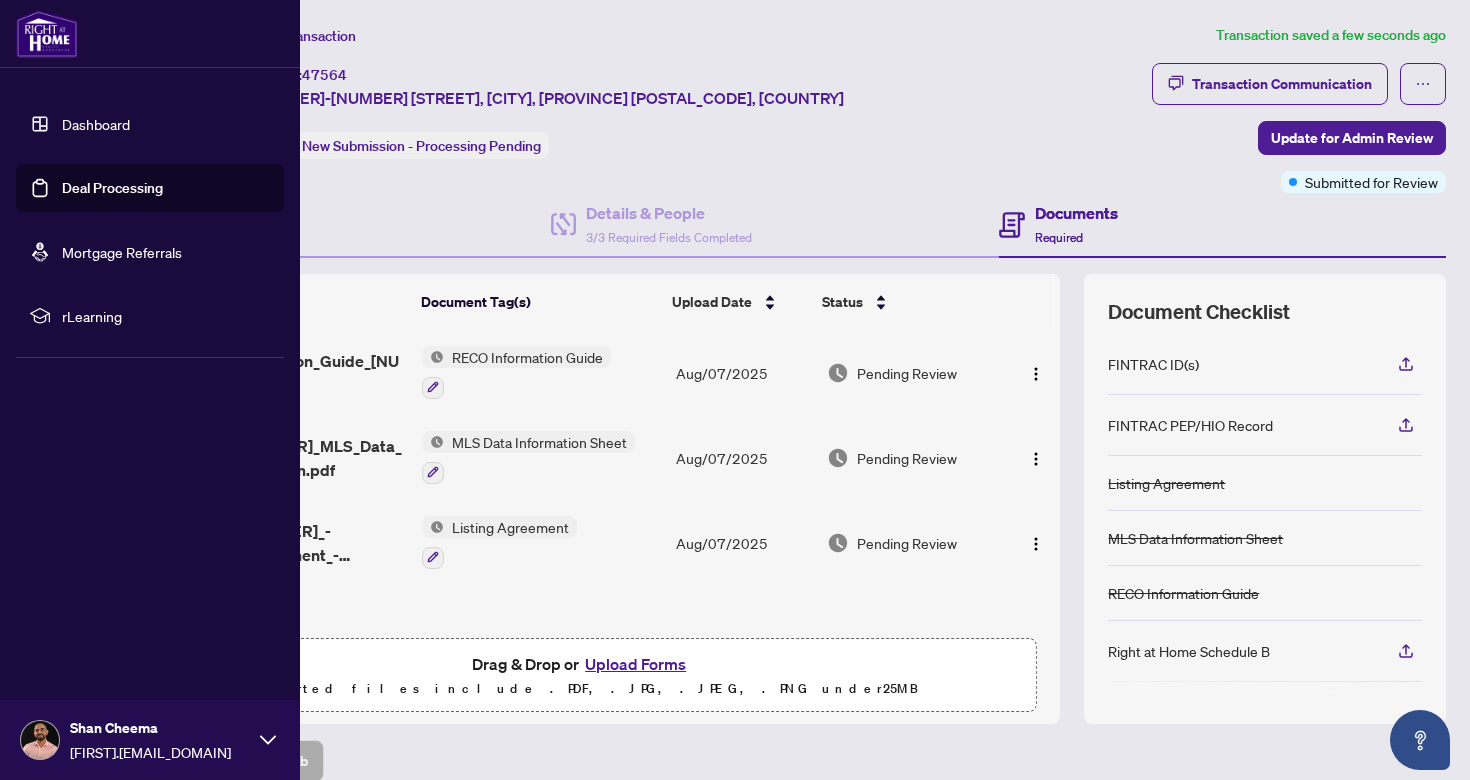 click on "Deal Processing" at bounding box center [112, 188] 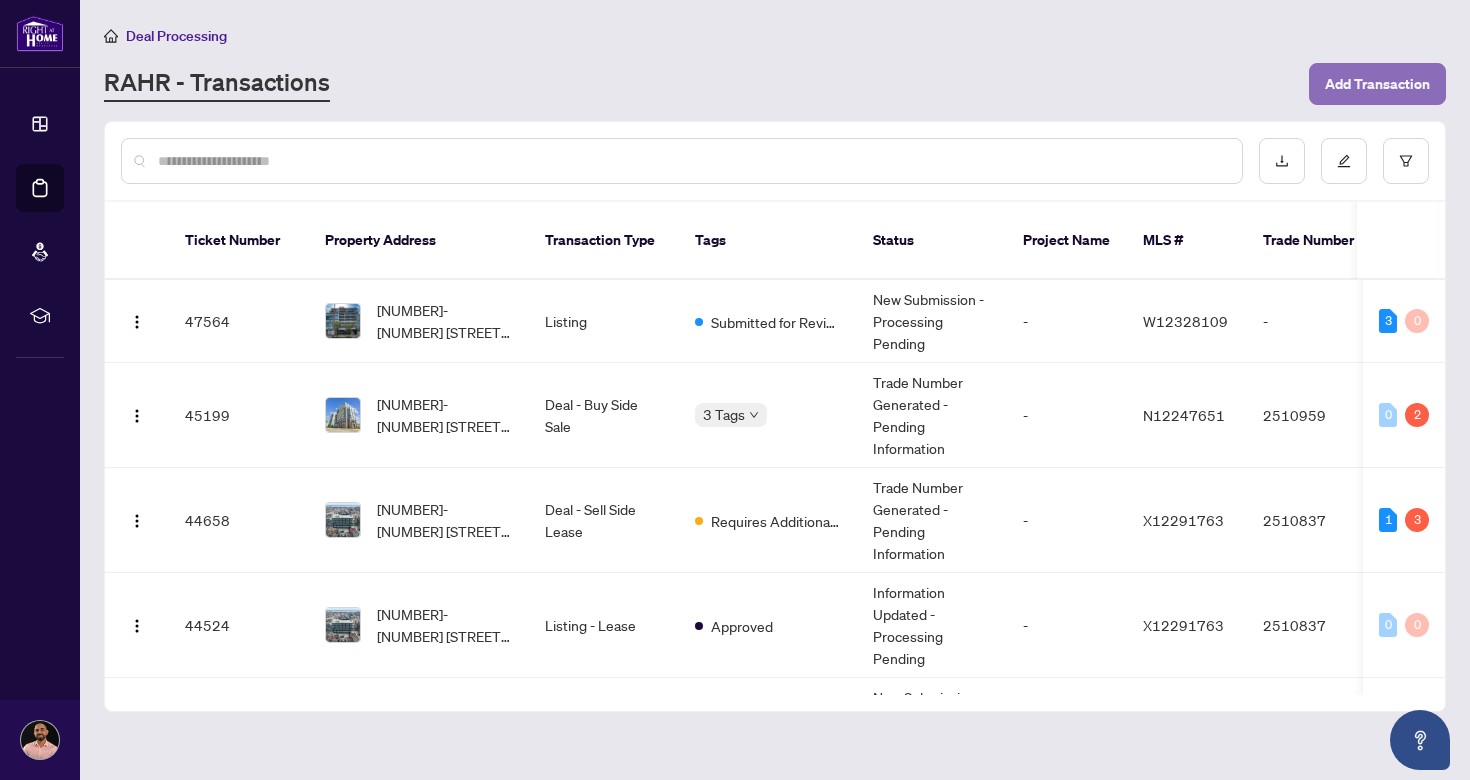 click on "Add Transaction" at bounding box center [1377, 84] 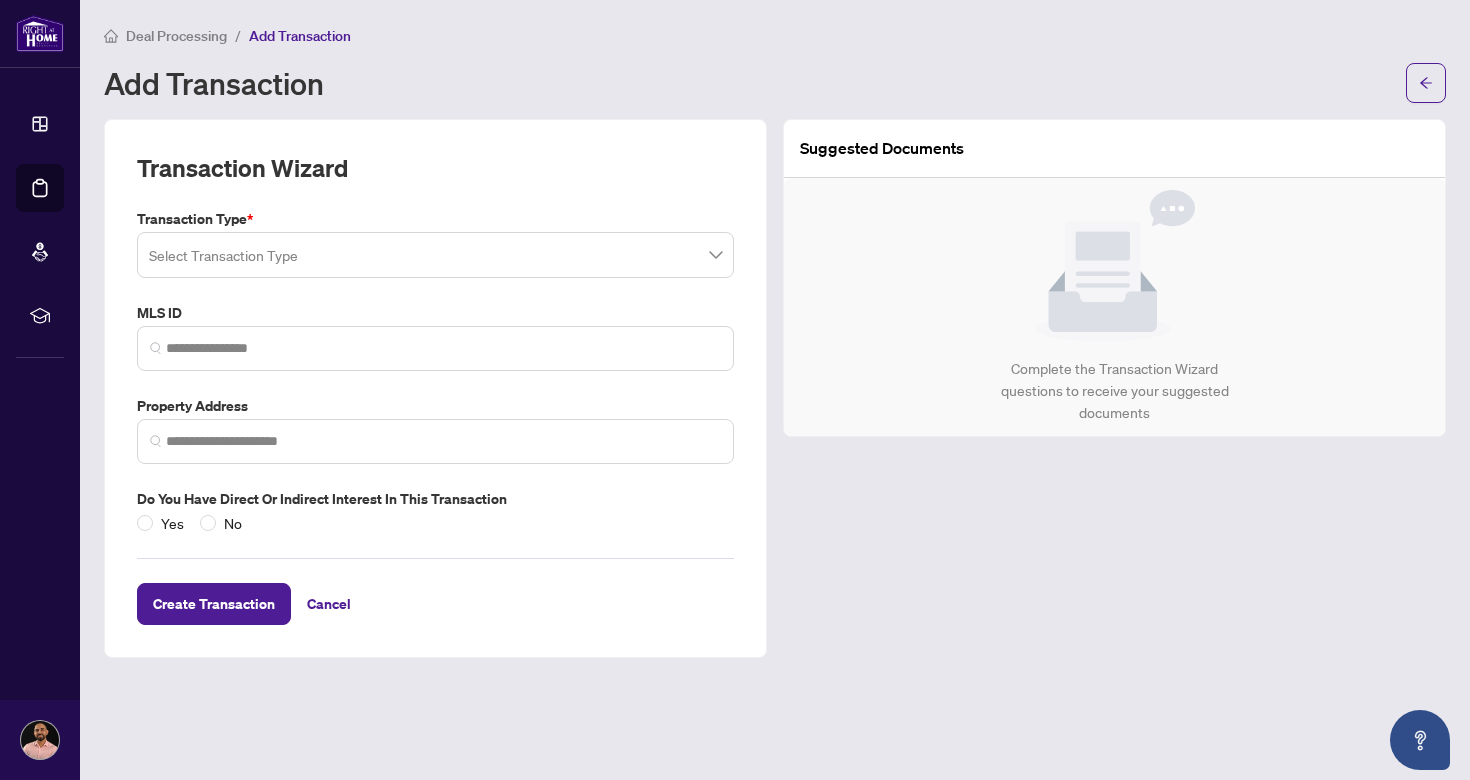 click at bounding box center (435, 255) 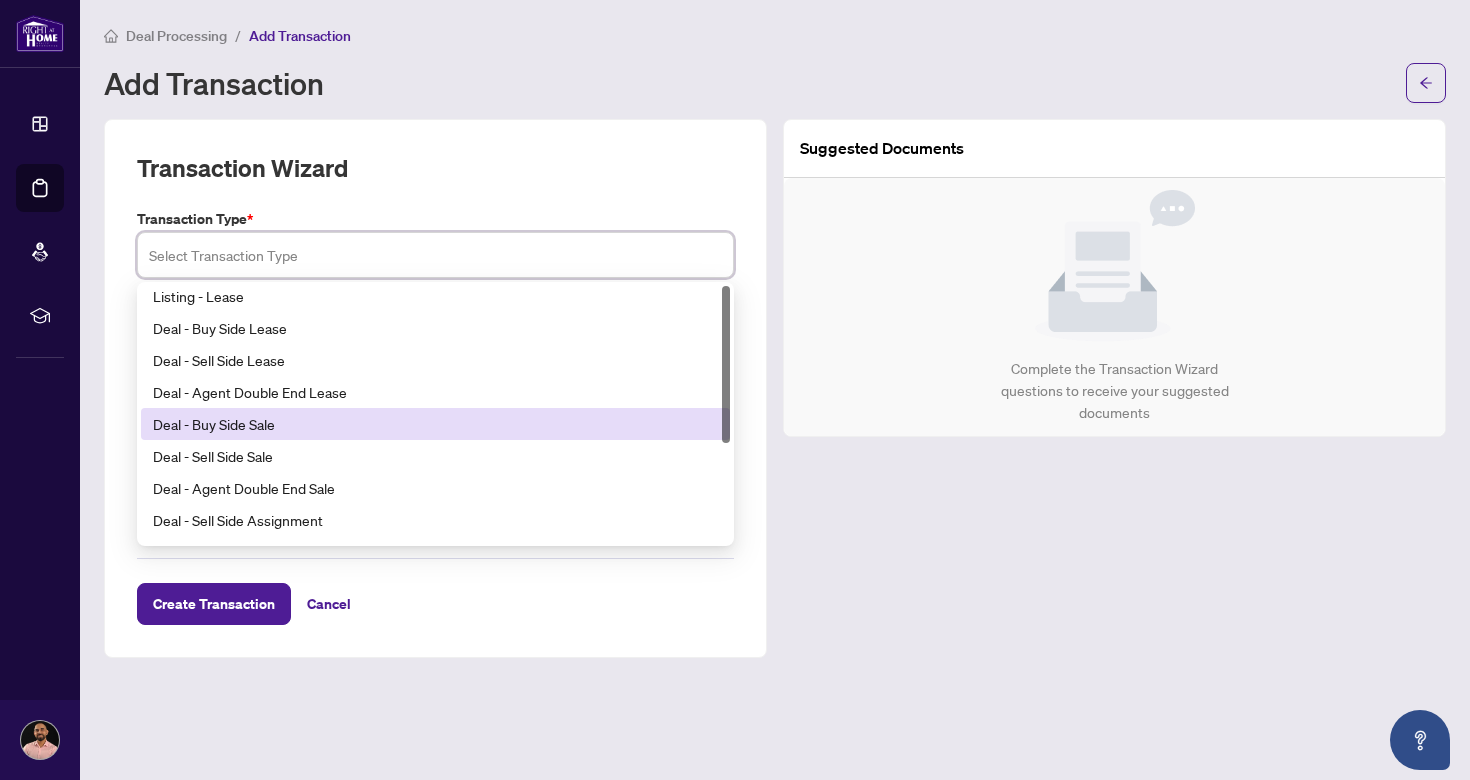 scroll, scrollTop: 0, scrollLeft: 0, axis: both 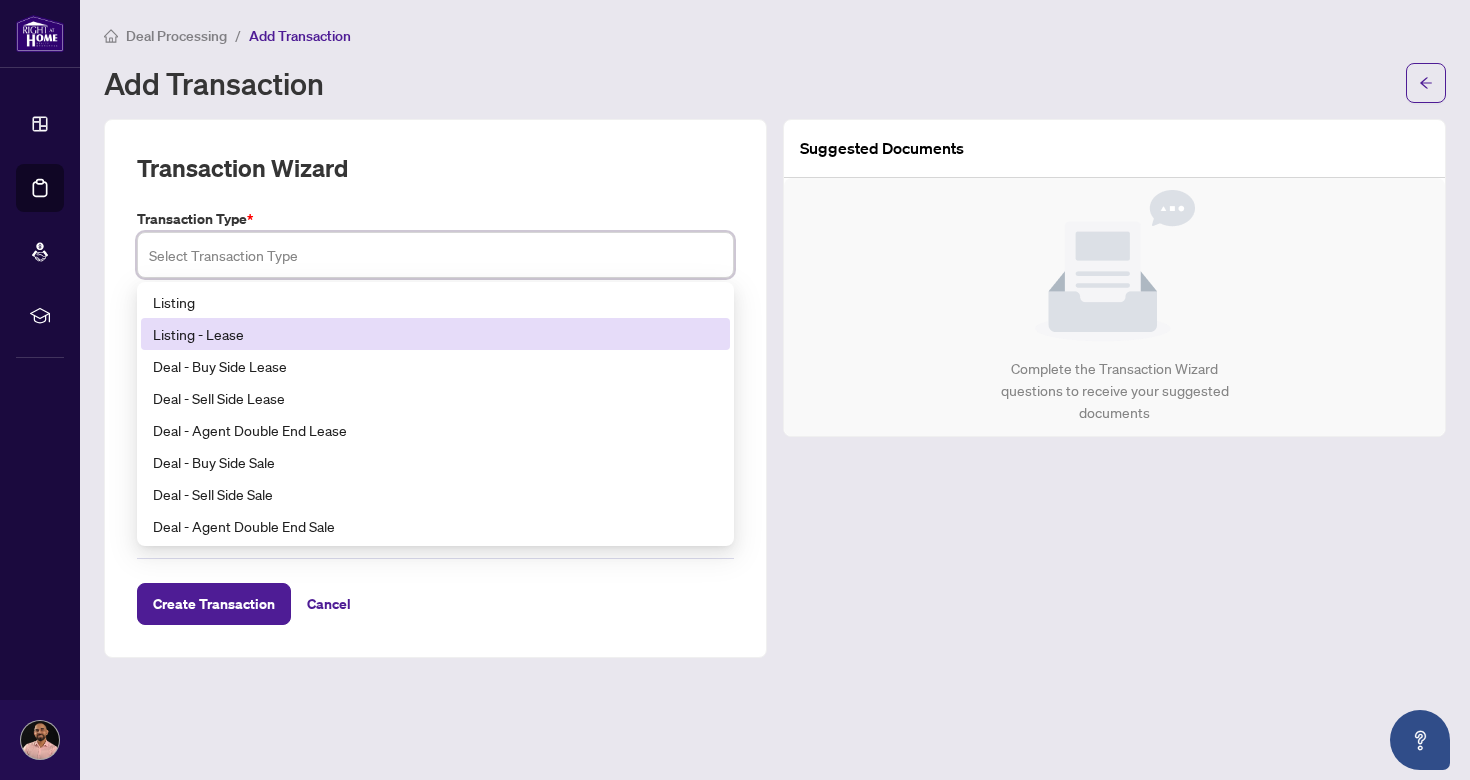 click on "Listing - Lease" at bounding box center [435, 334] 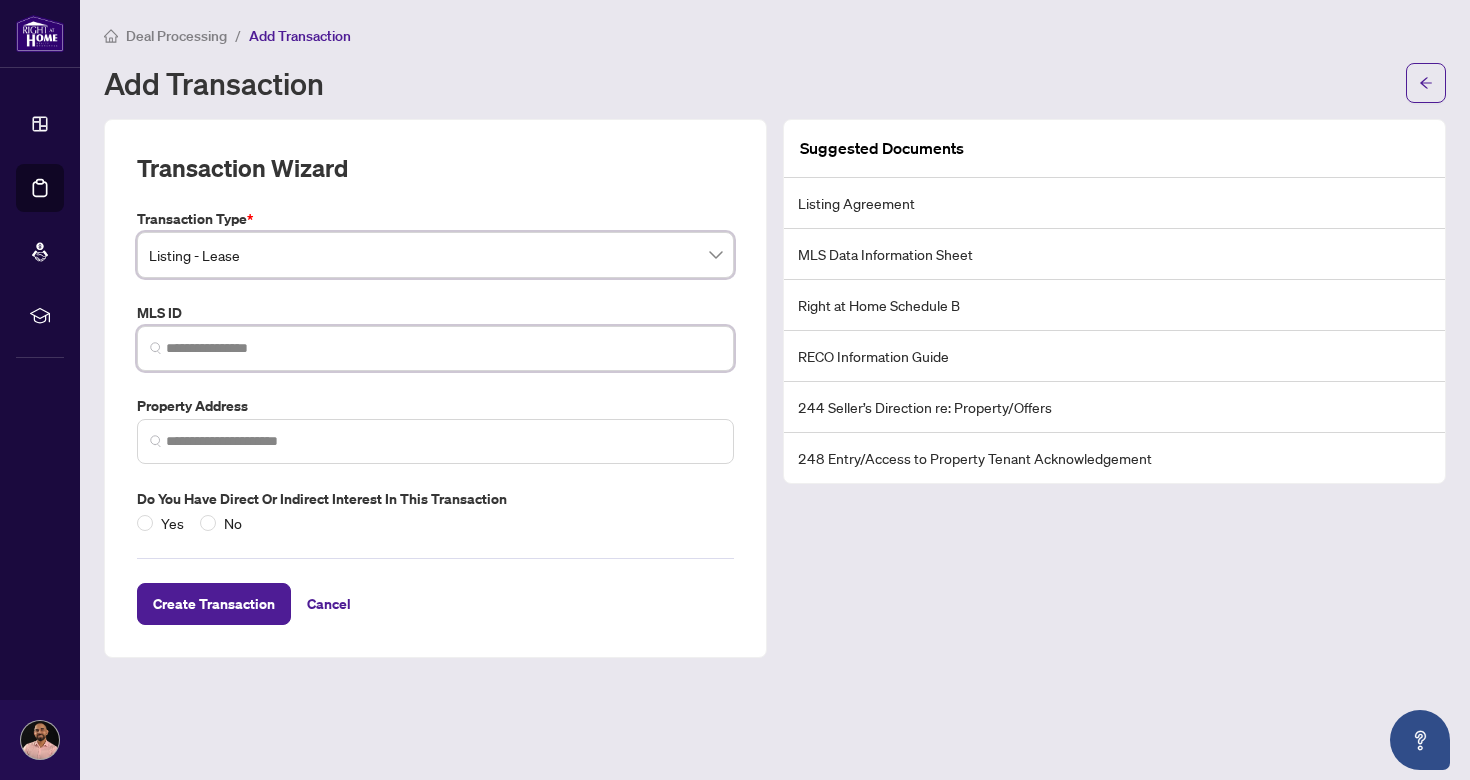 click at bounding box center (443, 348) 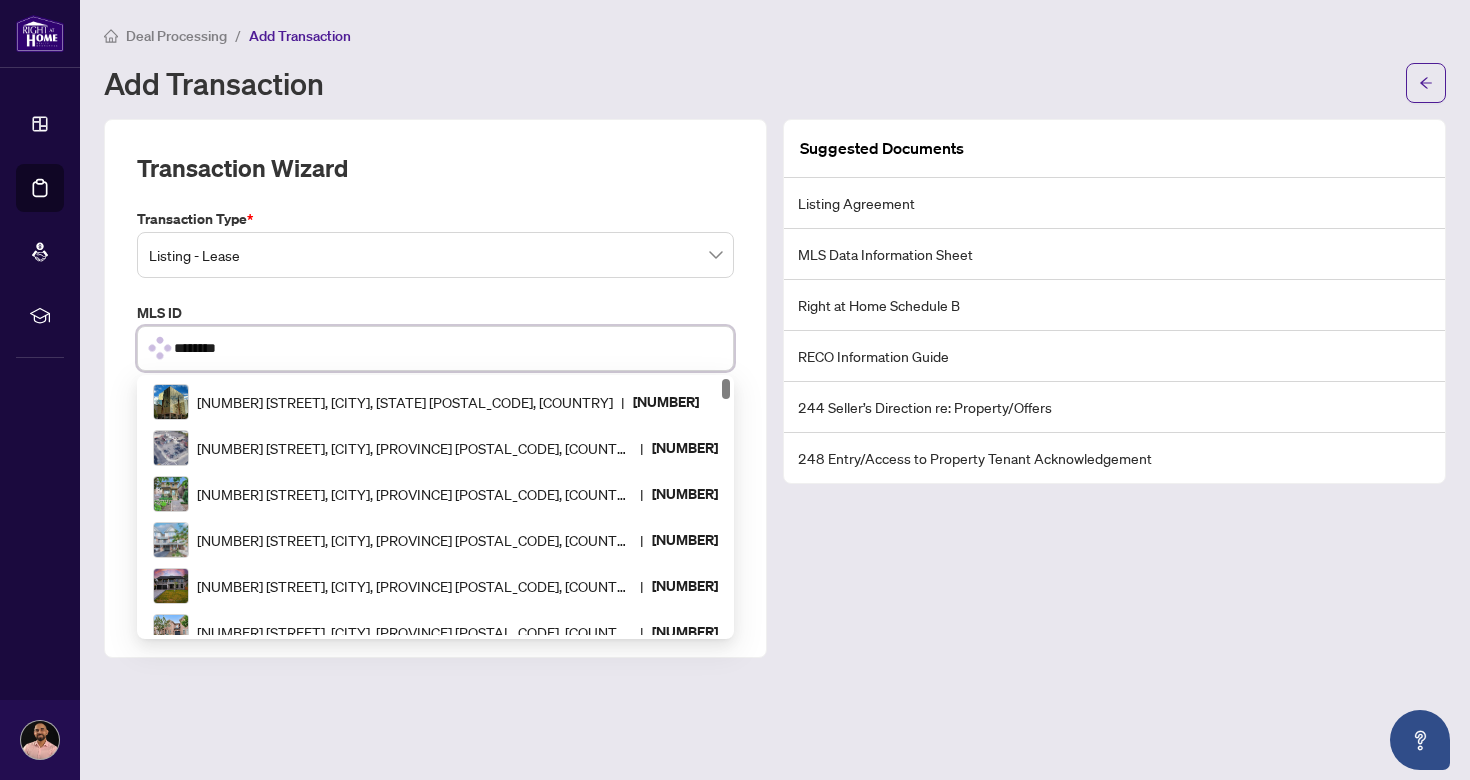 type on "*********" 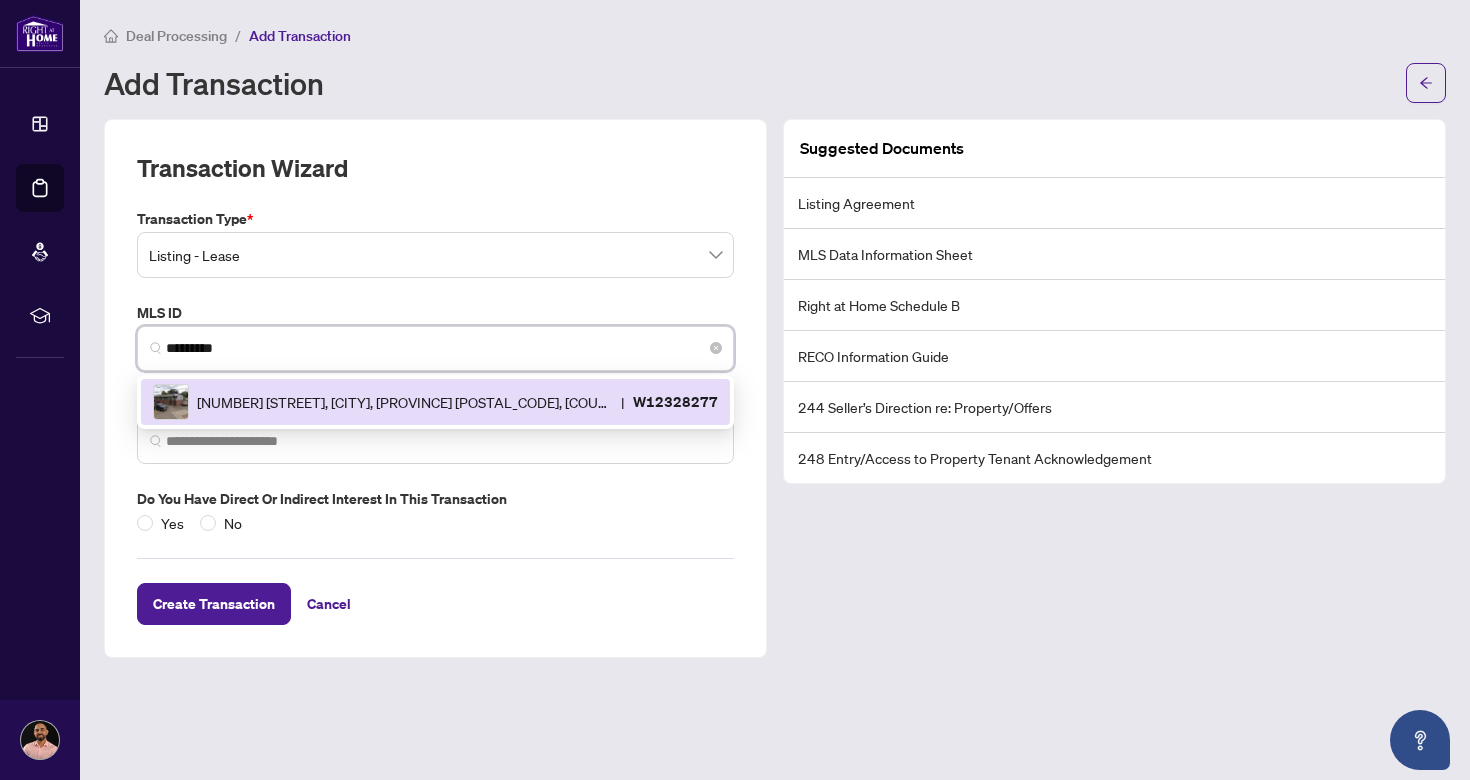 click on "[NUMBER] [STREET], [CITY], [PROVINCE], [COUNTRY] | [NUMBER]" at bounding box center (435, 402) 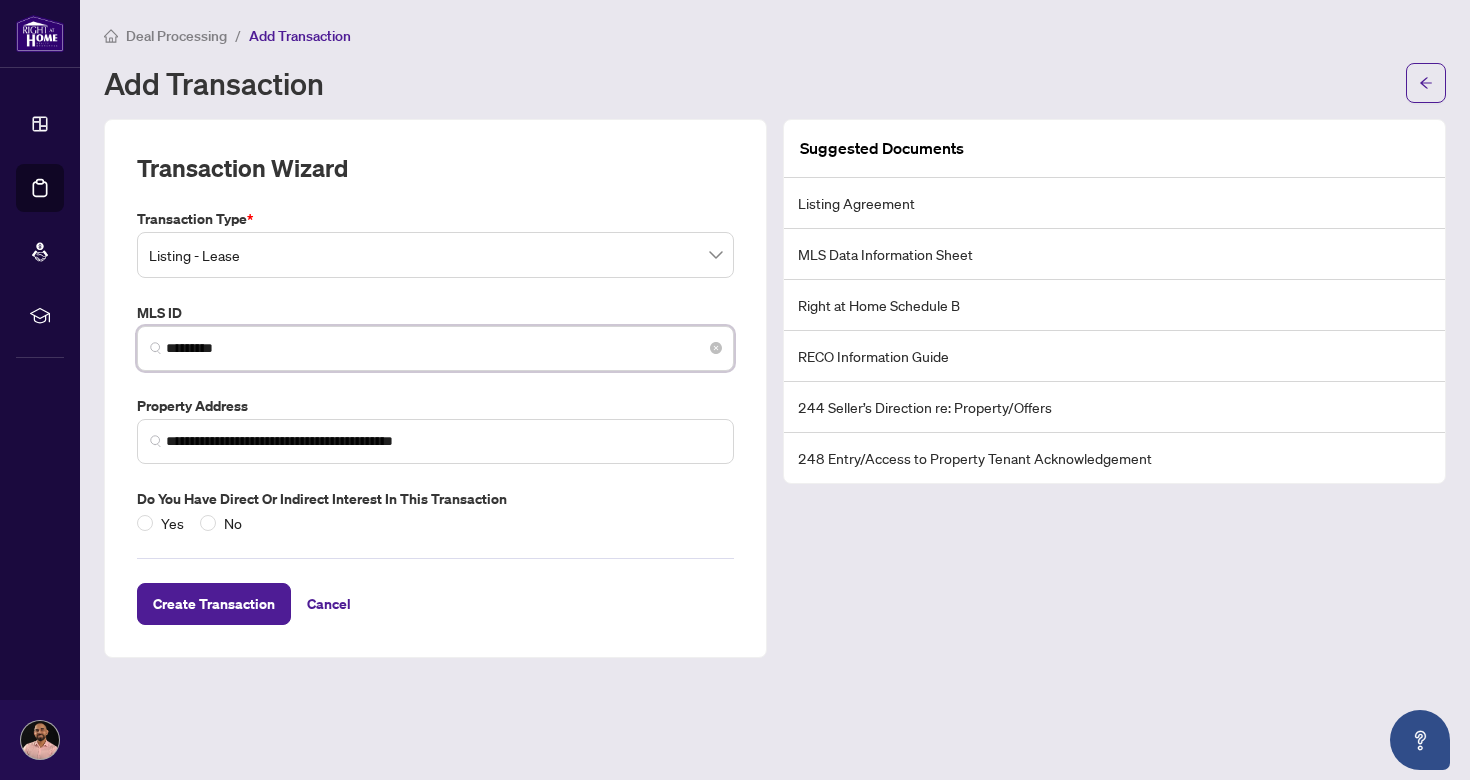 type on "**********" 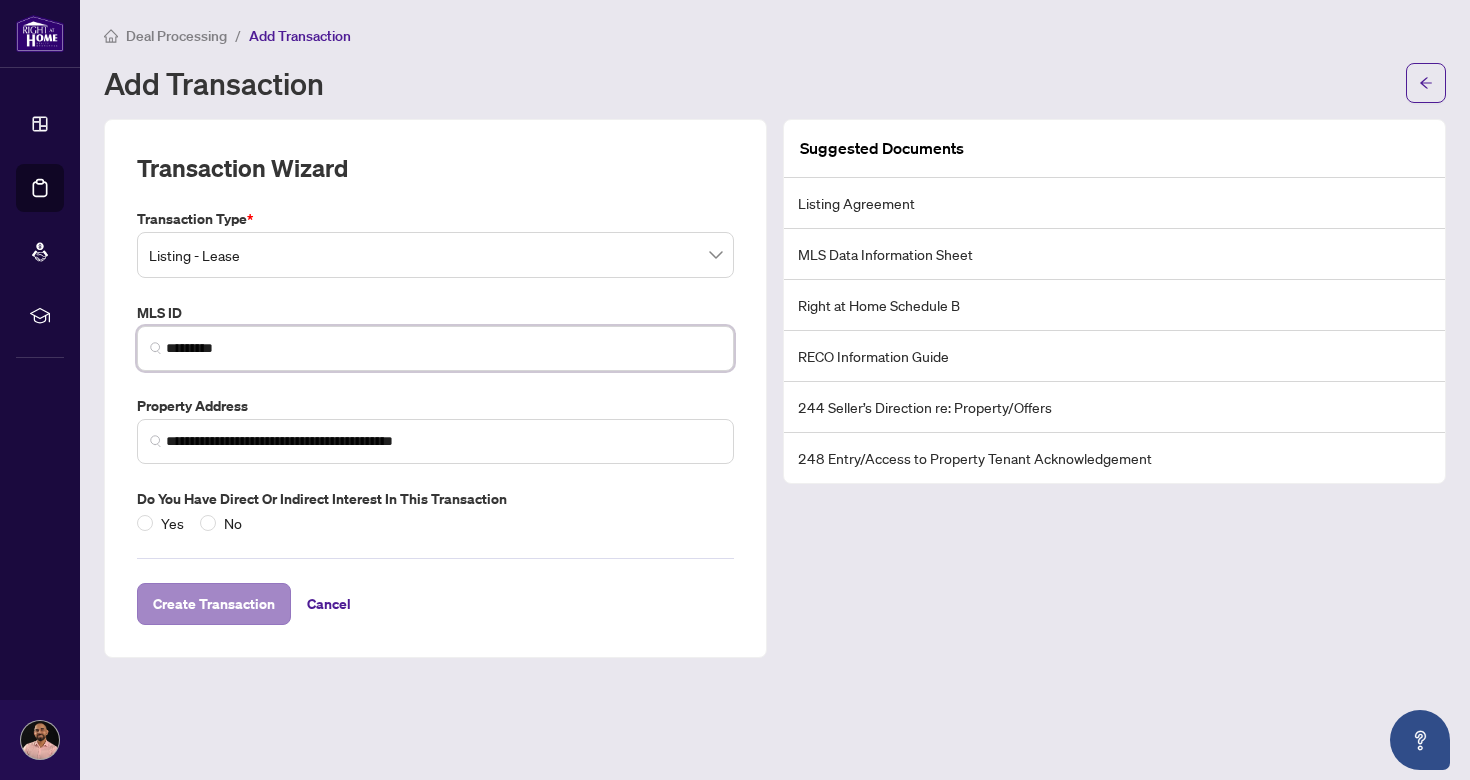 type on "*********" 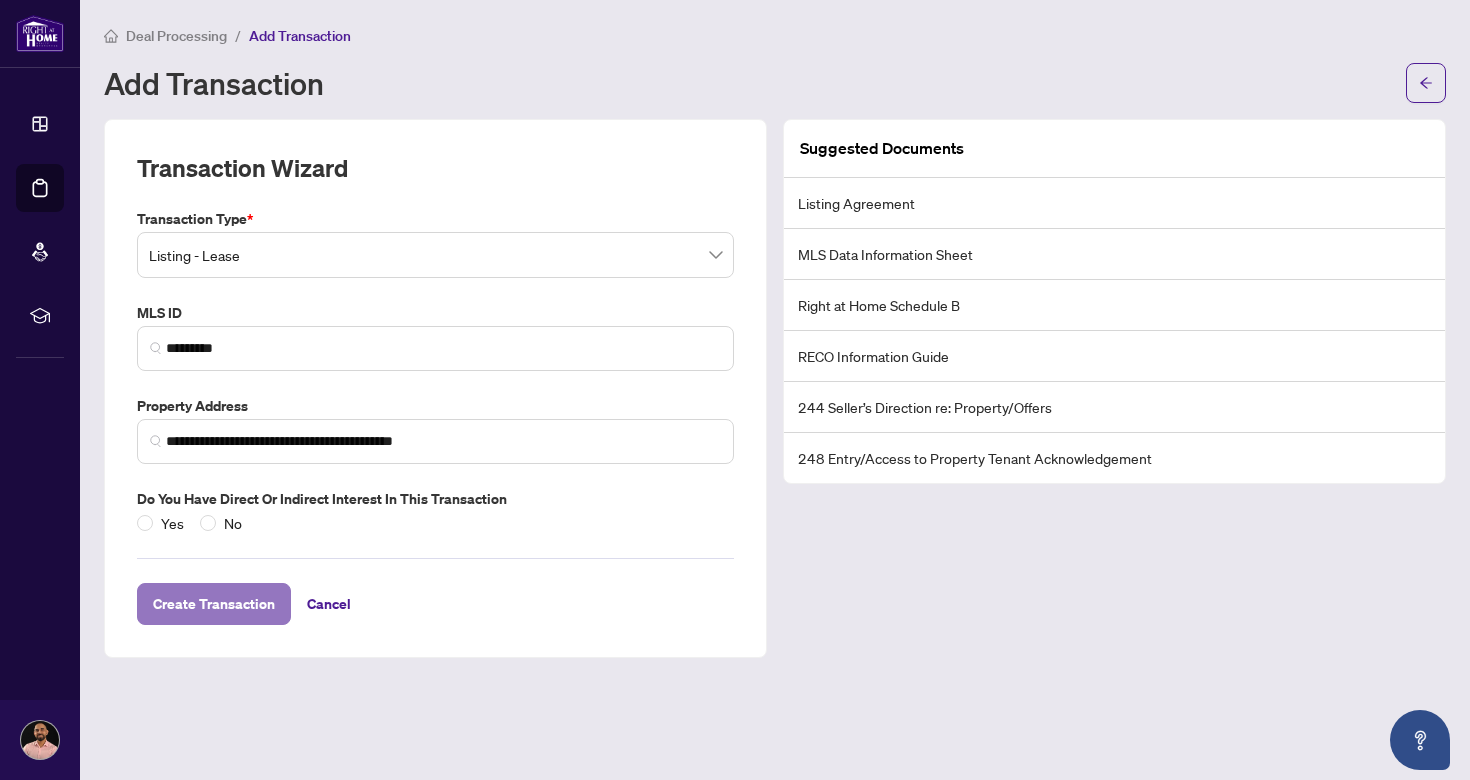 click on "Create Transaction" at bounding box center [214, 604] 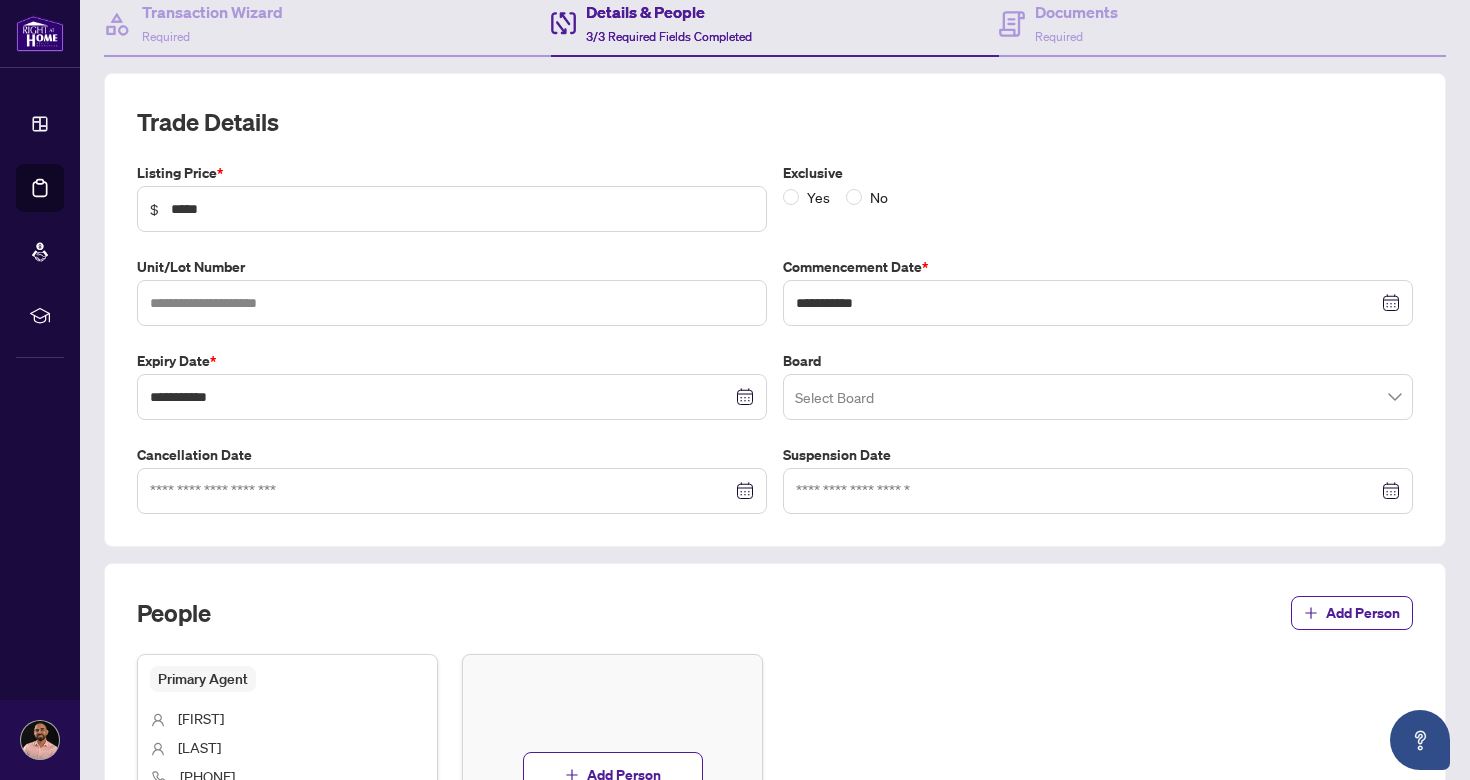 scroll, scrollTop: 500, scrollLeft: 0, axis: vertical 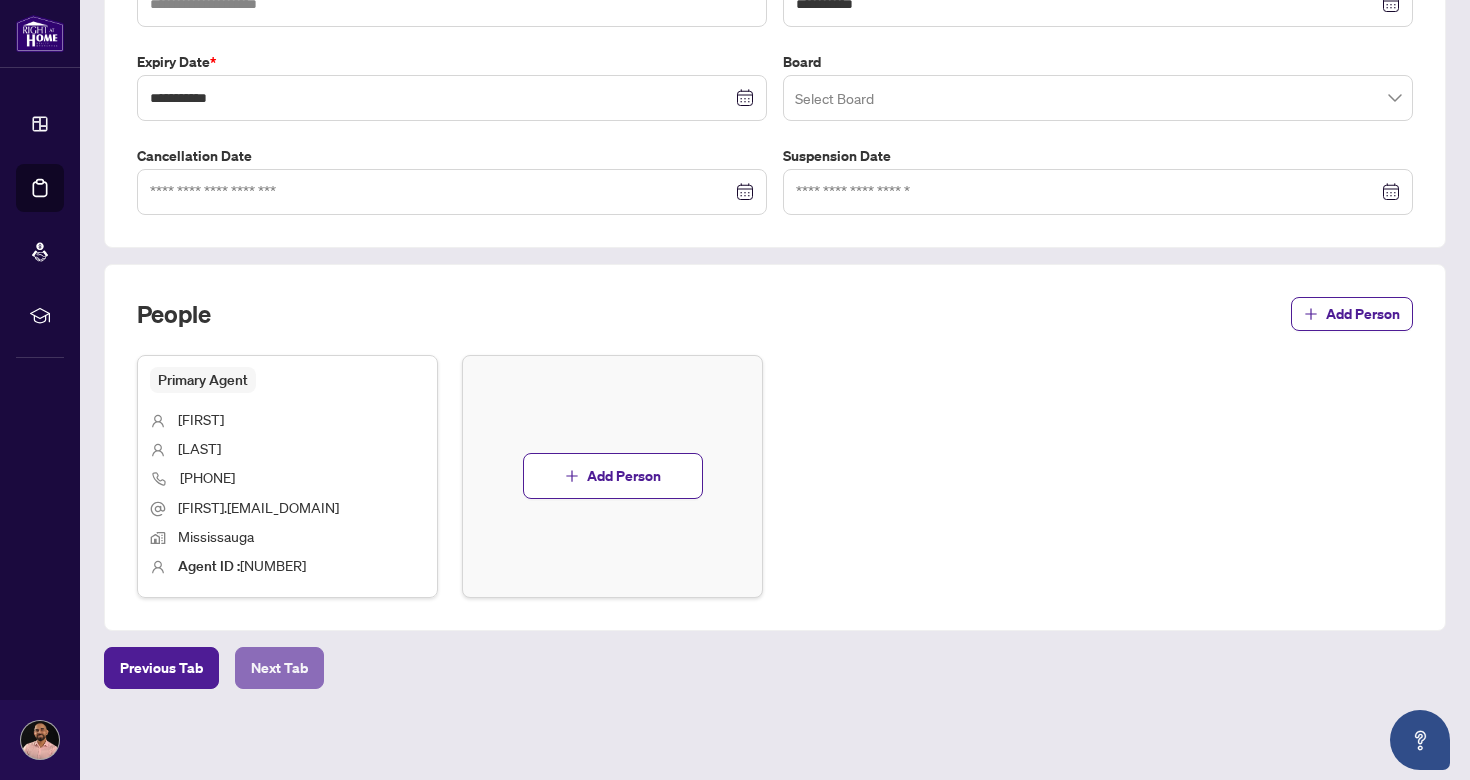 click on "Next Tab" at bounding box center (279, 668) 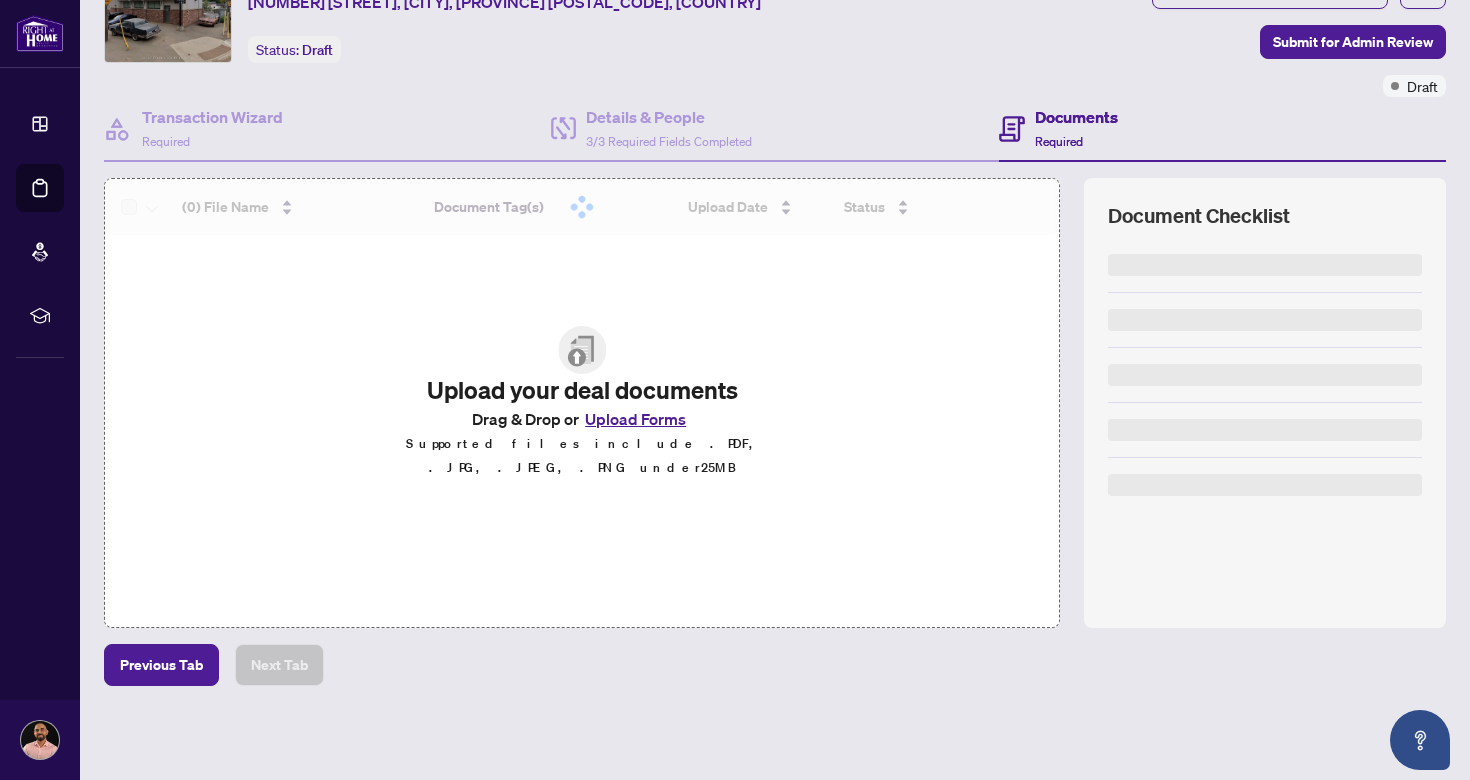 scroll, scrollTop: 0, scrollLeft: 0, axis: both 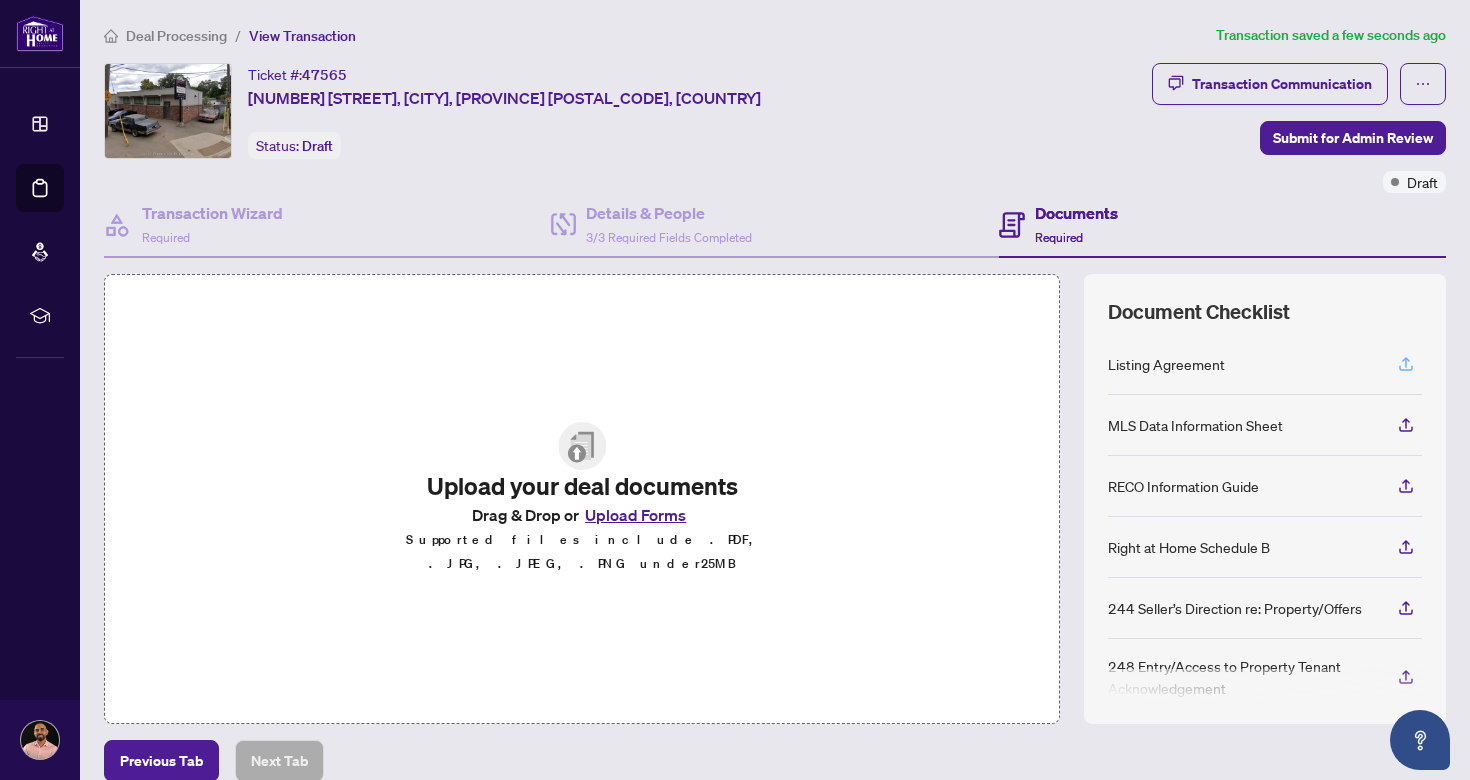 click 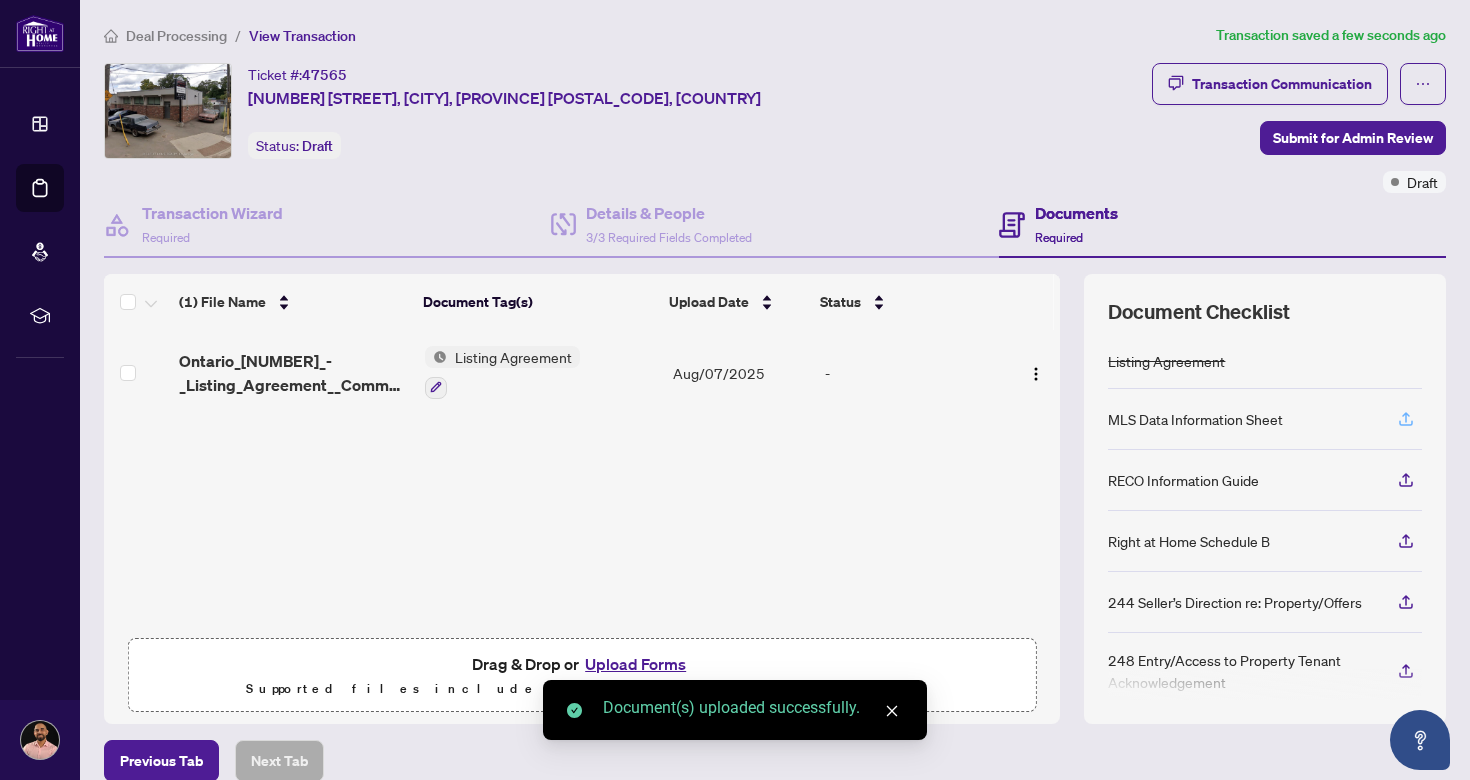 click 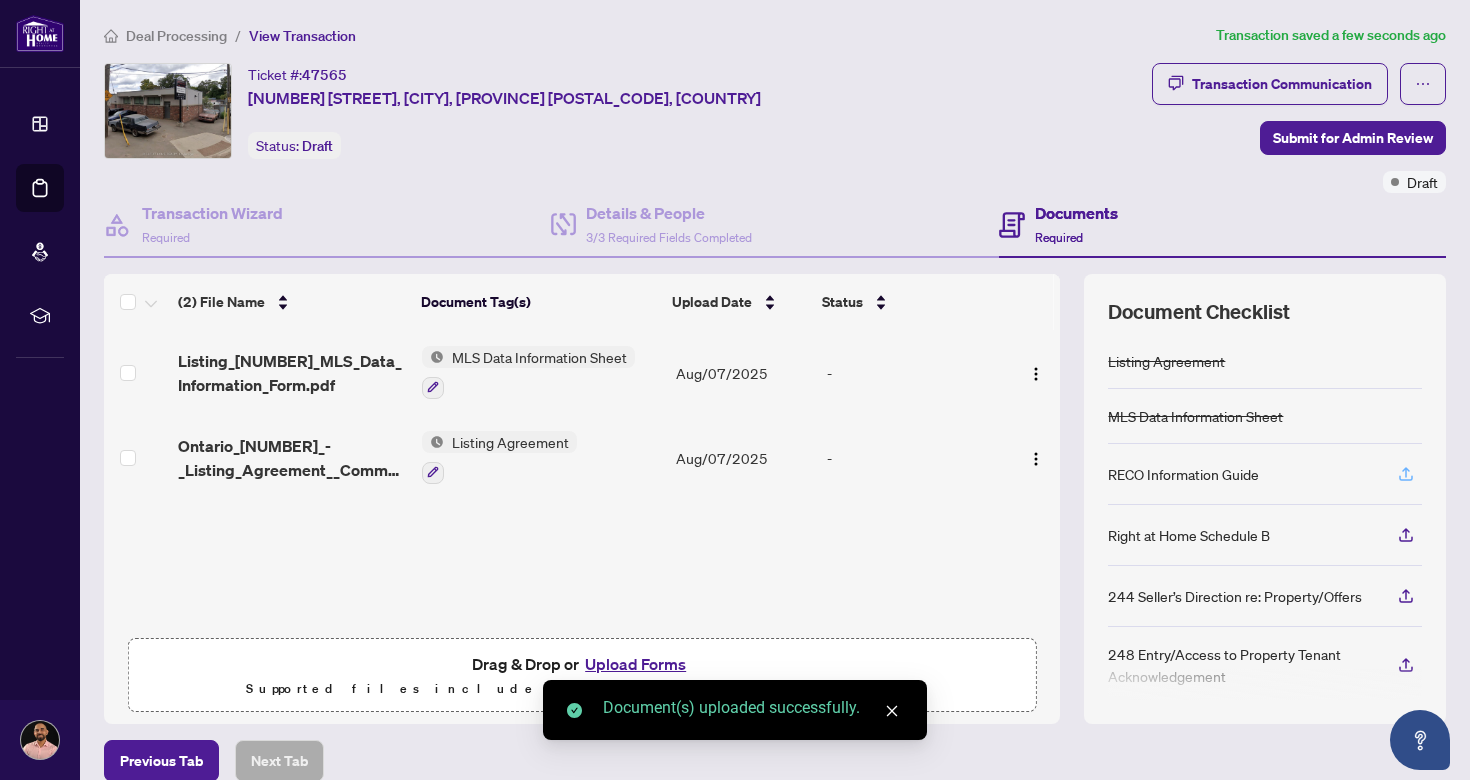 click 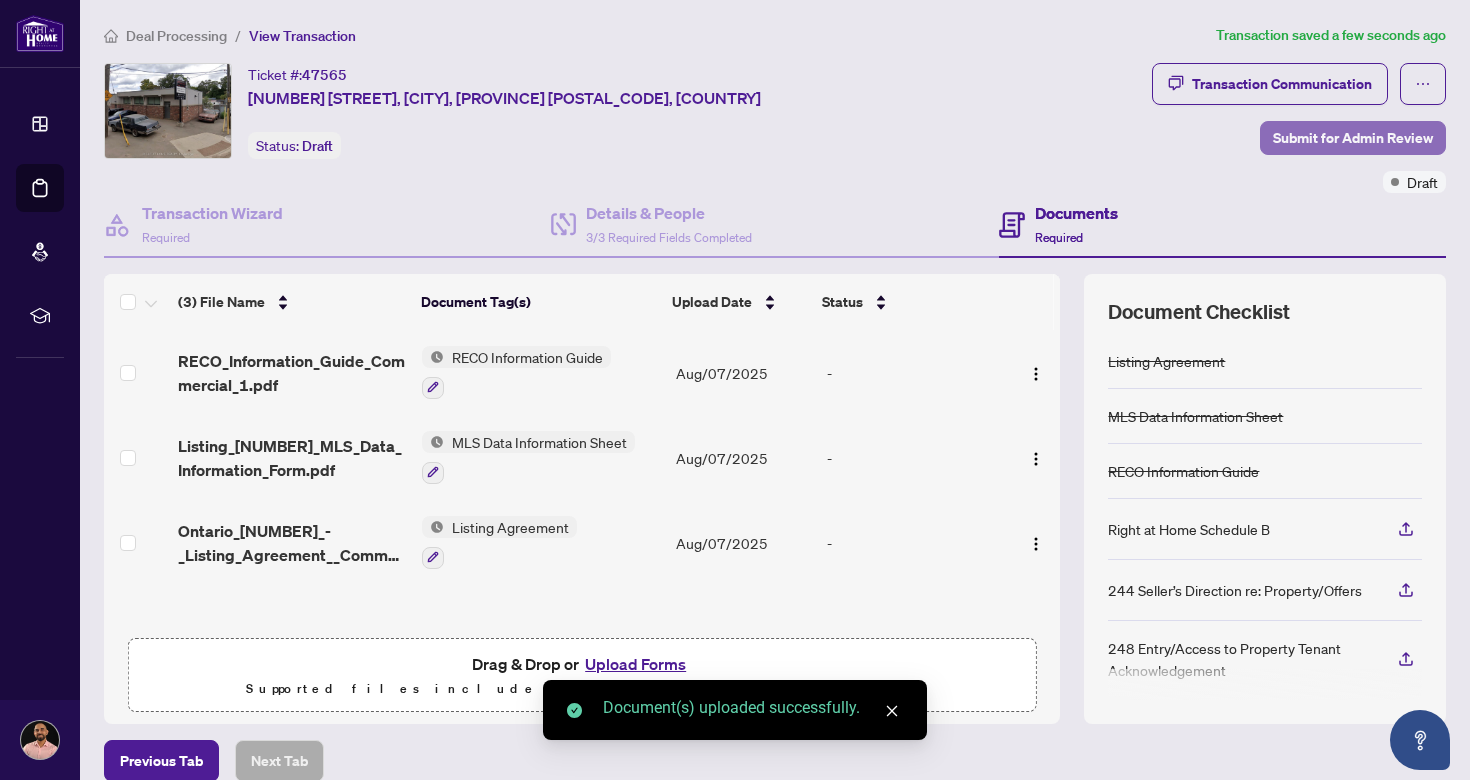 click on "Submit for Admin Review" at bounding box center [1353, 138] 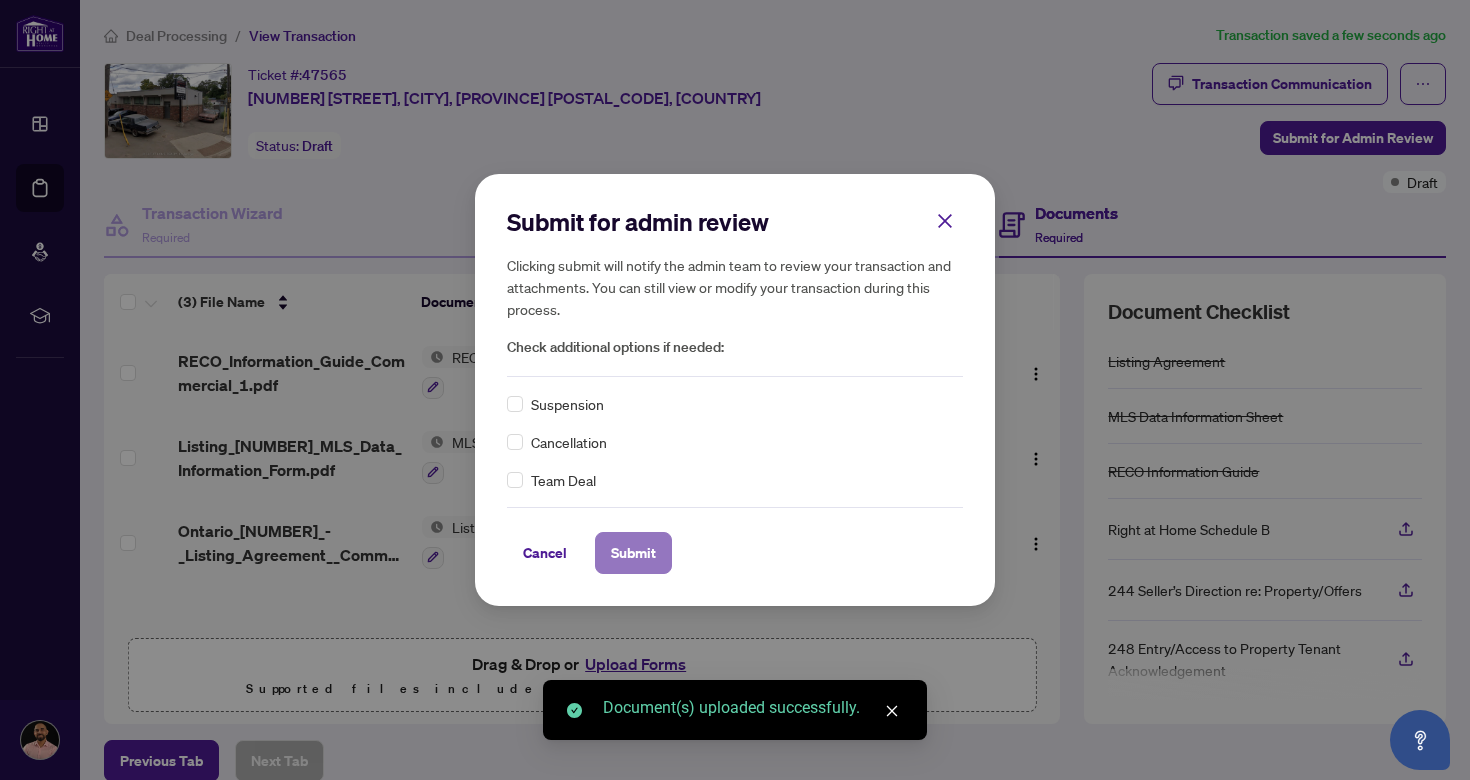 click on "Submit" at bounding box center [633, 553] 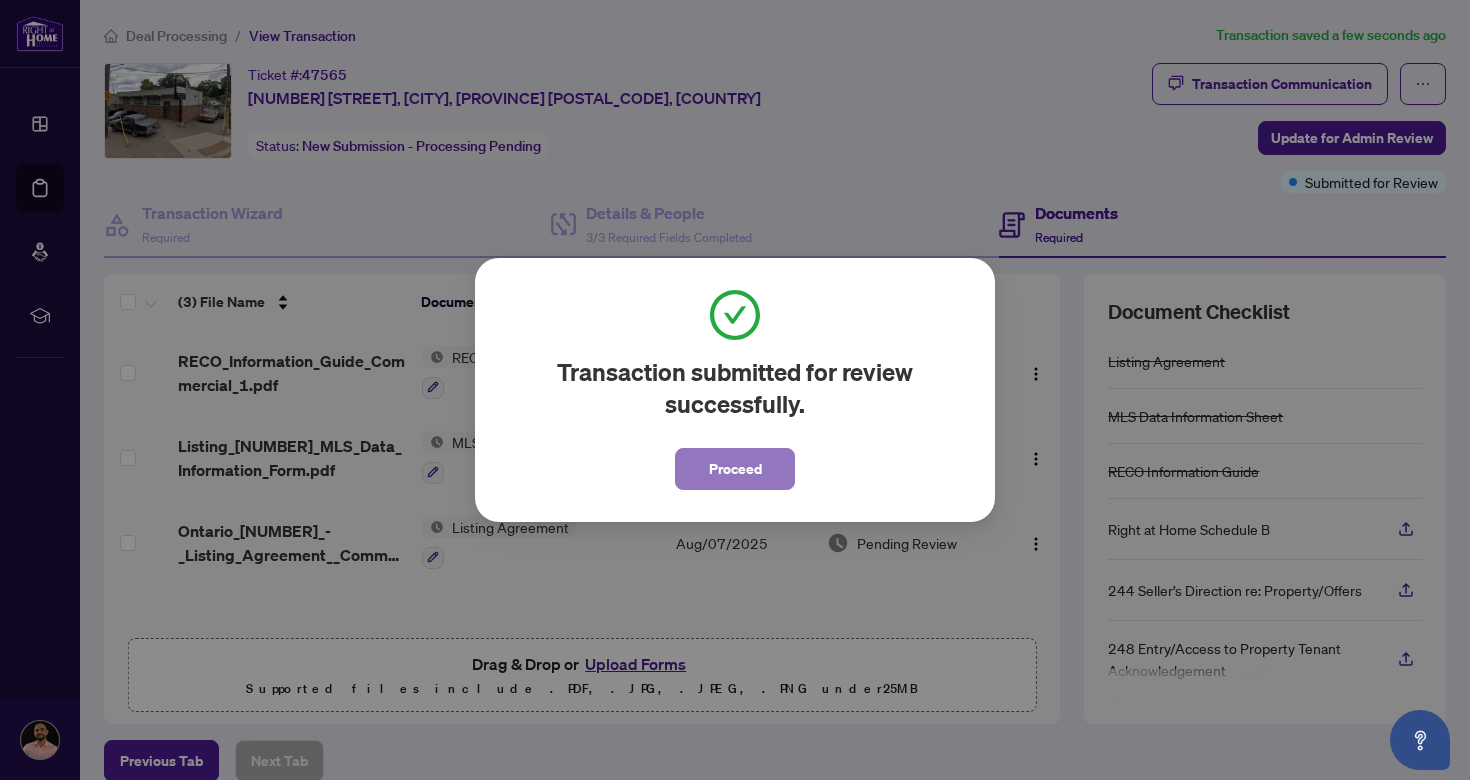 click on "Proceed" at bounding box center (735, 469) 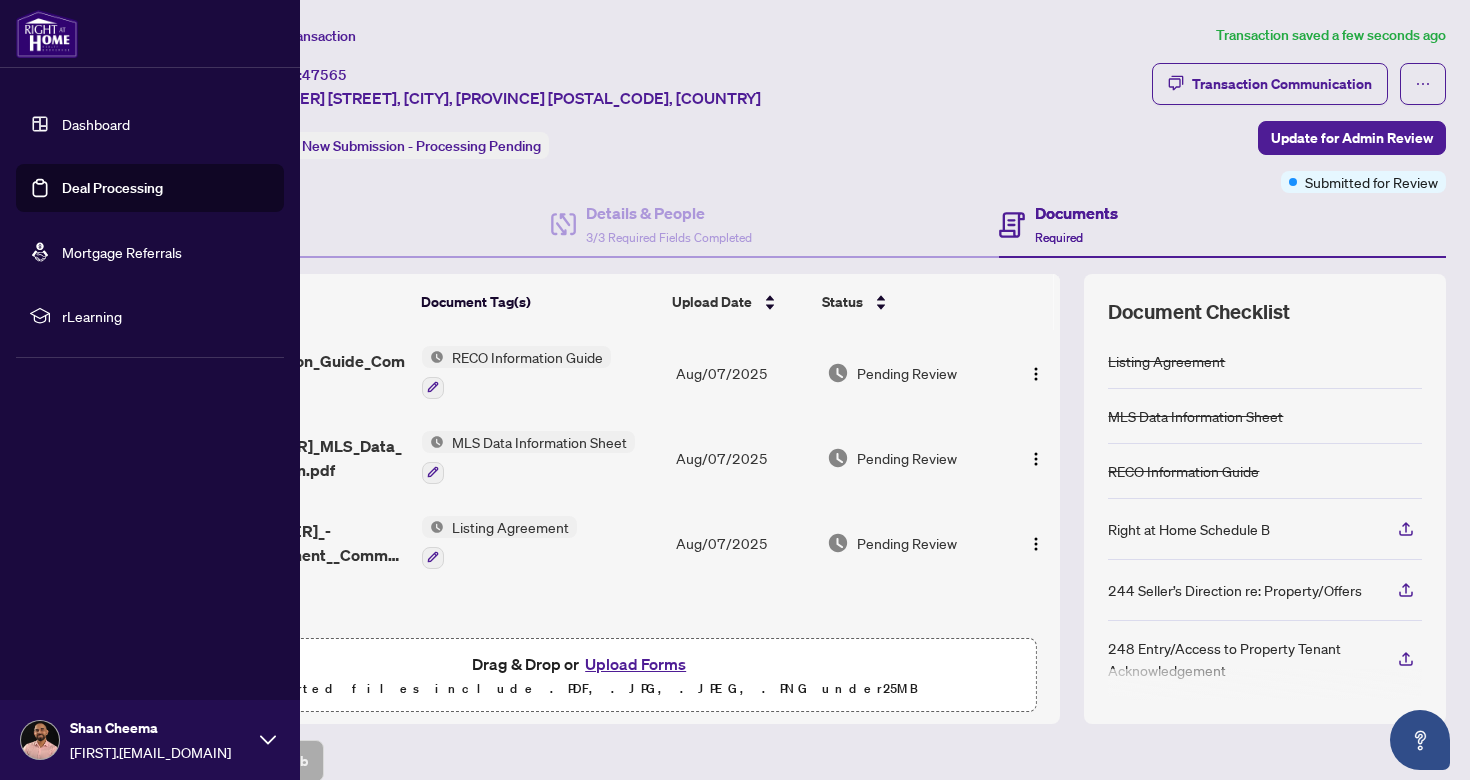 click on "Deal Processing" at bounding box center [112, 188] 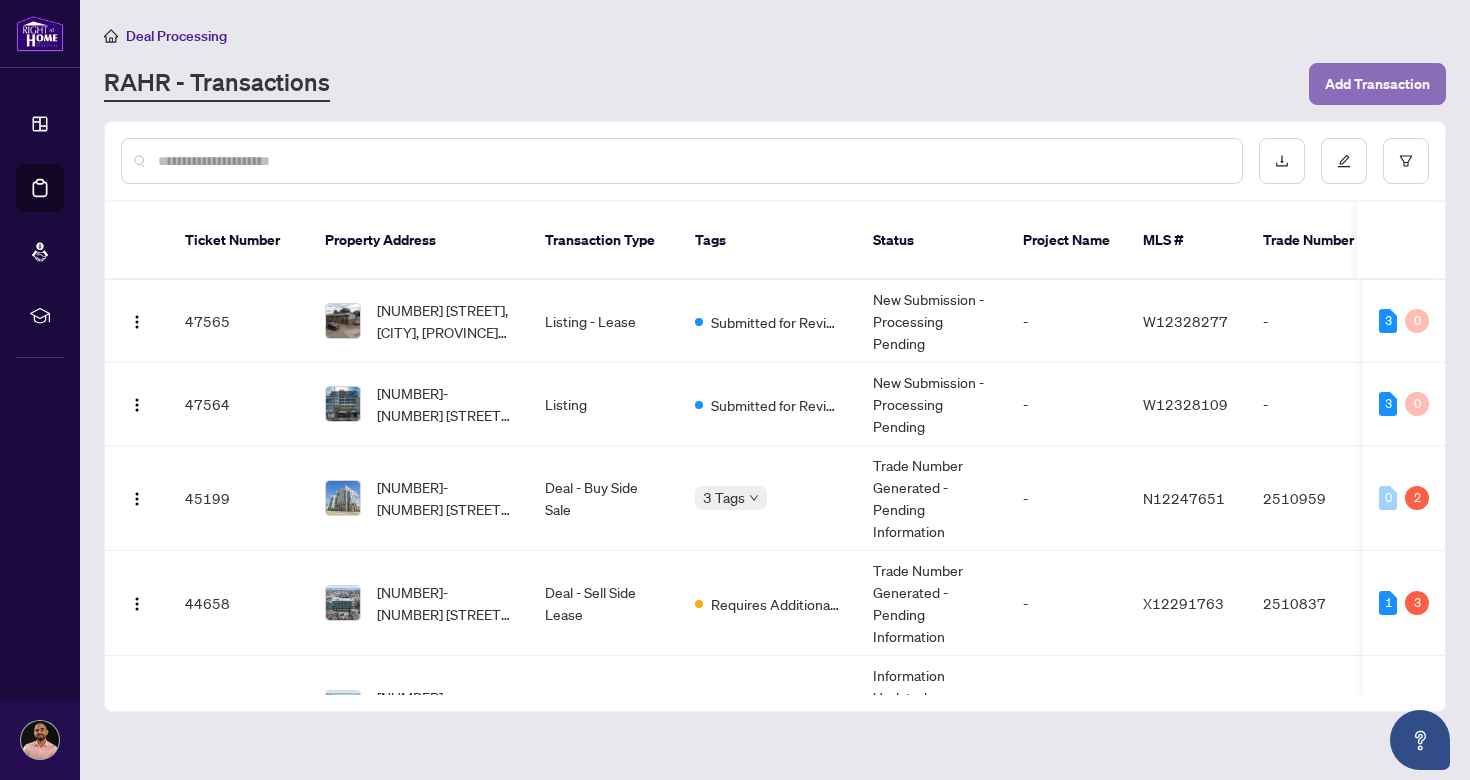 click on "Add Transaction" at bounding box center (1377, 84) 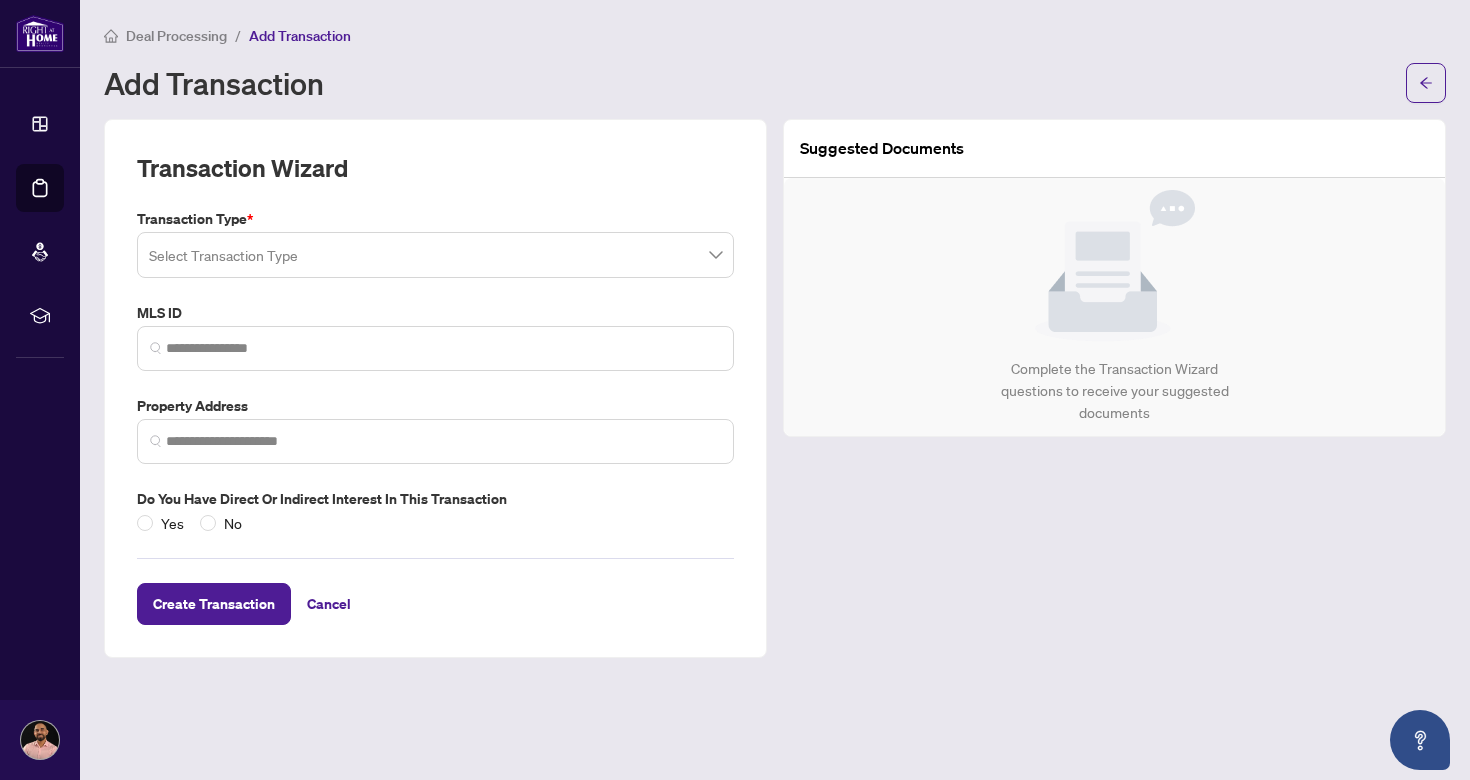 click at bounding box center (435, 255) 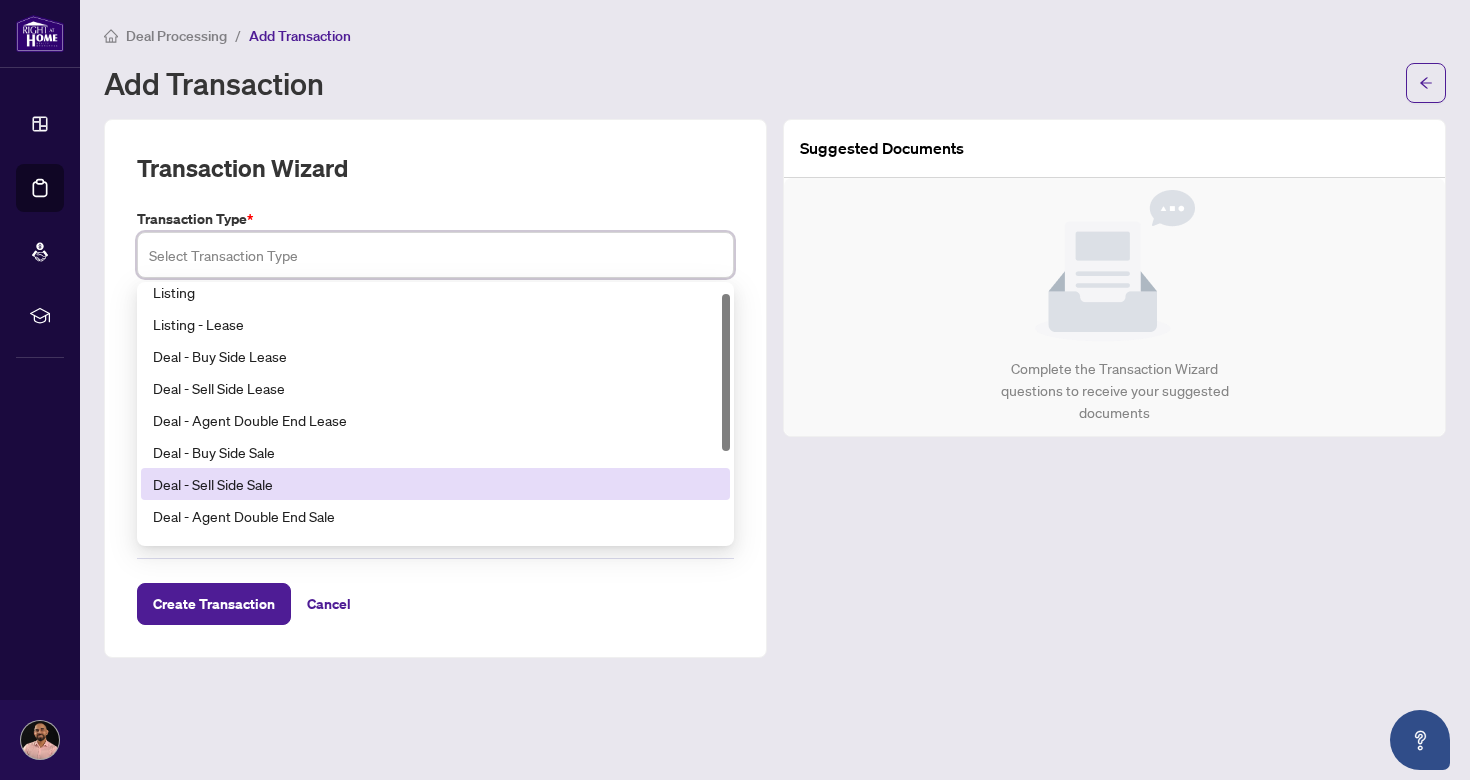 scroll, scrollTop: 13, scrollLeft: 0, axis: vertical 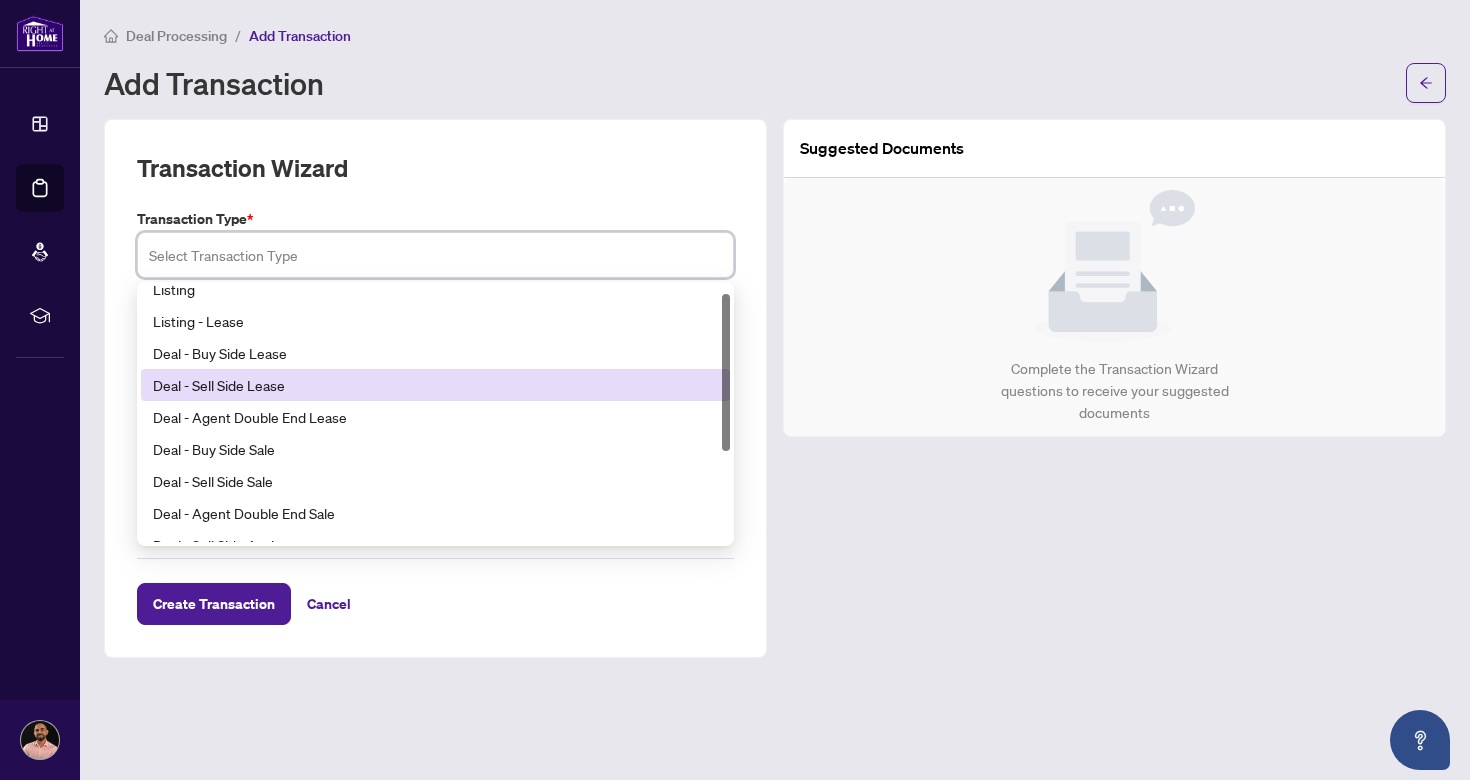 click on "Deal - Sell Side Lease" at bounding box center (435, 385) 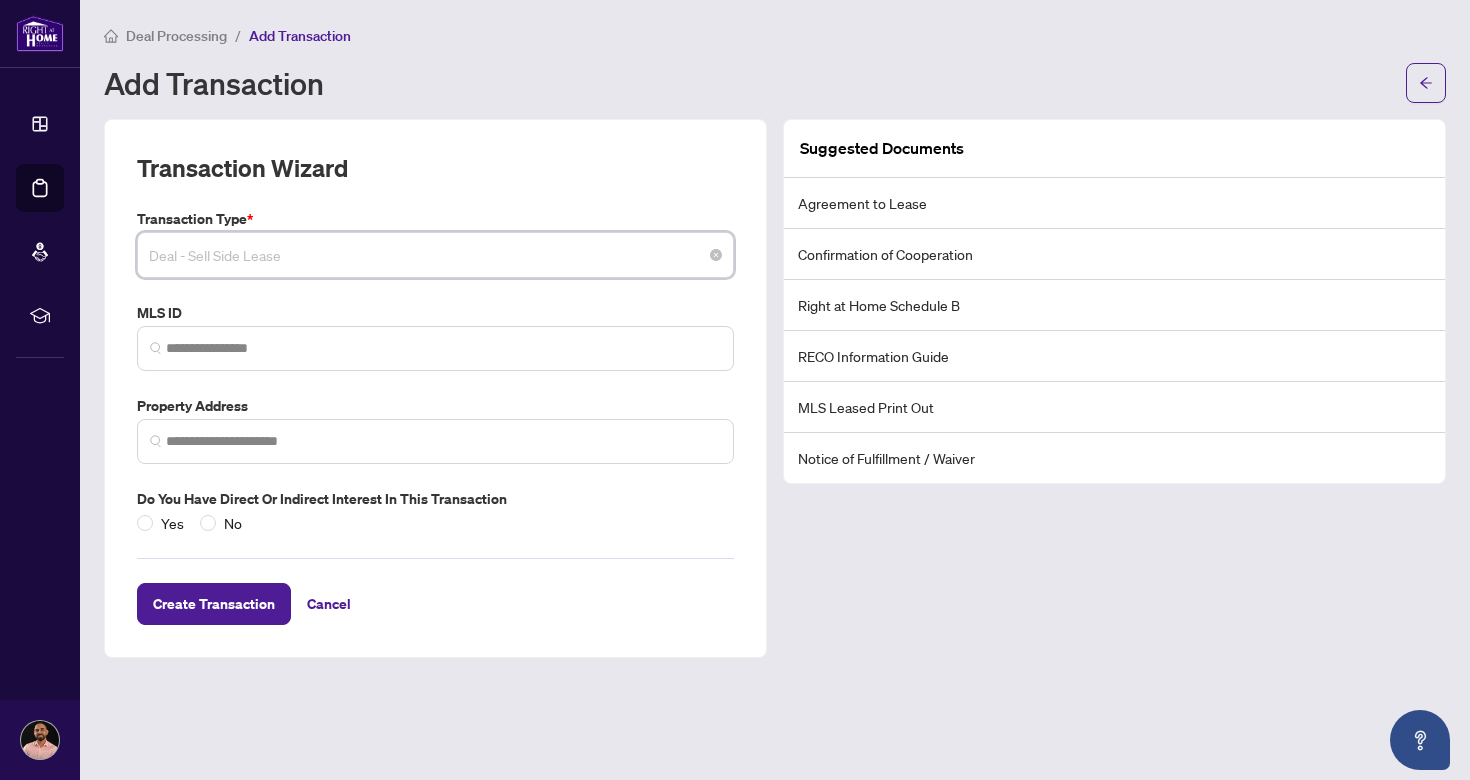 click on "Deal - Sell Side Lease" at bounding box center (435, 255) 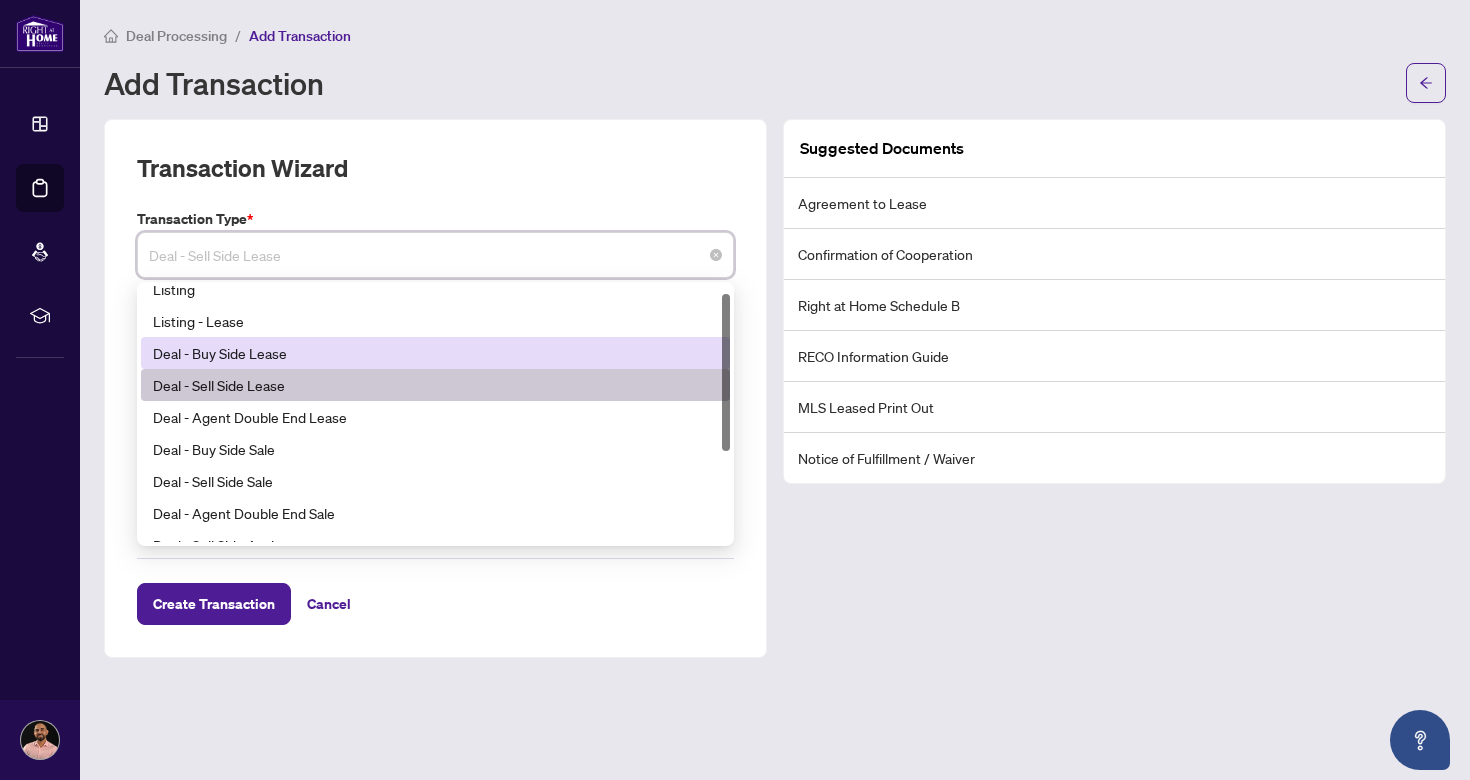 click on "Deal - Buy Side Lease" at bounding box center (435, 353) 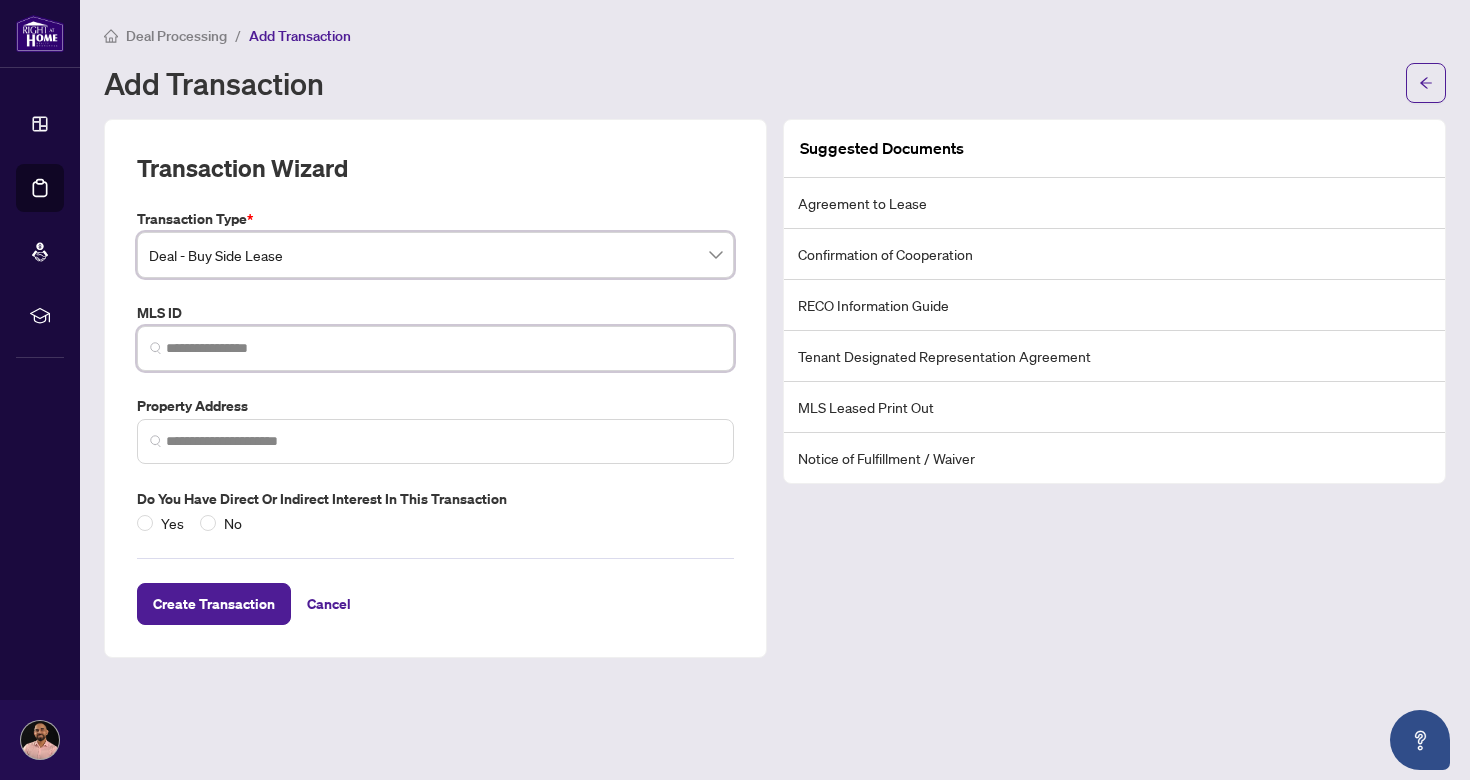 click at bounding box center (443, 348) 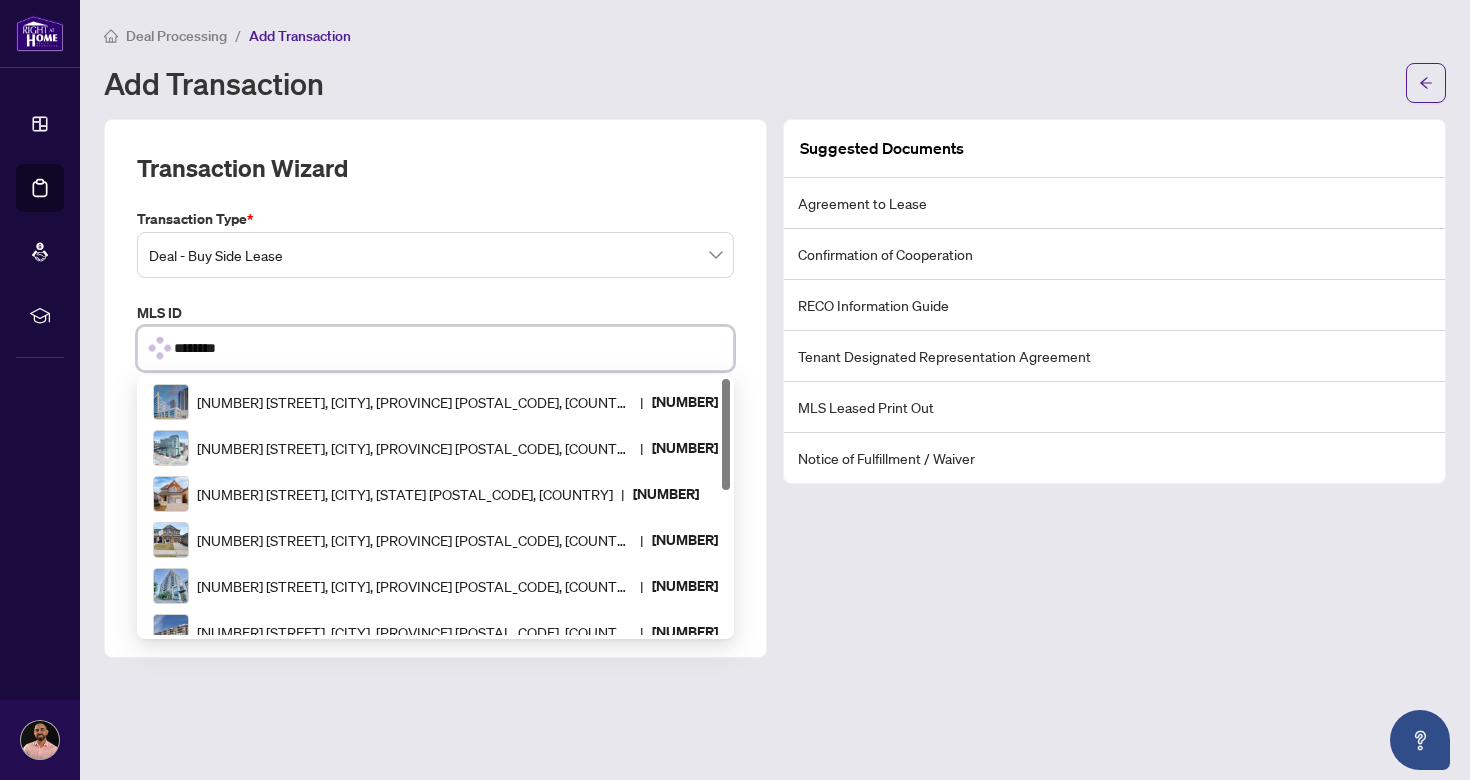 type on "*********" 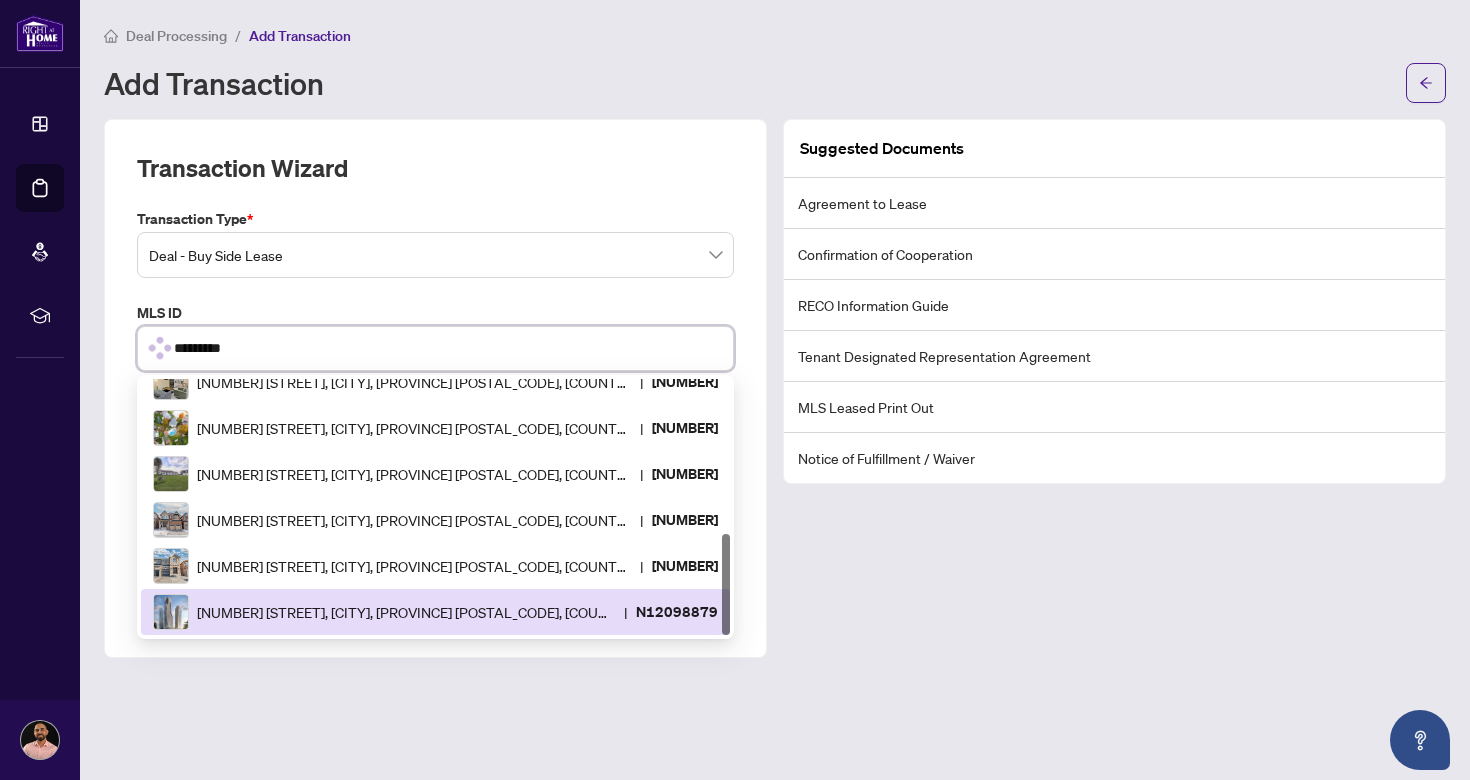 scroll, scrollTop: 0, scrollLeft: 0, axis: both 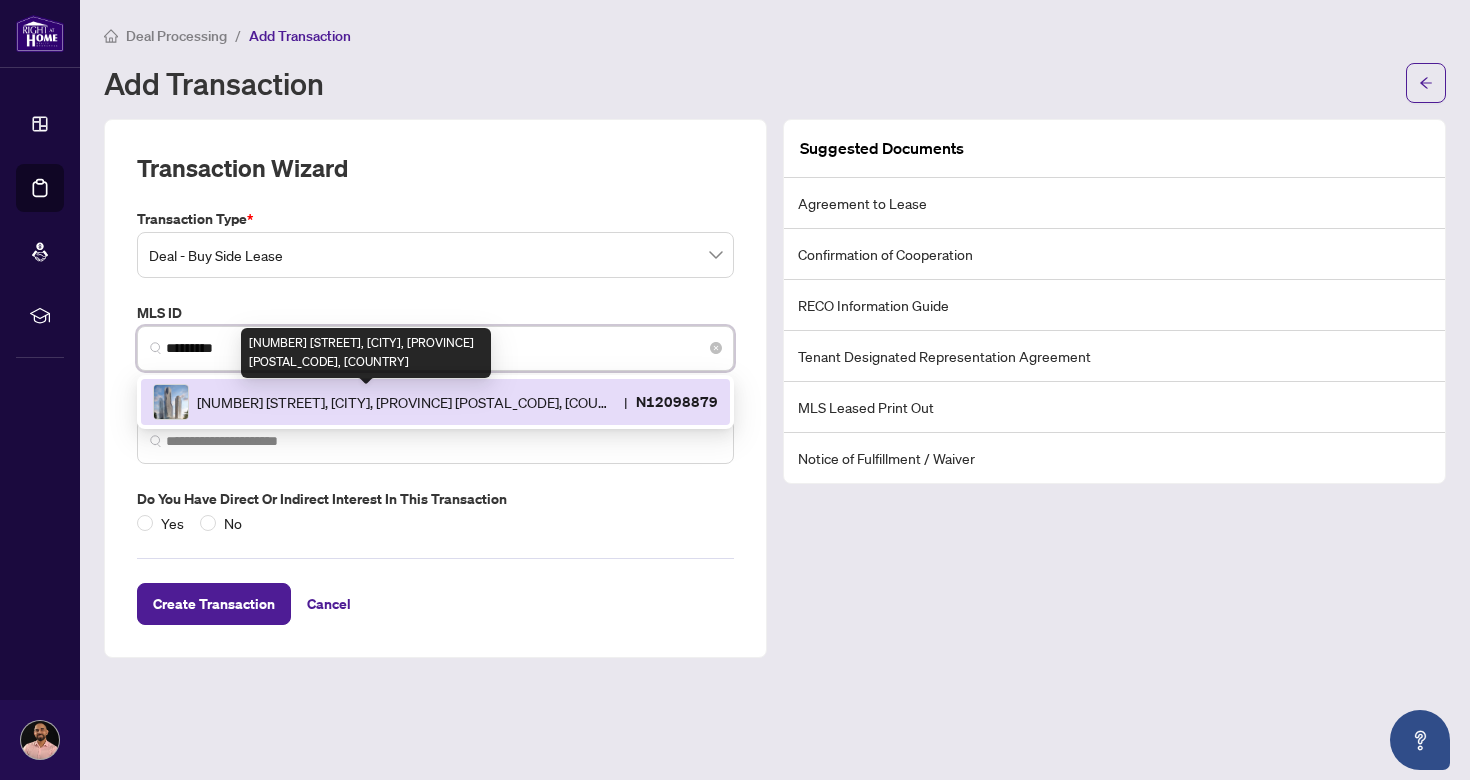 click on "[NUMBER] [STREET], [CITY], [PROVINCE] [POSTAL_CODE], [COUNTRY]" at bounding box center [406, 402] 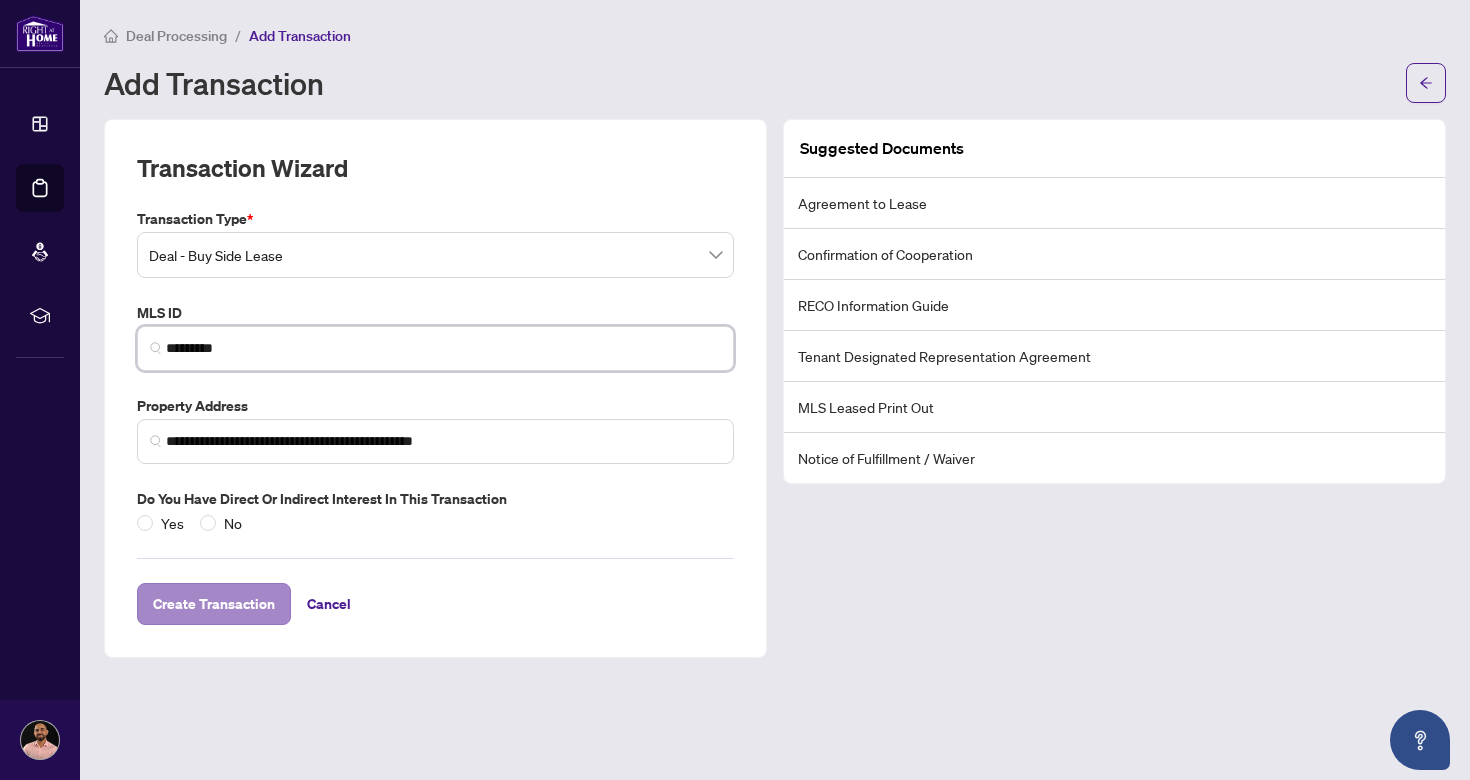 type on "*********" 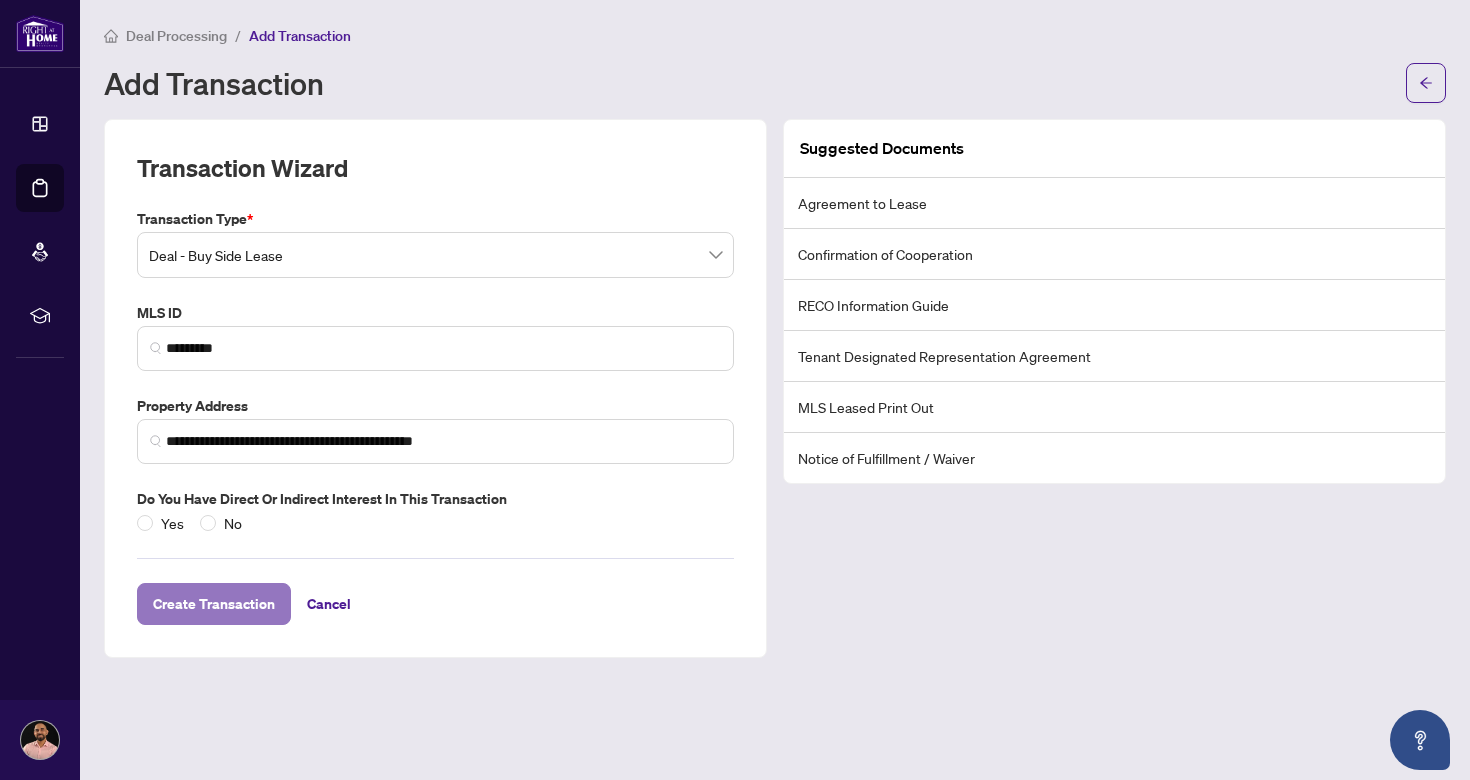 click on "Create Transaction" at bounding box center [214, 604] 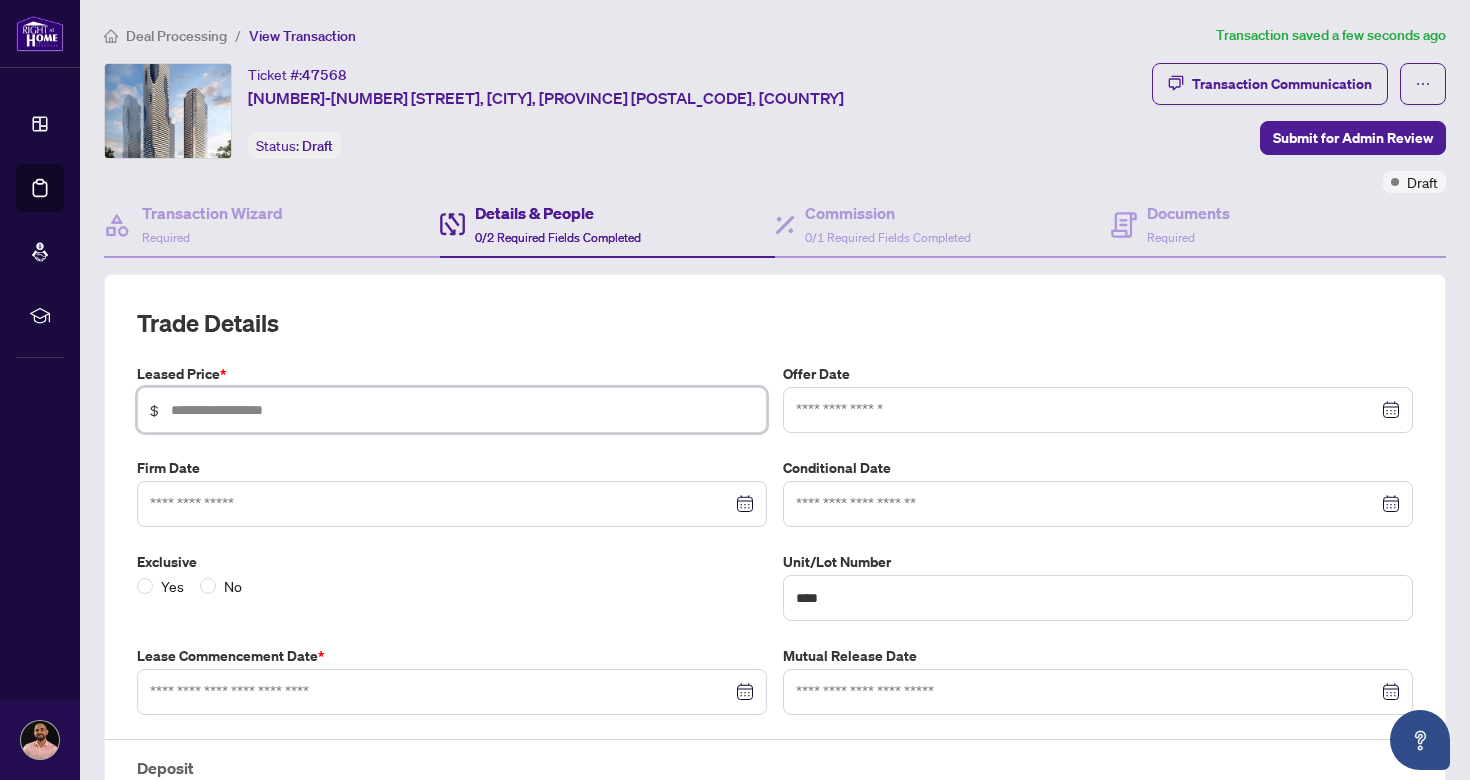 click at bounding box center (462, 410) 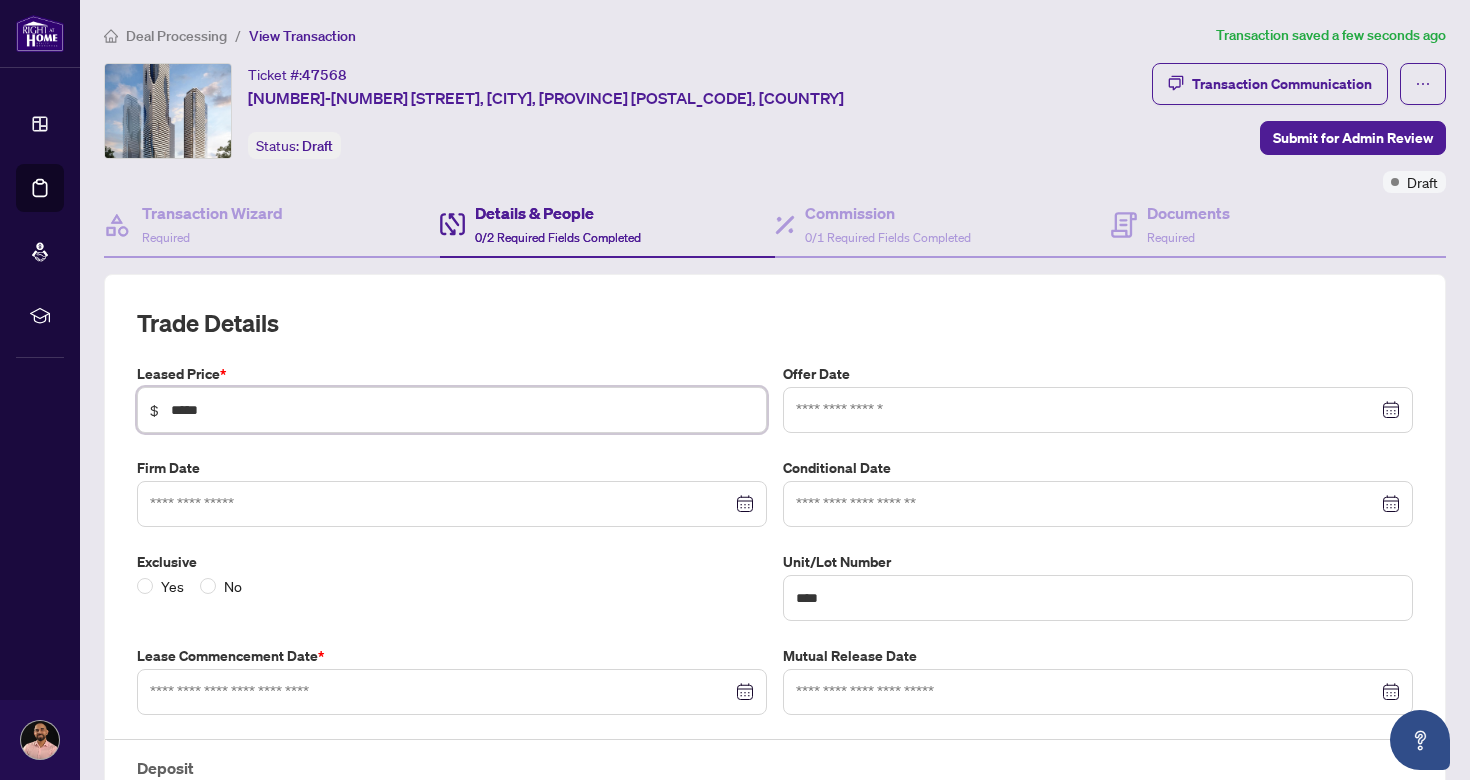 type on "*****" 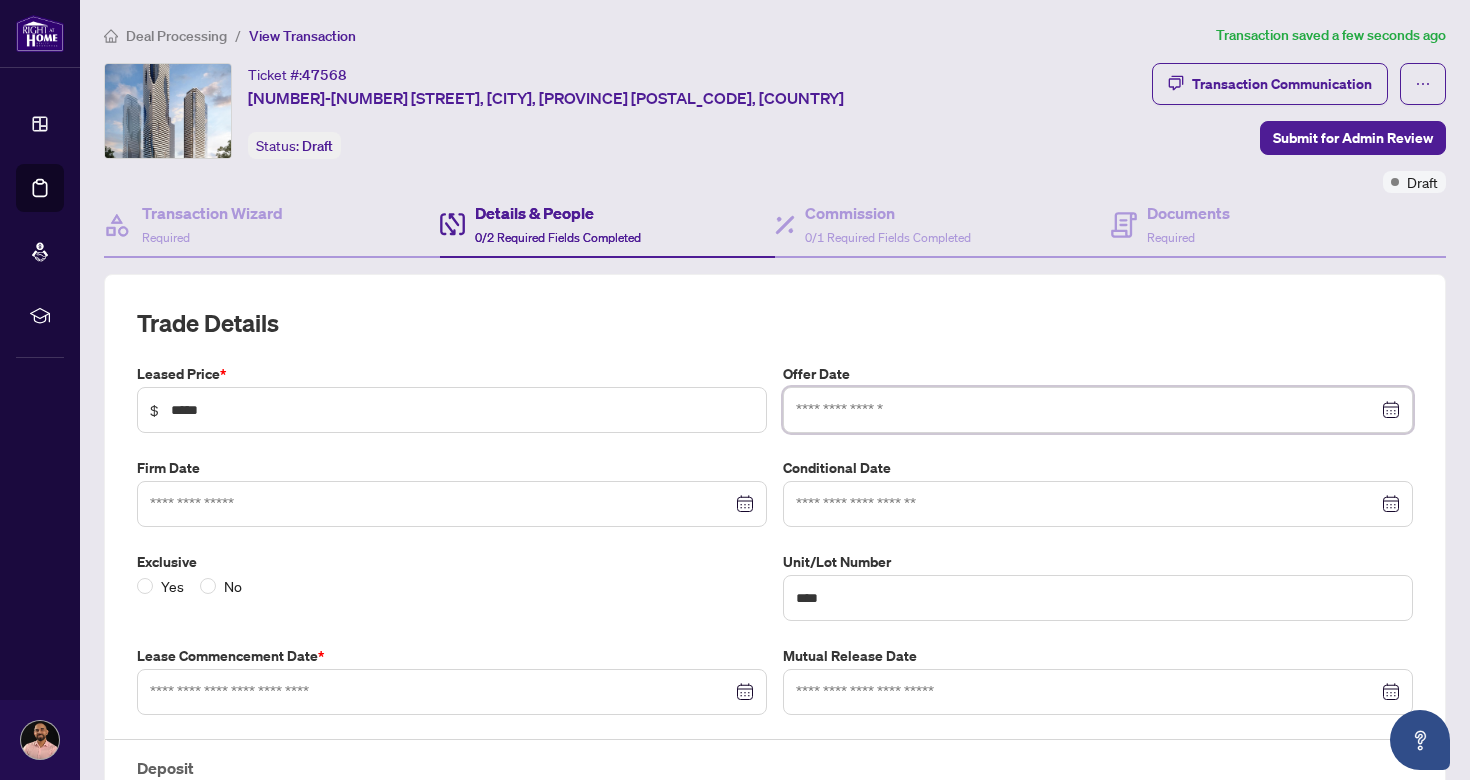 click at bounding box center [1087, 410] 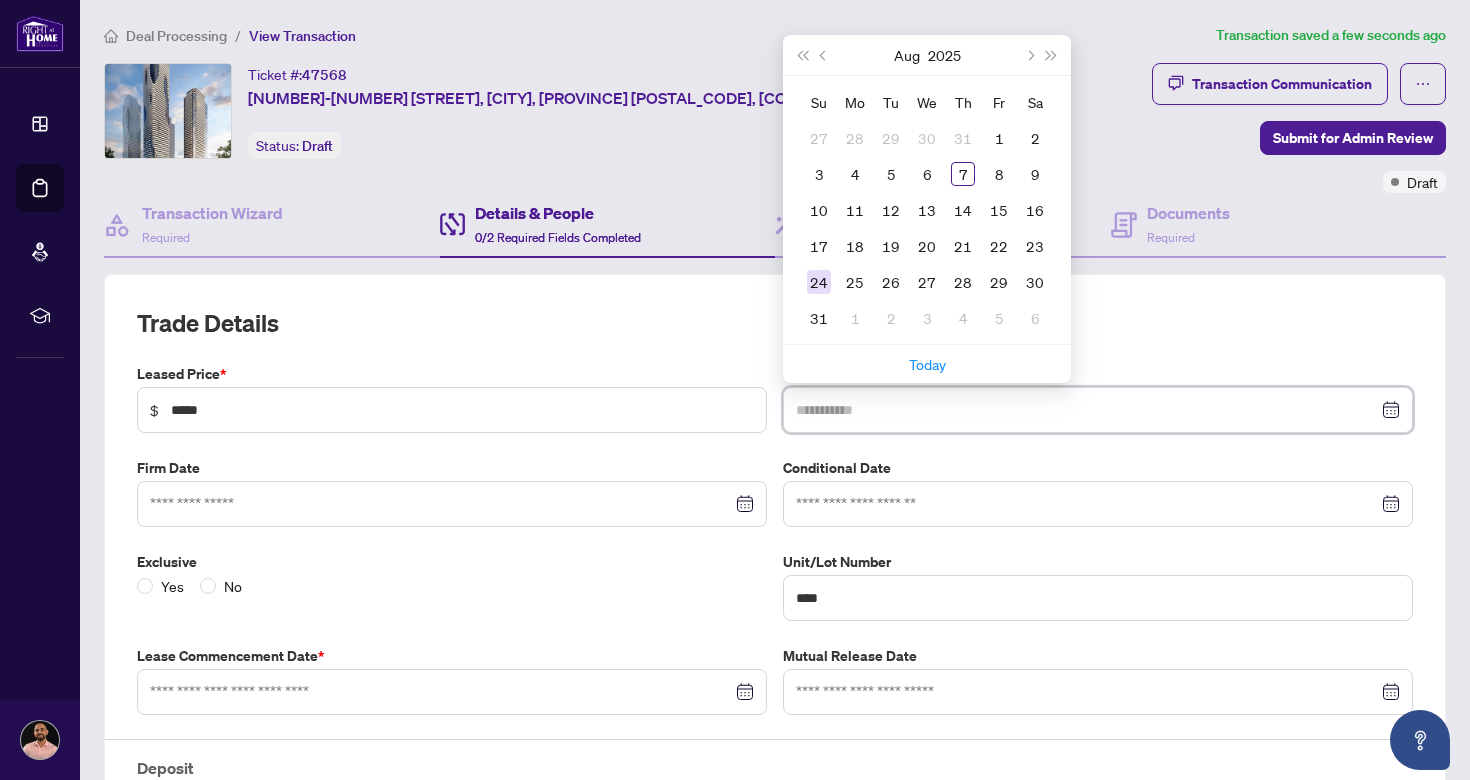 type on "**********" 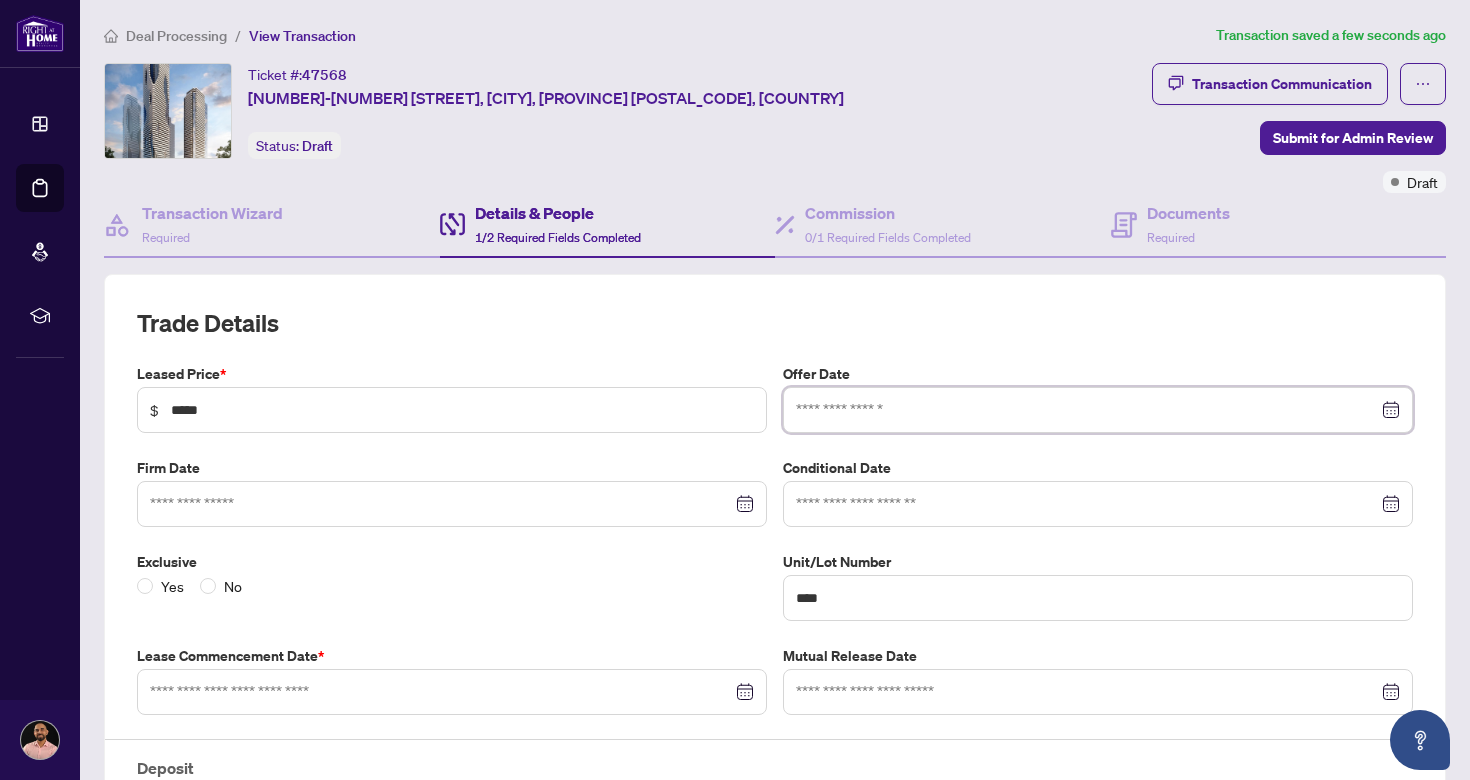 click at bounding box center (1098, 410) 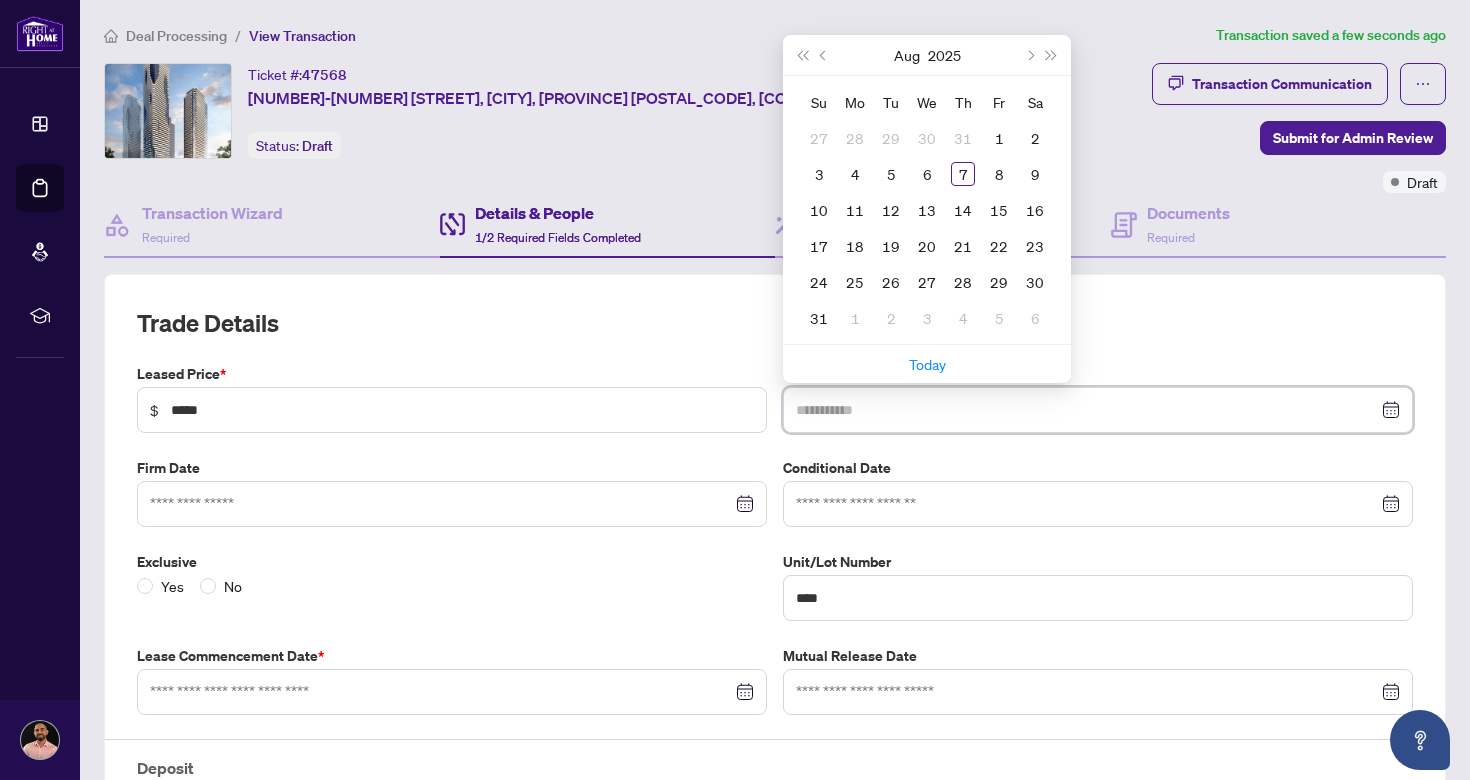 type on "**********" 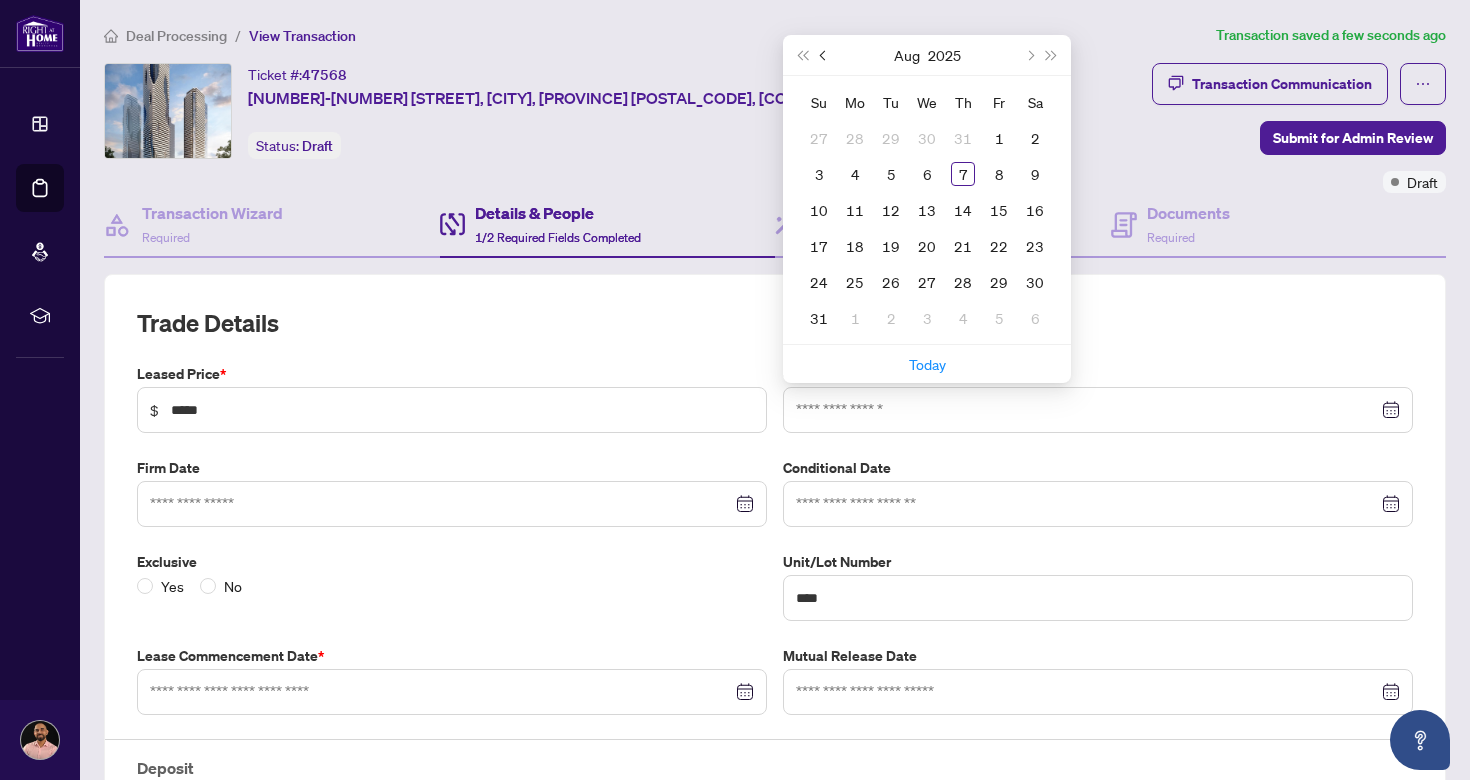click at bounding box center [825, 55] 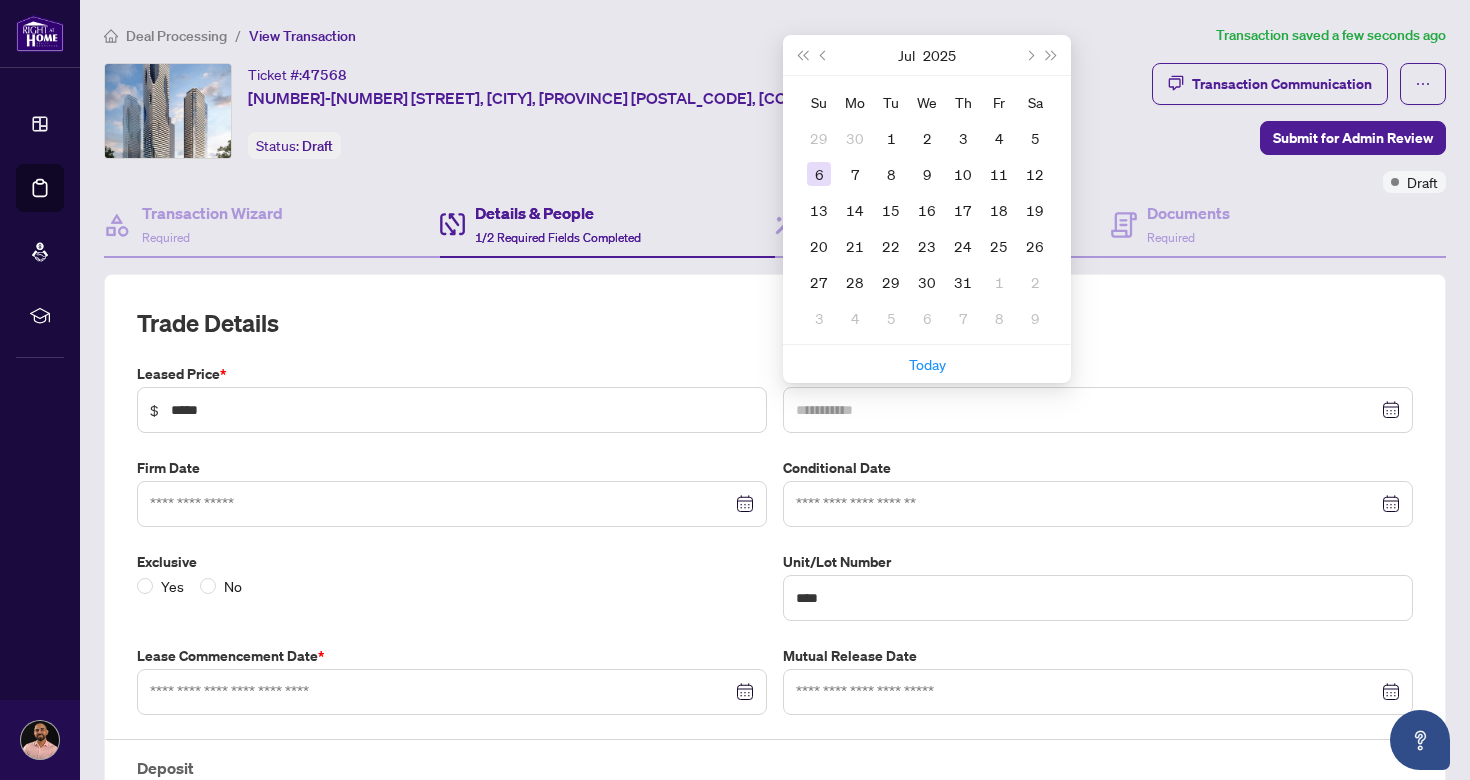 type on "**********" 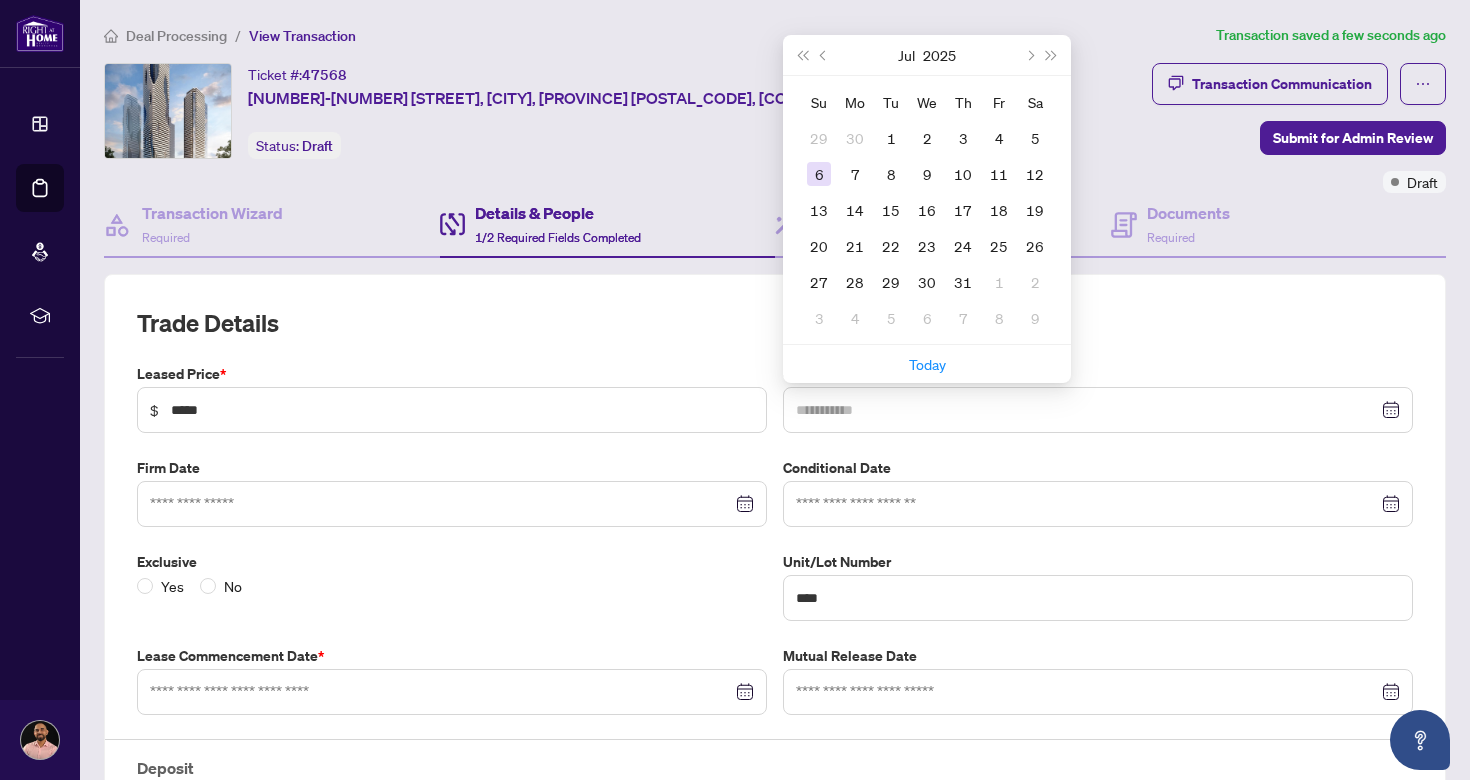 click on "6" at bounding box center (819, 174) 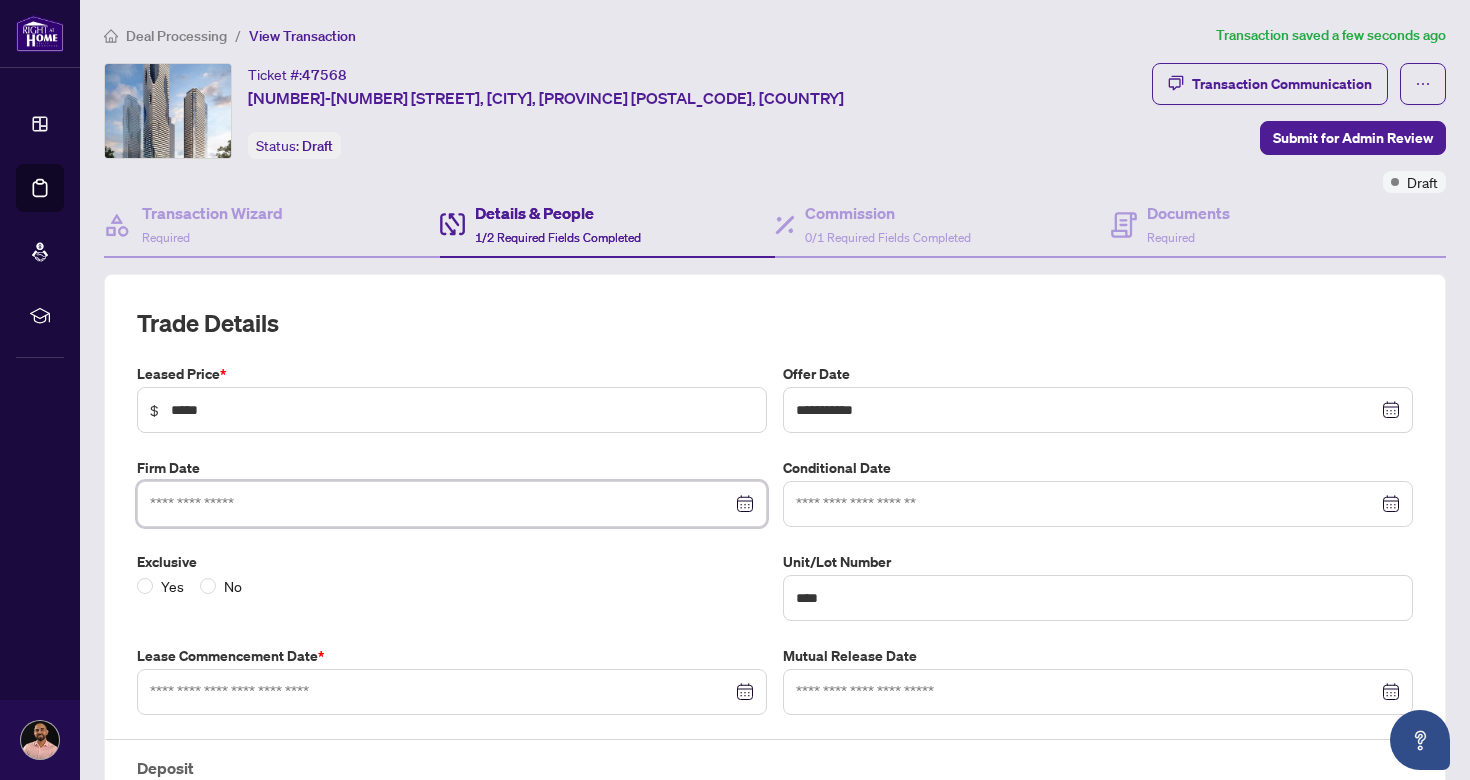 click at bounding box center [441, 504] 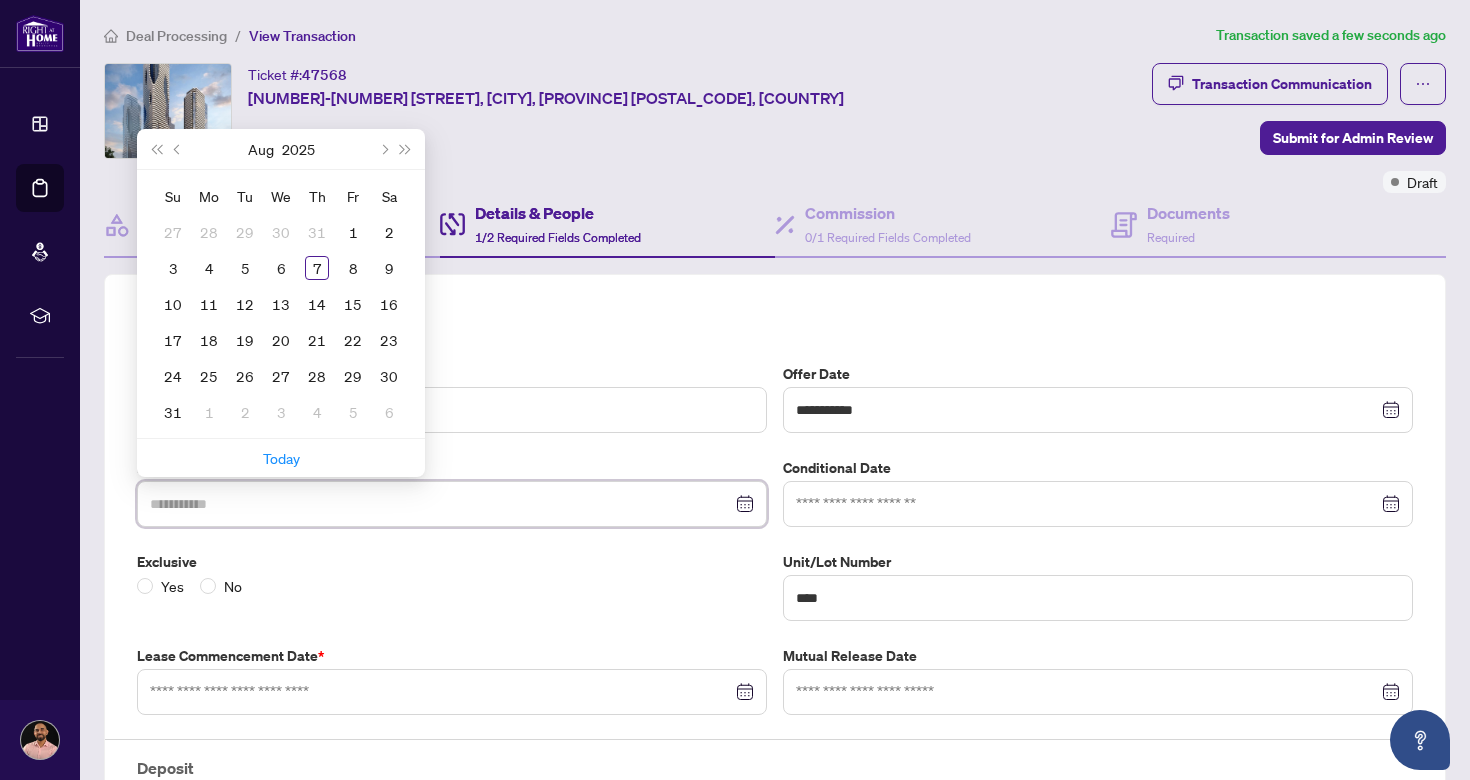 type on "**********" 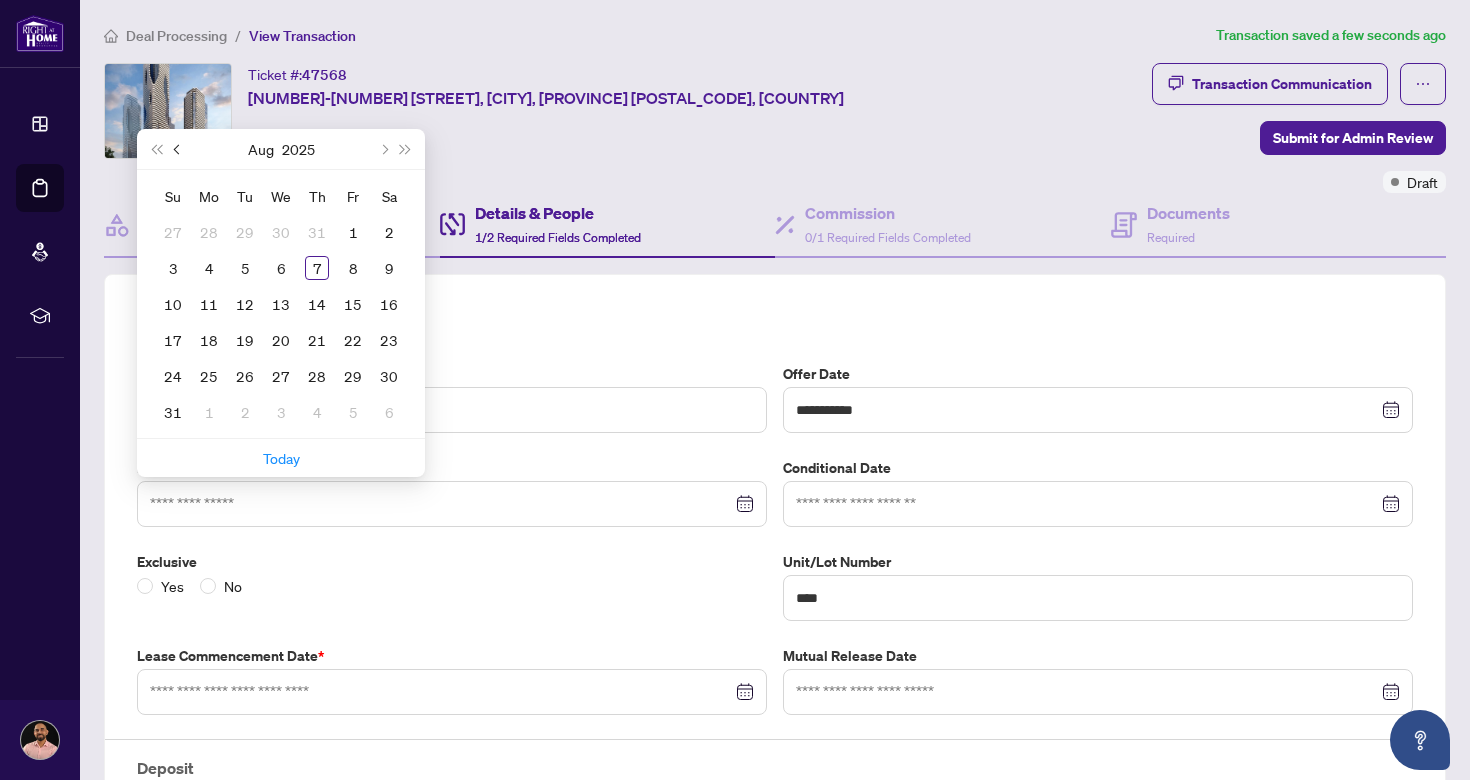 click at bounding box center (178, 149) 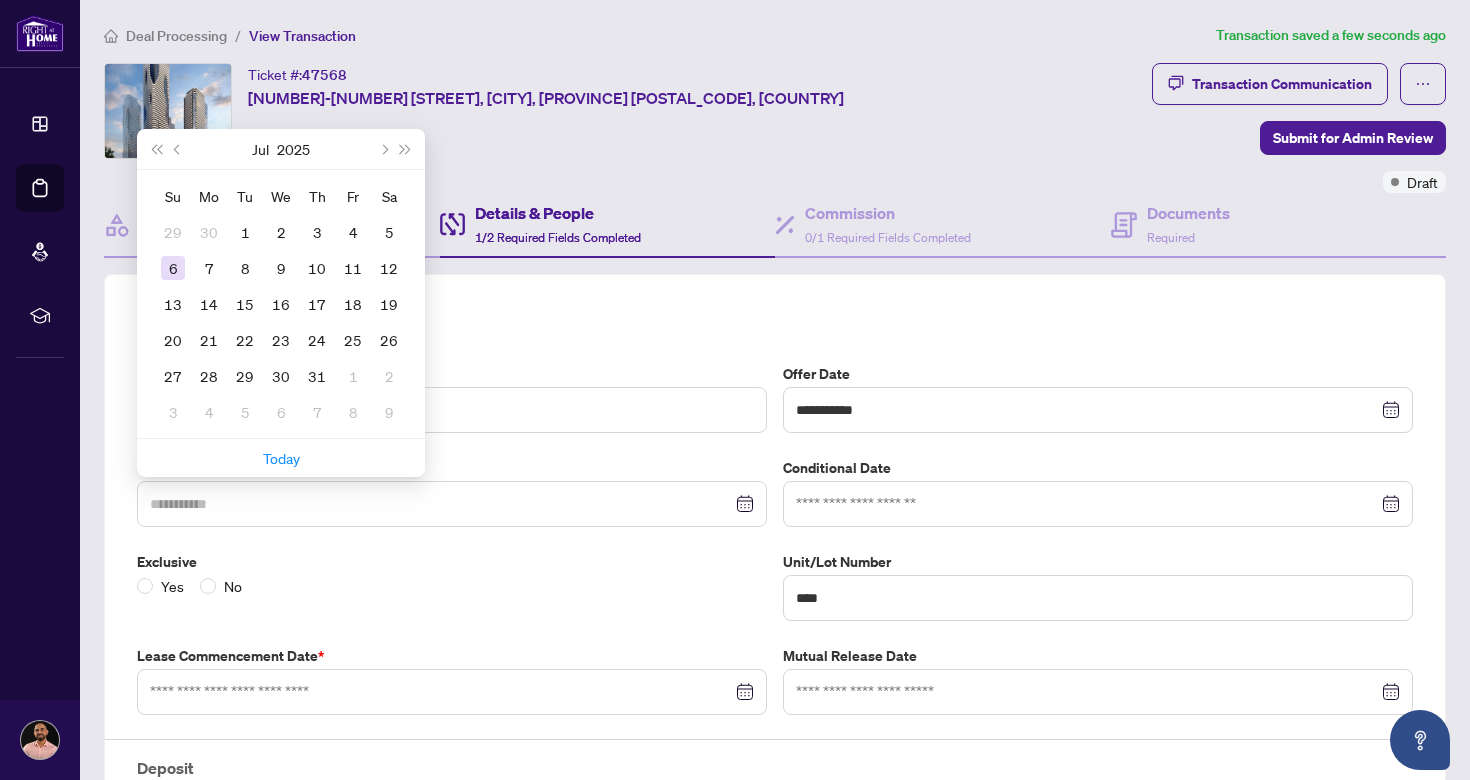 type on "**********" 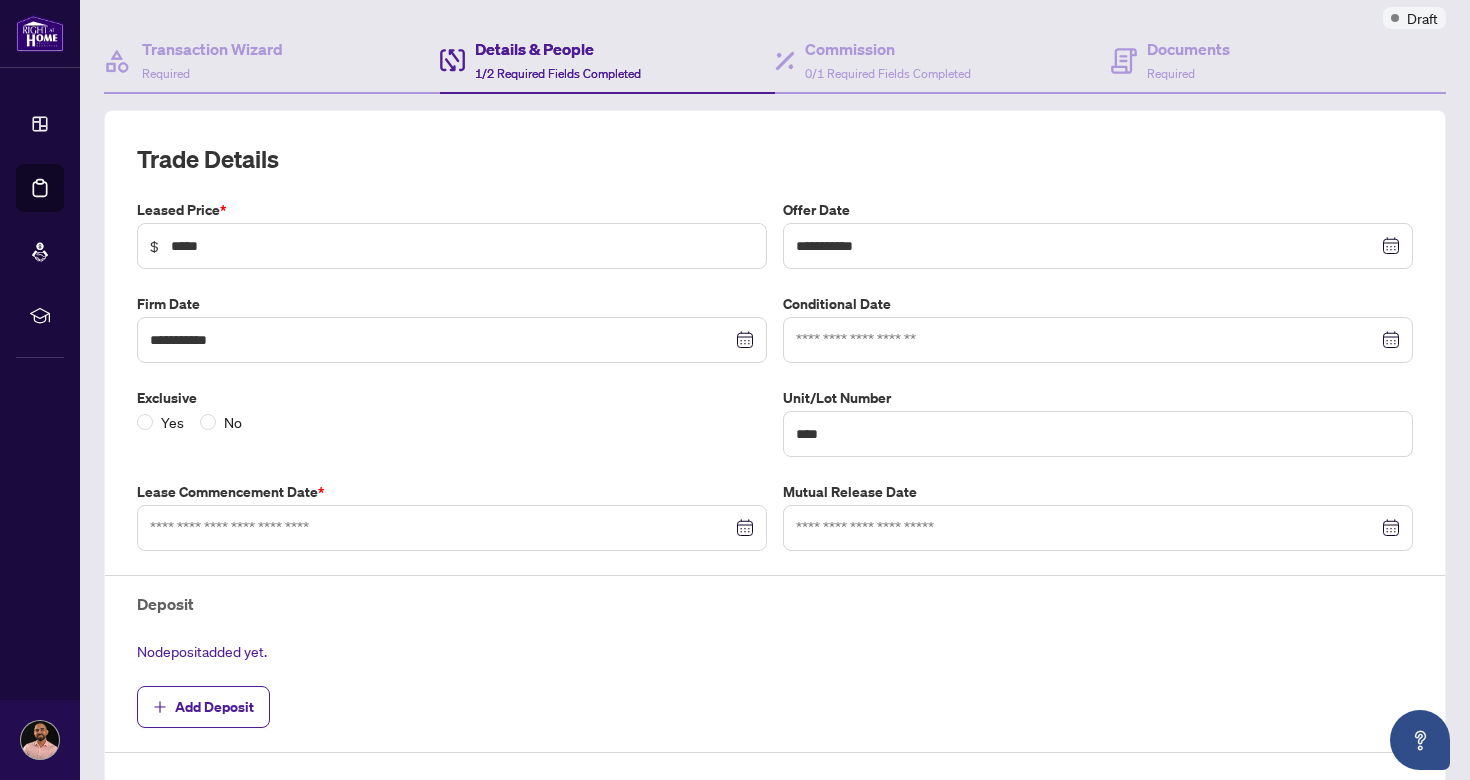 scroll, scrollTop: 173, scrollLeft: 0, axis: vertical 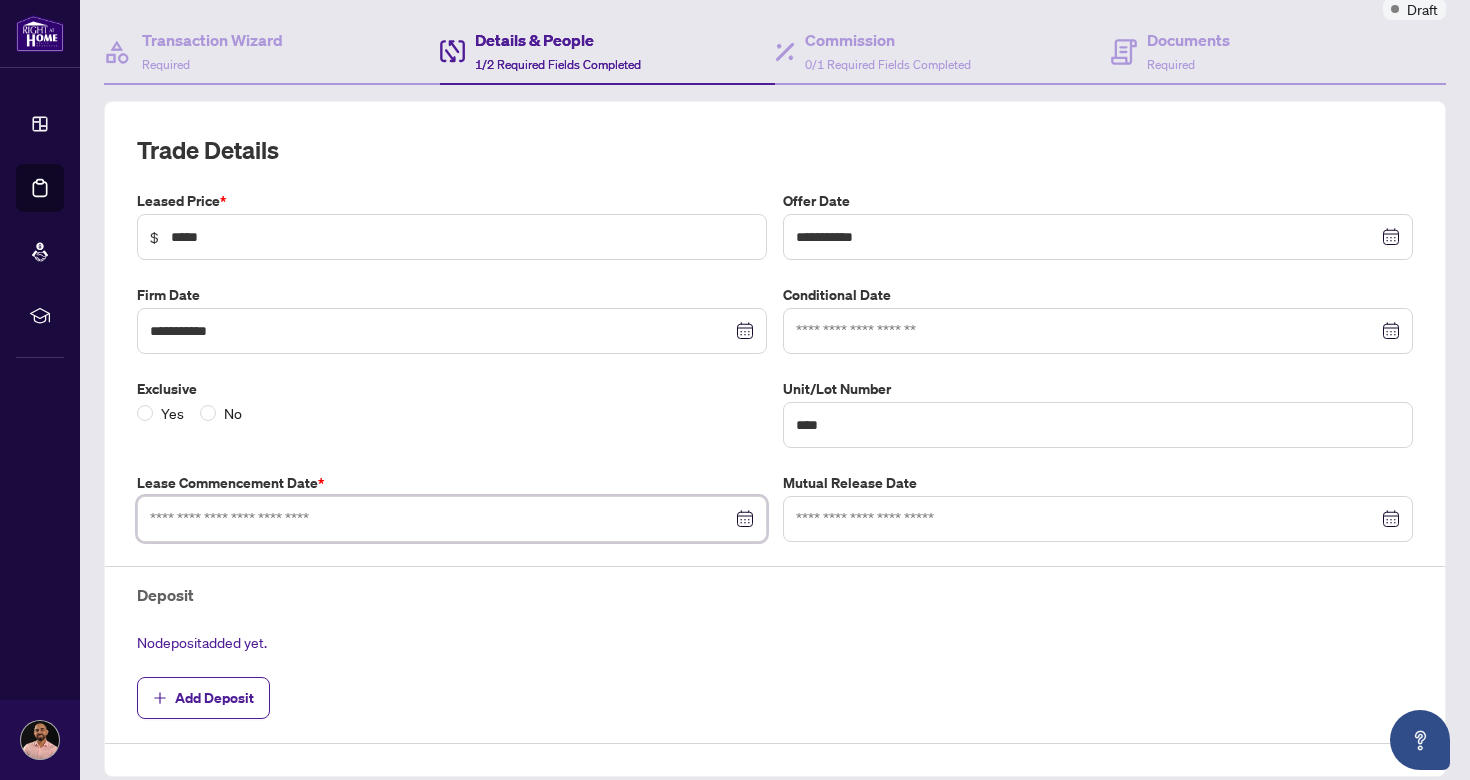 click at bounding box center [441, 519] 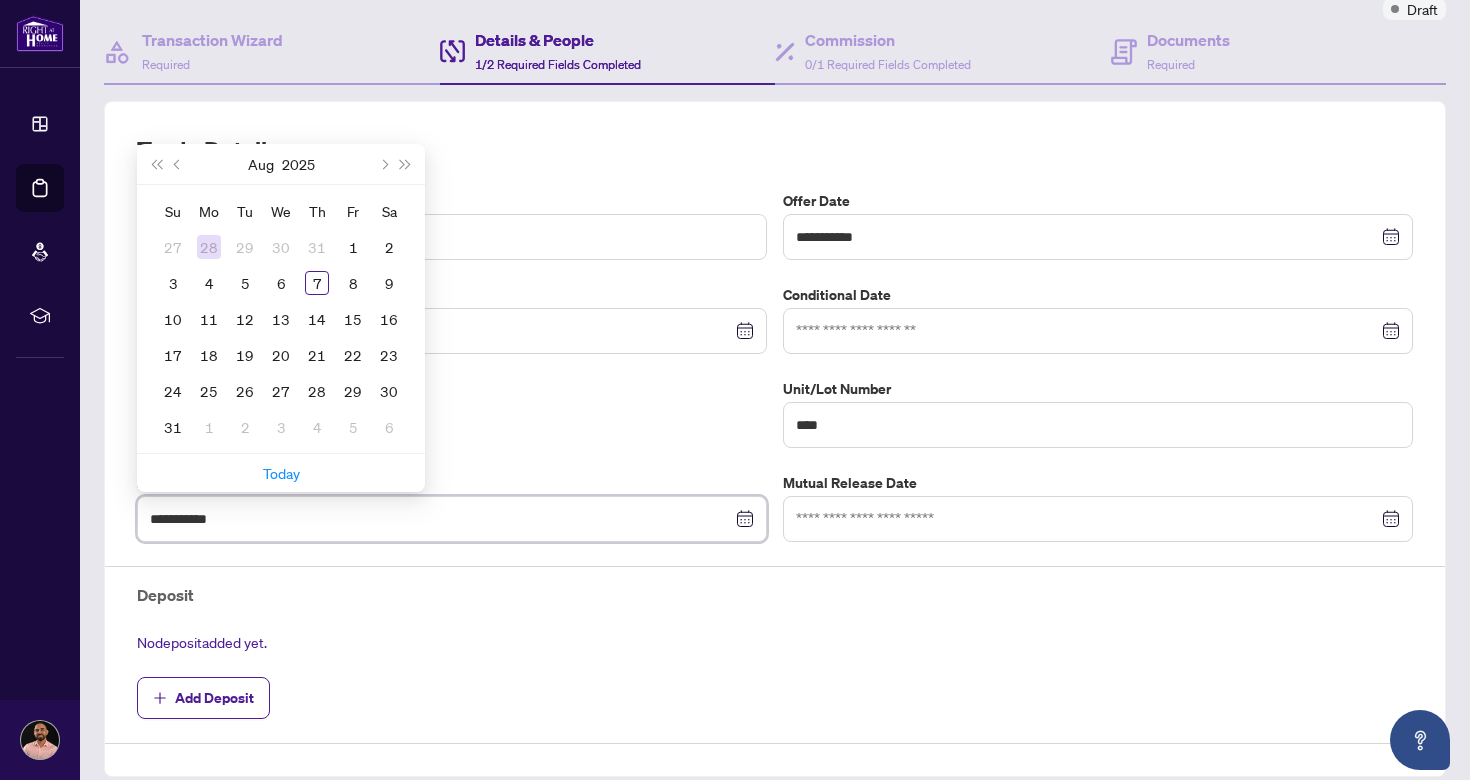type on "**********" 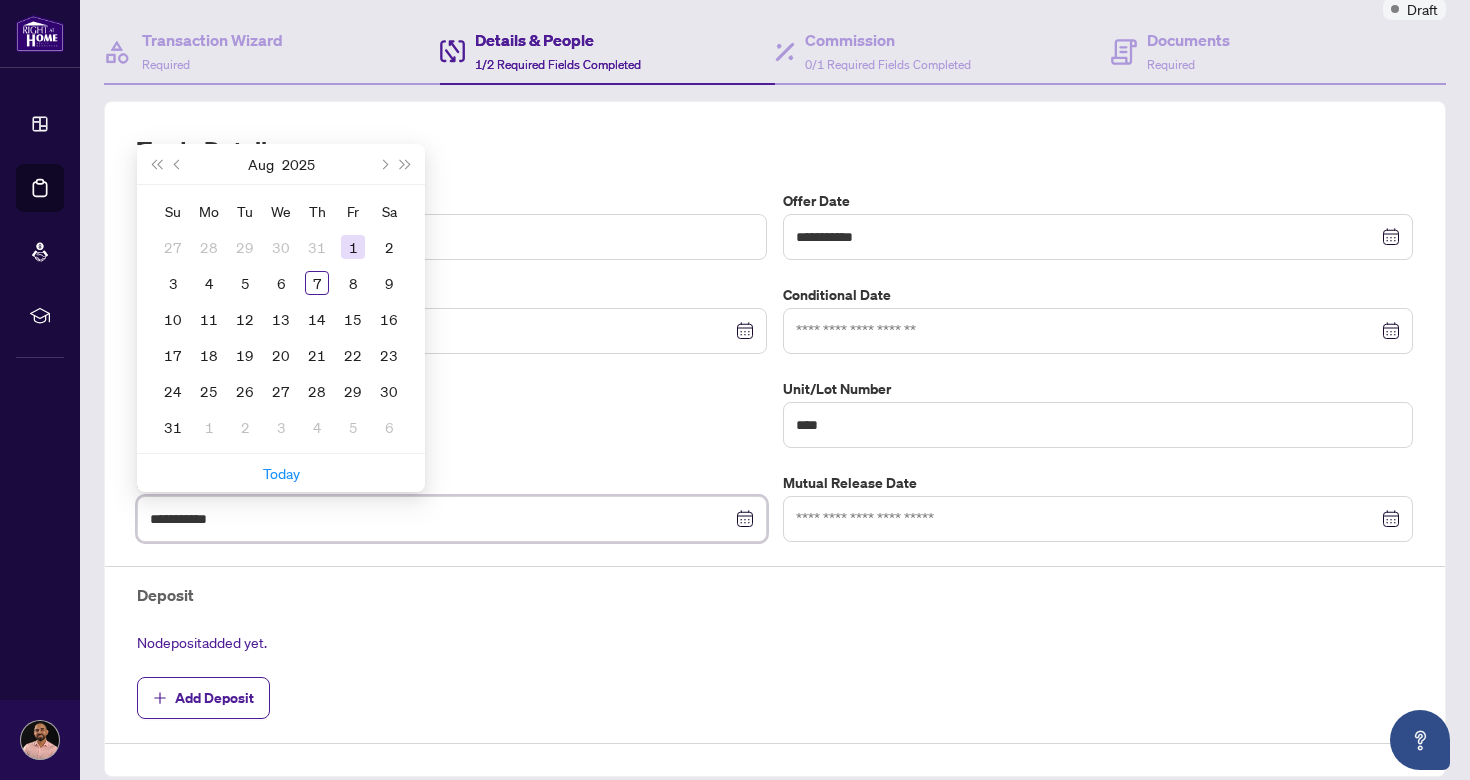 type on "**********" 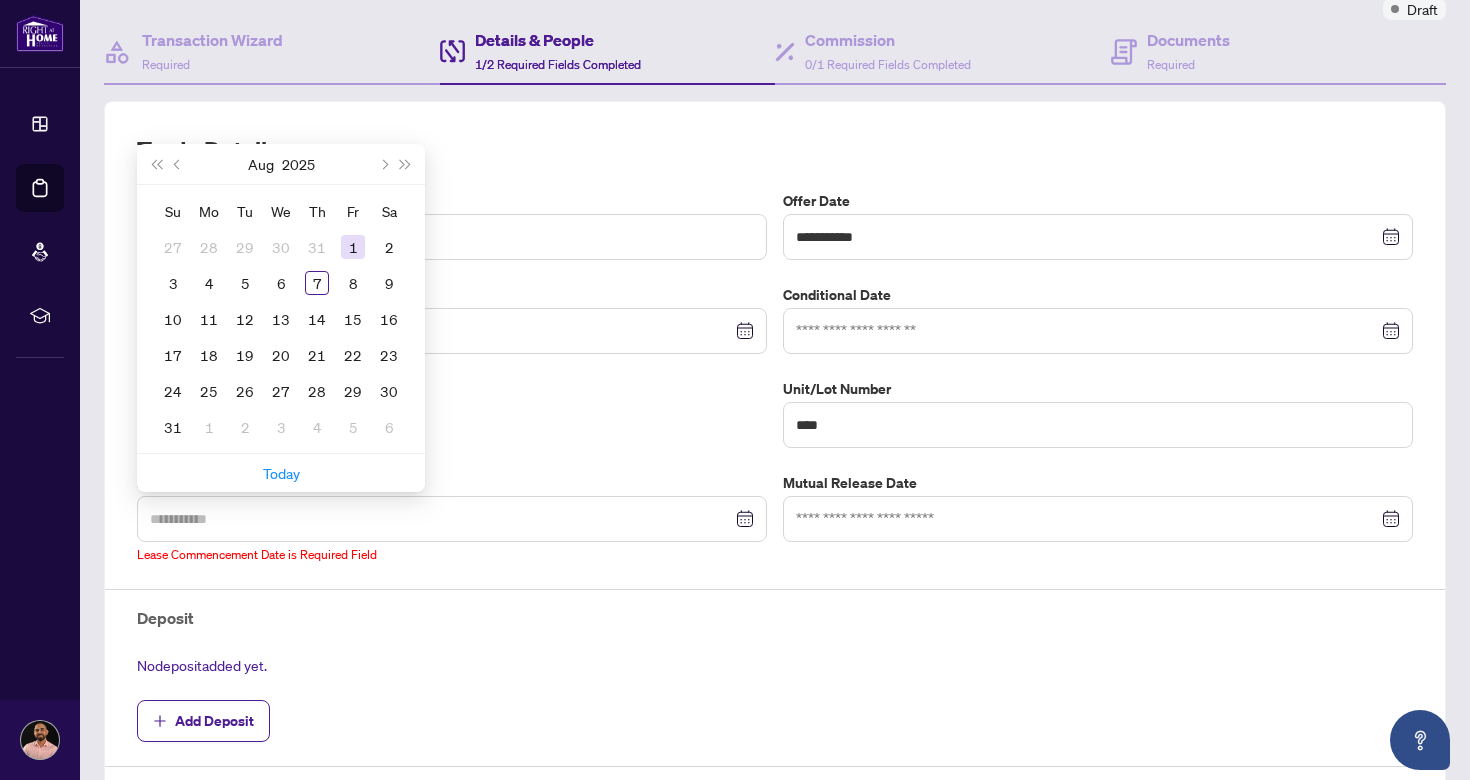 click on "1" at bounding box center [353, 247] 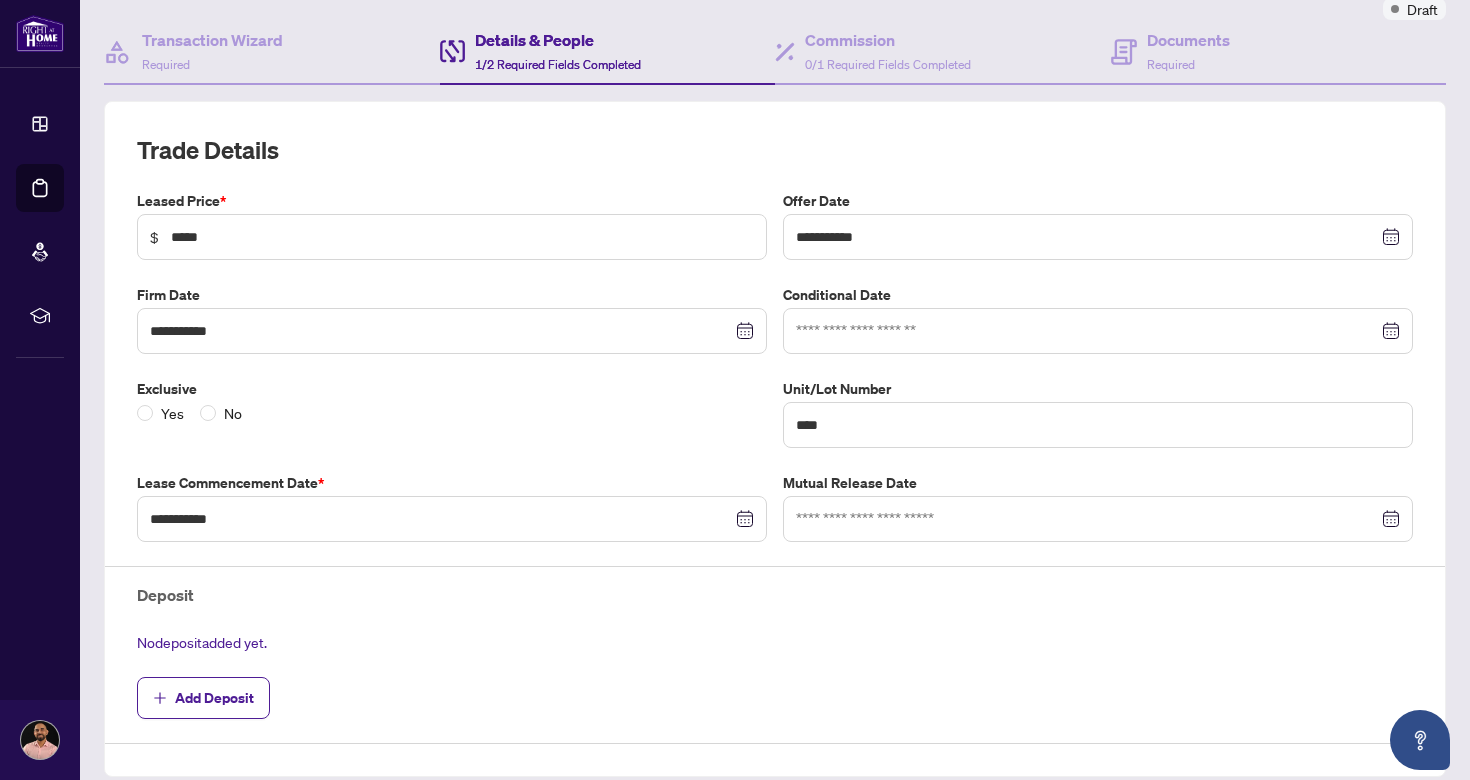 scroll, scrollTop: 442, scrollLeft: 0, axis: vertical 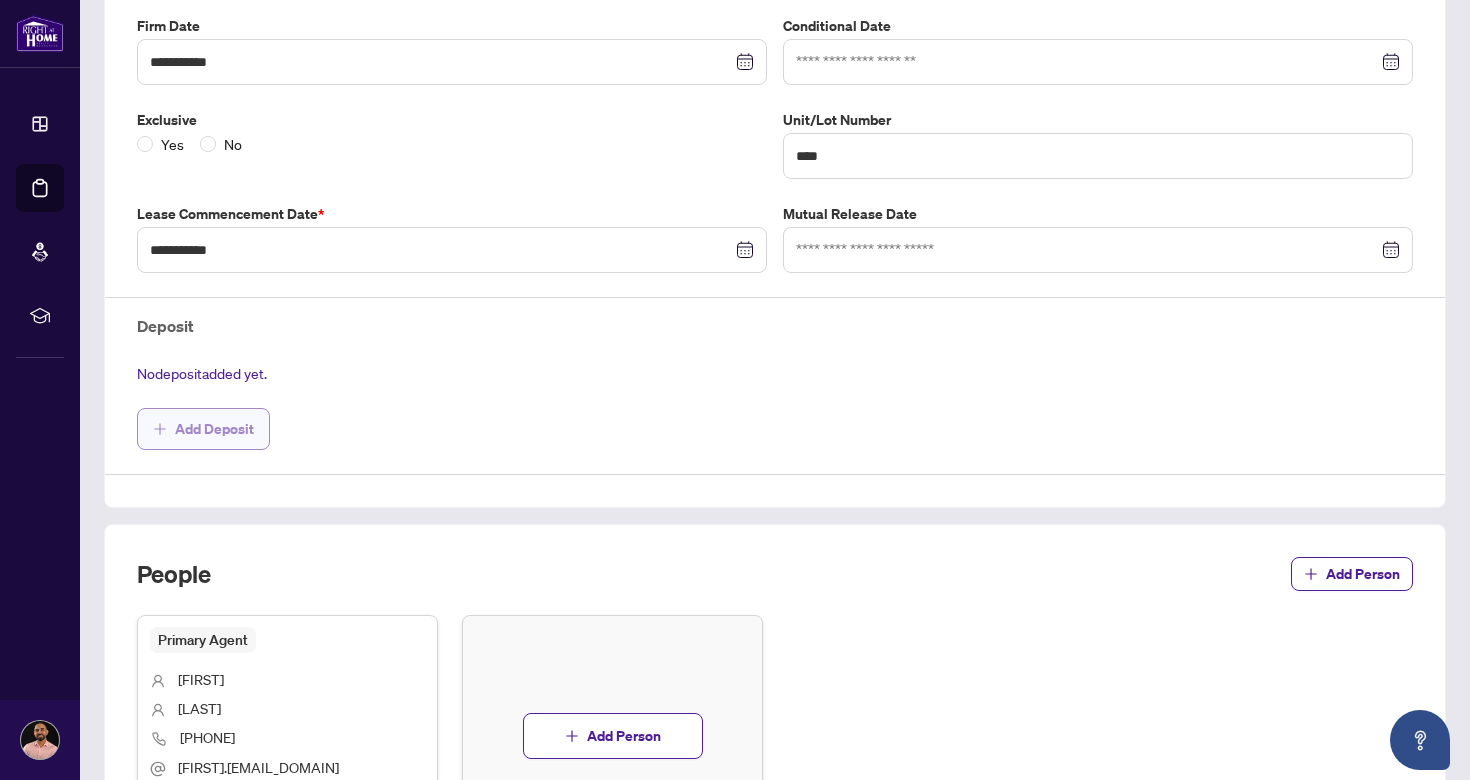 click on "Add Deposit" at bounding box center (214, 429) 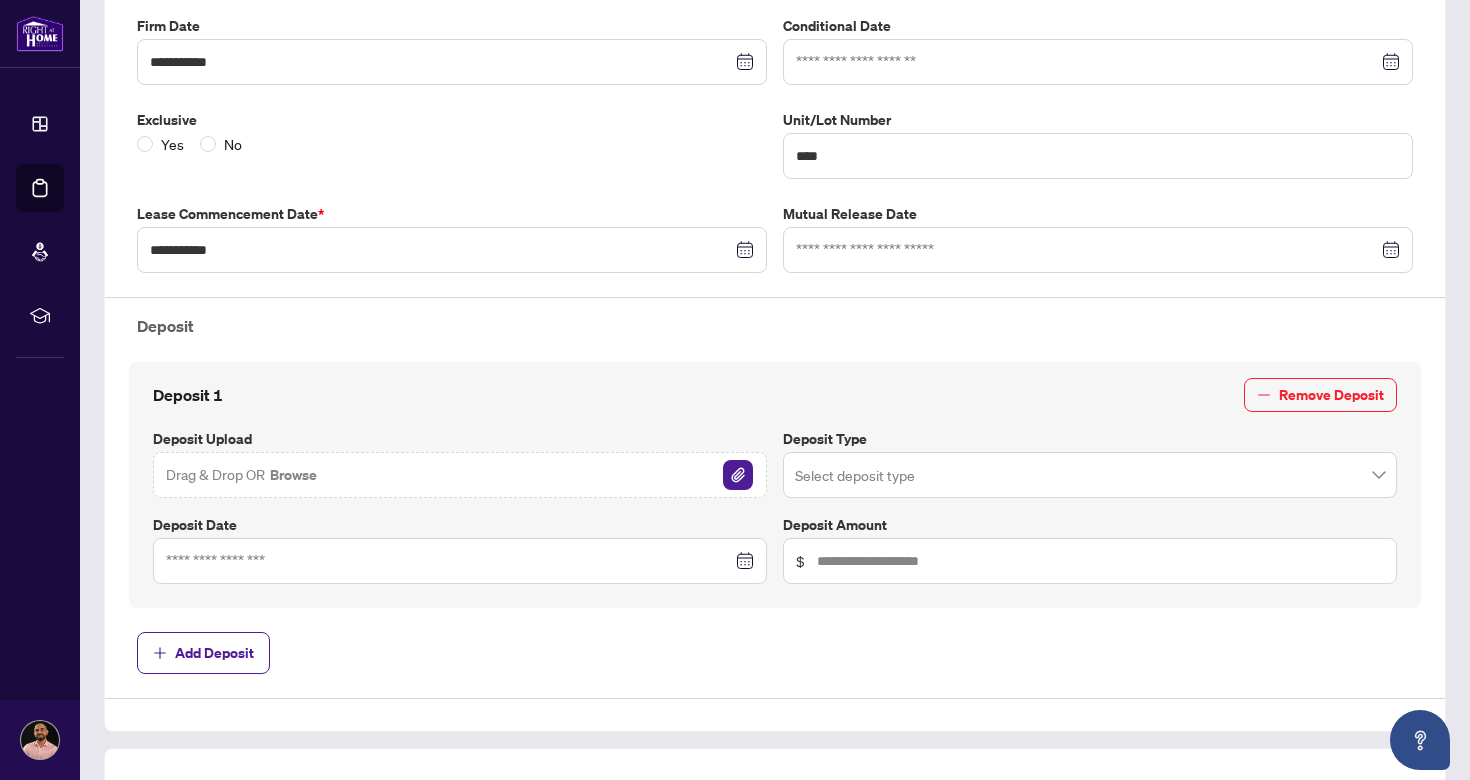 click on "Drag & Drop OR   Browse" at bounding box center [460, 475] 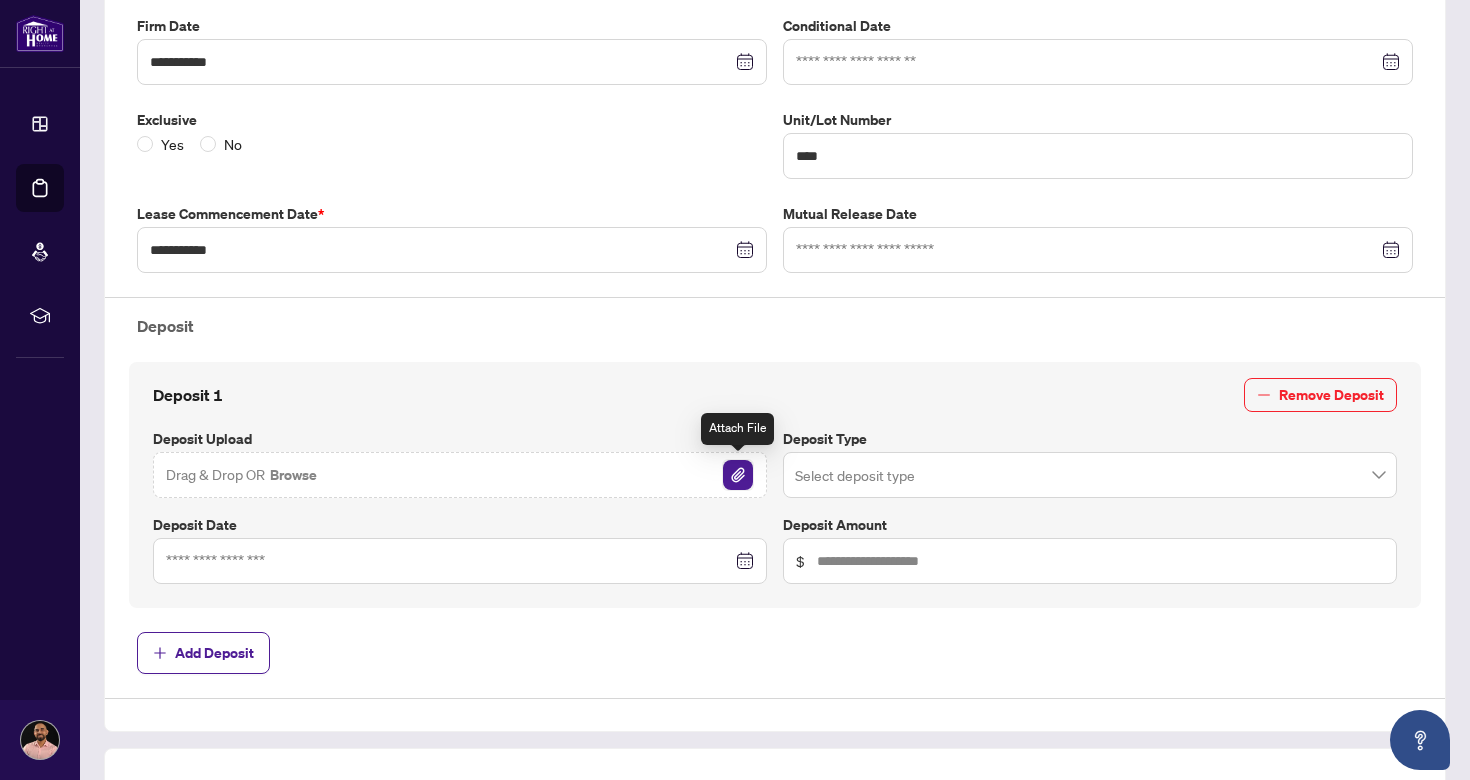 click at bounding box center (738, 475) 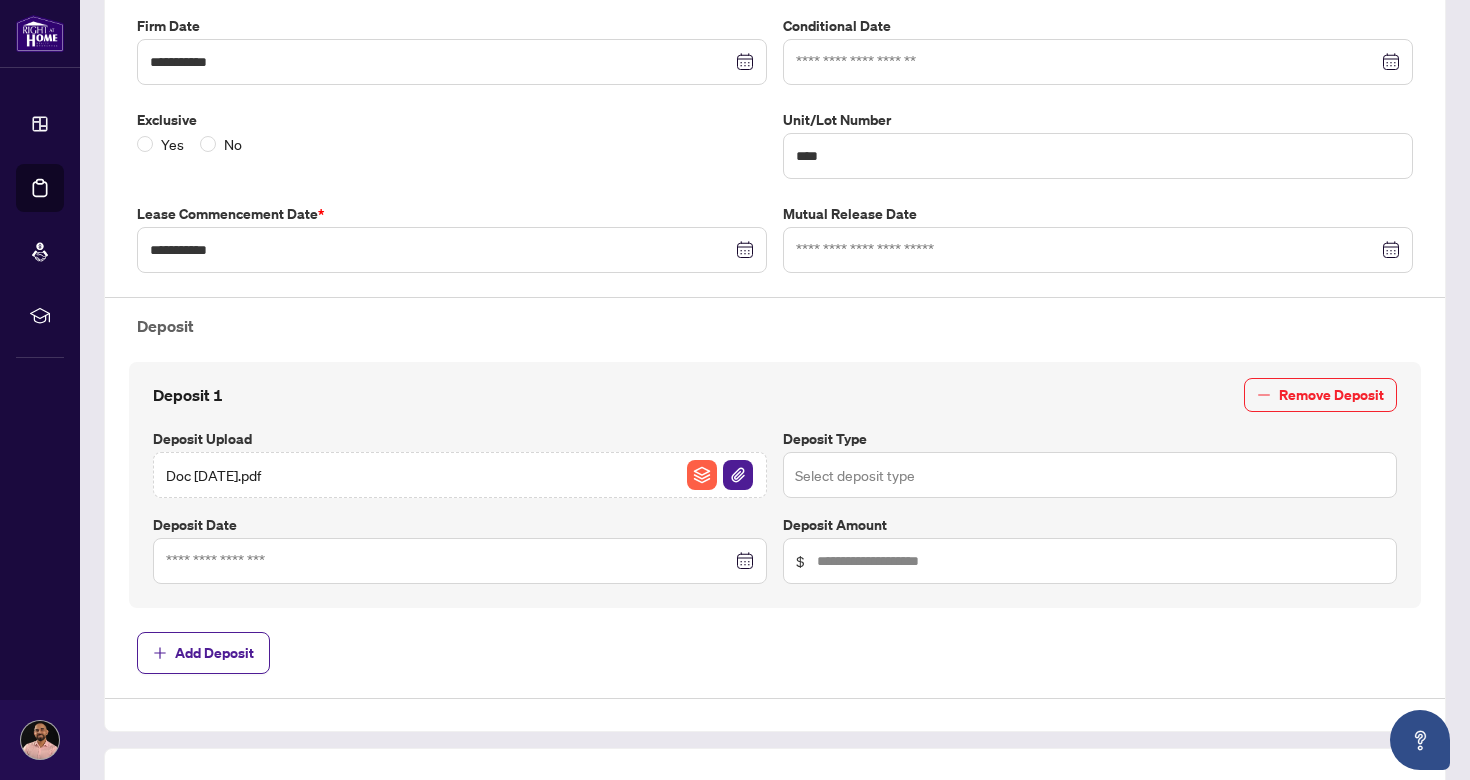 click at bounding box center [1090, 475] 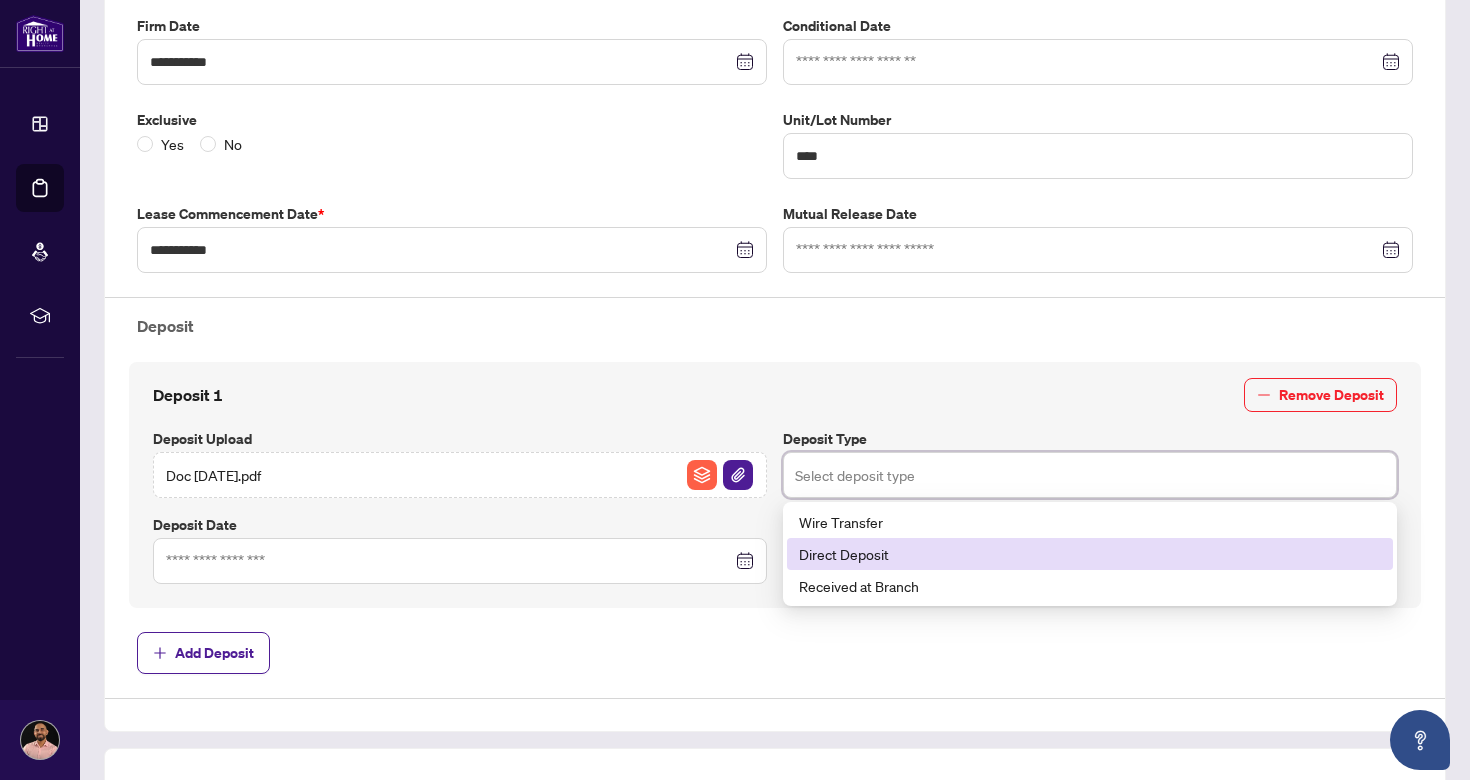 click on "Direct Deposit" at bounding box center [1090, 554] 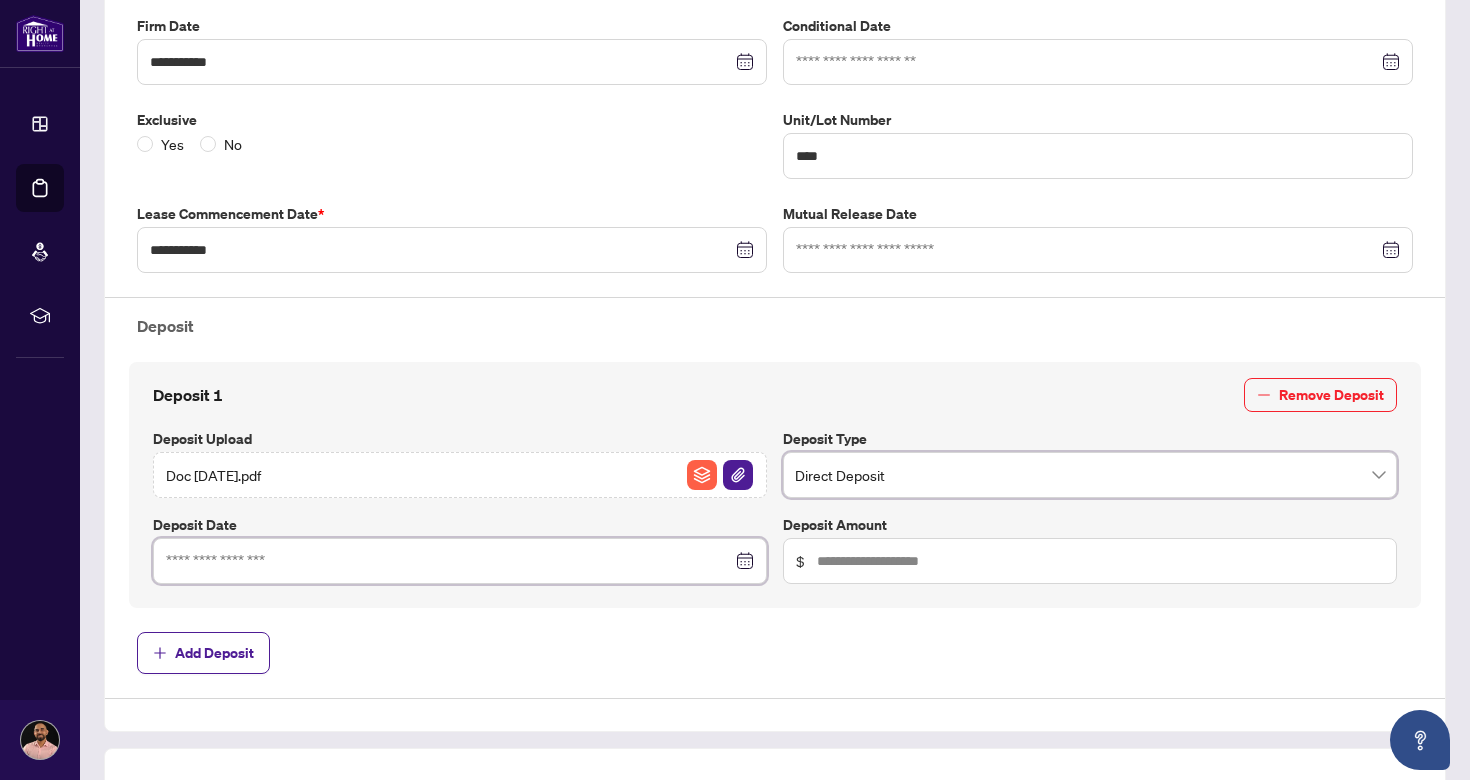 click at bounding box center (449, 561) 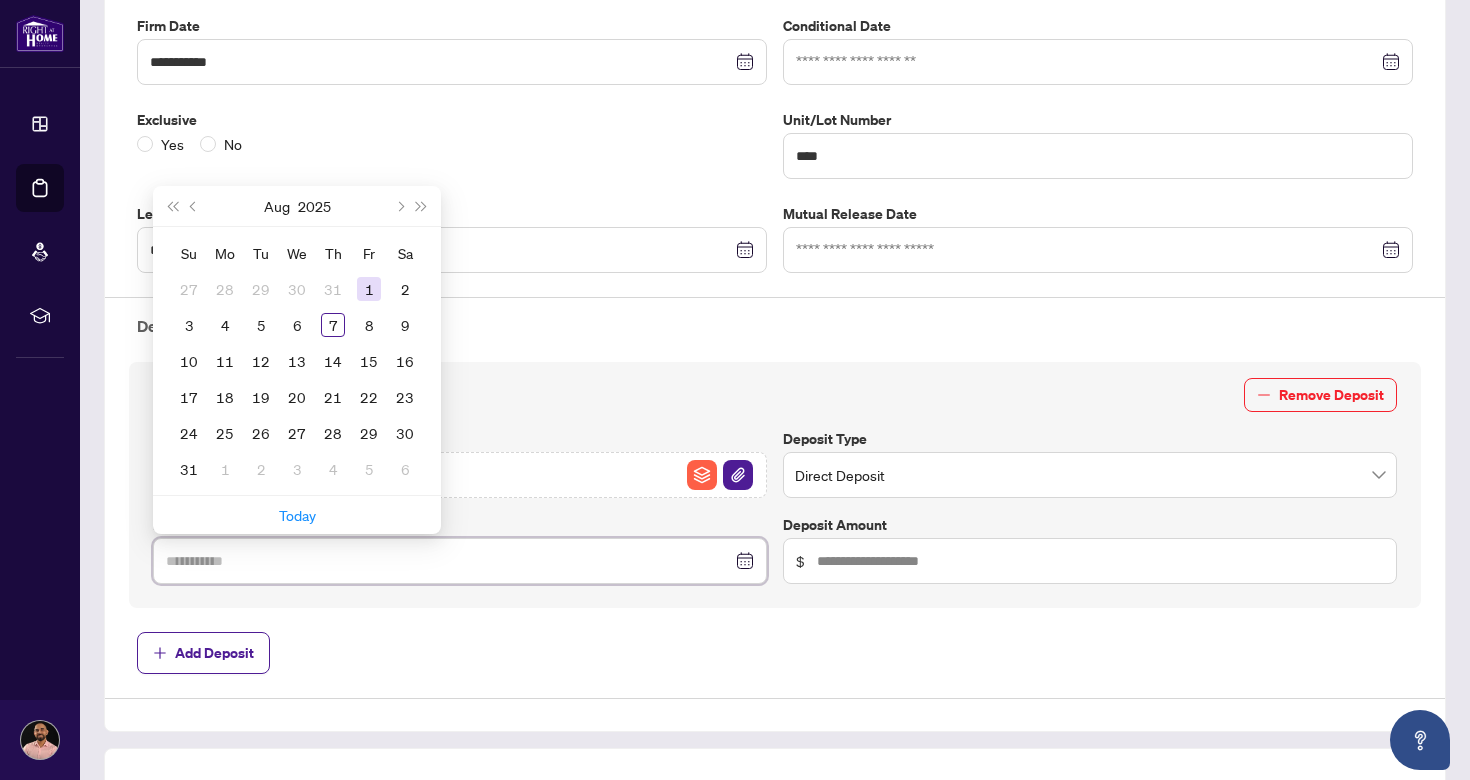 type on "**********" 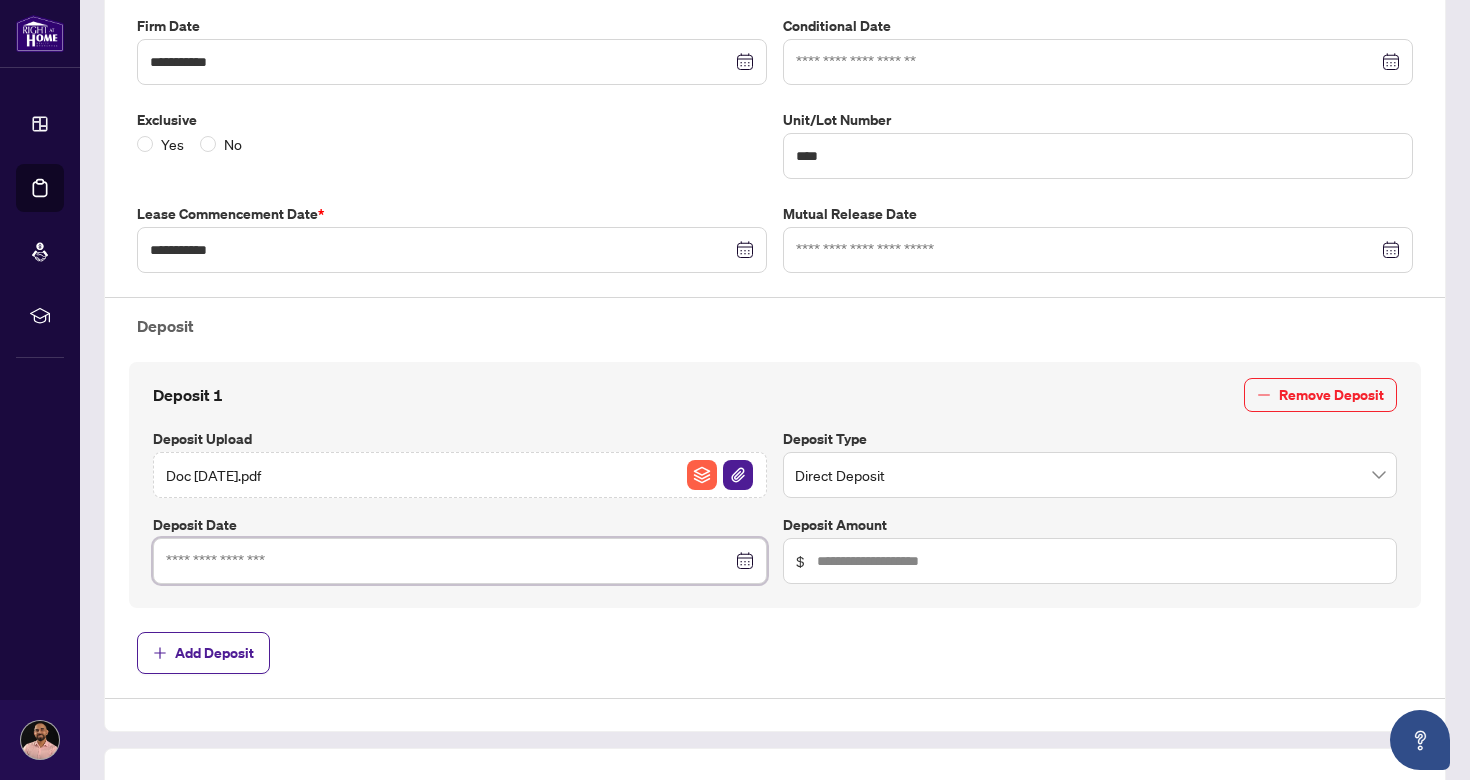 click at bounding box center [449, 561] 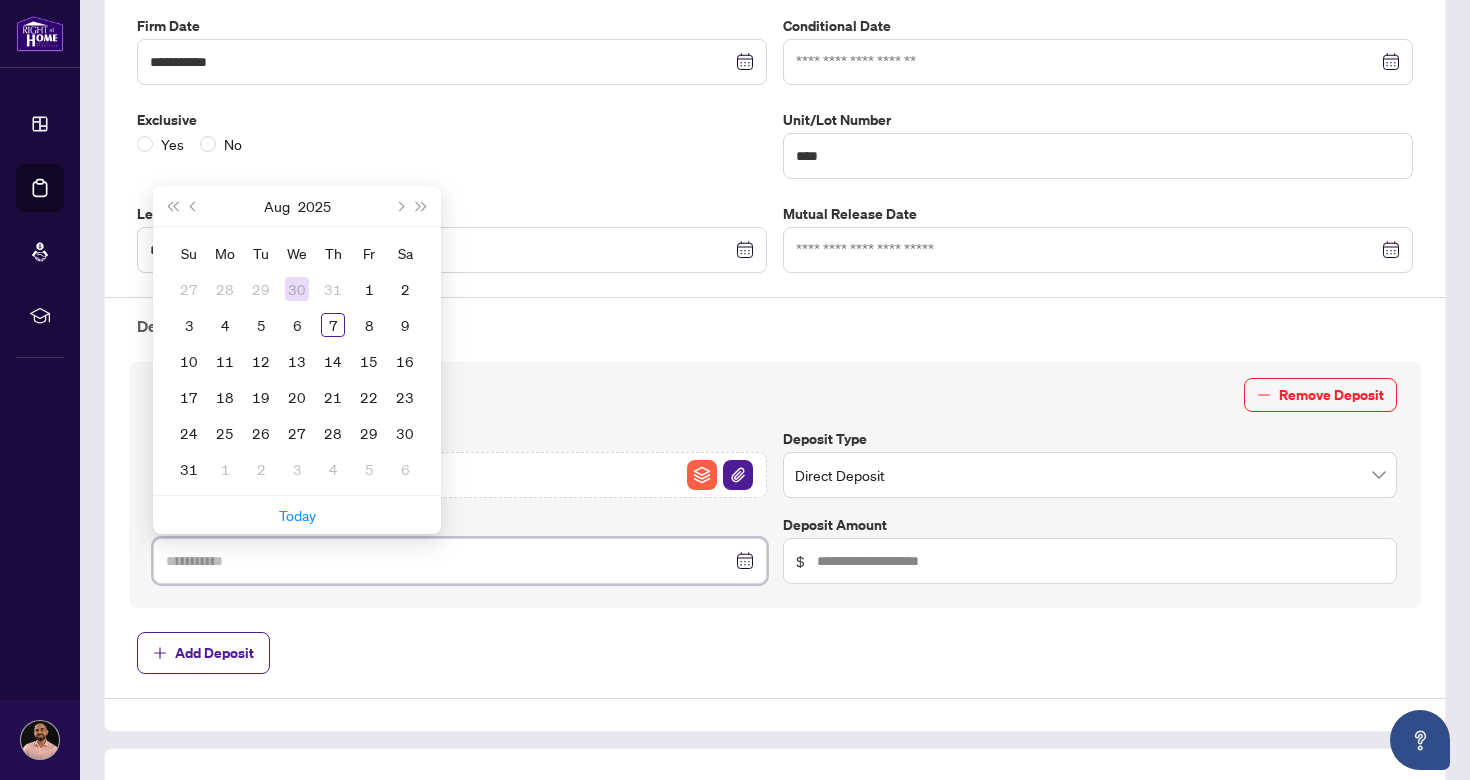 type on "**********" 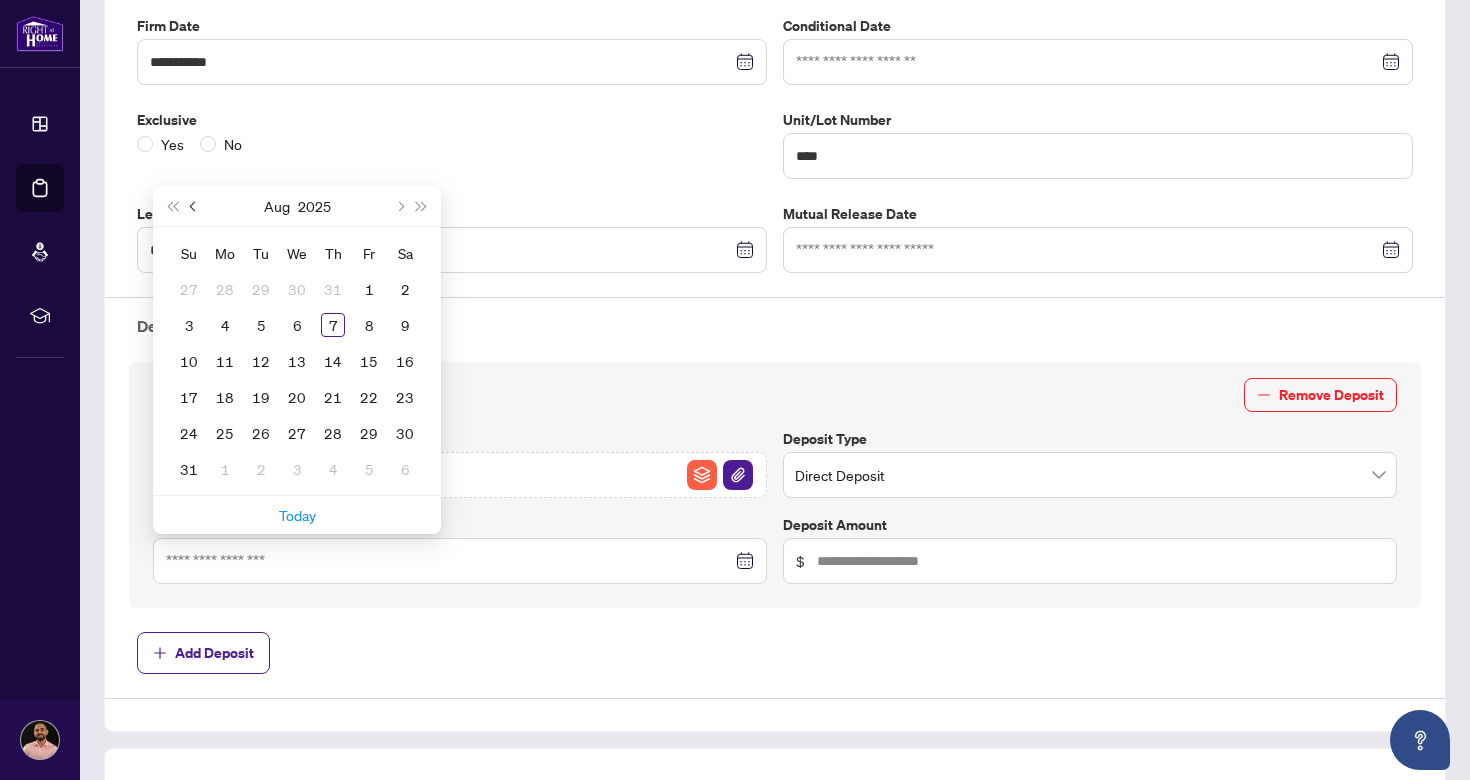 click at bounding box center (195, 206) 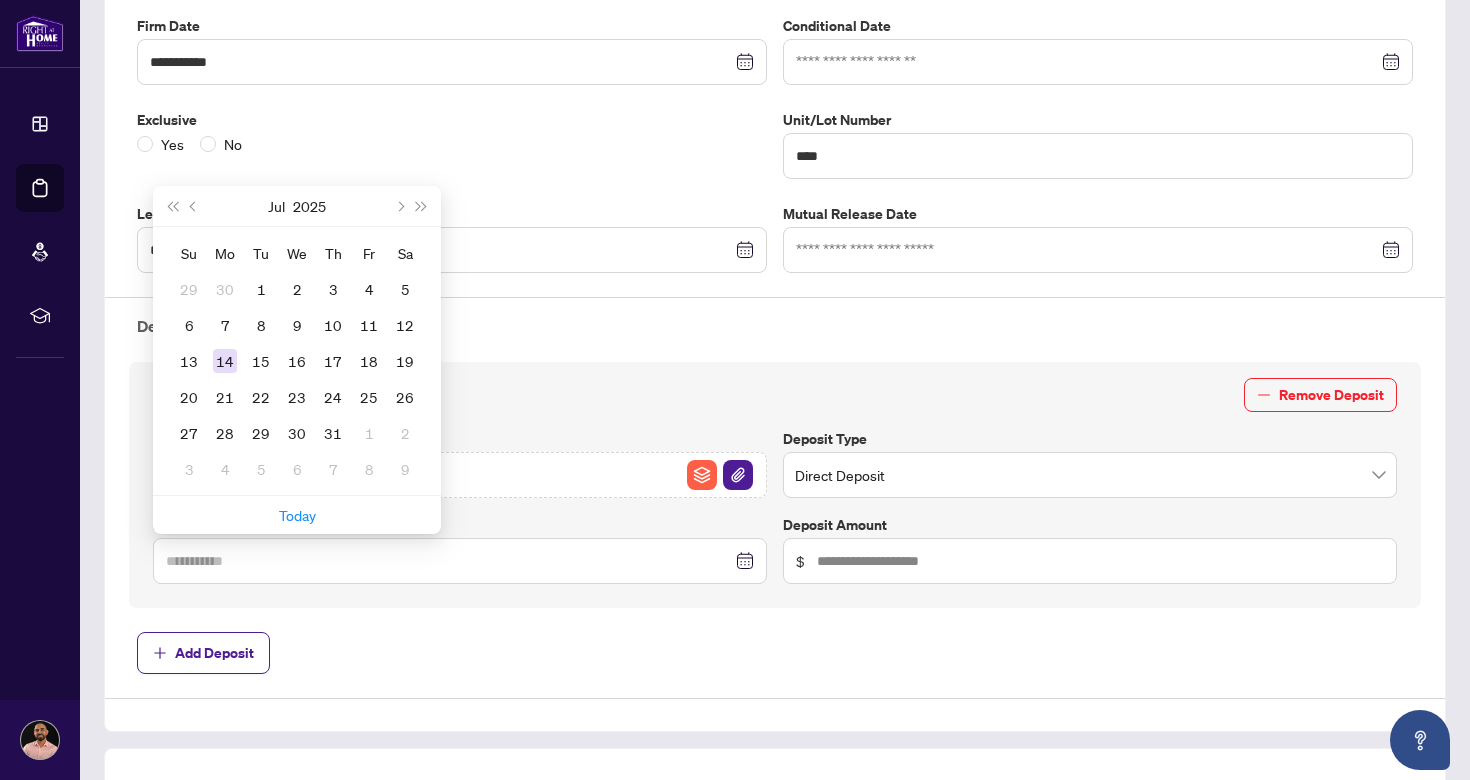 type on "**********" 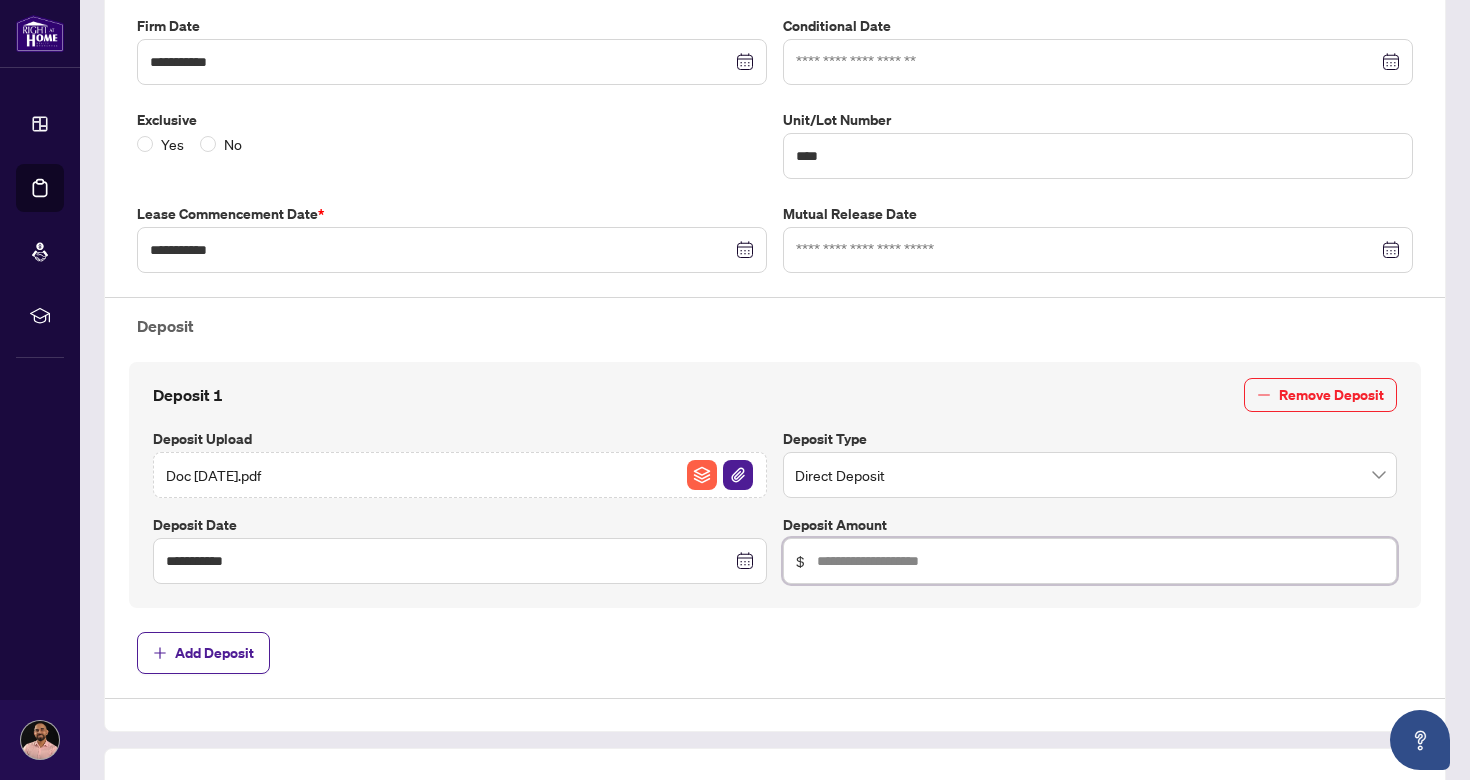 click at bounding box center (1100, 561) 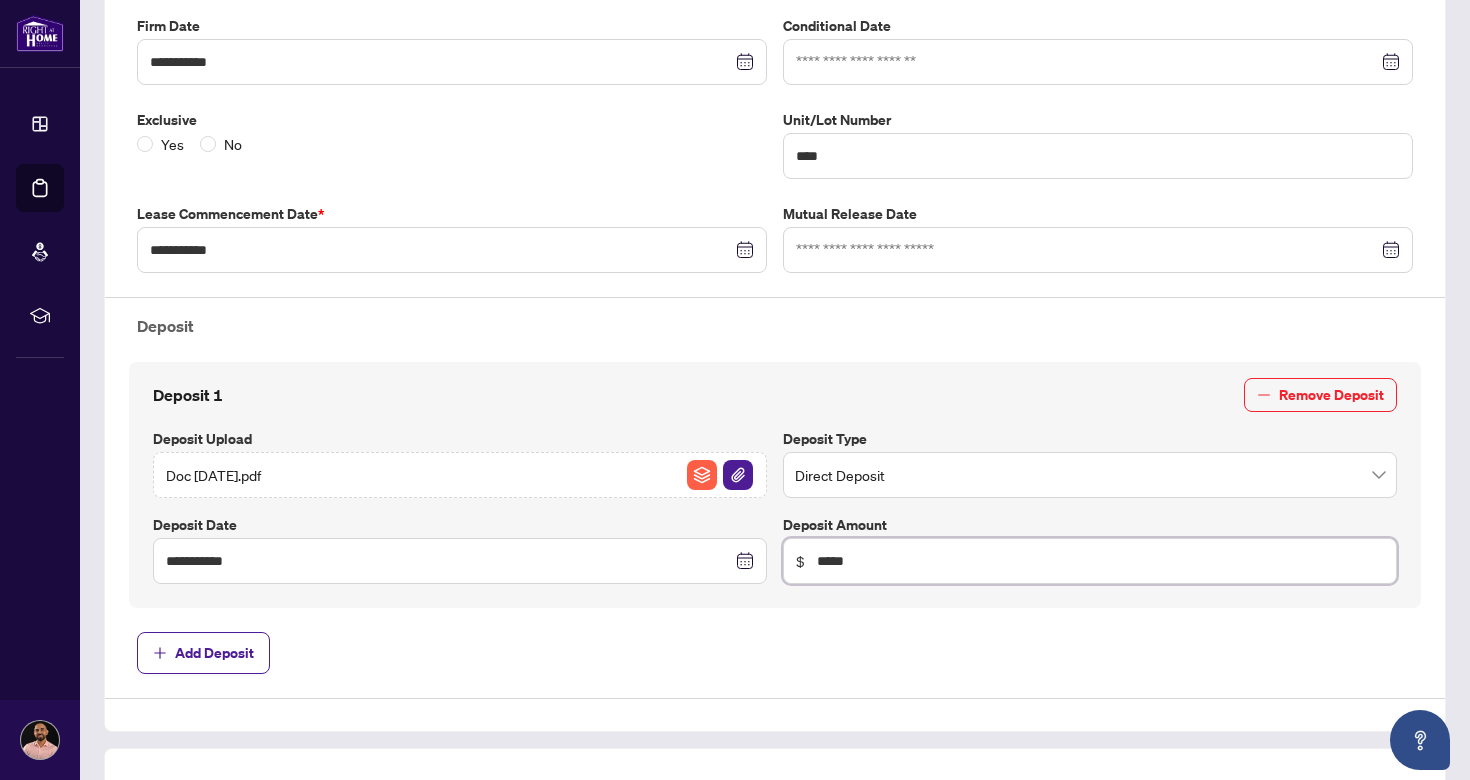 type on "*****" 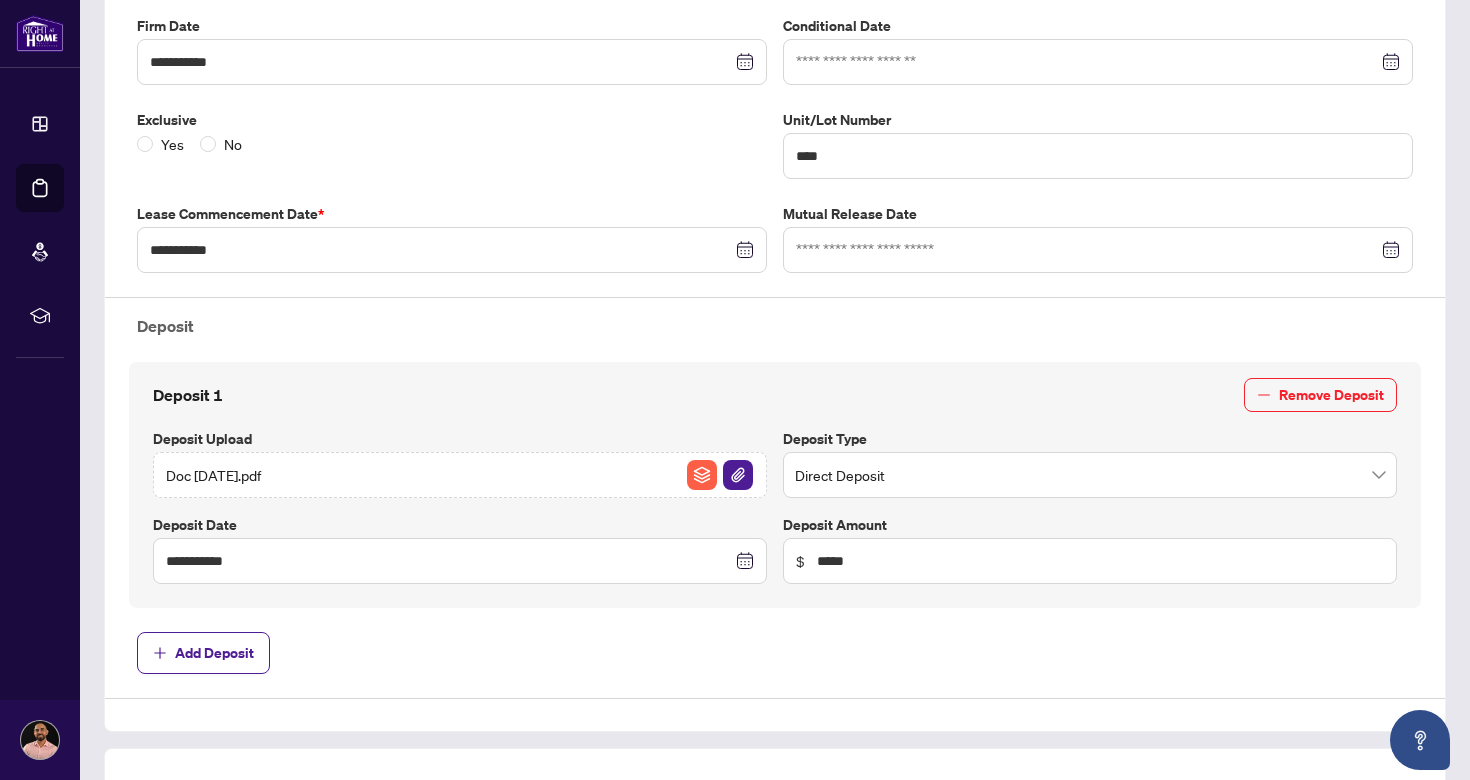 click on "Add Deposit" at bounding box center [775, 653] 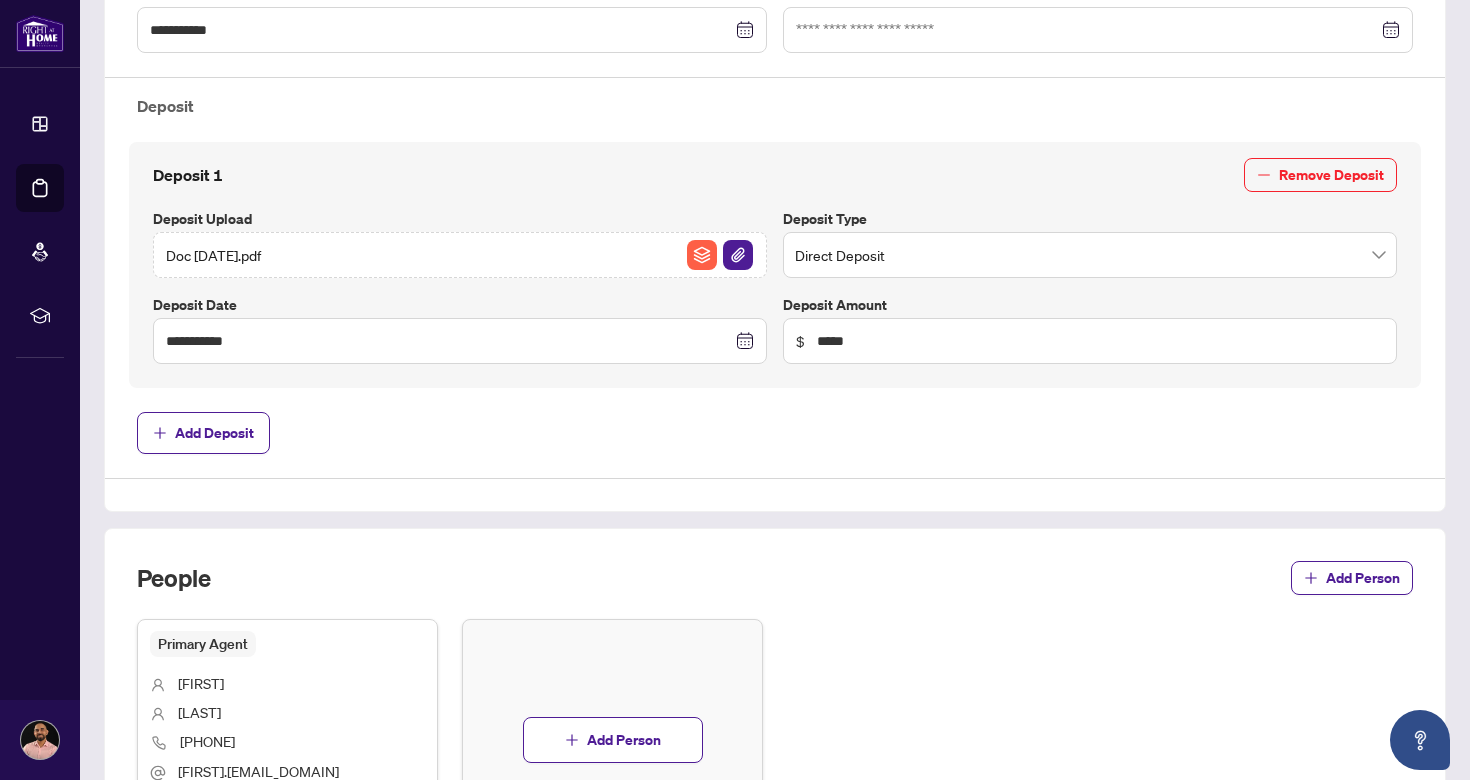 scroll, scrollTop: 629, scrollLeft: 0, axis: vertical 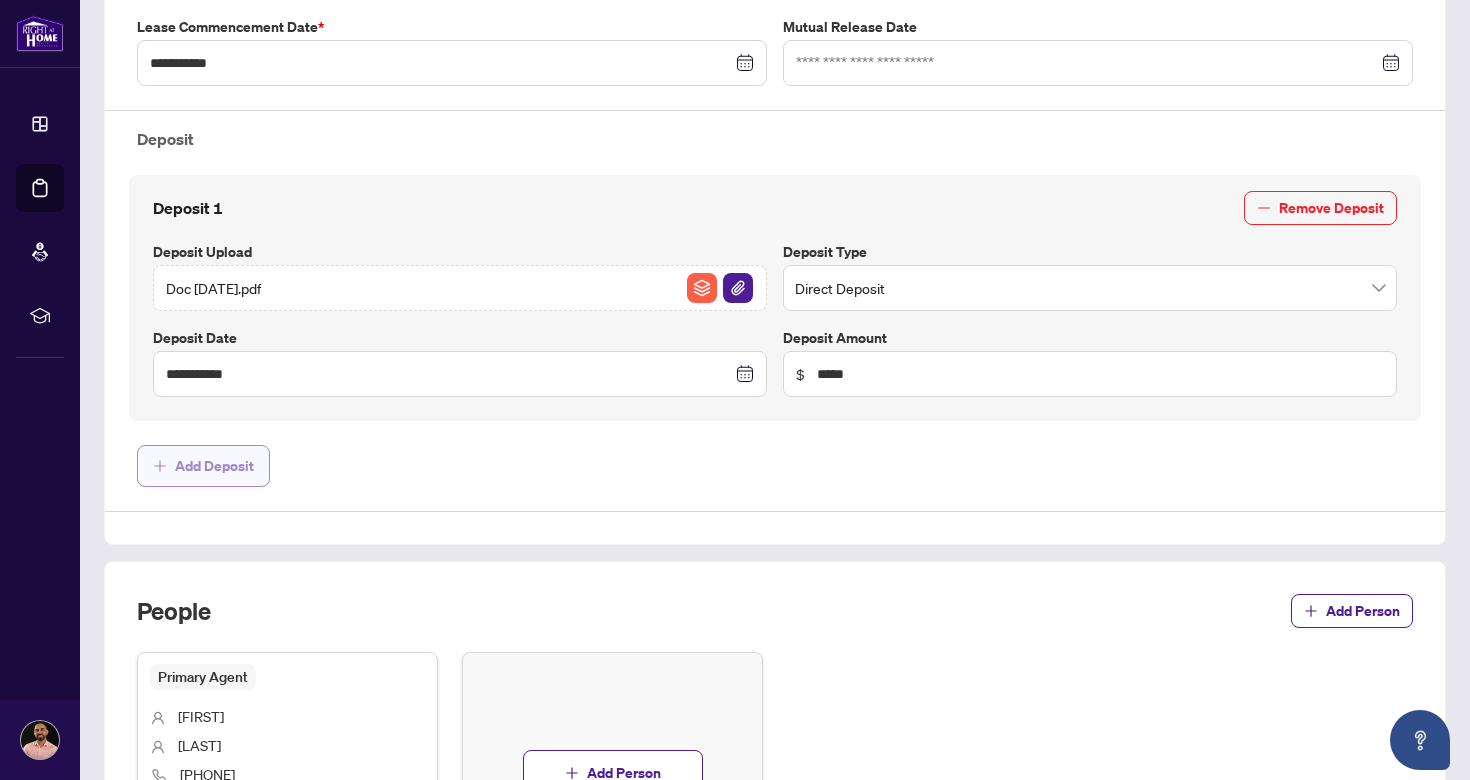 click on "Add Deposit" at bounding box center (214, 466) 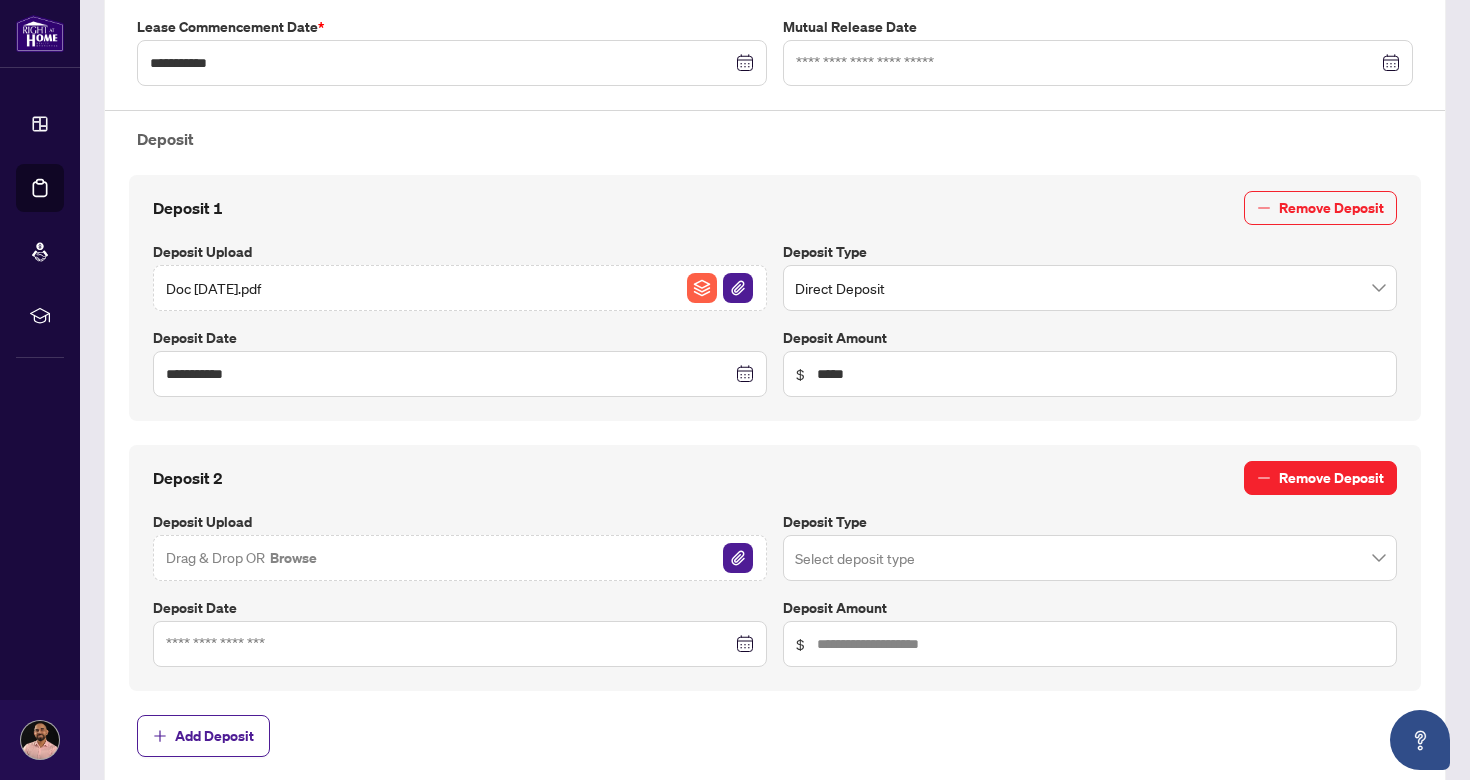 click on "Remove Deposit" at bounding box center (1331, 478) 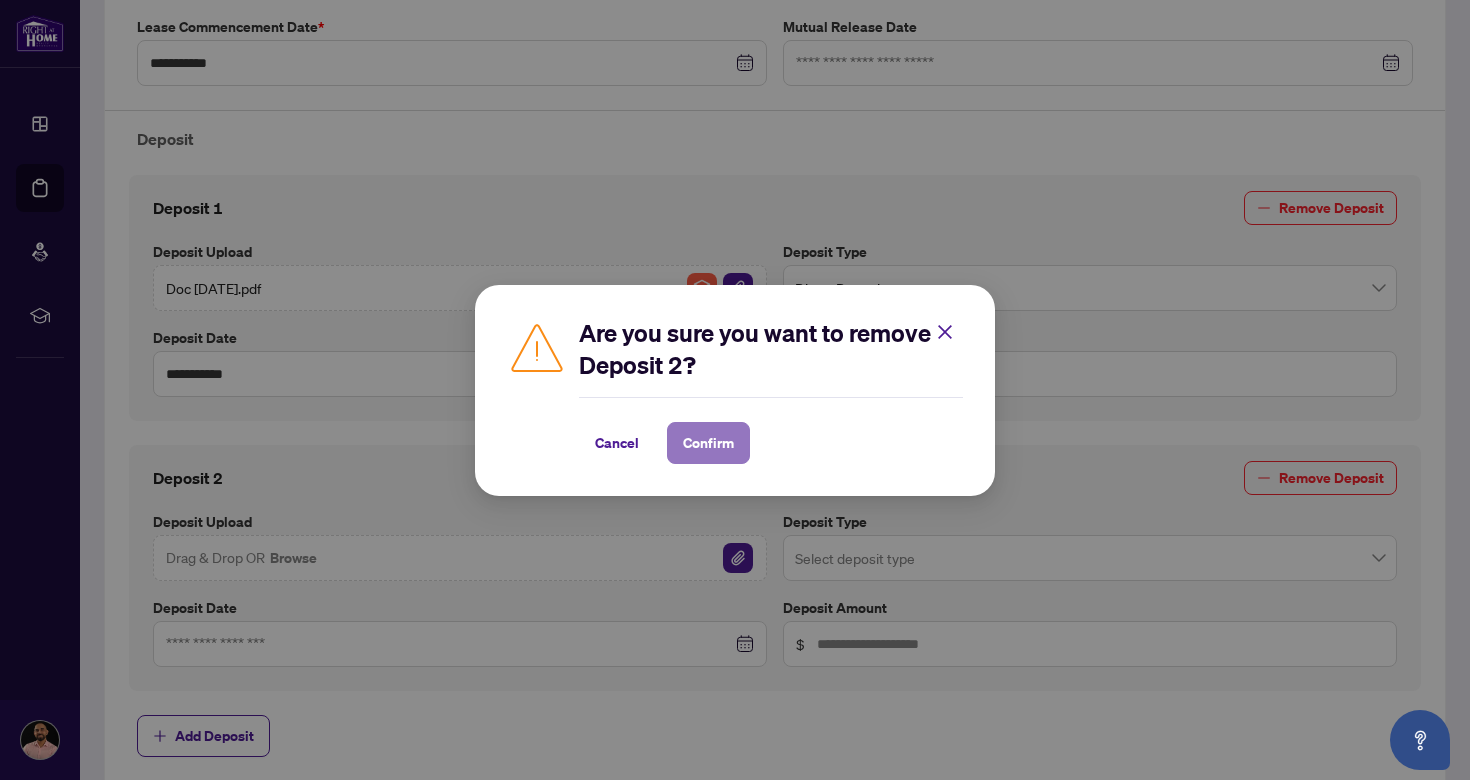click on "Confirm" at bounding box center (708, 443) 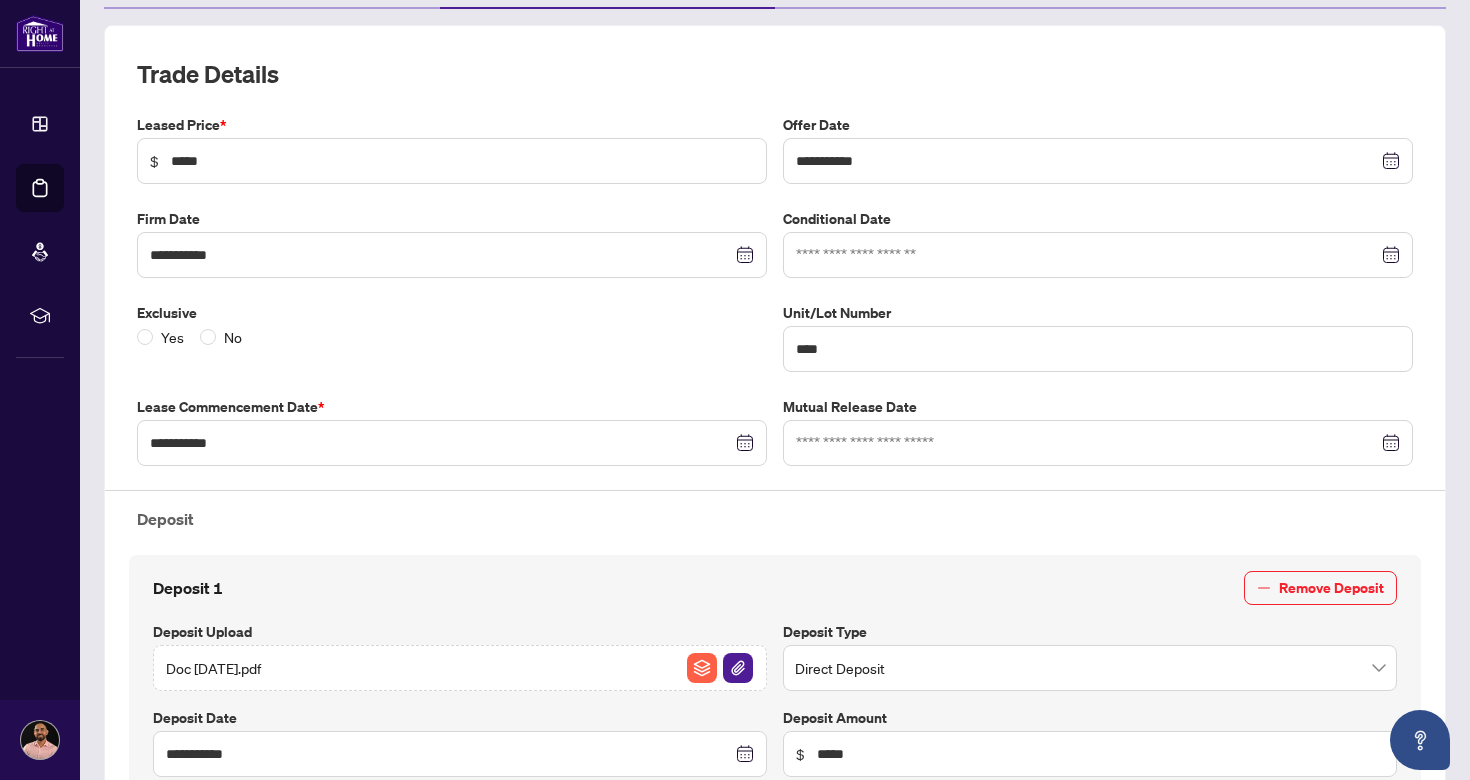 scroll, scrollTop: 926, scrollLeft: 0, axis: vertical 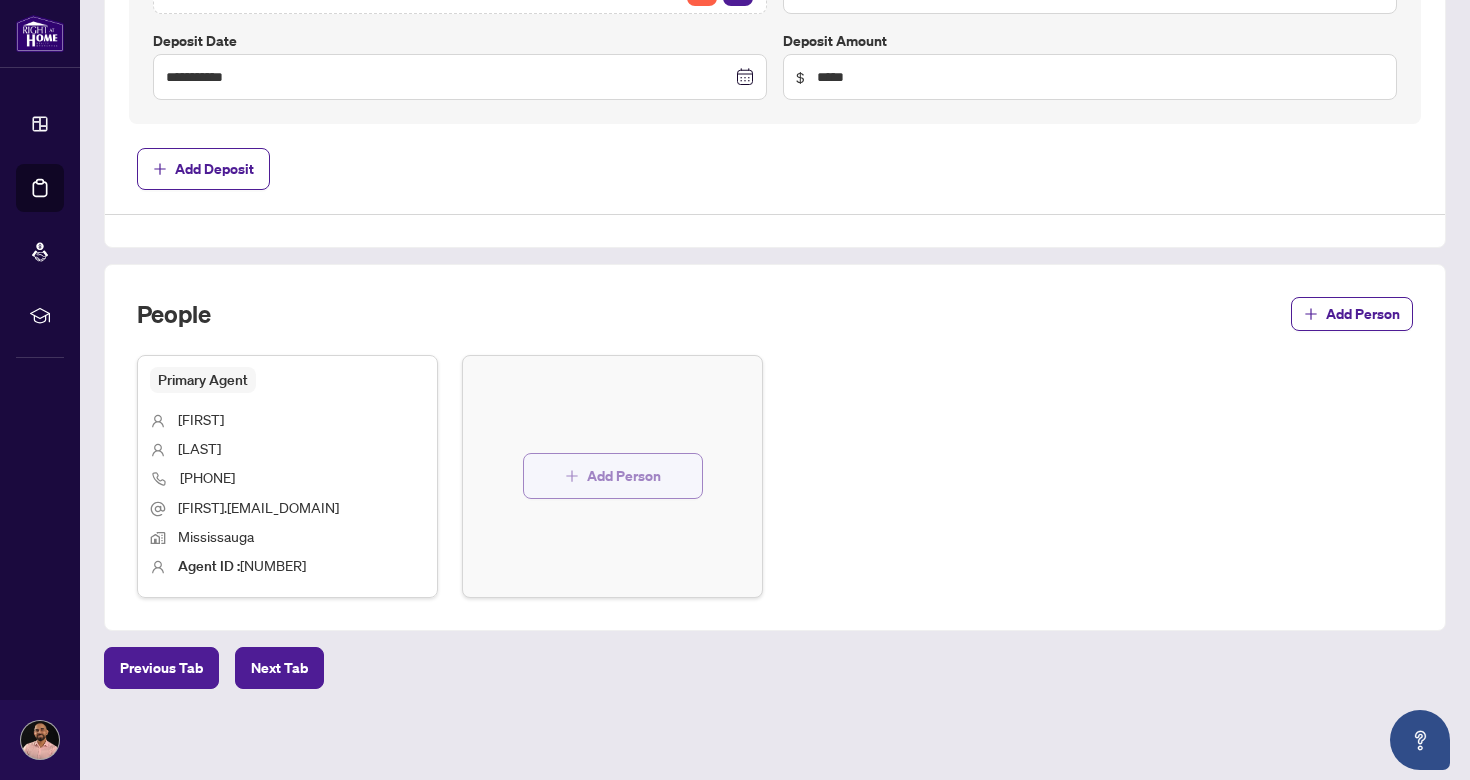 click on "Add Person" at bounding box center (624, 476) 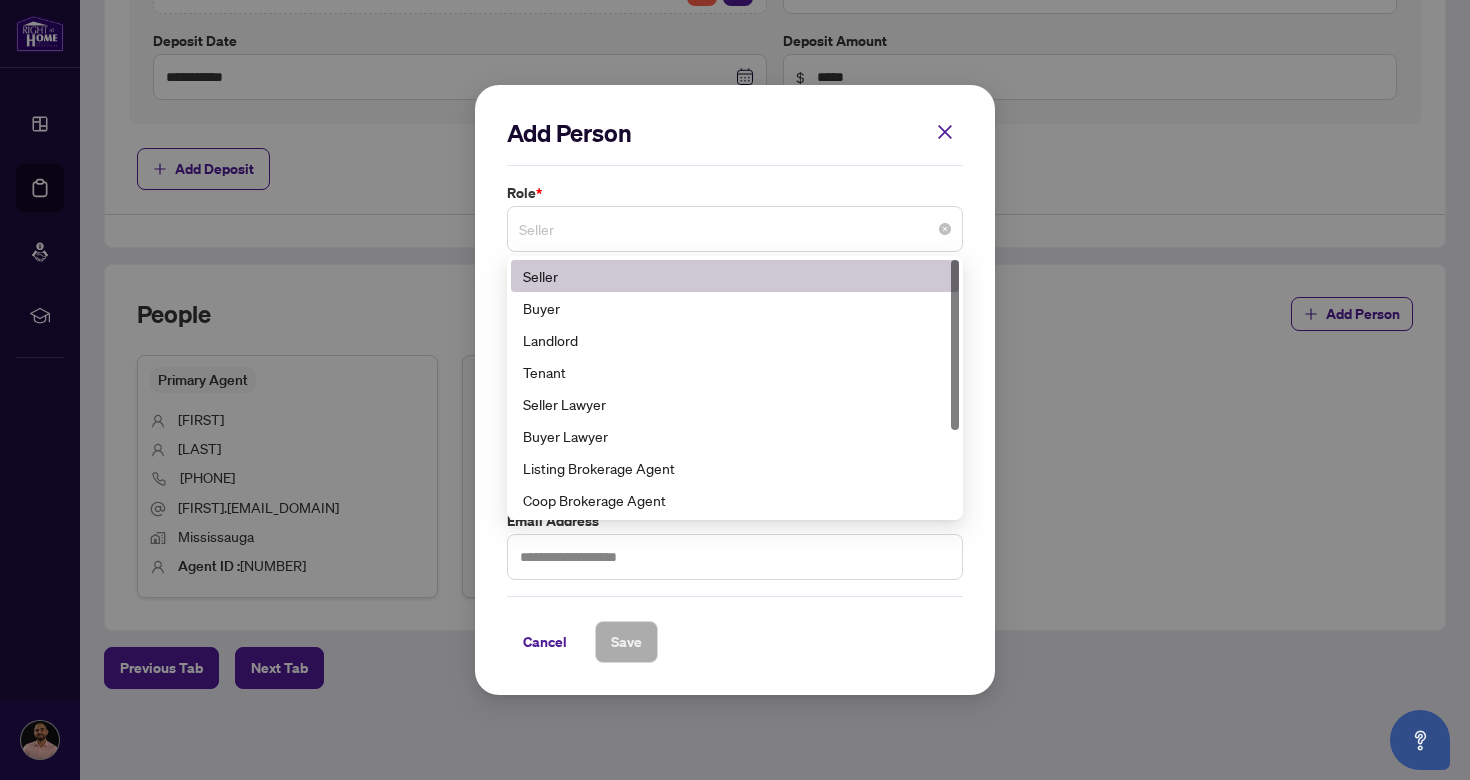click on "Seller" at bounding box center (735, 229) 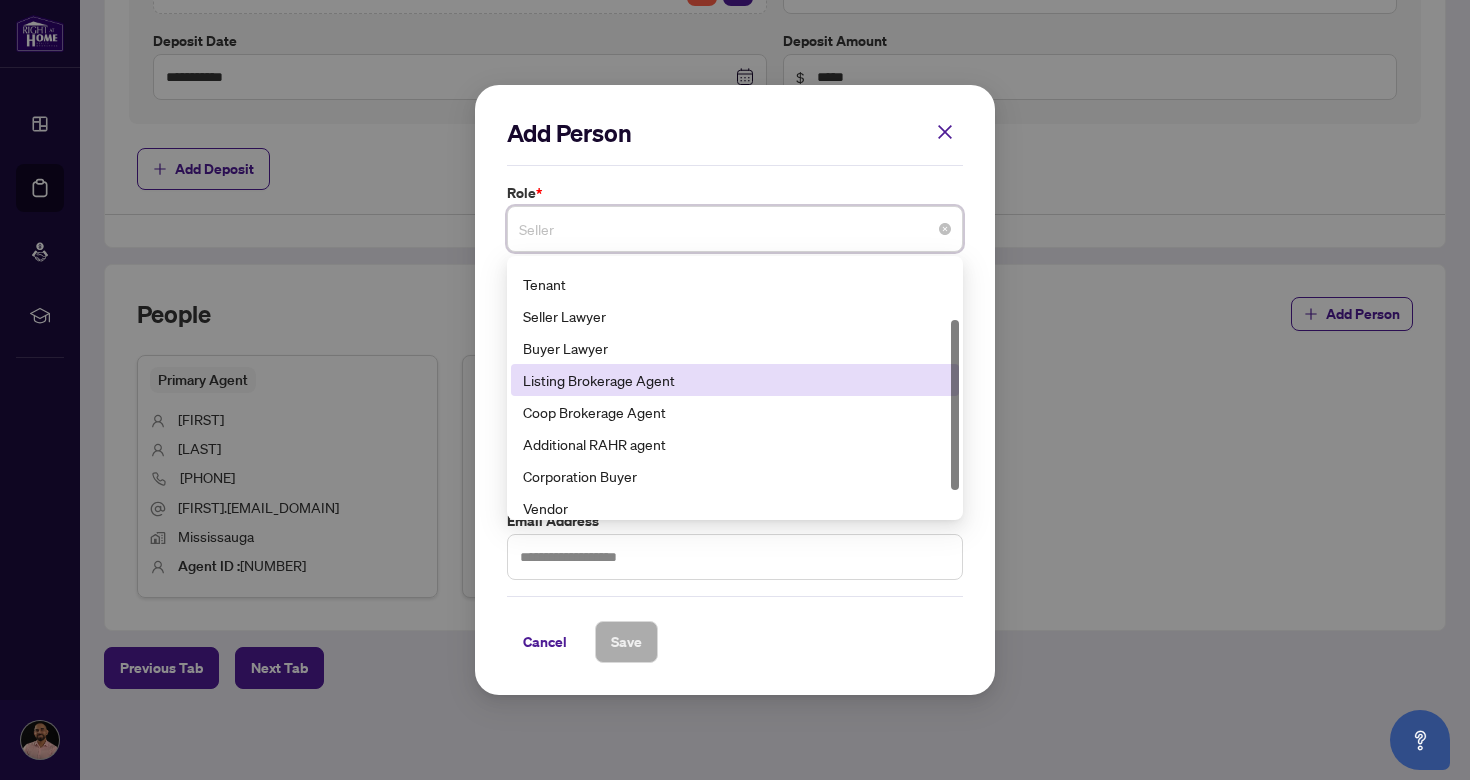 scroll, scrollTop: 89, scrollLeft: 0, axis: vertical 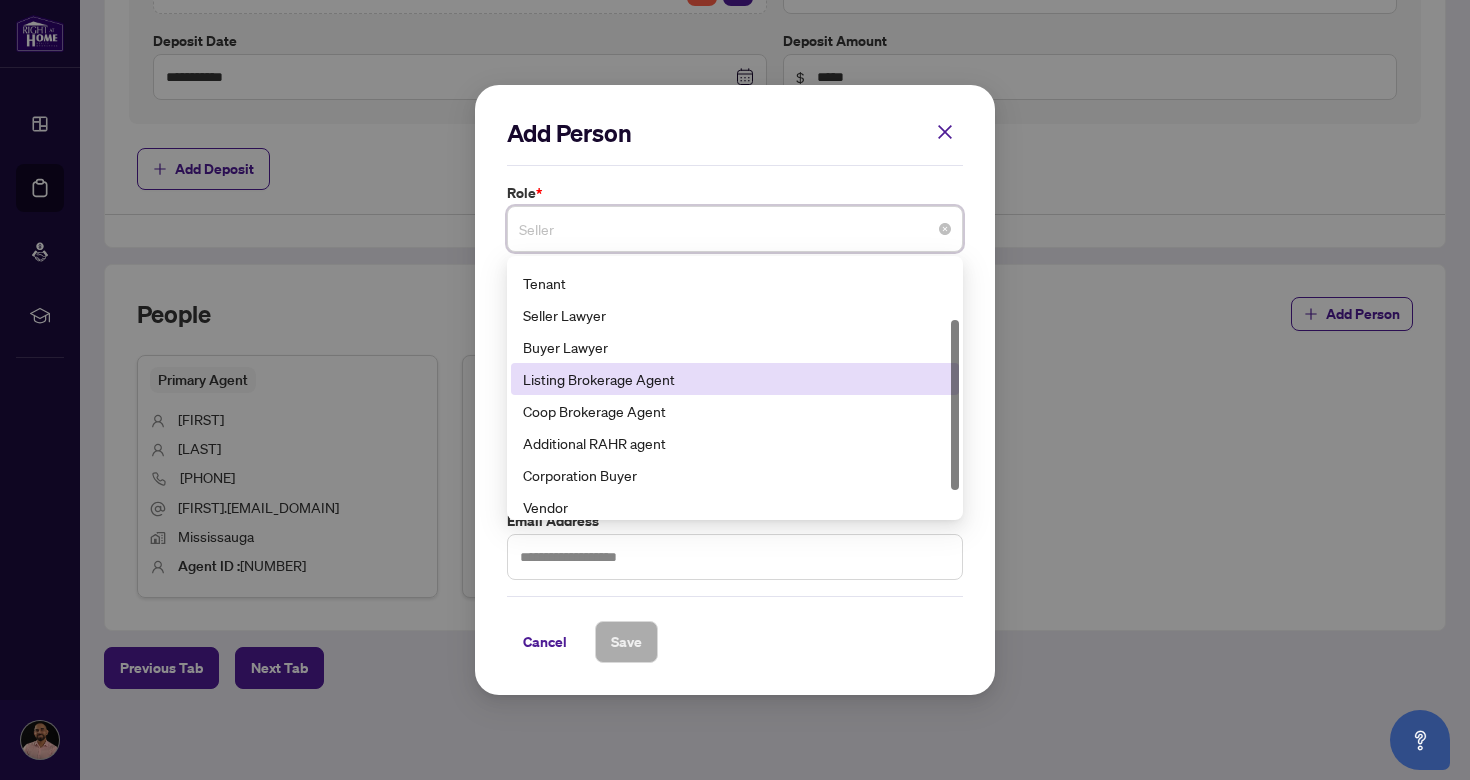 click on "Listing Brokerage Agent" at bounding box center [735, 379] 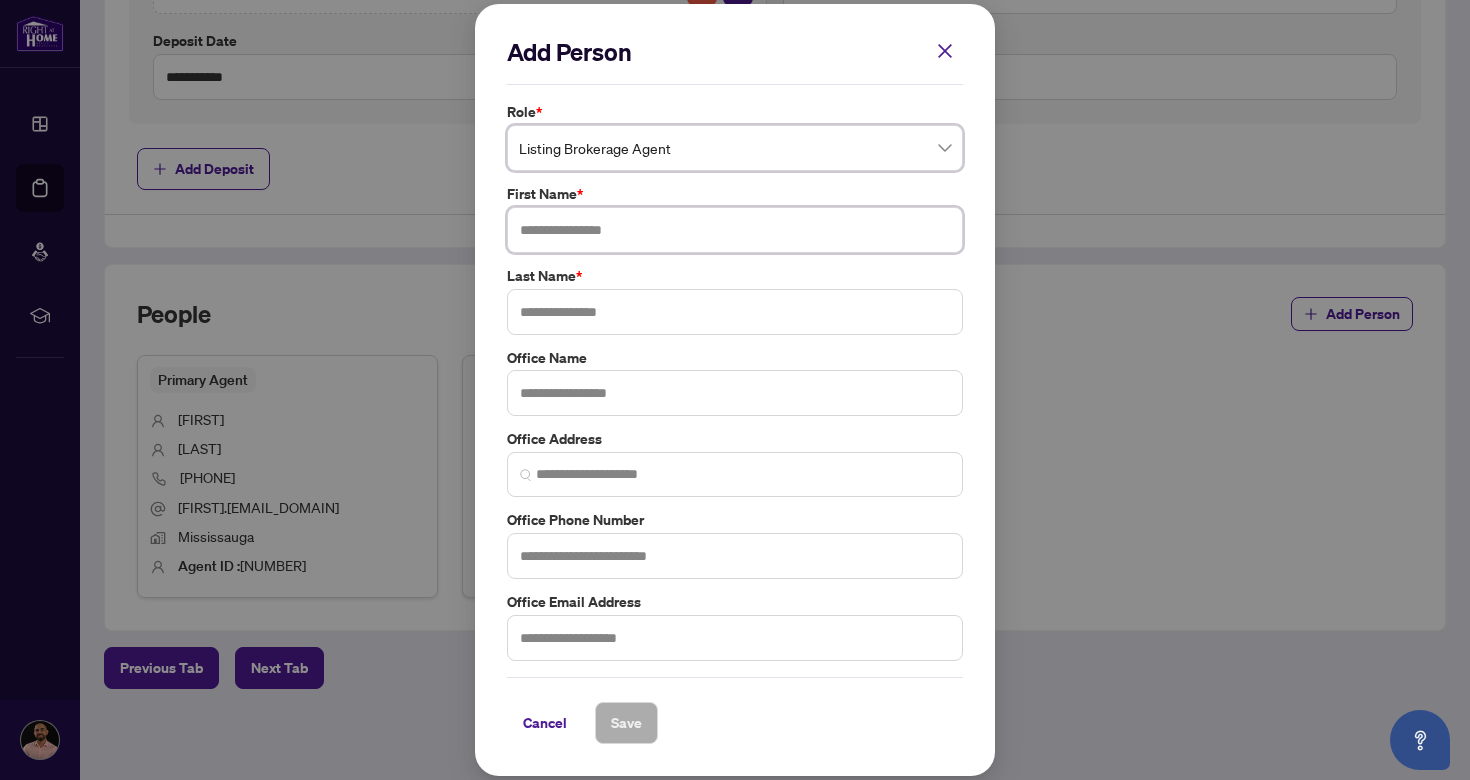 click at bounding box center [735, 230] 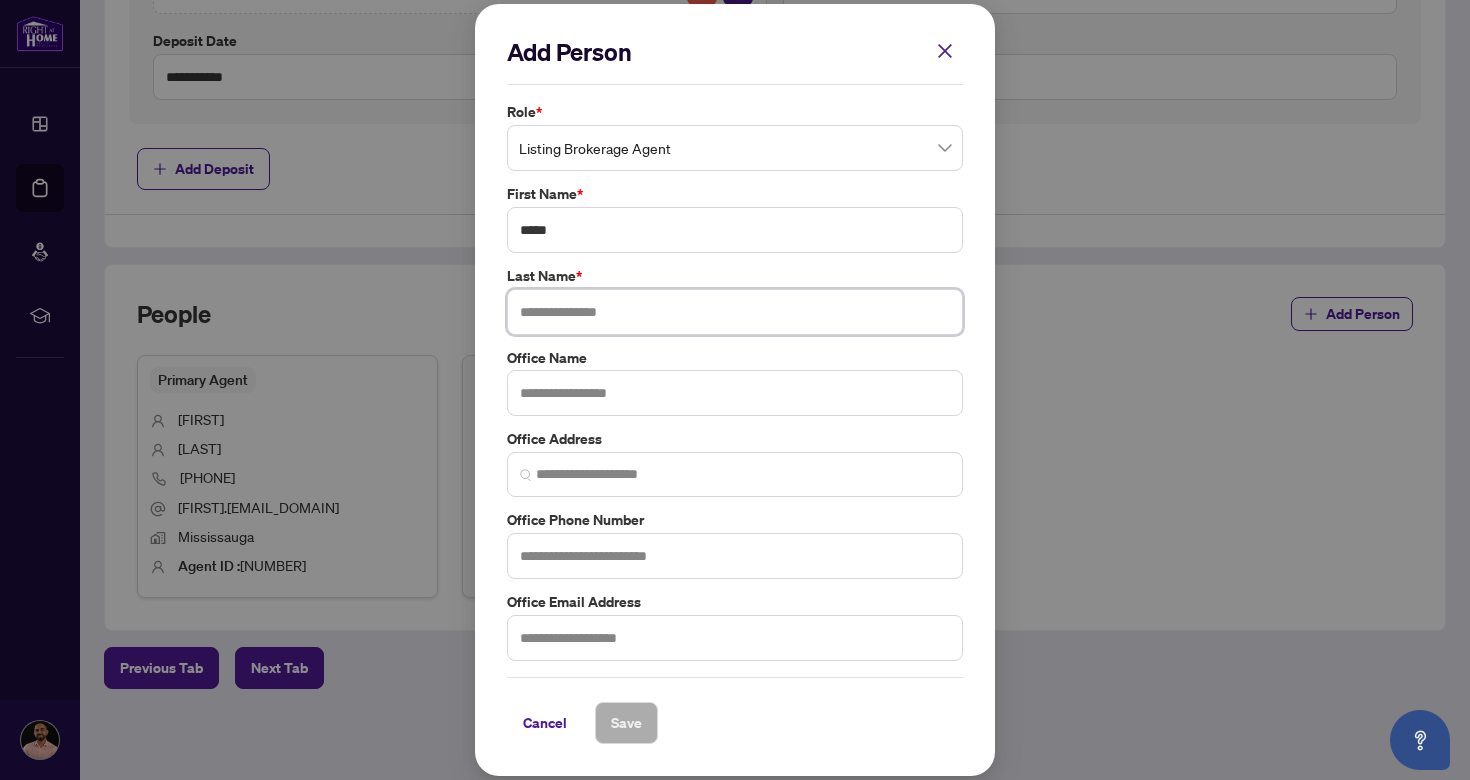 click at bounding box center [735, 312] 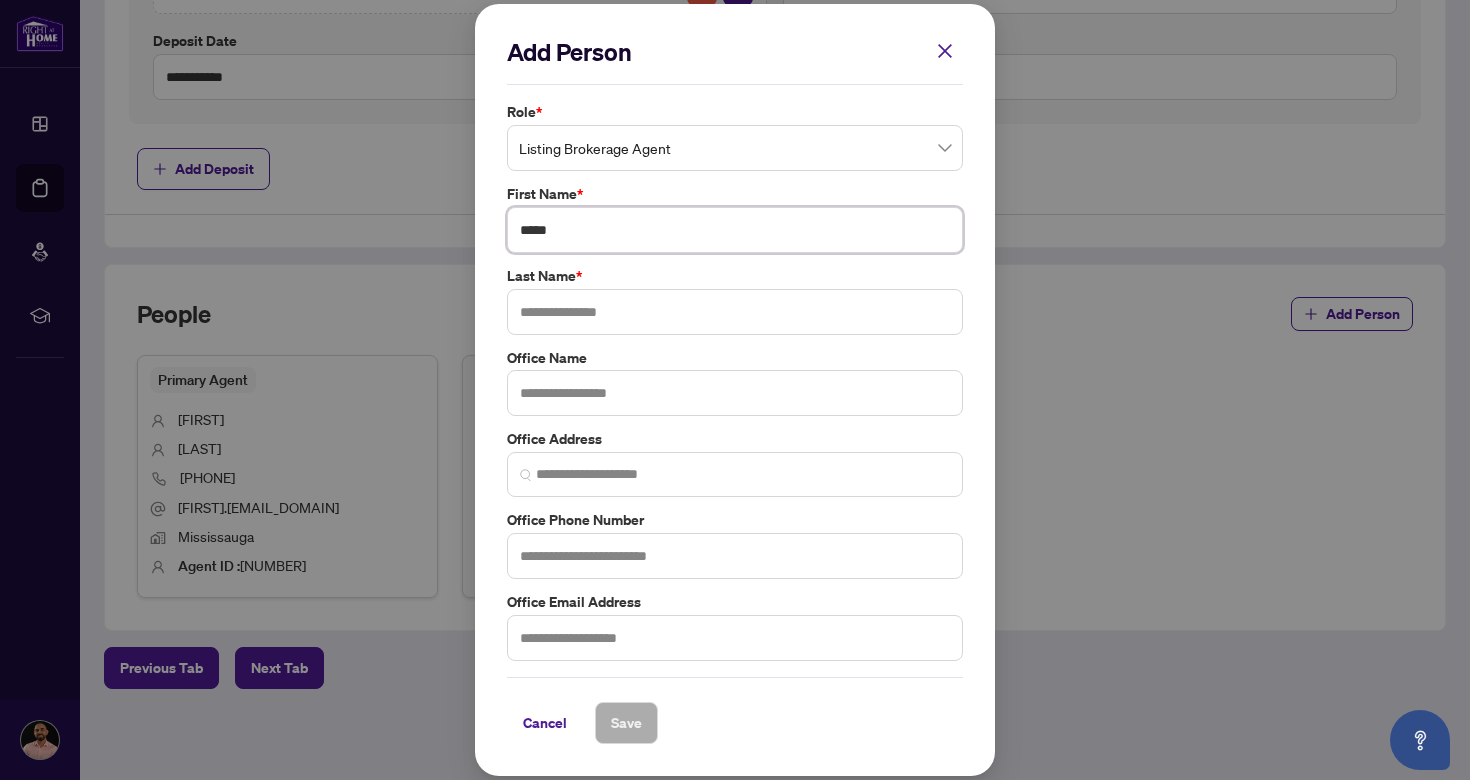 click on "*****" at bounding box center [735, 230] 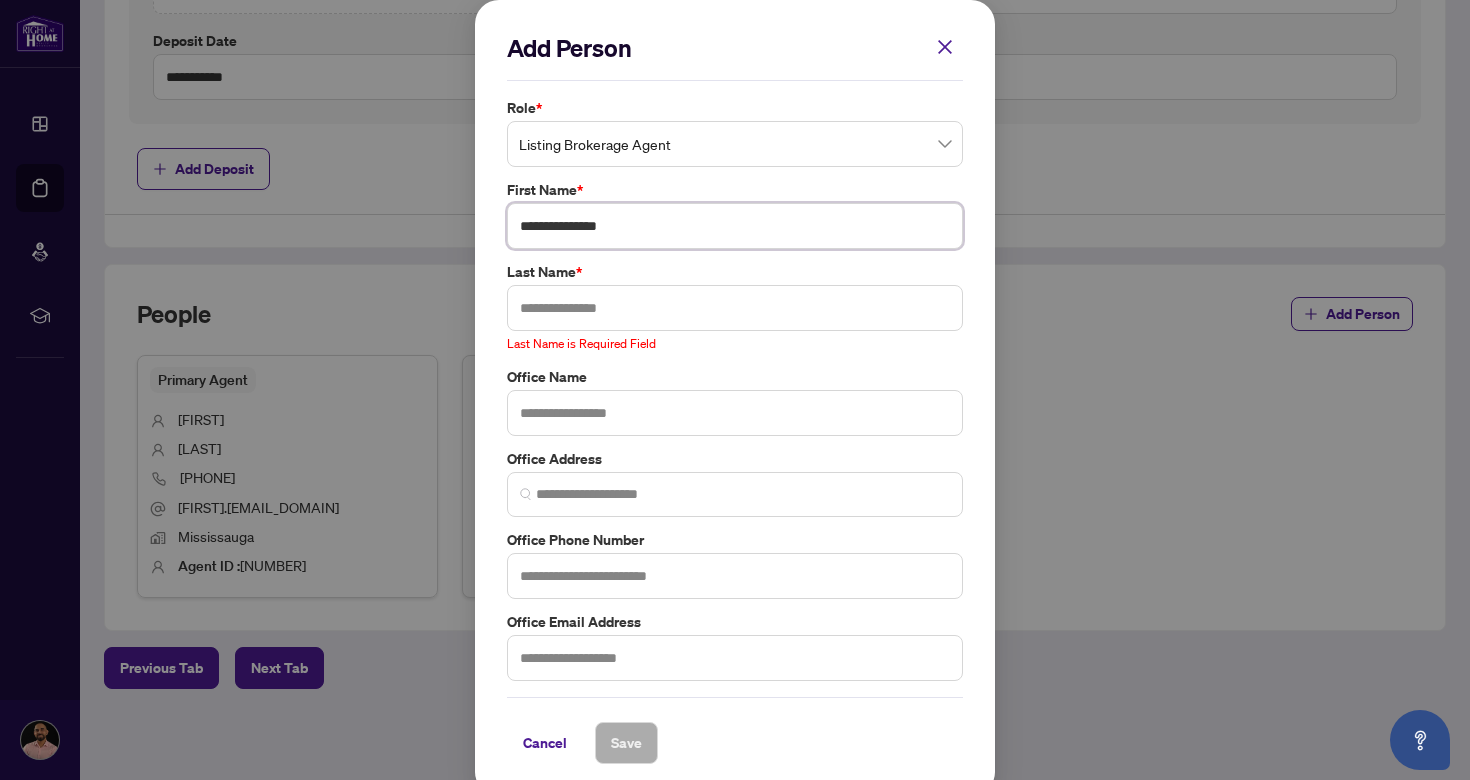 type on "**********" 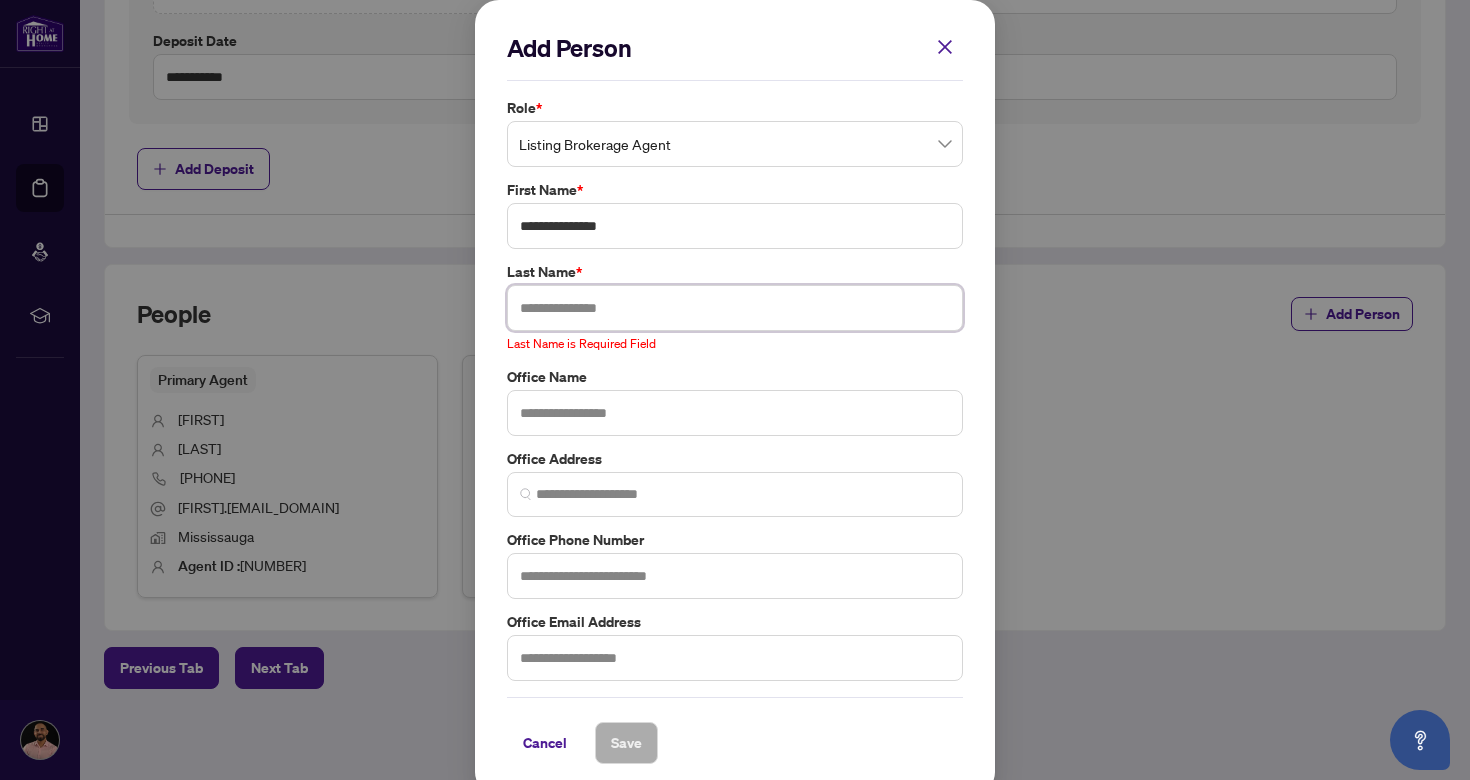 click at bounding box center [735, 308] 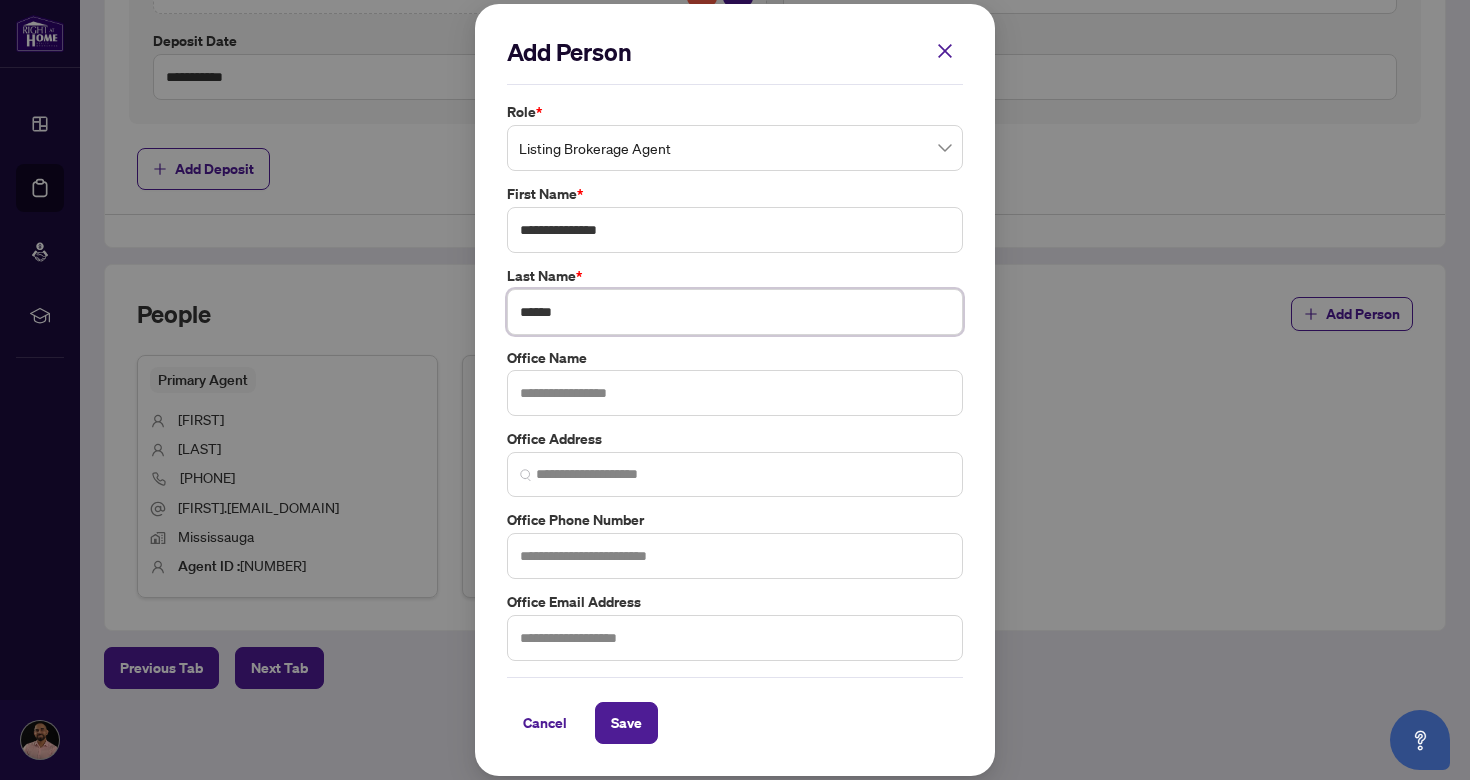 type on "******" 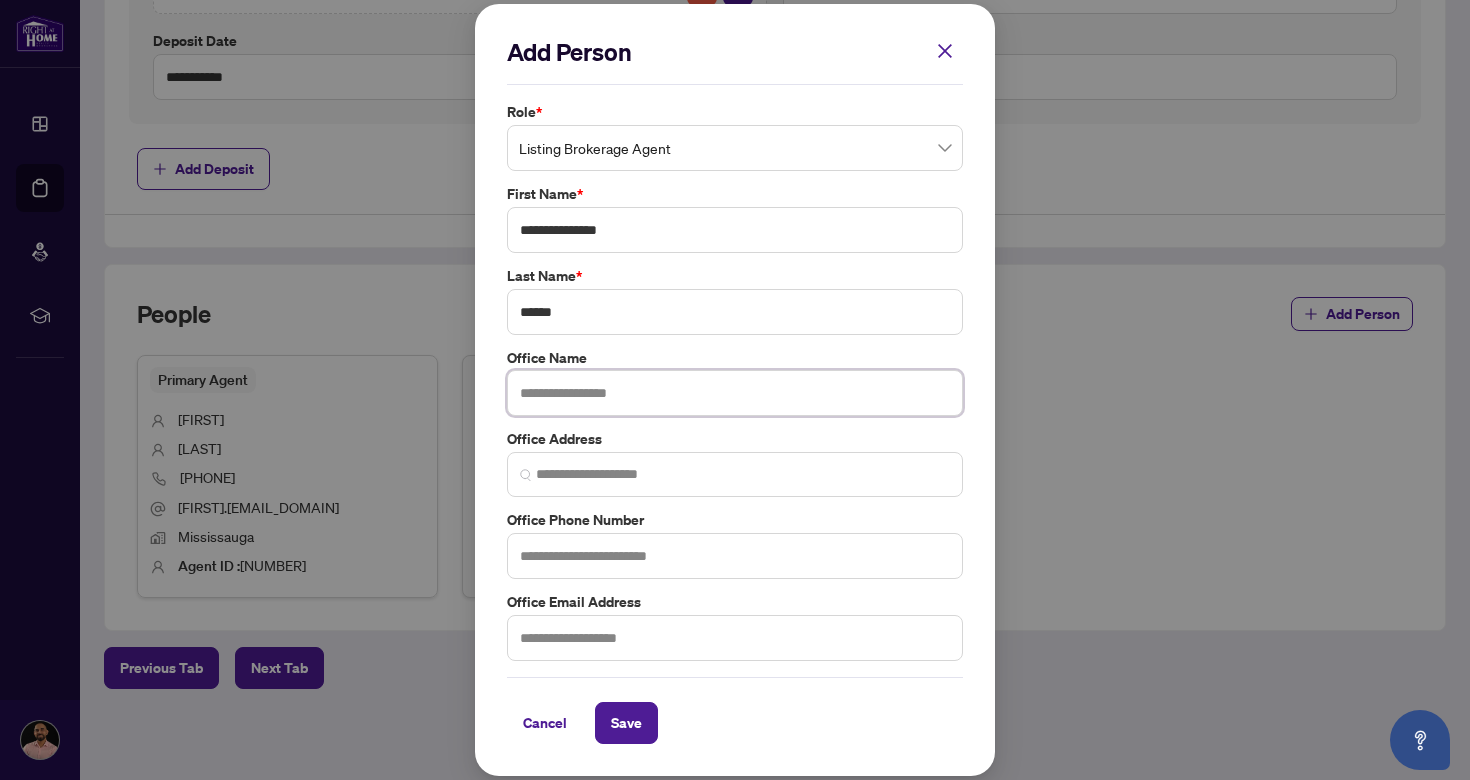 click at bounding box center [735, 393] 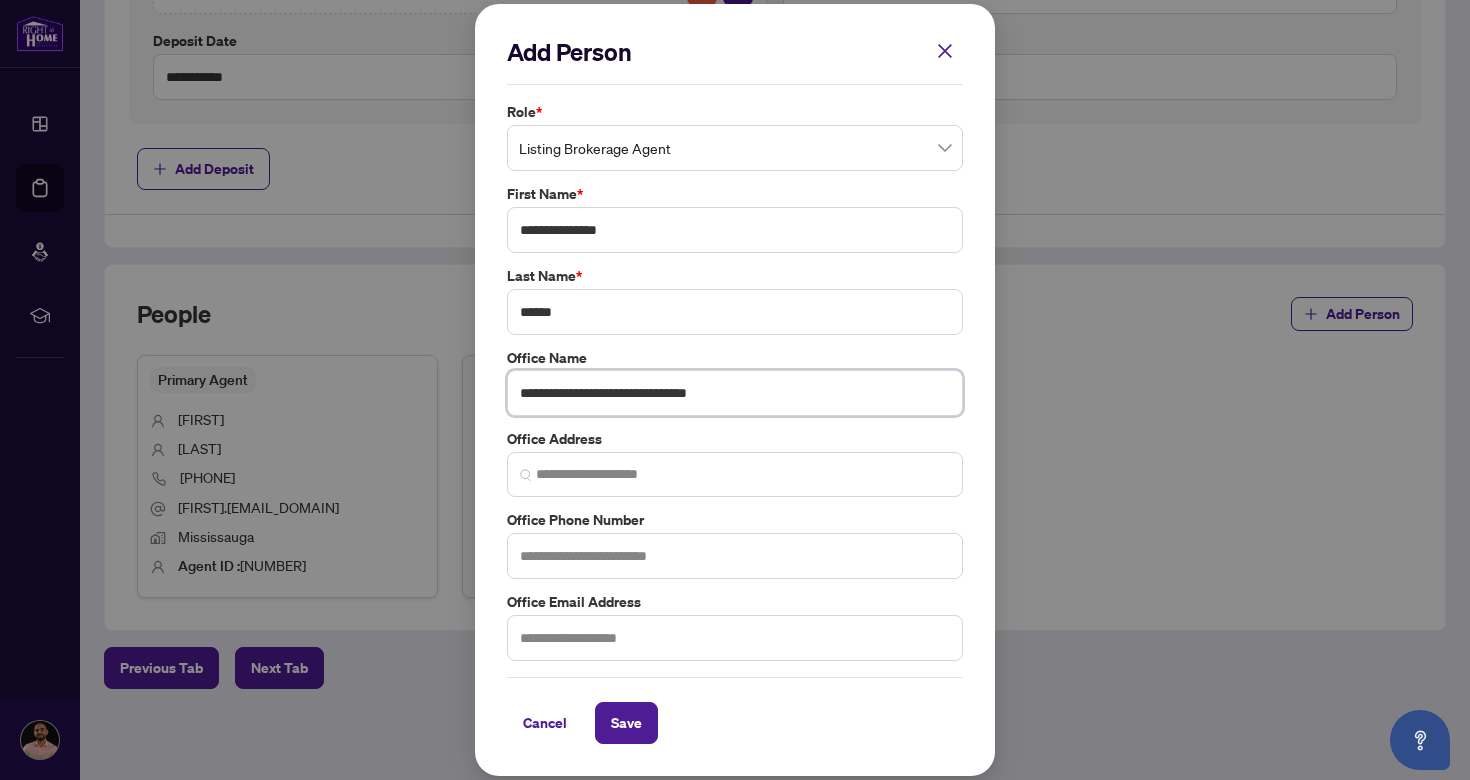 type on "**********" 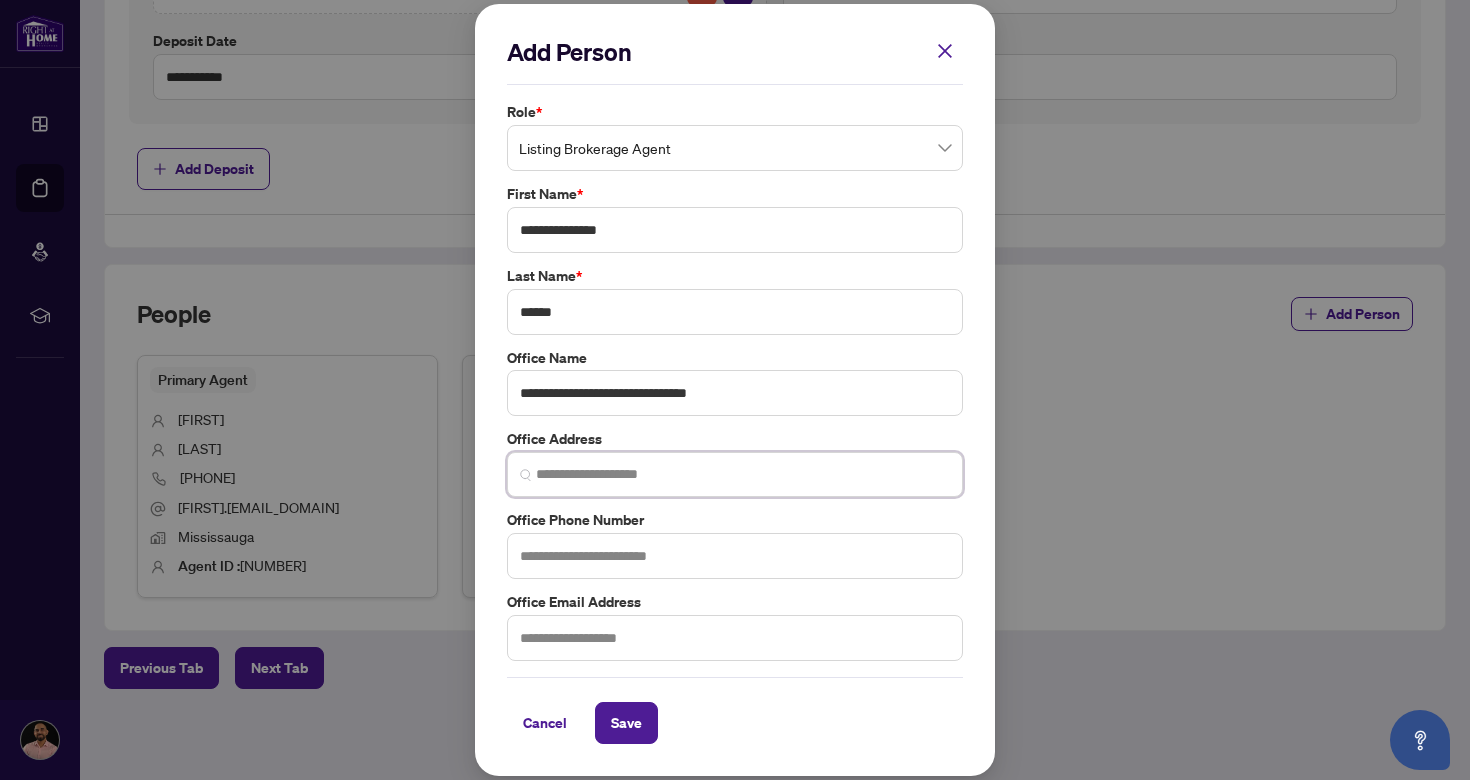 click at bounding box center [743, 474] 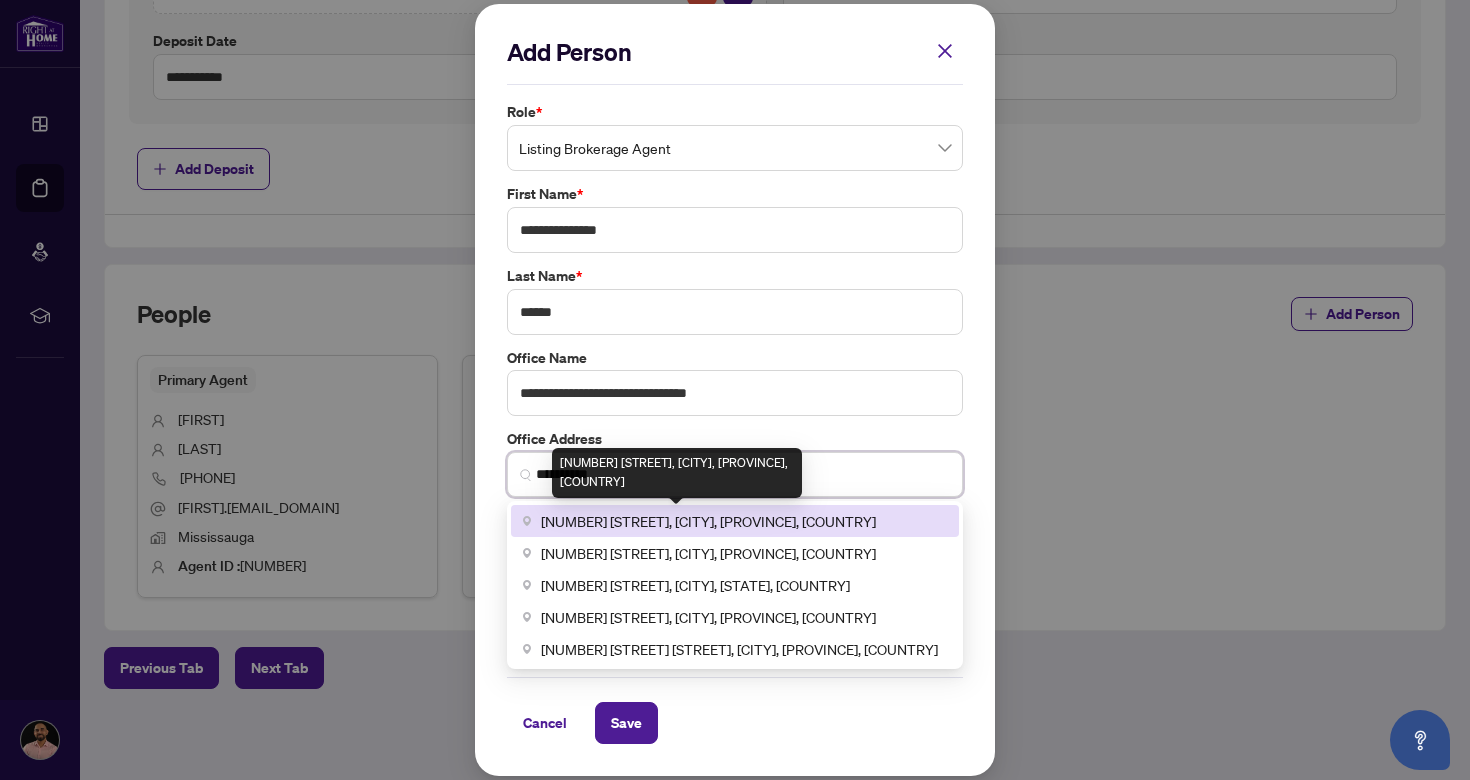 click on "[NUMBER] [STREET], [CITY], [PROVINCE], [COUNTRY]" at bounding box center [708, 521] 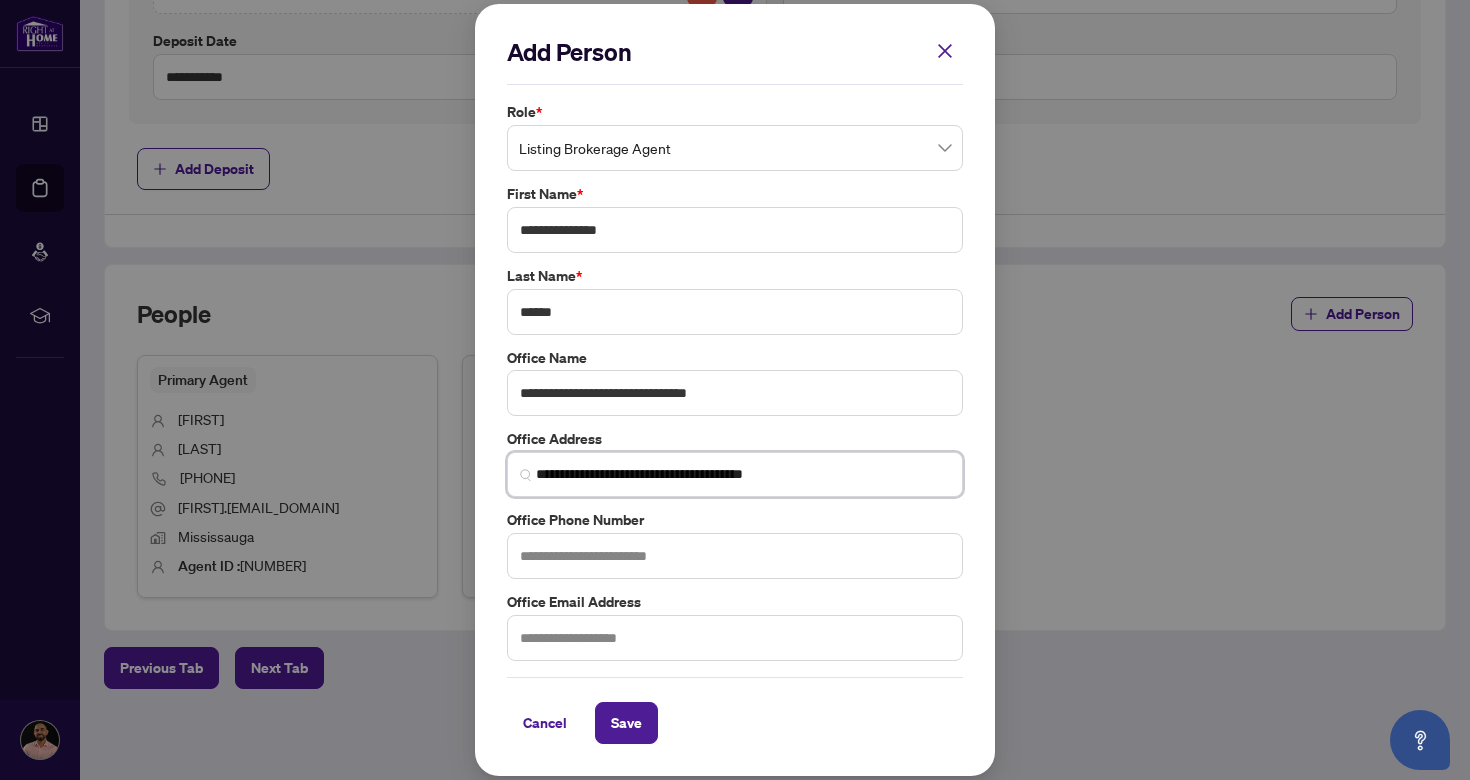 type on "**********" 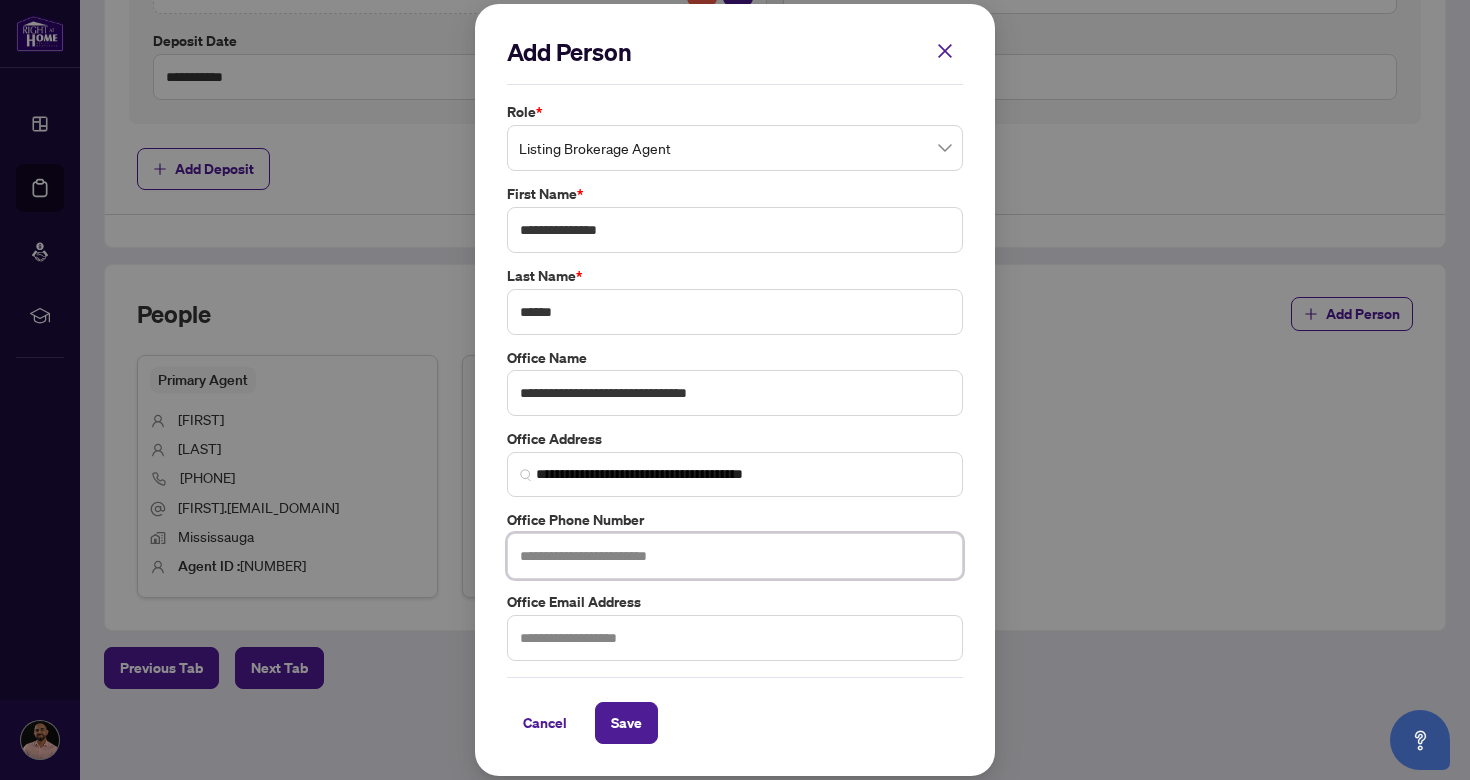click at bounding box center (735, 556) 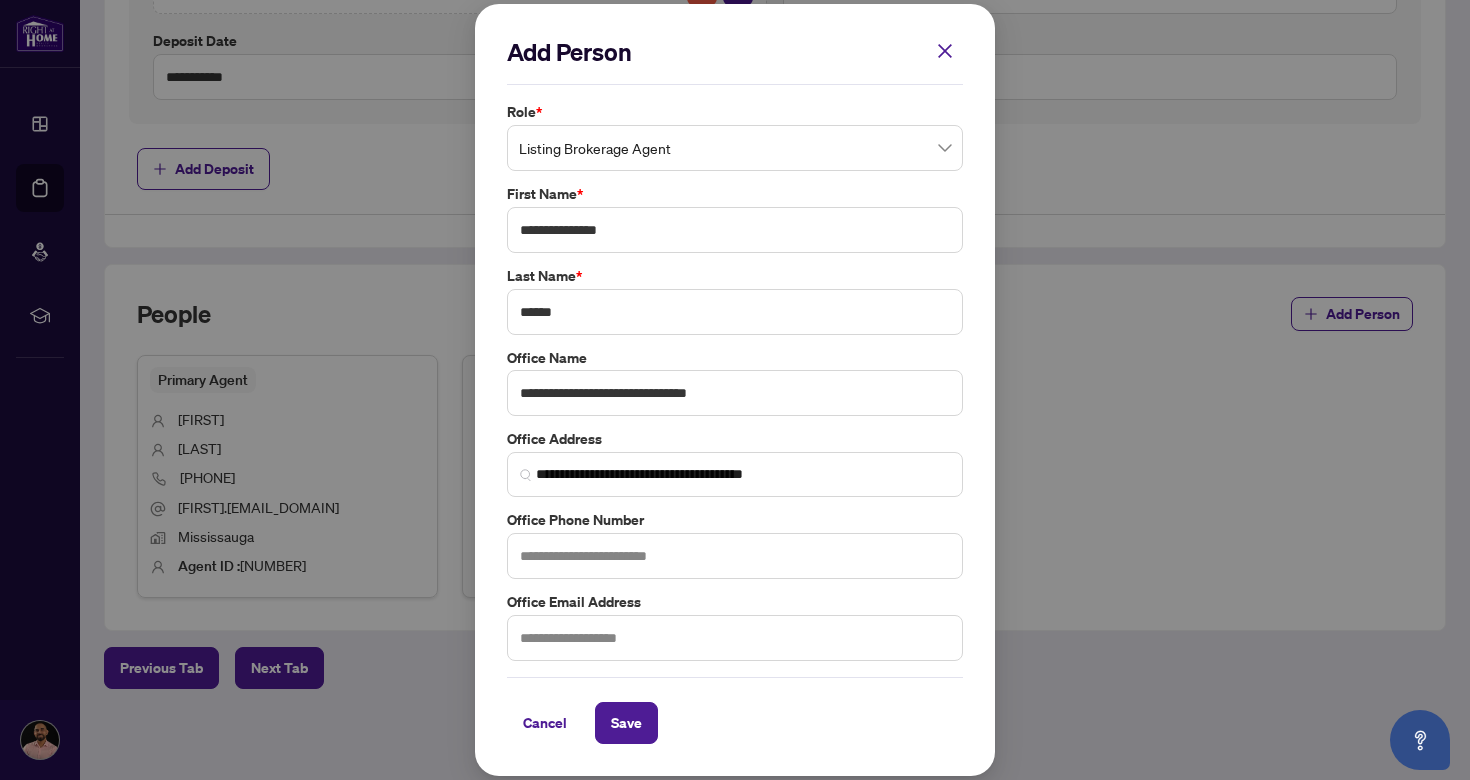 click on "Office Address" at bounding box center [735, 439] 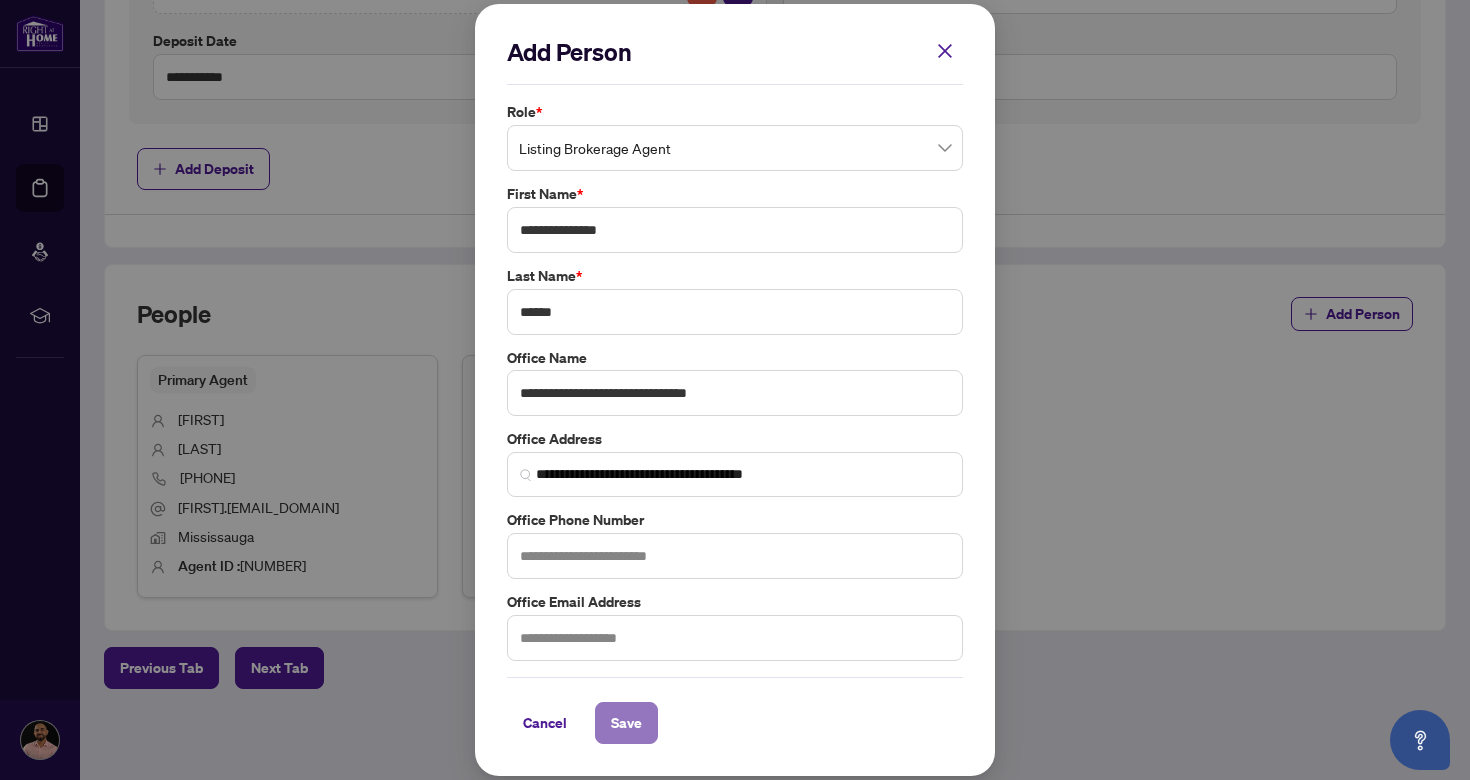 click on "Save" at bounding box center [626, 723] 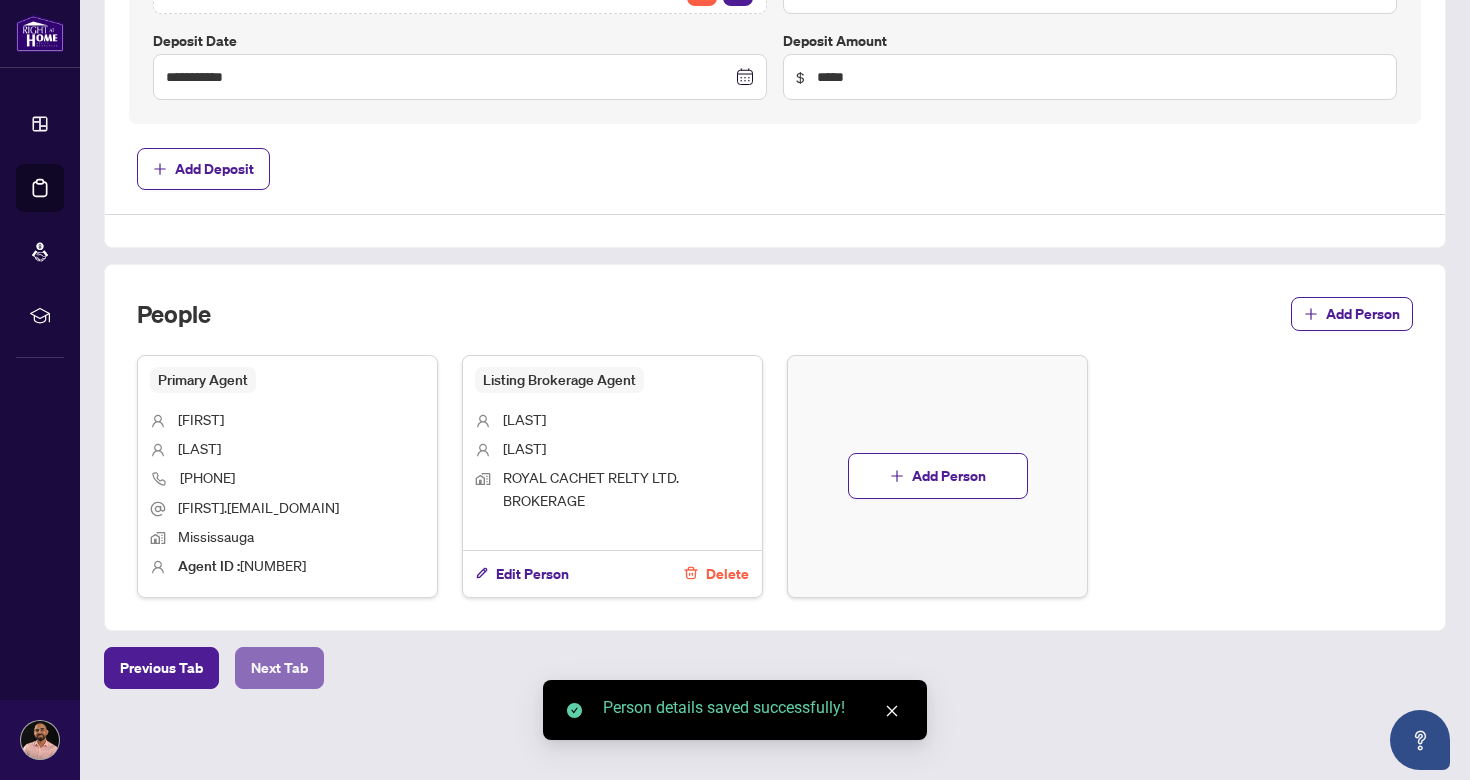 click on "Next Tab" at bounding box center [279, 668] 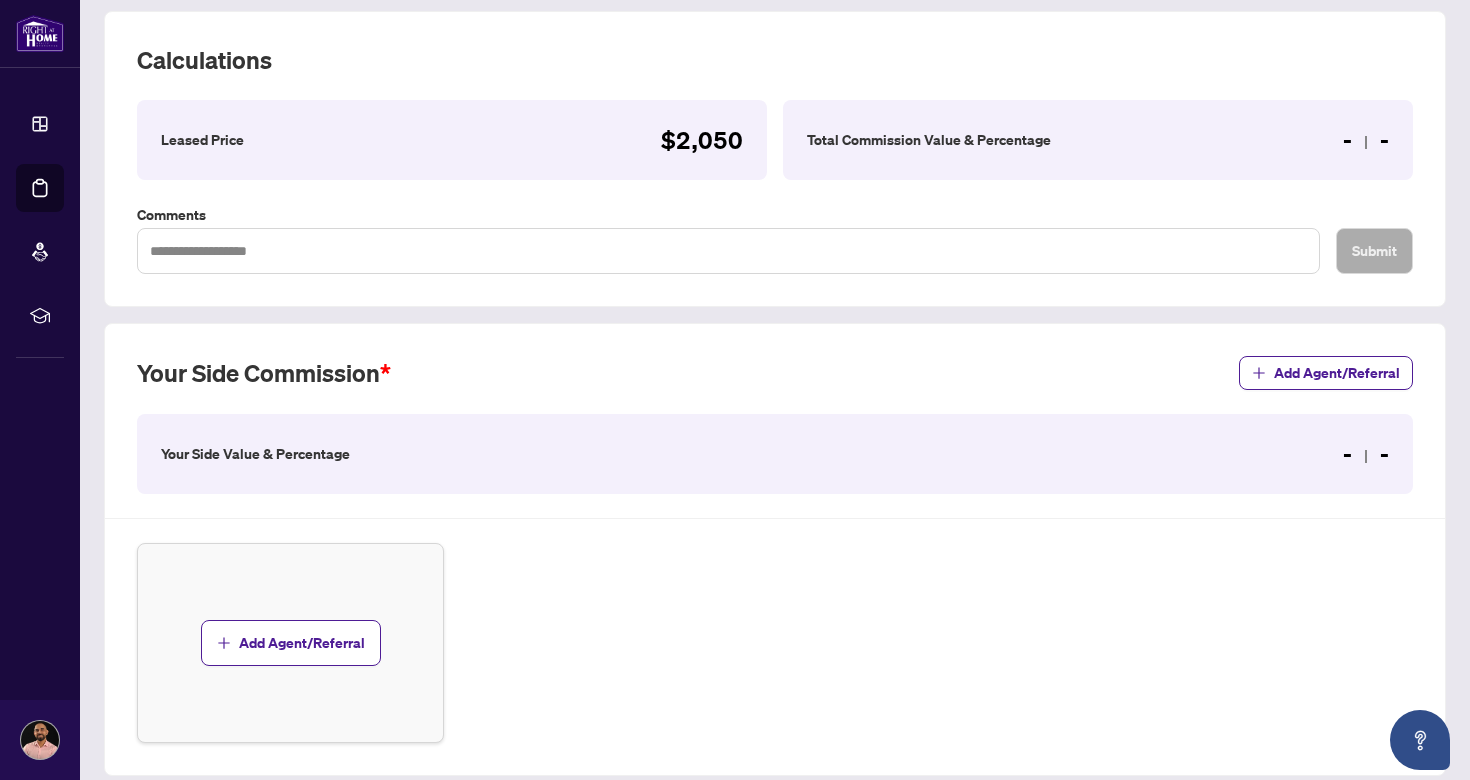 scroll, scrollTop: 327, scrollLeft: 0, axis: vertical 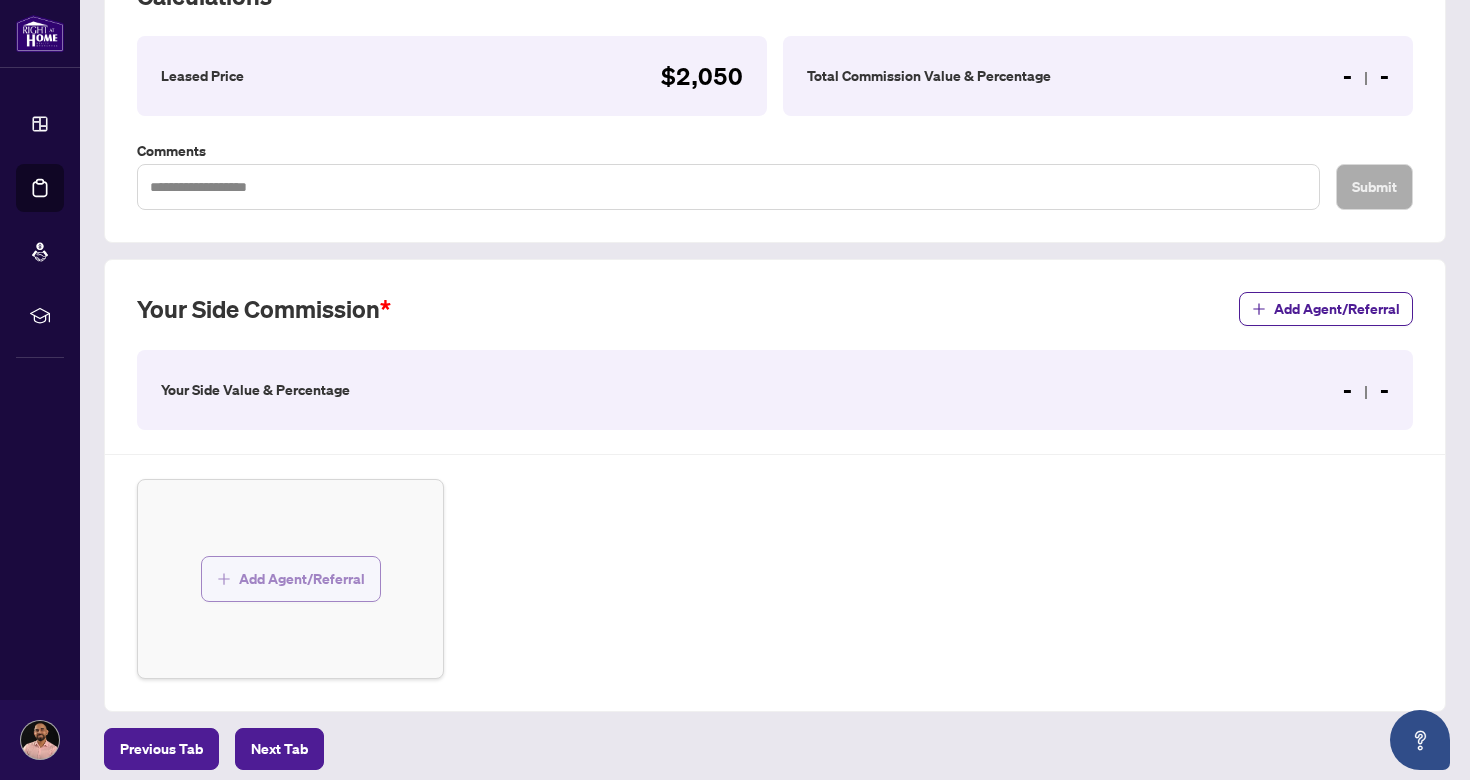 click on "Add Agent/Referral" at bounding box center (302, 579) 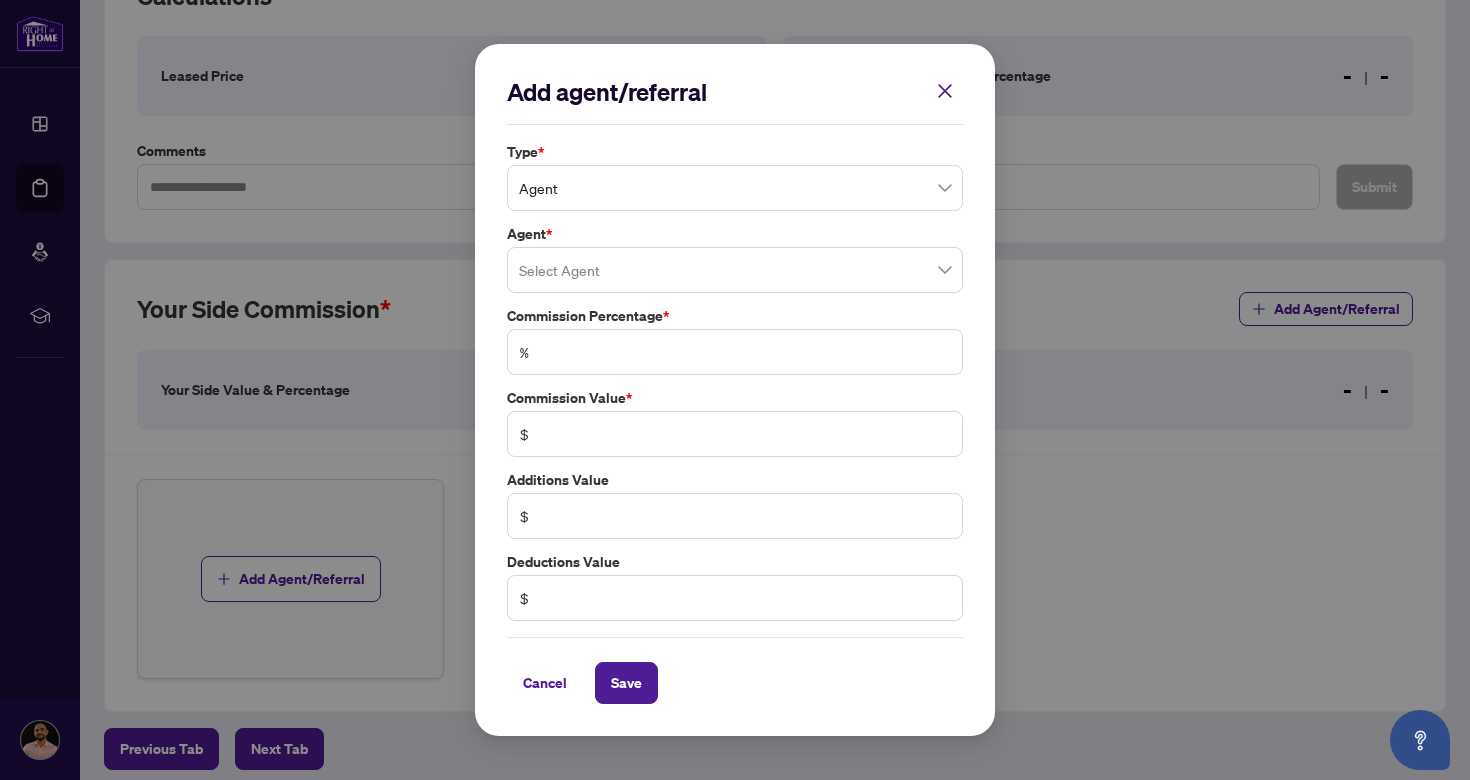 click at bounding box center (735, 270) 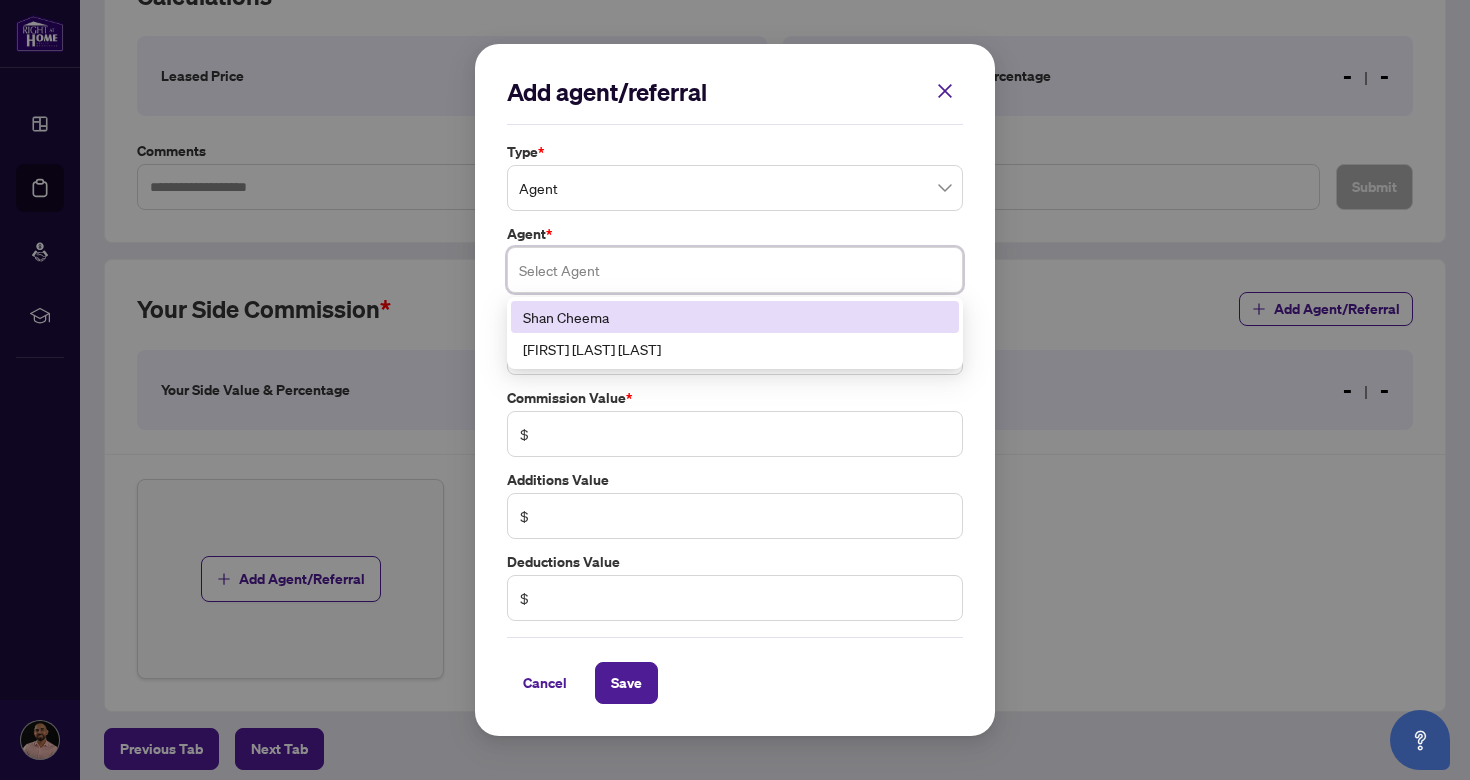 click on "Shan Cheema" at bounding box center [735, 317] 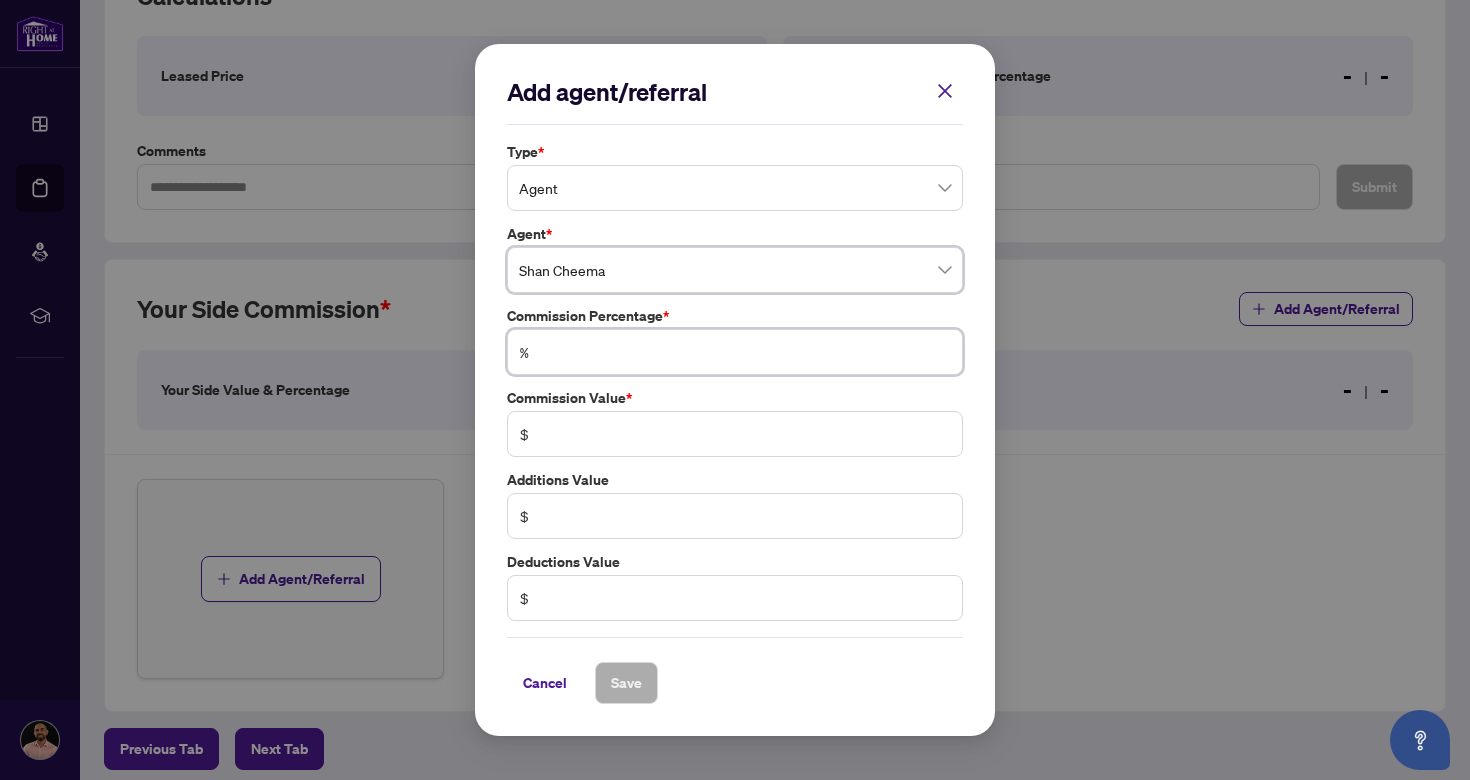 click at bounding box center (745, 352) 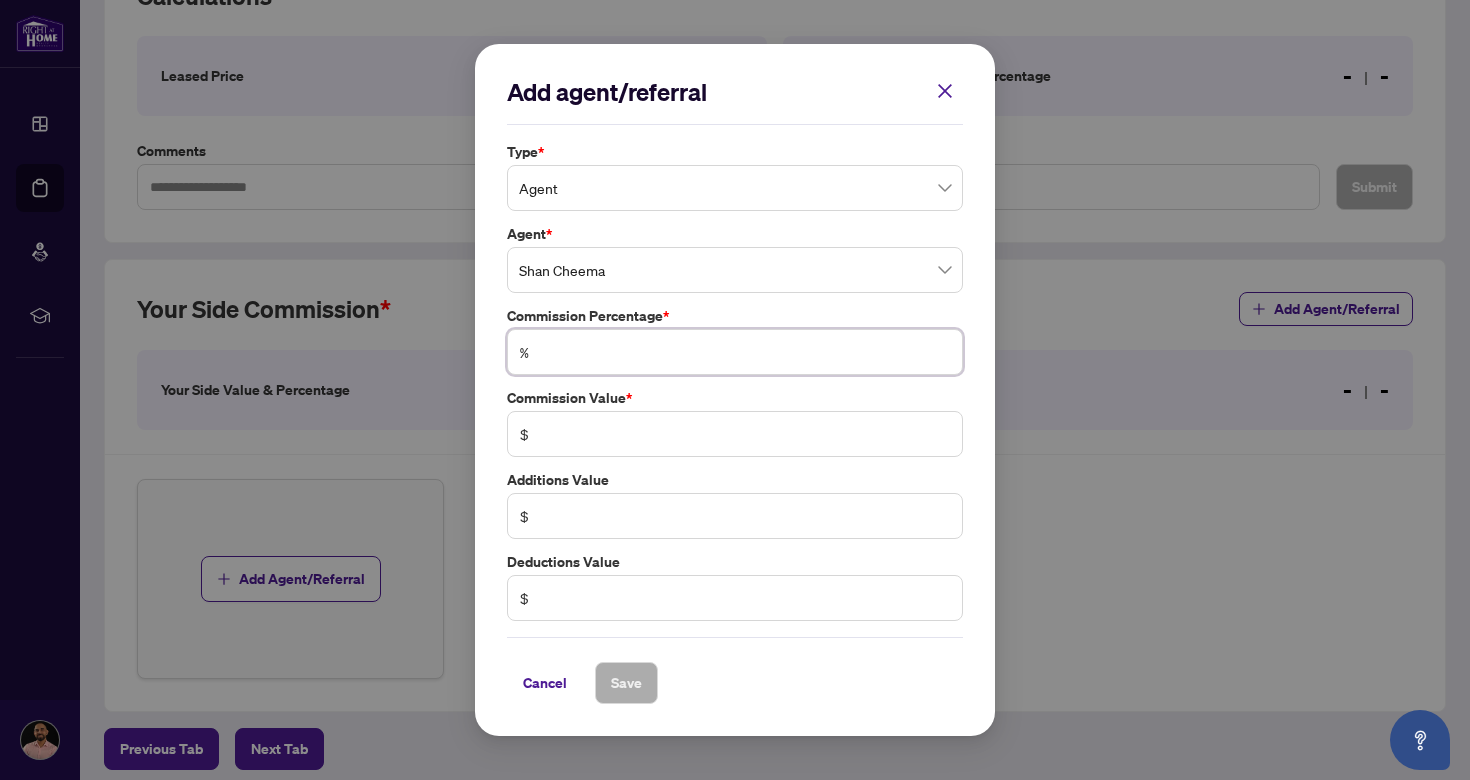 type on "*" 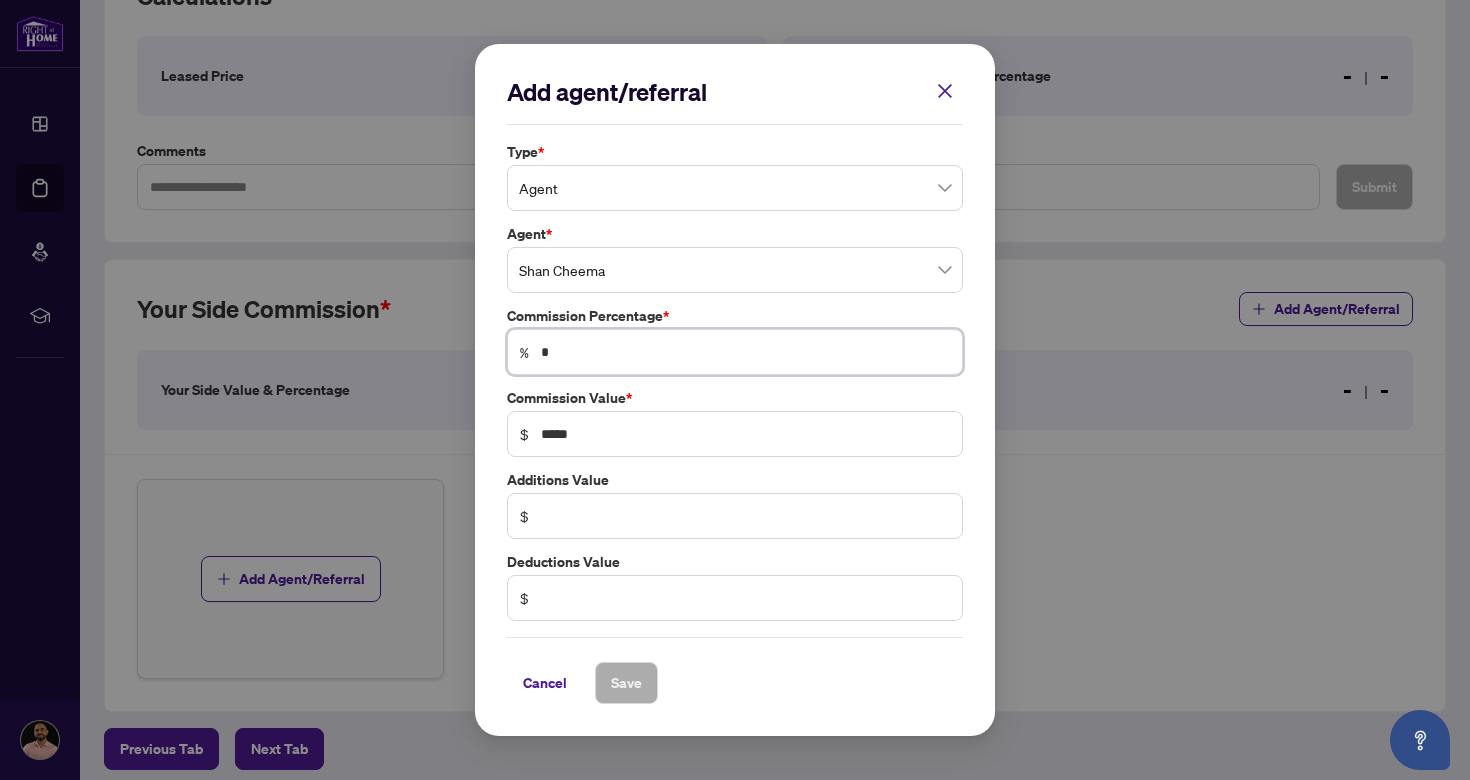 type on "**" 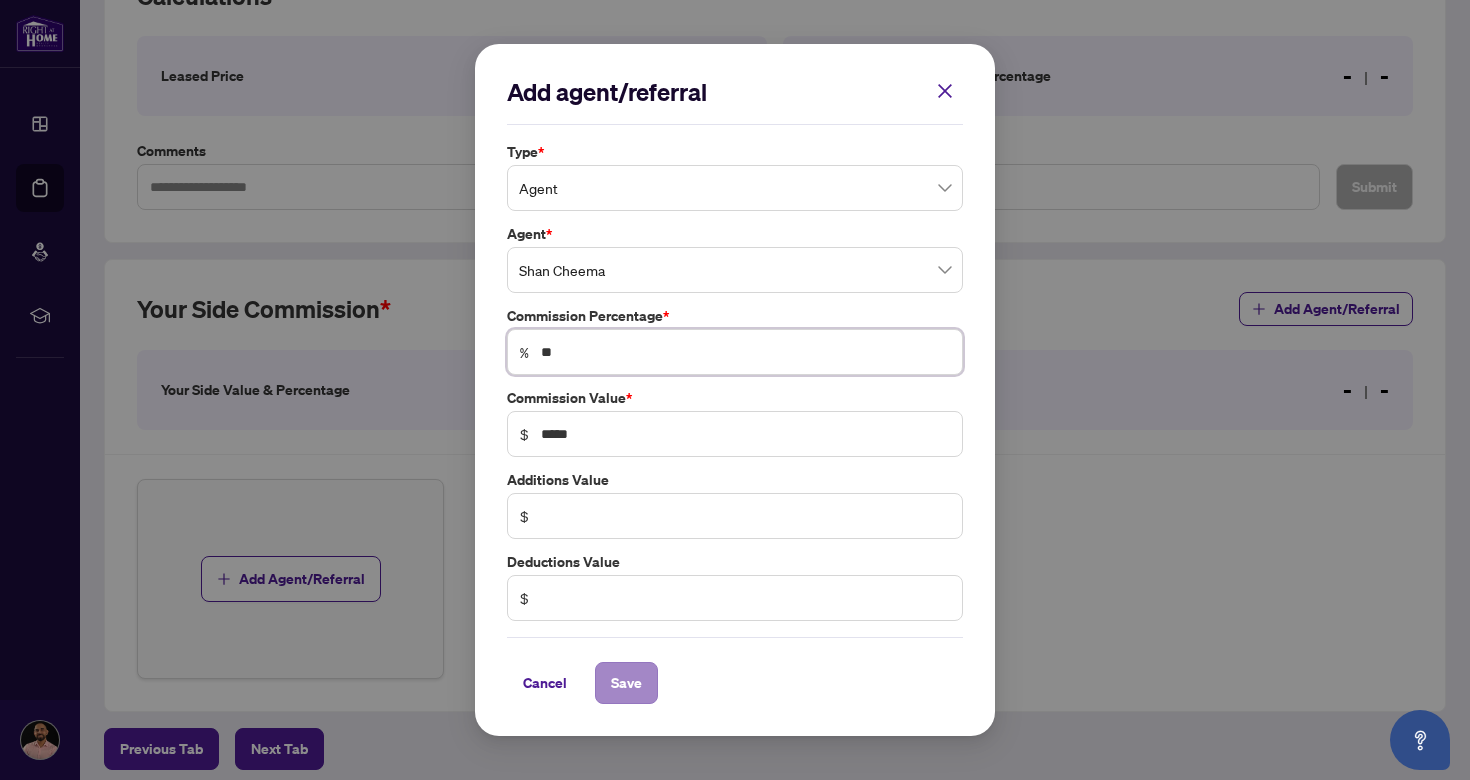 type on "**" 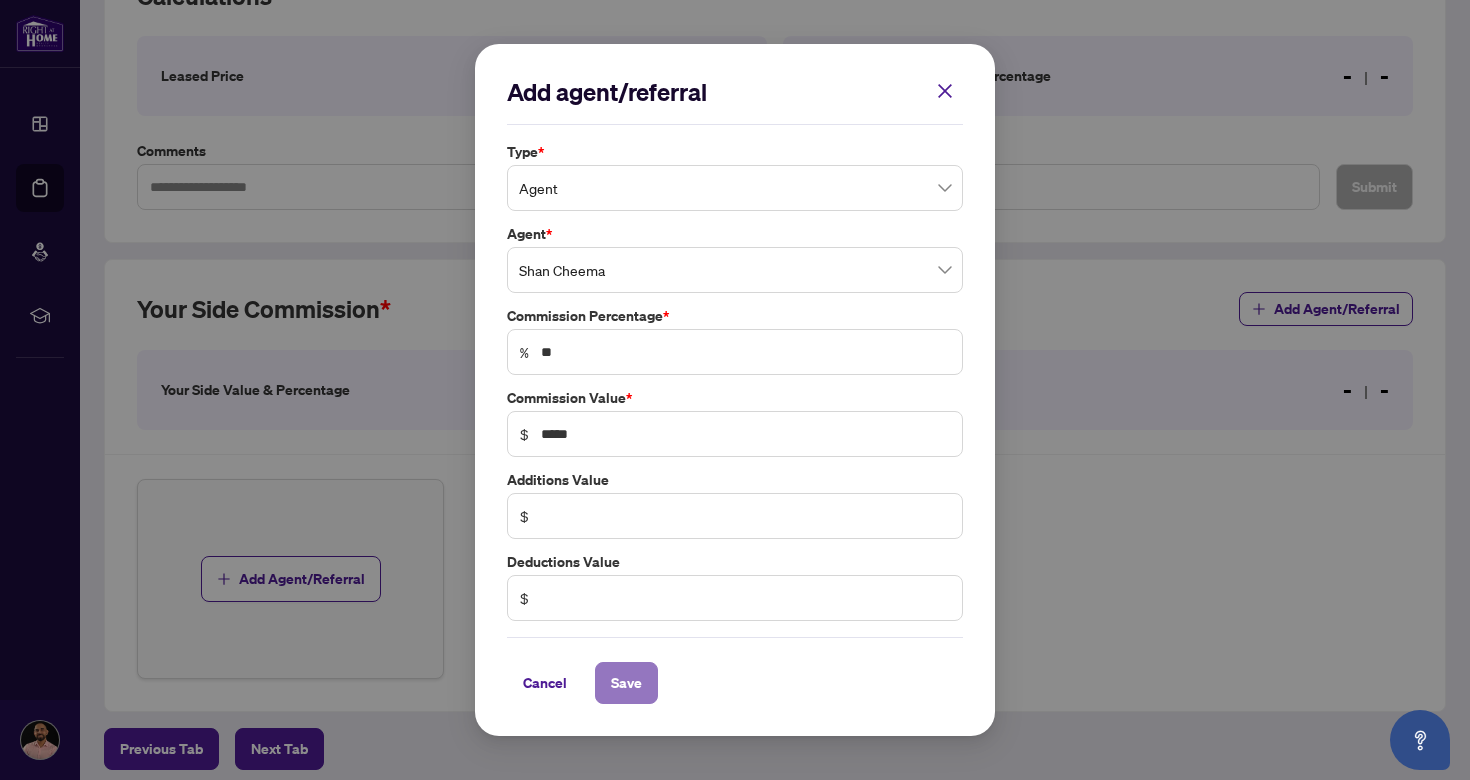 click on "Save" at bounding box center [626, 683] 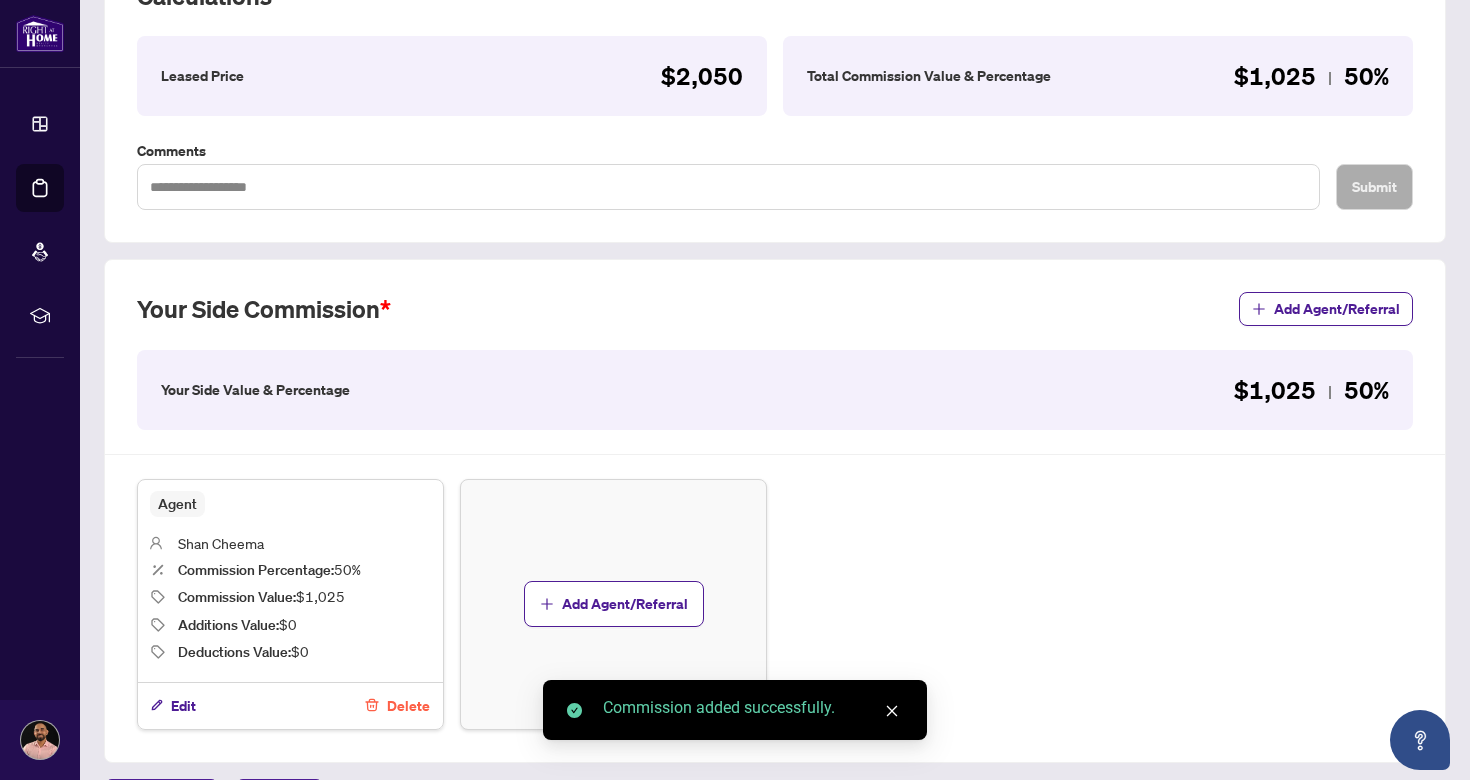 scroll, scrollTop: 457, scrollLeft: 0, axis: vertical 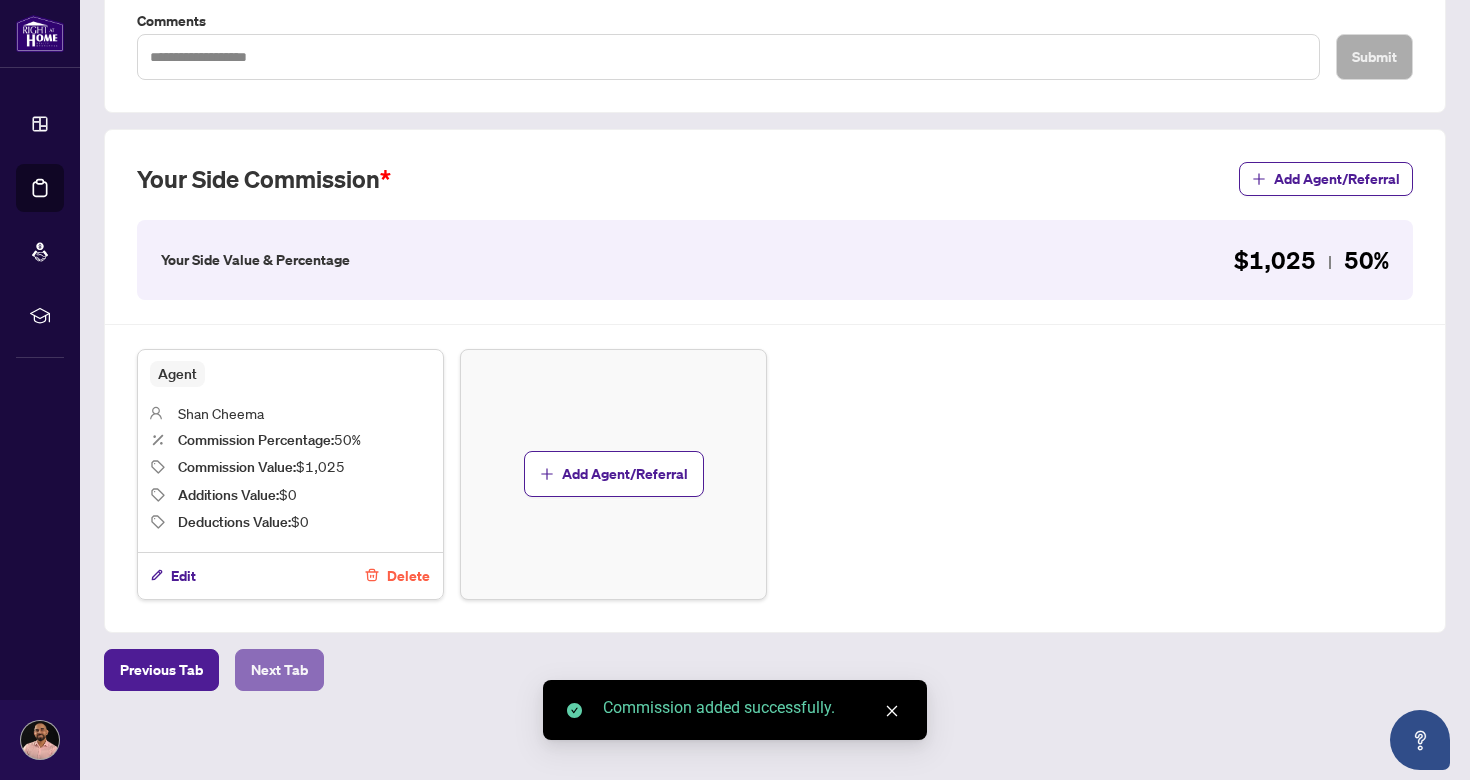 click on "Next Tab" at bounding box center [279, 670] 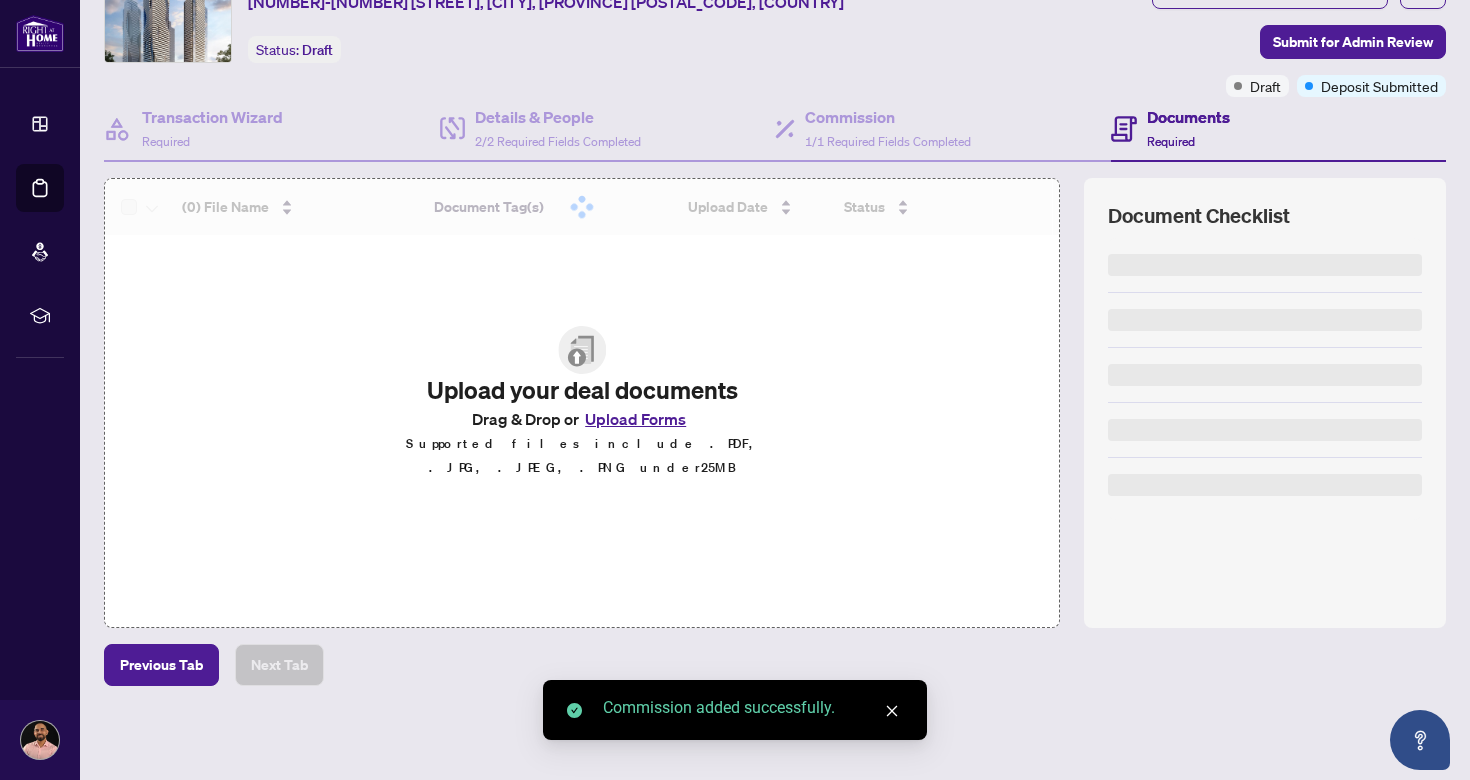 scroll, scrollTop: 0, scrollLeft: 0, axis: both 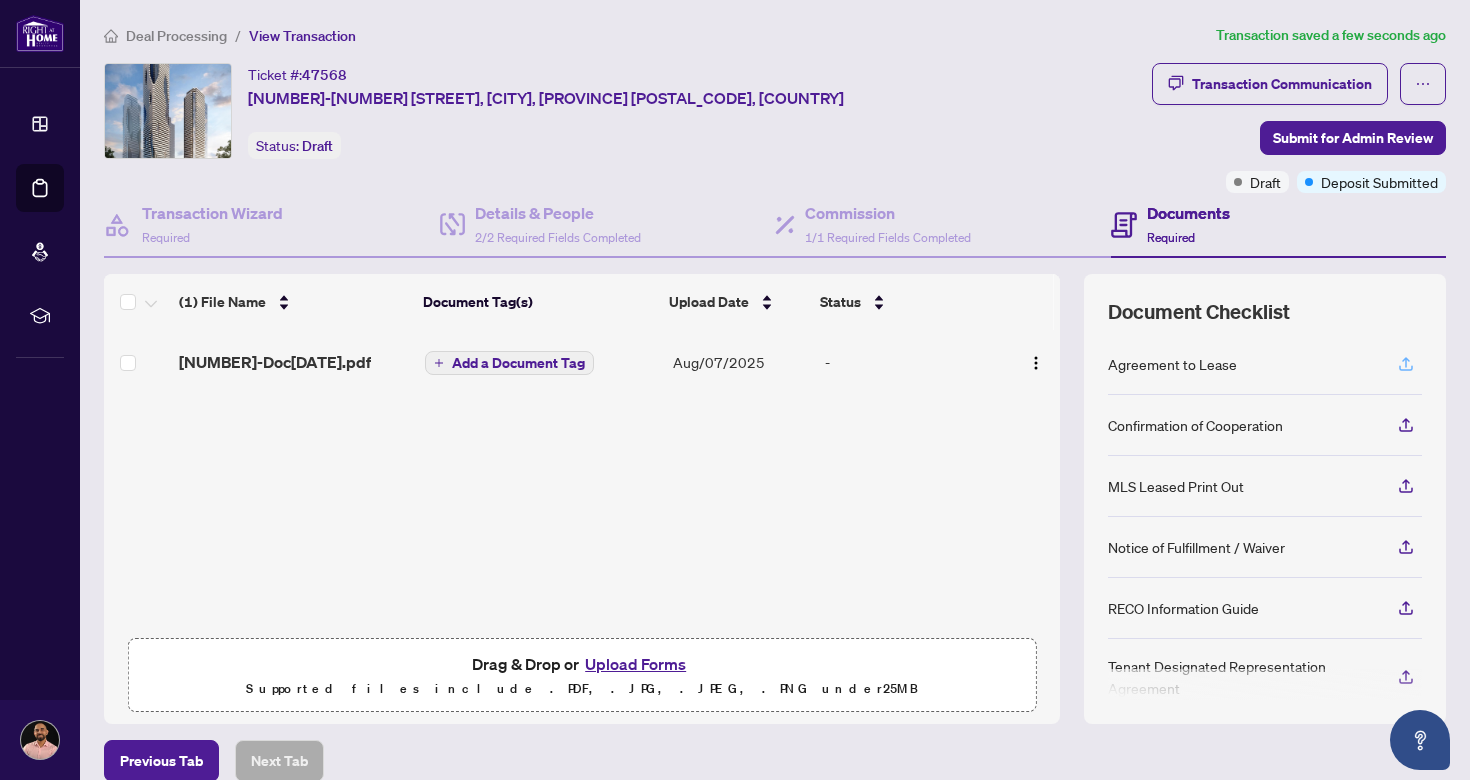 click 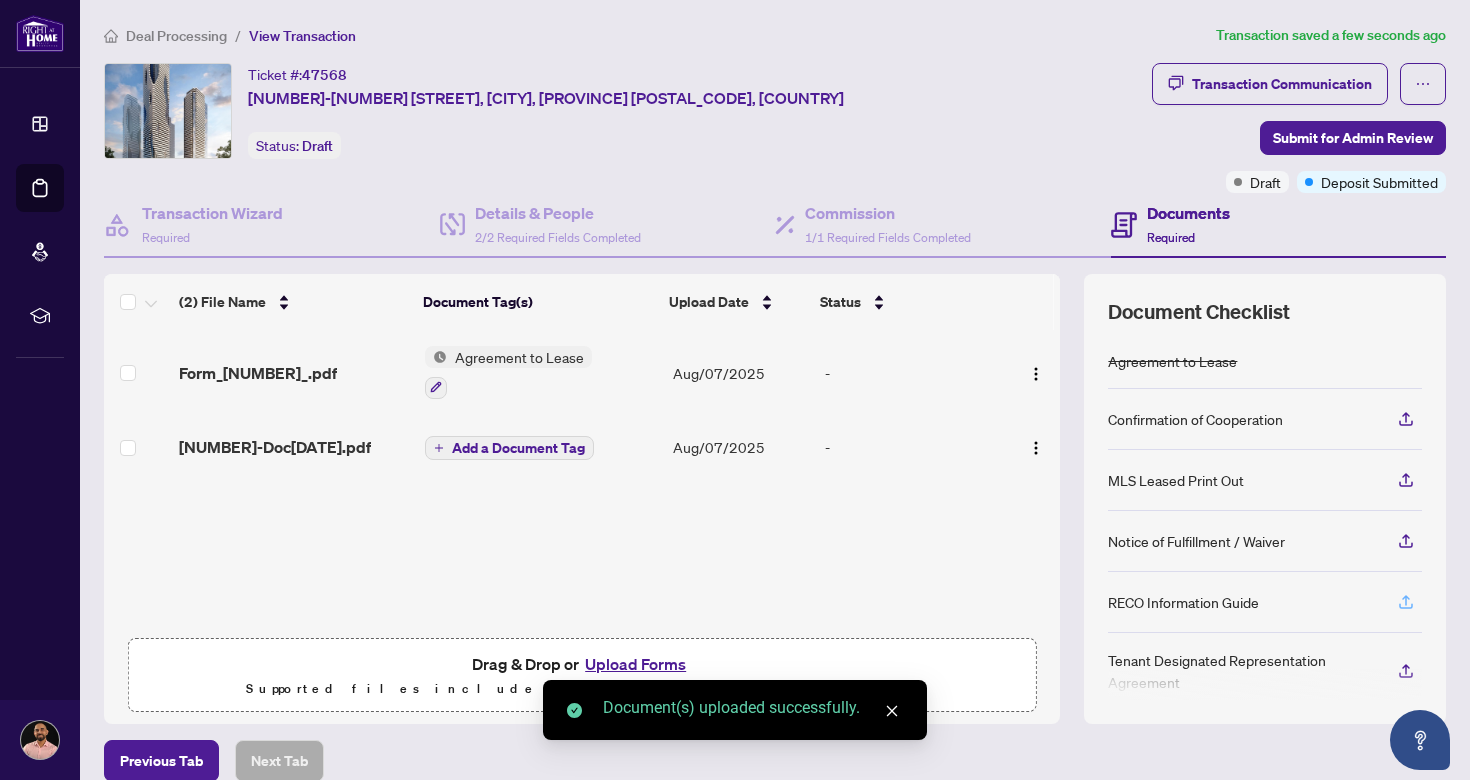 click 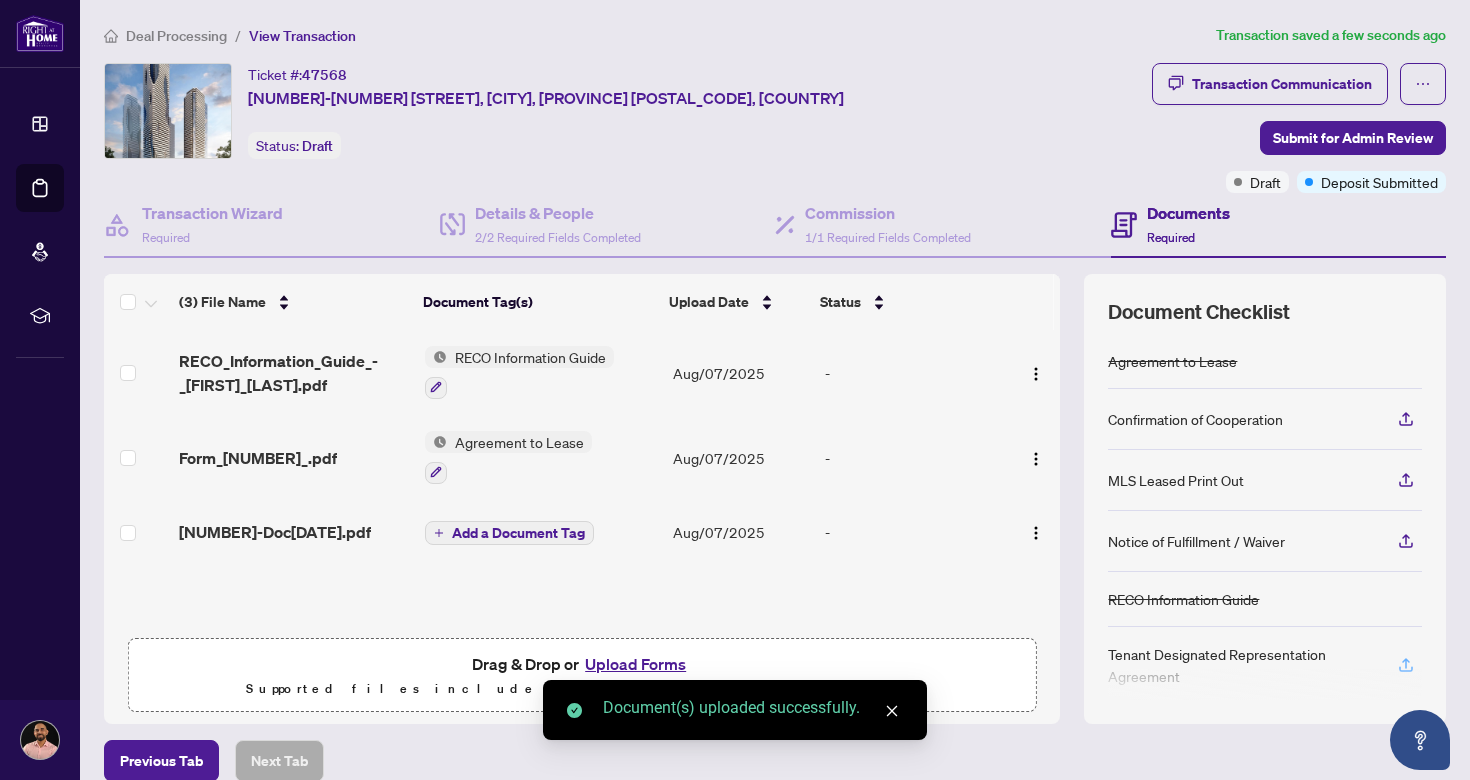 click 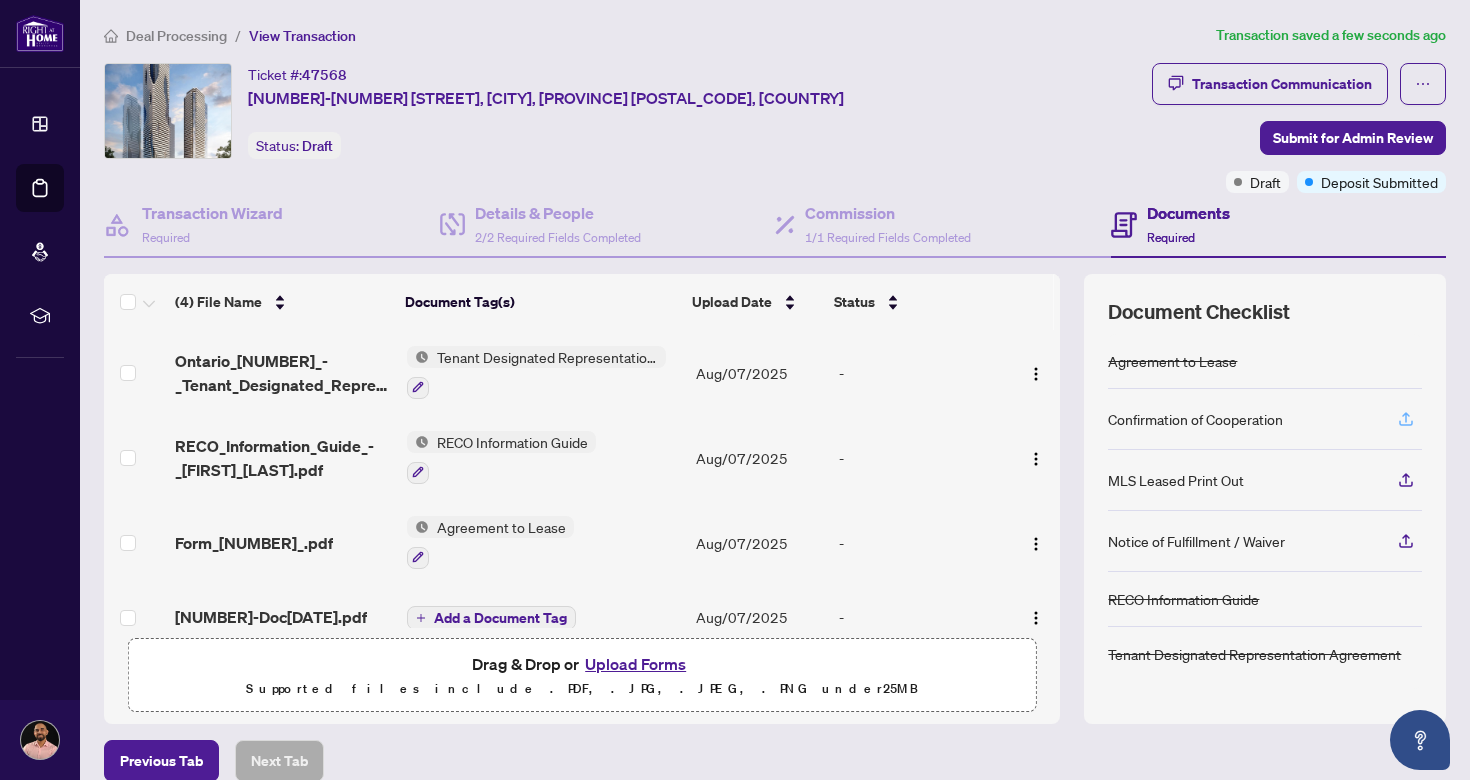click 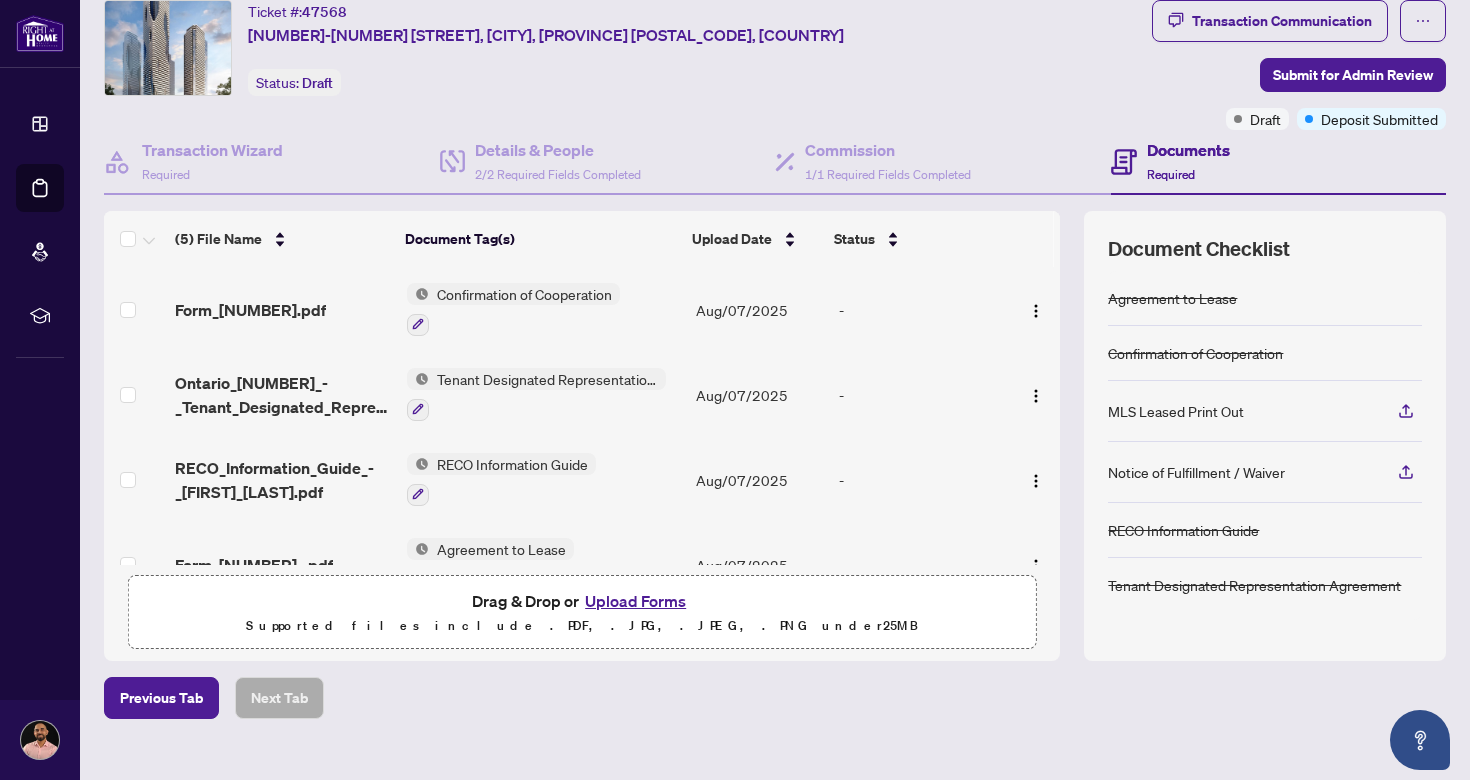 scroll, scrollTop: 66, scrollLeft: 0, axis: vertical 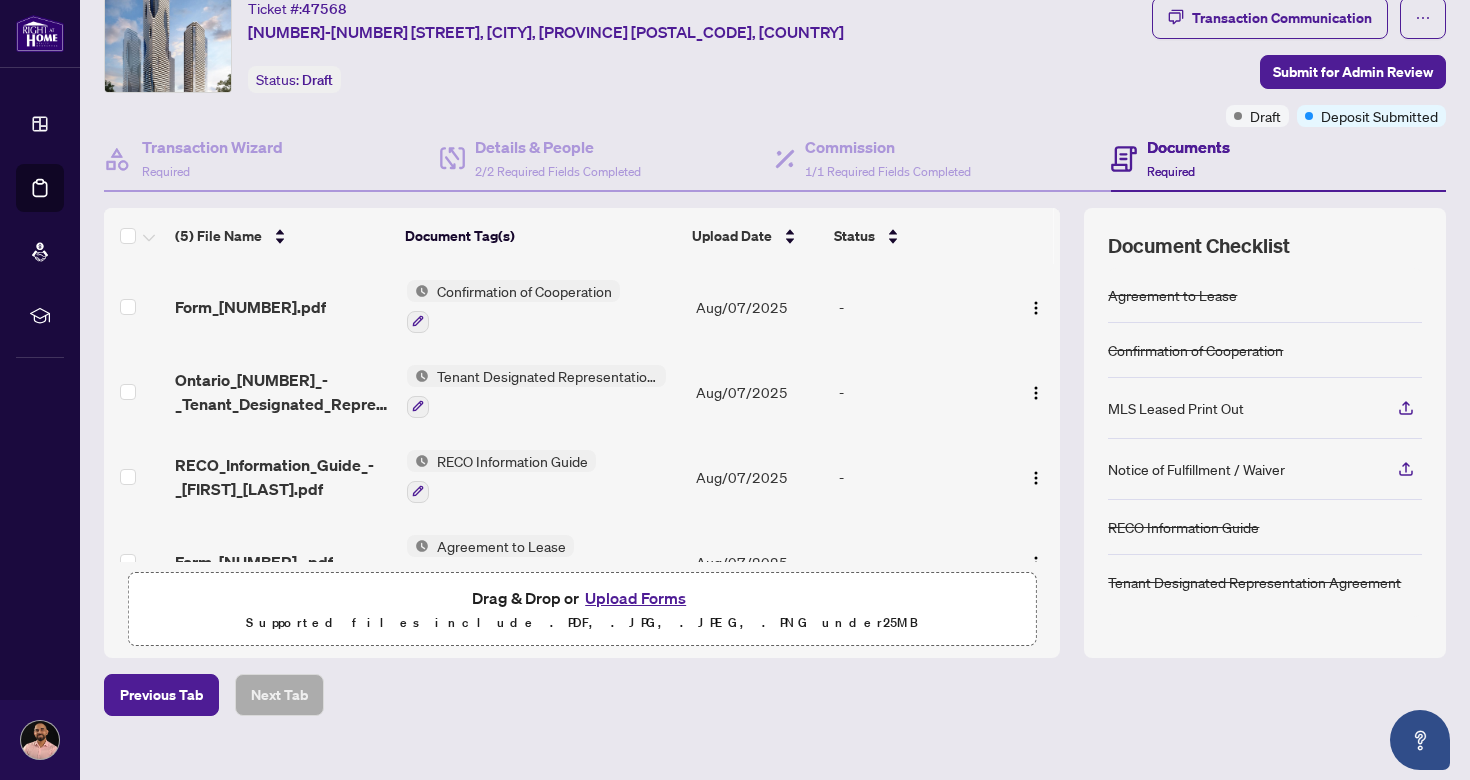 click on "Upload Forms" at bounding box center (635, 598) 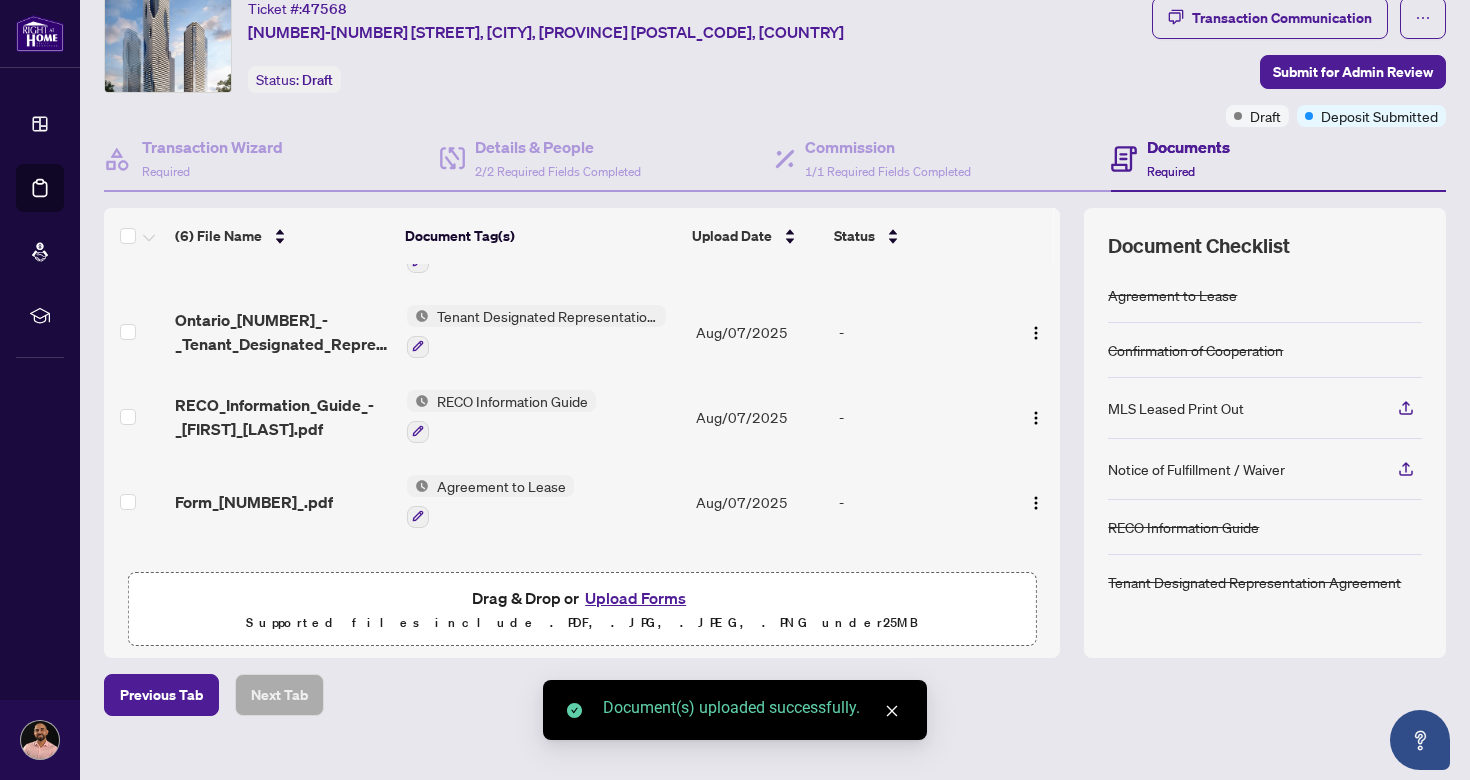 scroll, scrollTop: 190, scrollLeft: 0, axis: vertical 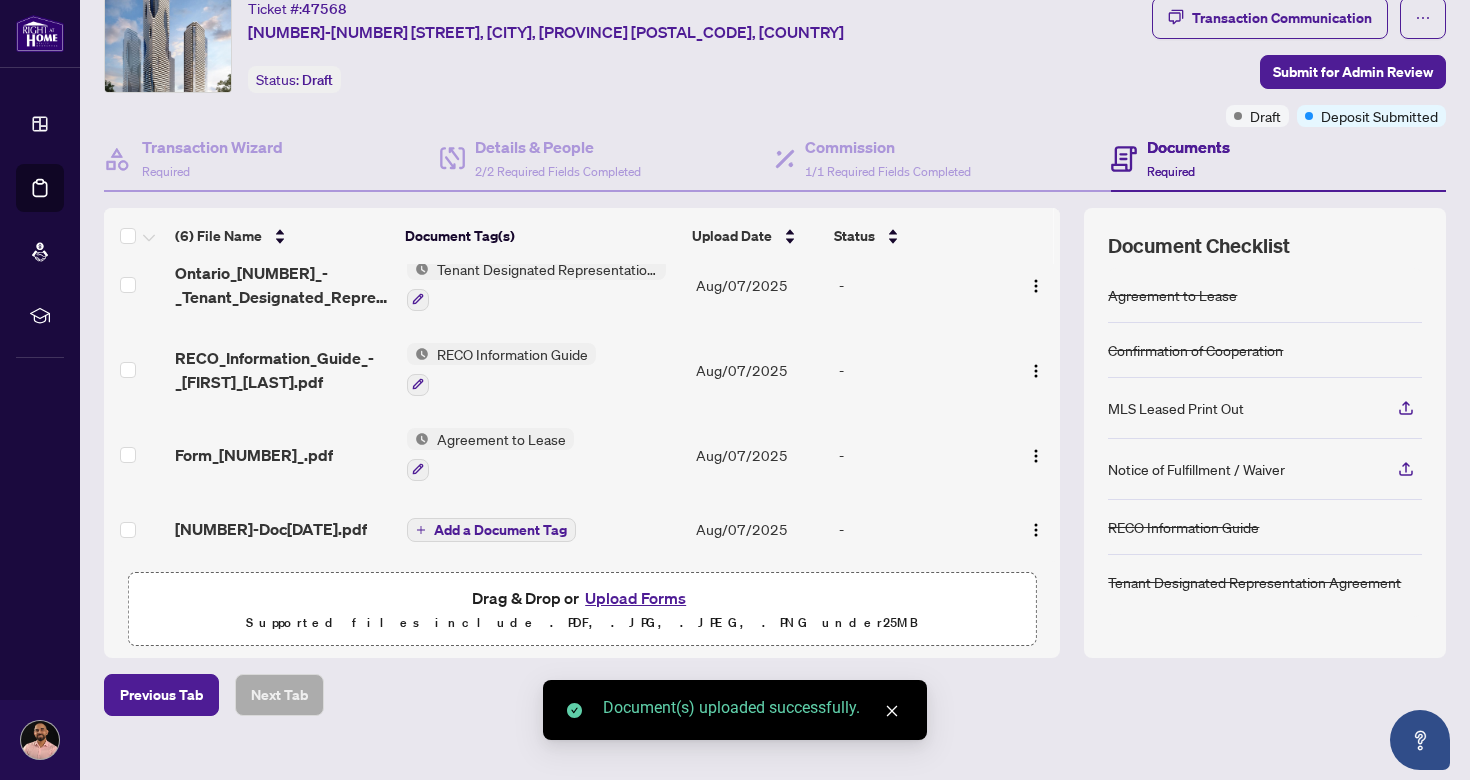 click on "Add a Document Tag" at bounding box center [500, 530] 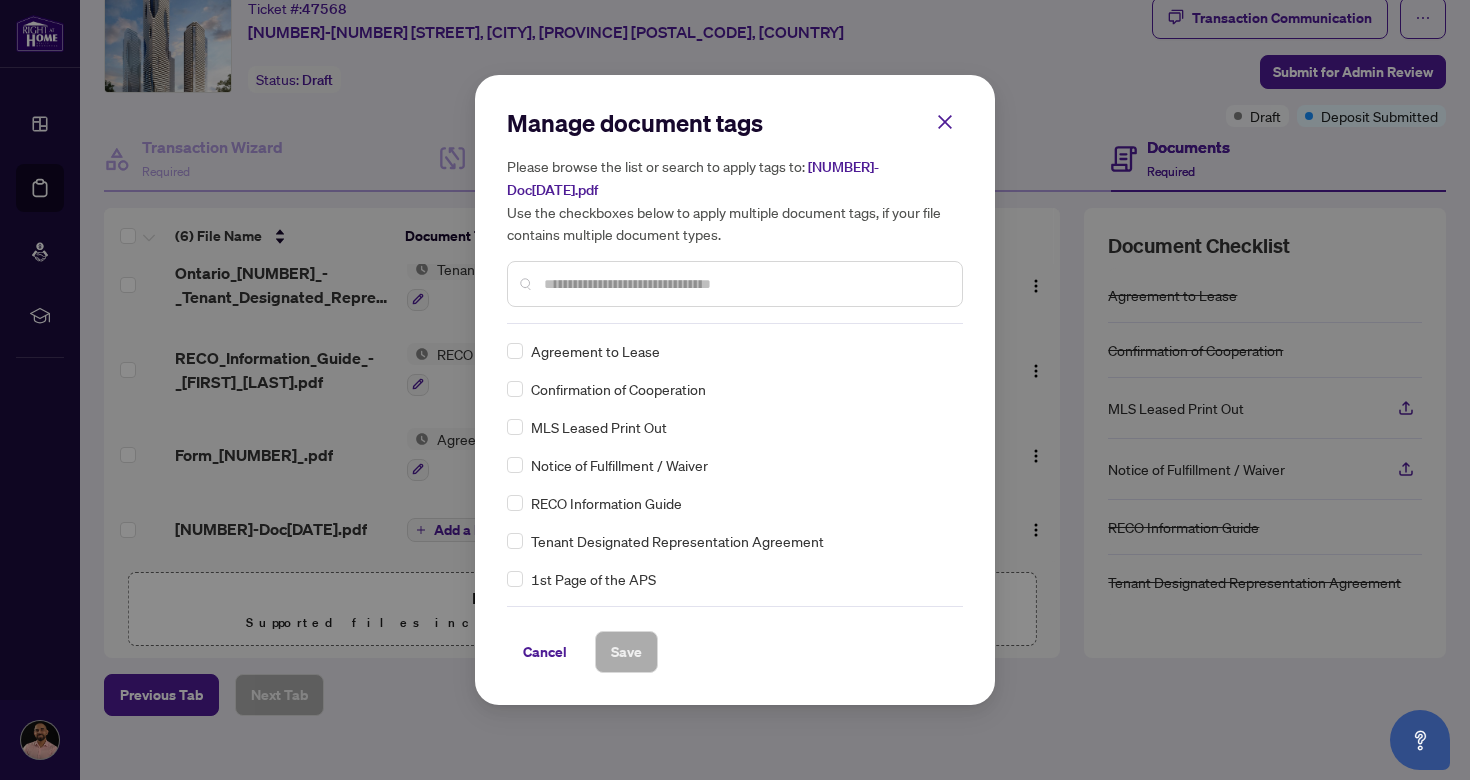 click at bounding box center [745, 284] 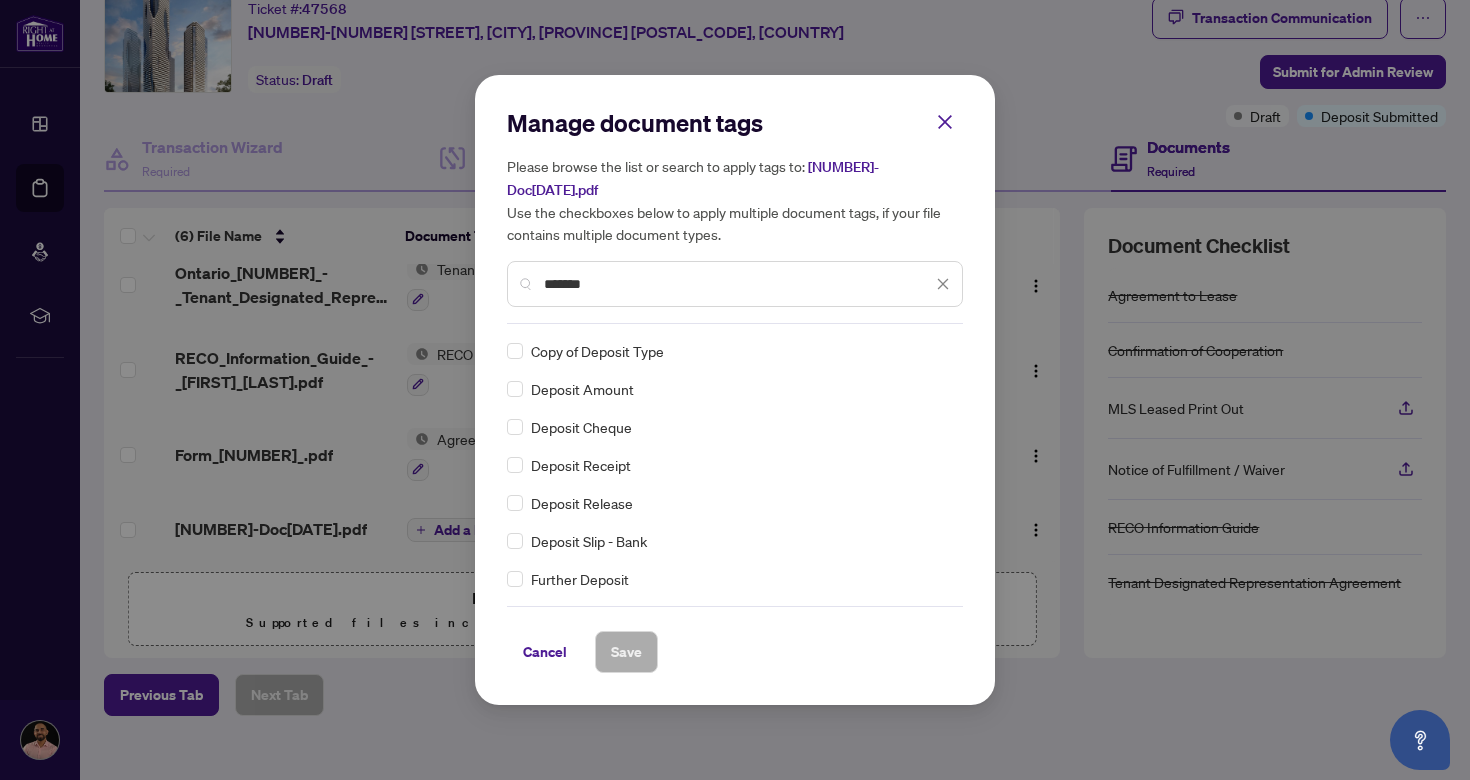 type on "*******" 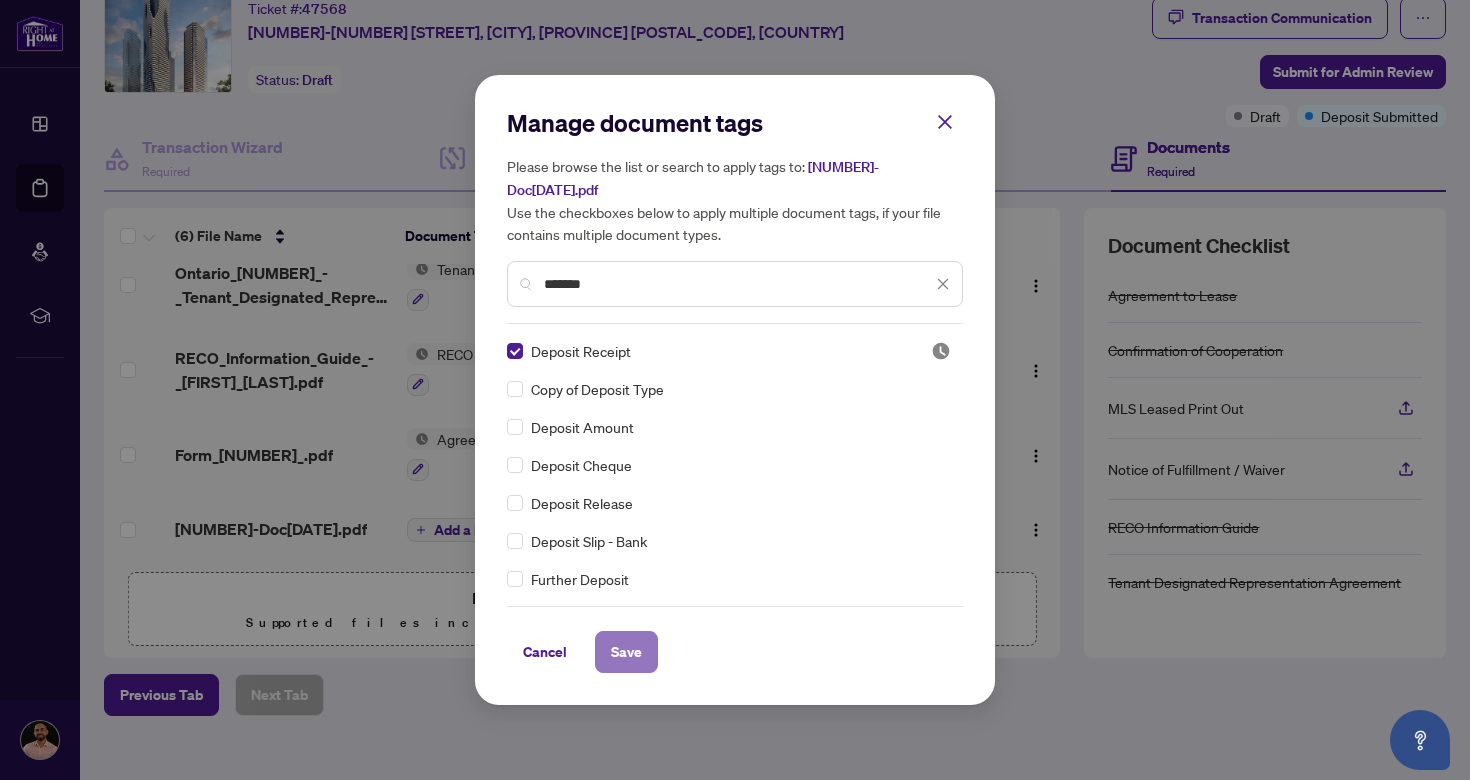 click on "Save" at bounding box center [626, 652] 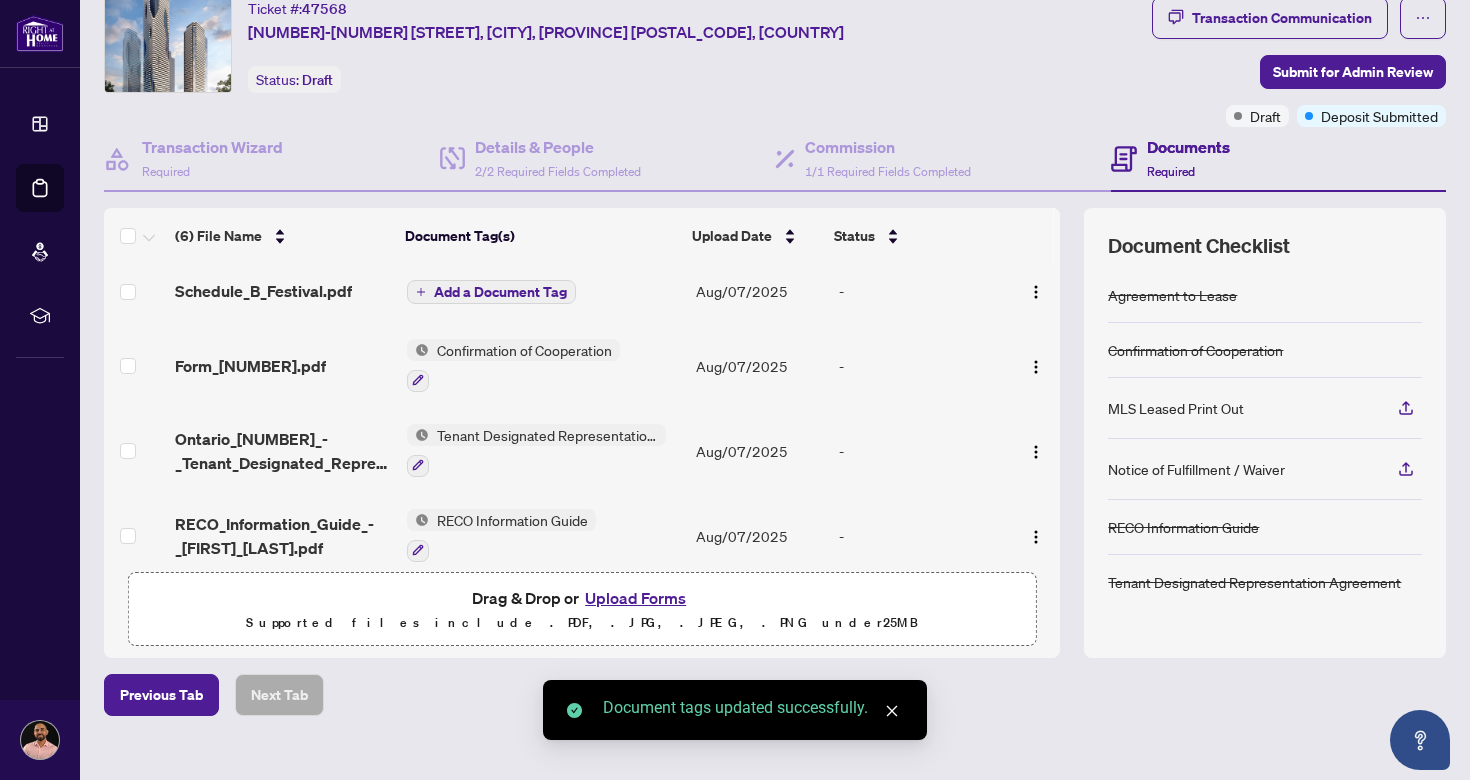 scroll, scrollTop: 0, scrollLeft: 0, axis: both 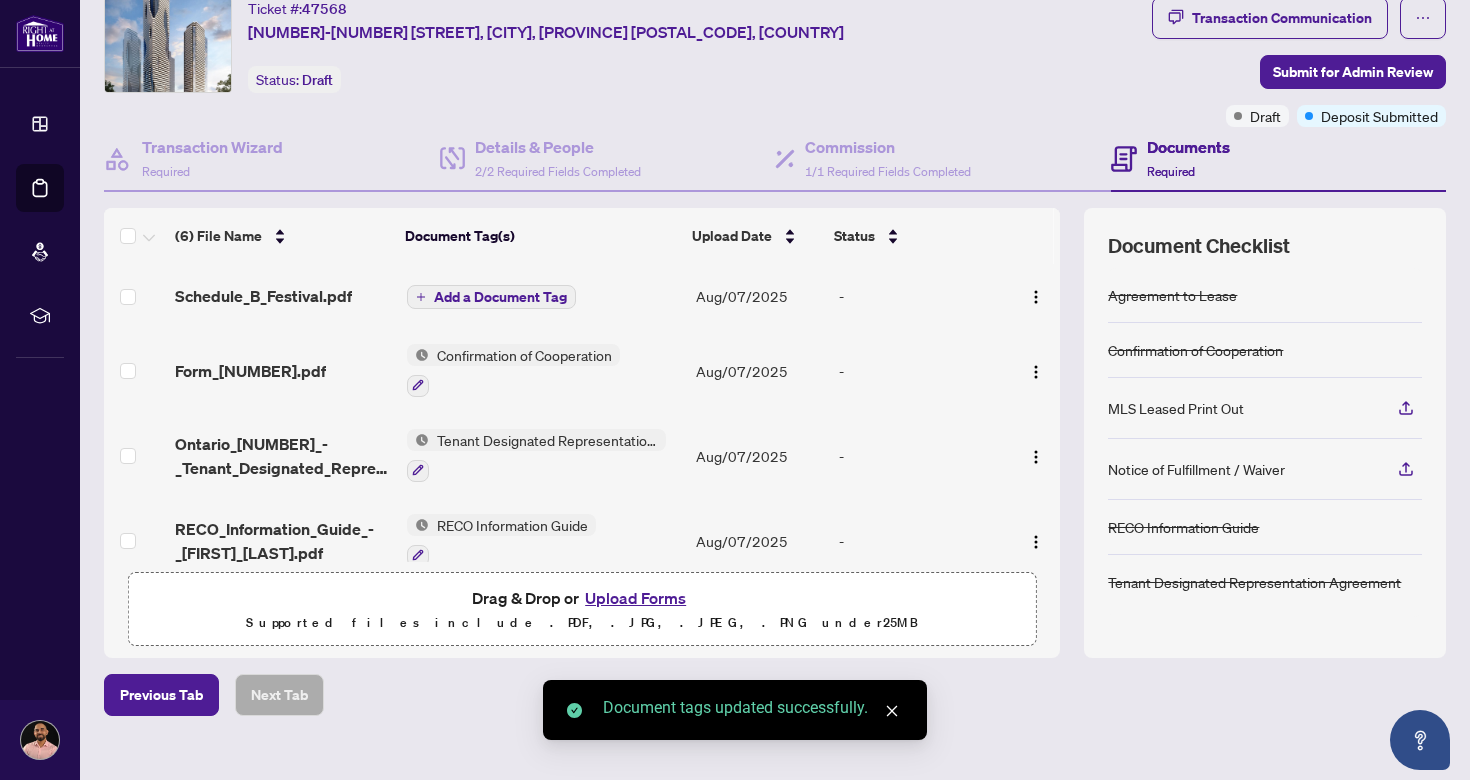click on "Add a Document Tag" at bounding box center (500, 297) 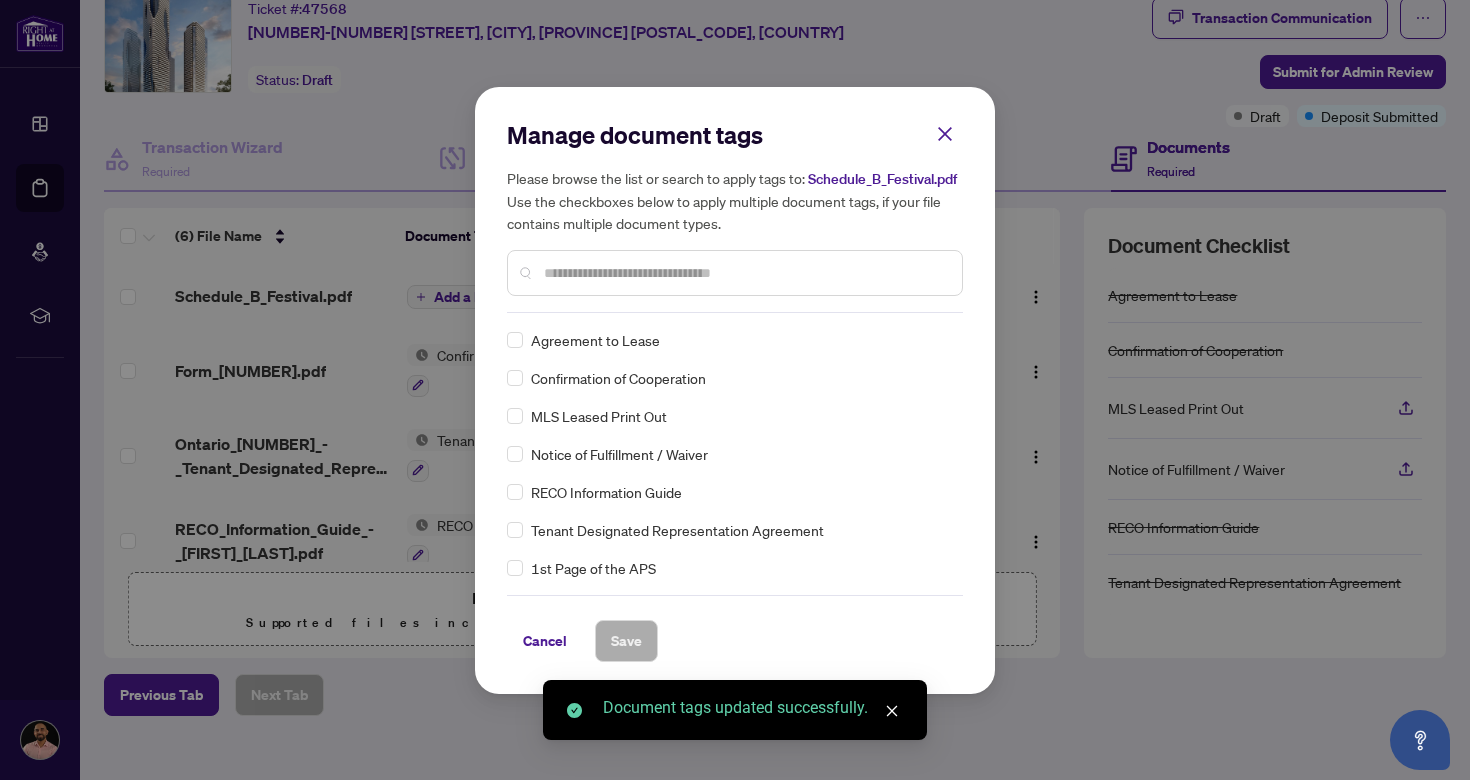 click on "Manage document tags Please browse the list or search to apply tags to: Schedule_B_Festival.pdf Use the checkboxes below to apply multiple document tags, if your file contains multiple document types." at bounding box center (735, 216) 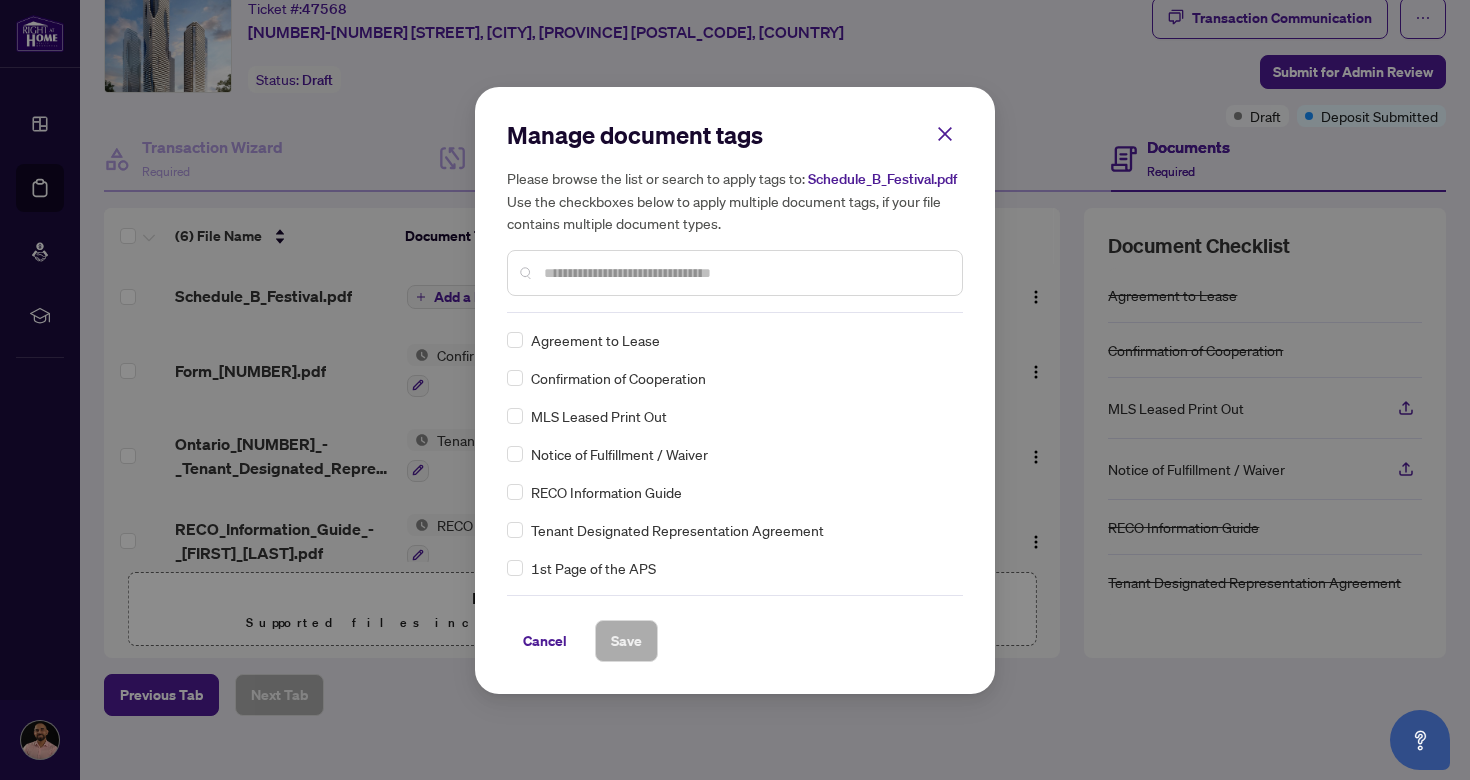 click at bounding box center [745, 273] 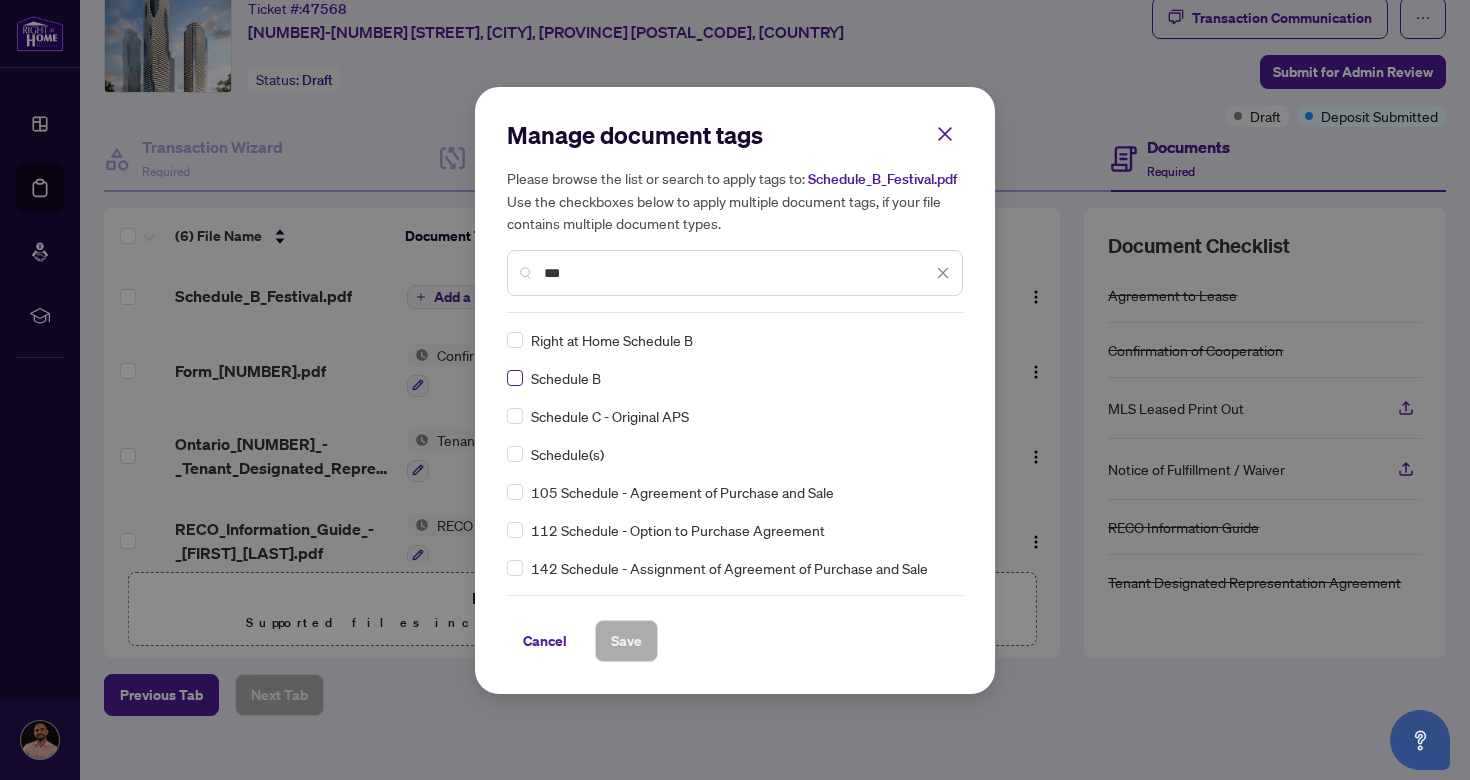 type on "***" 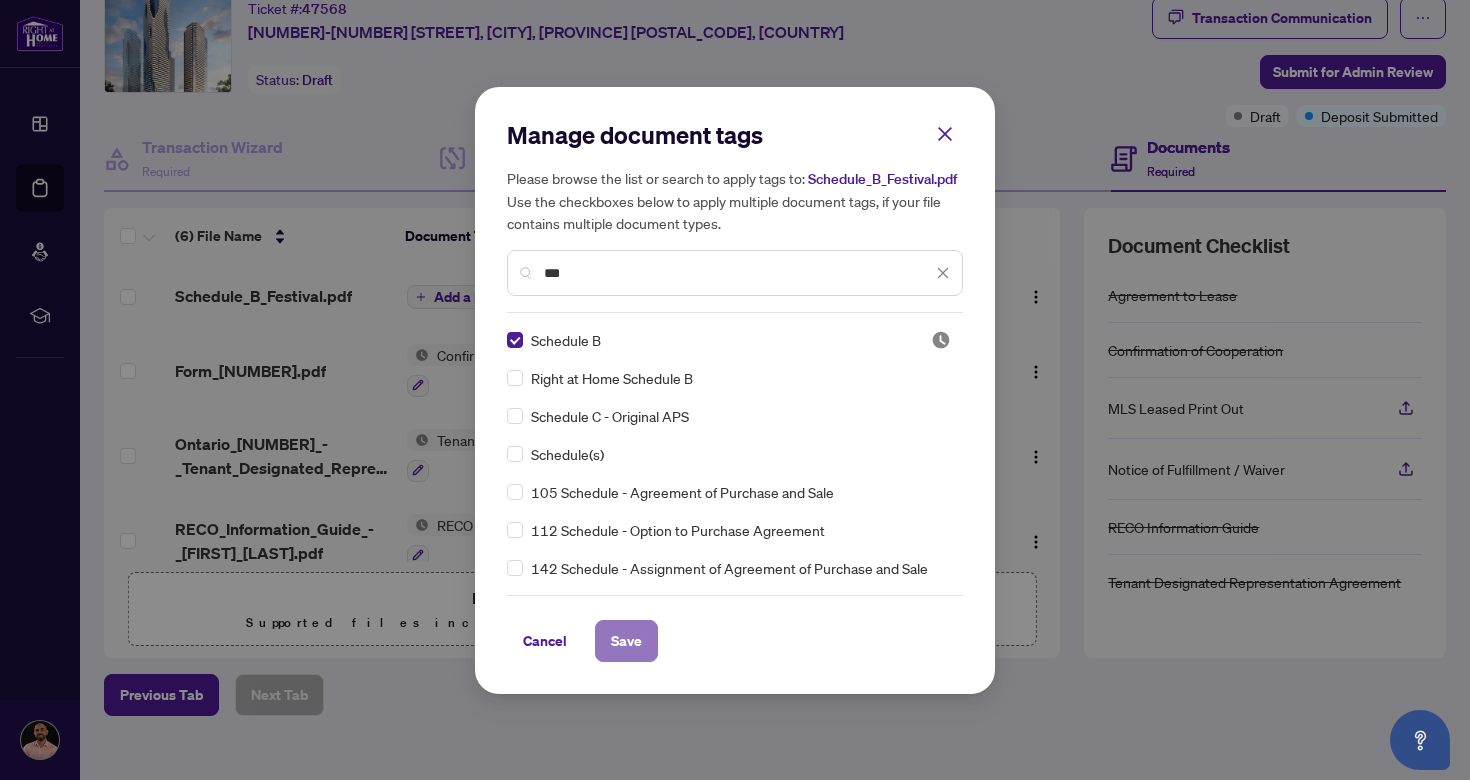 click on "Save" at bounding box center [626, 641] 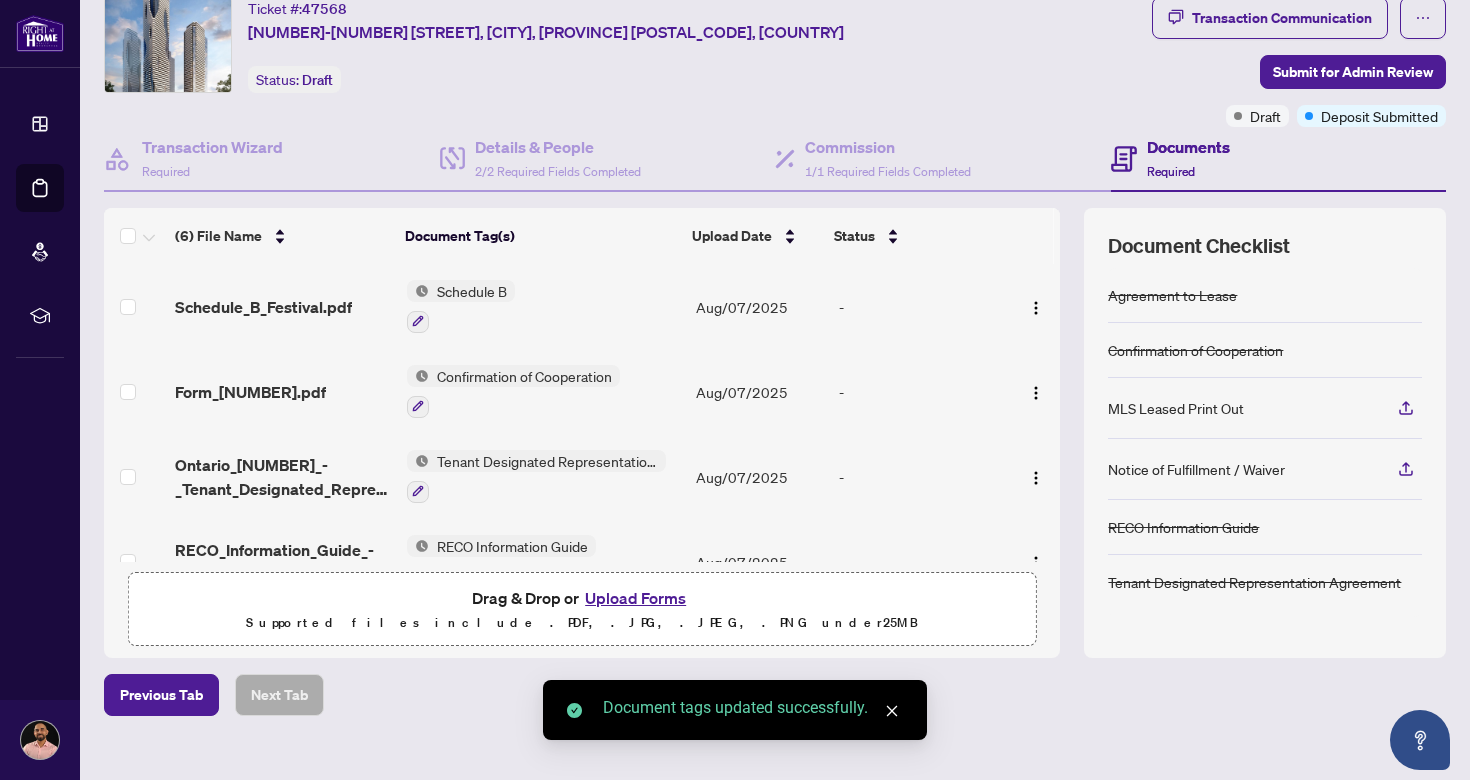 click on "Upload Forms" at bounding box center [635, 598] 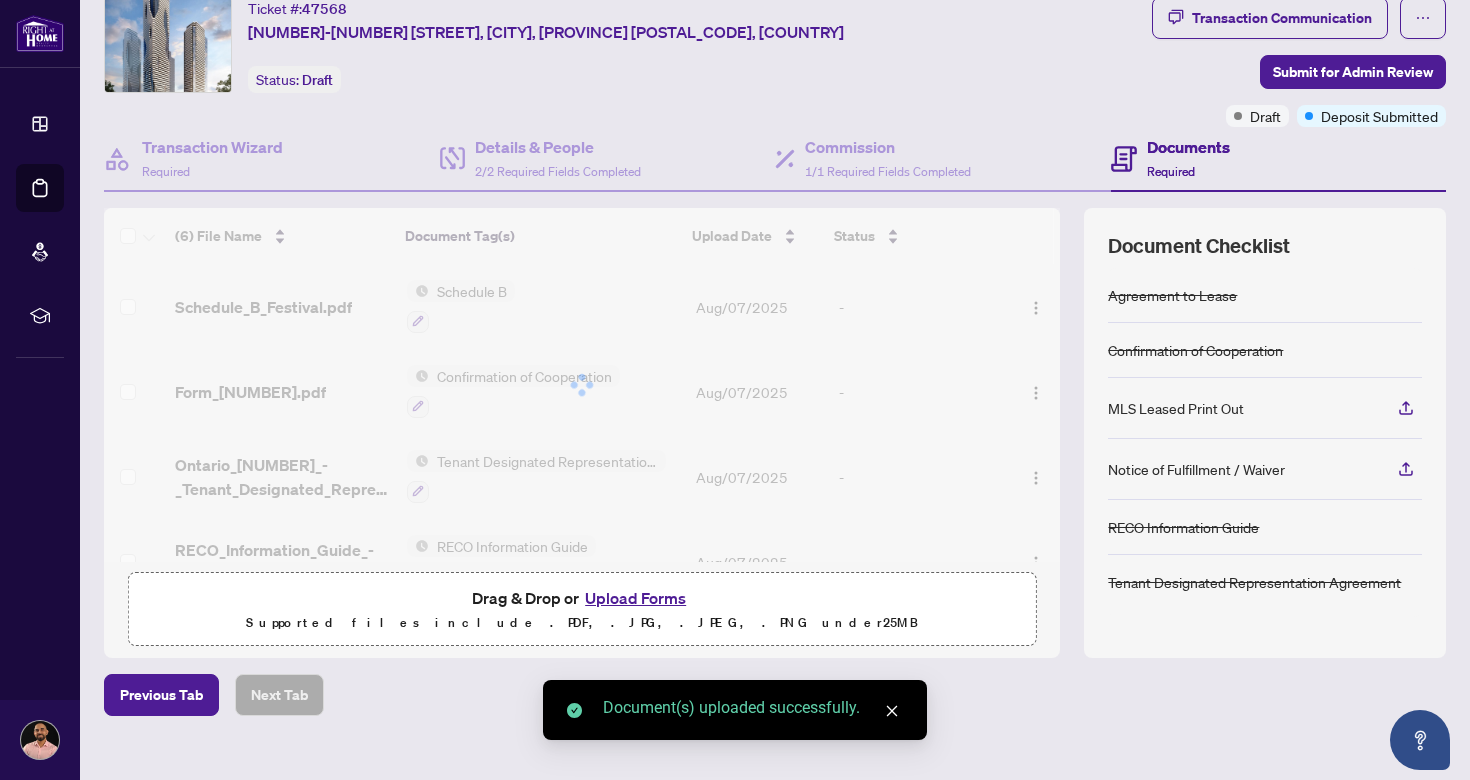 scroll, scrollTop: 94, scrollLeft: 0, axis: vertical 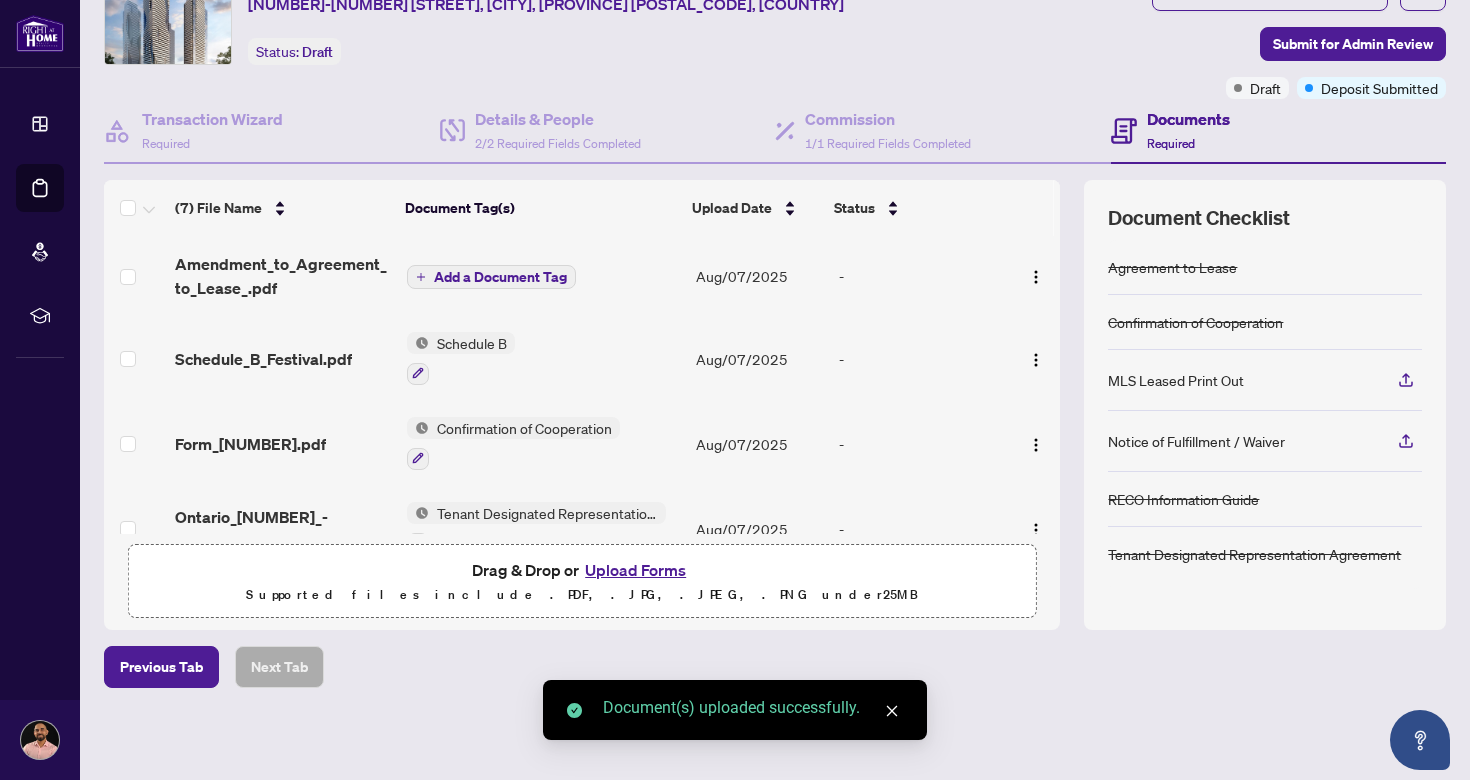 click on "Add a Document Tag" at bounding box center [500, 277] 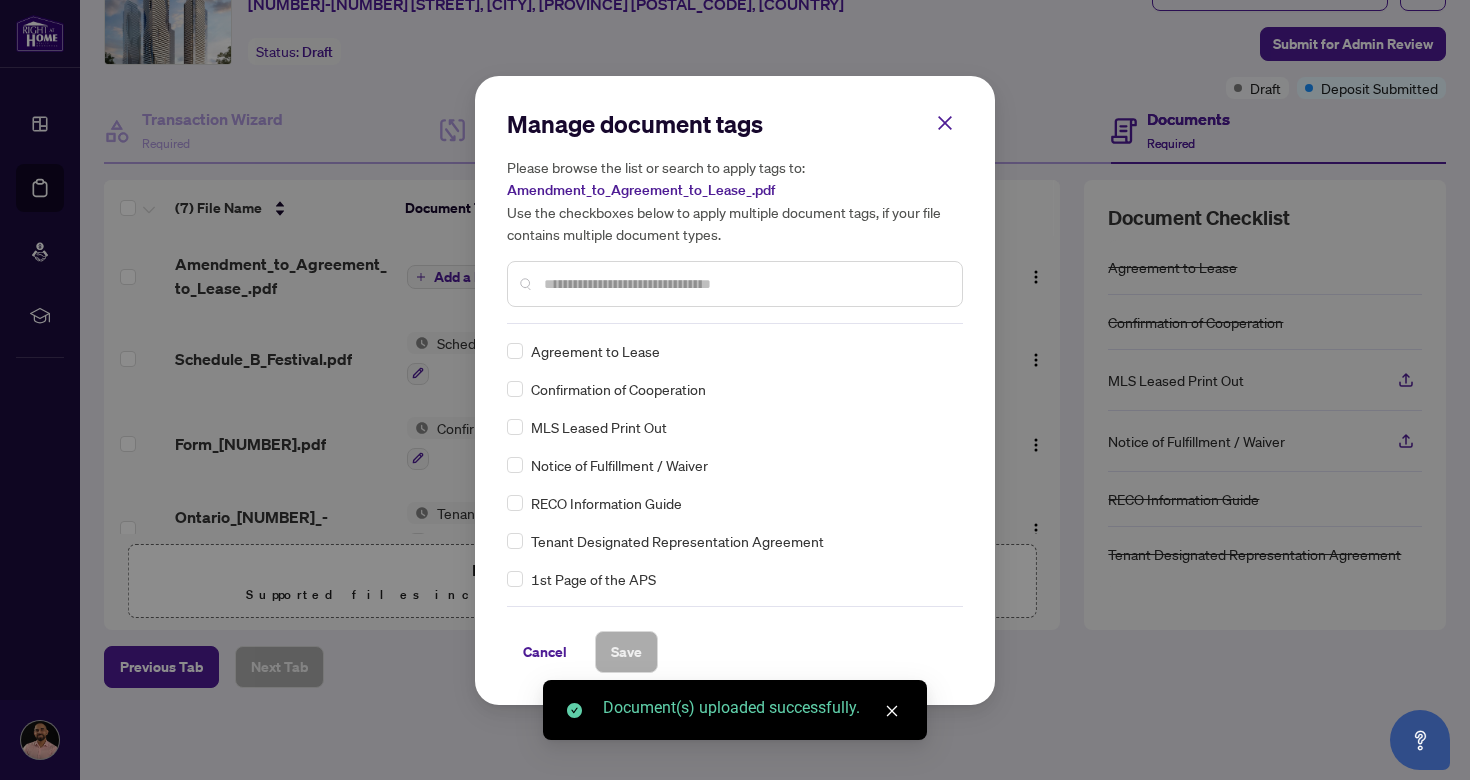 click on "Manage document tags Please browse the list or search to apply tags to: Amendment_to_Agreement_to_Lease_.pdf Use the checkboxes below to apply multiple document tags, if your file contains multiple document types." at bounding box center (735, 216) 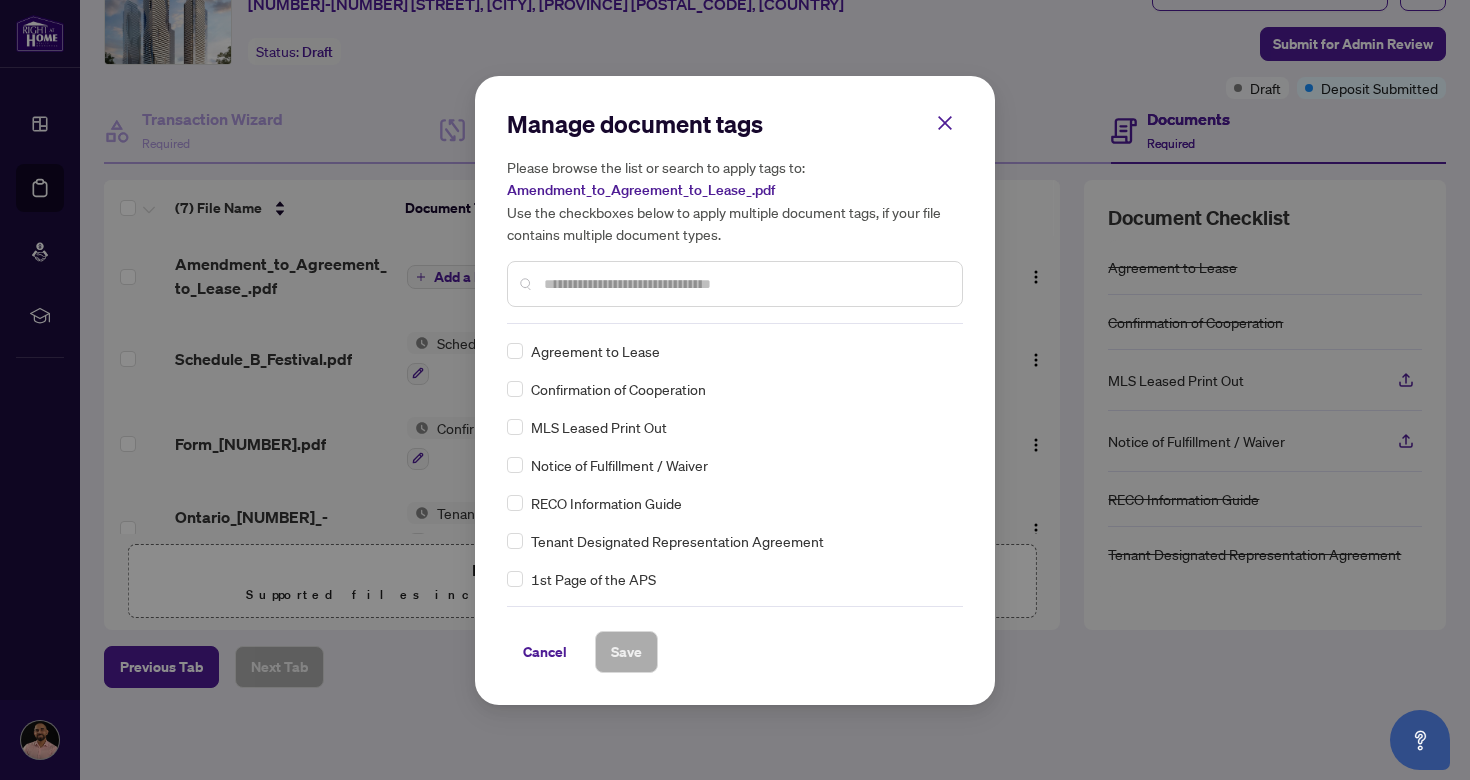 click at bounding box center [745, 284] 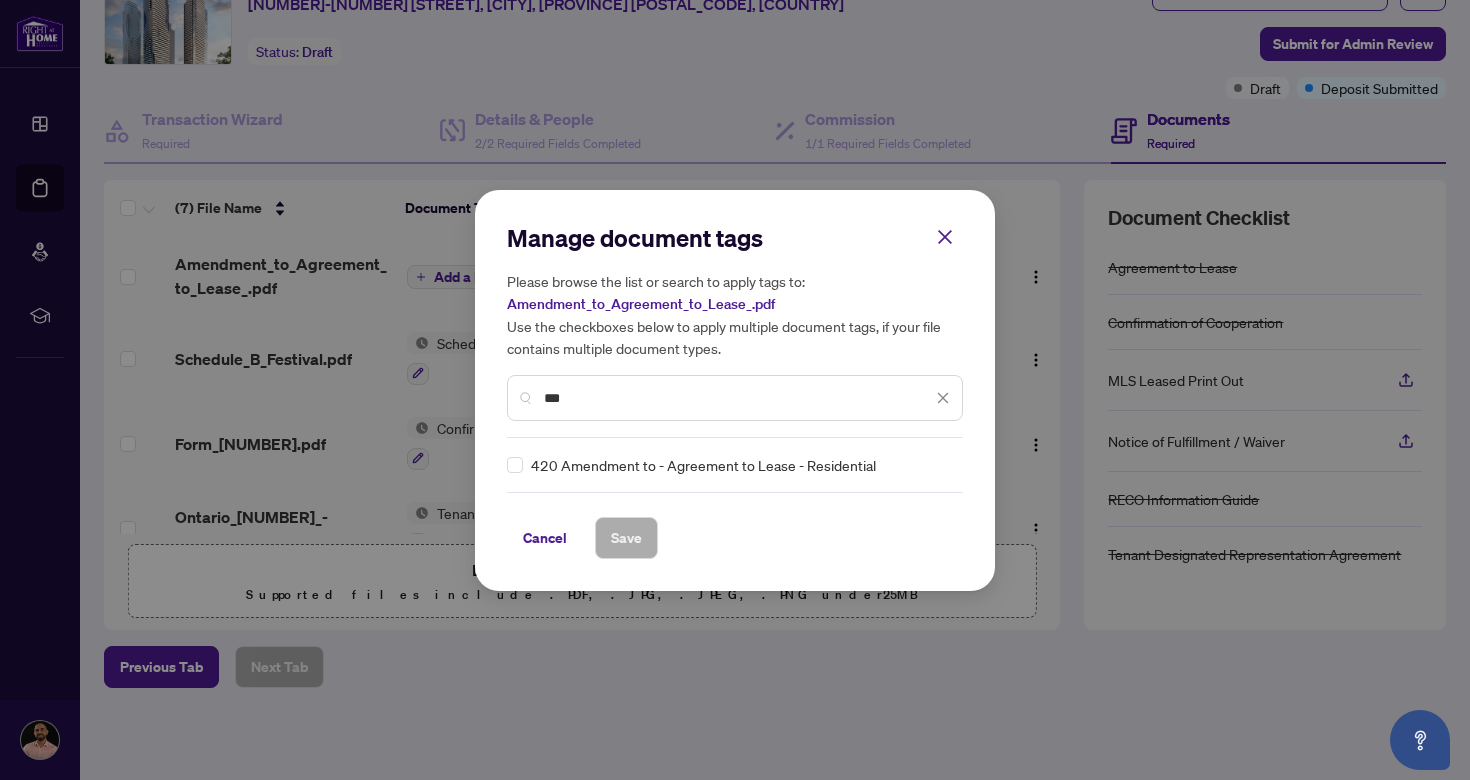 type on "***" 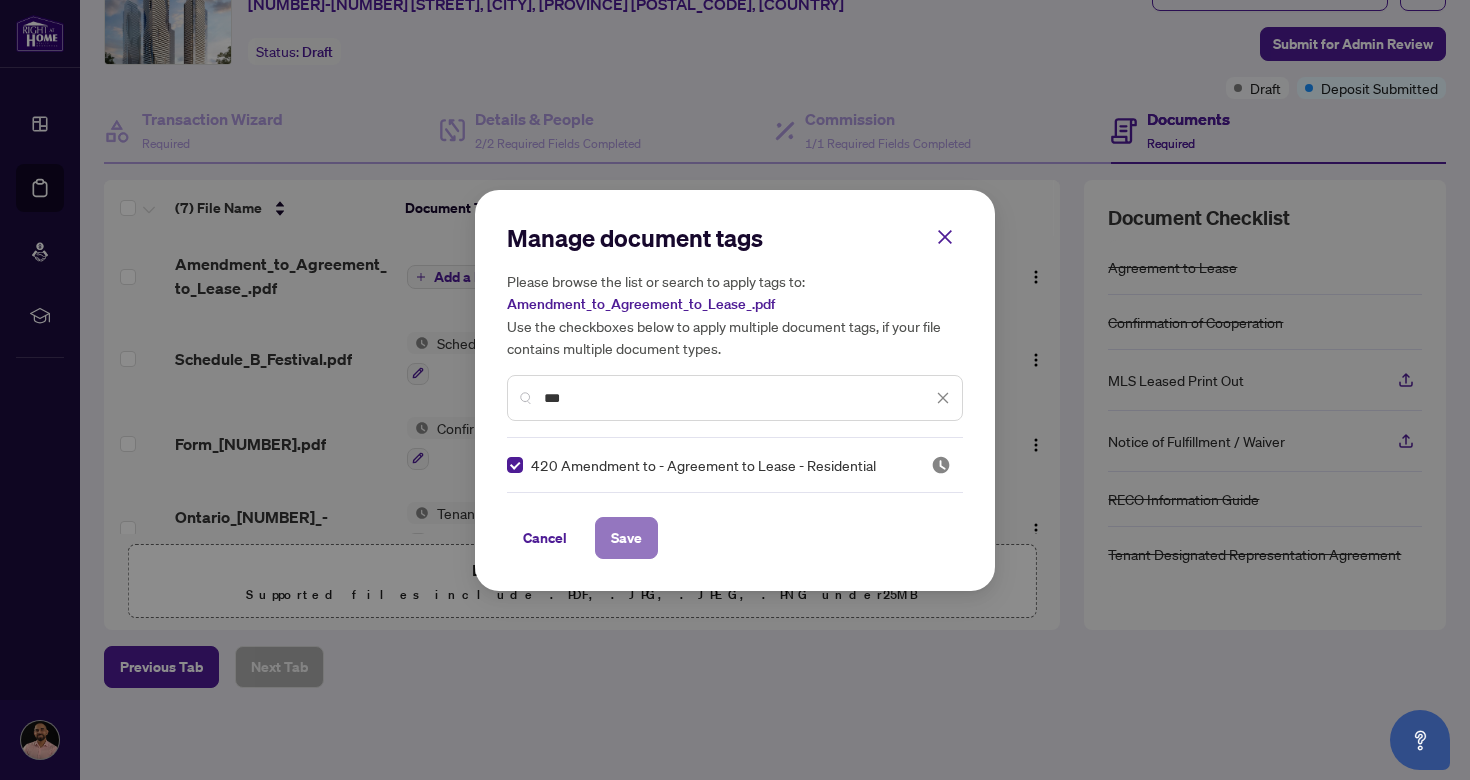 click on "Save" at bounding box center [626, 538] 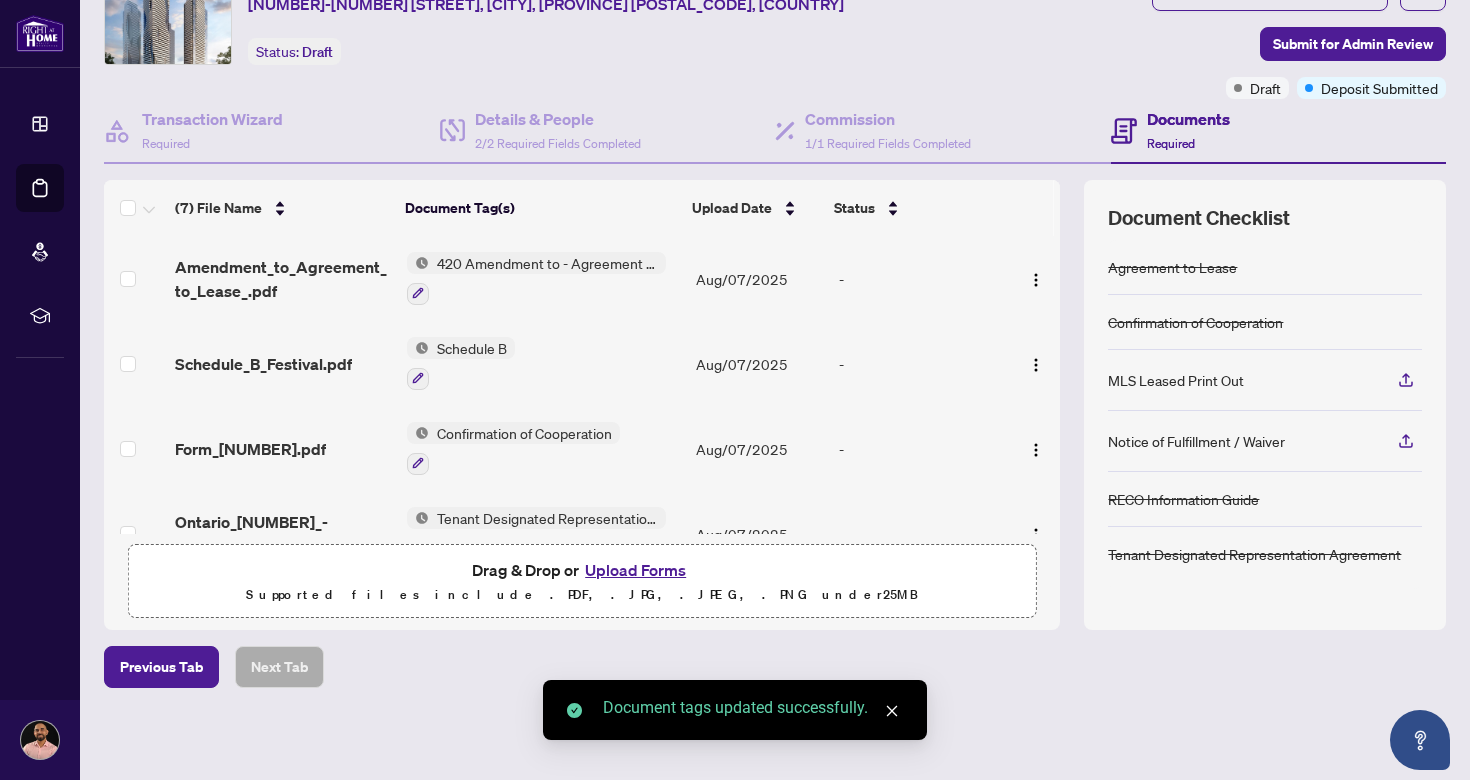 scroll, scrollTop: 0, scrollLeft: 0, axis: both 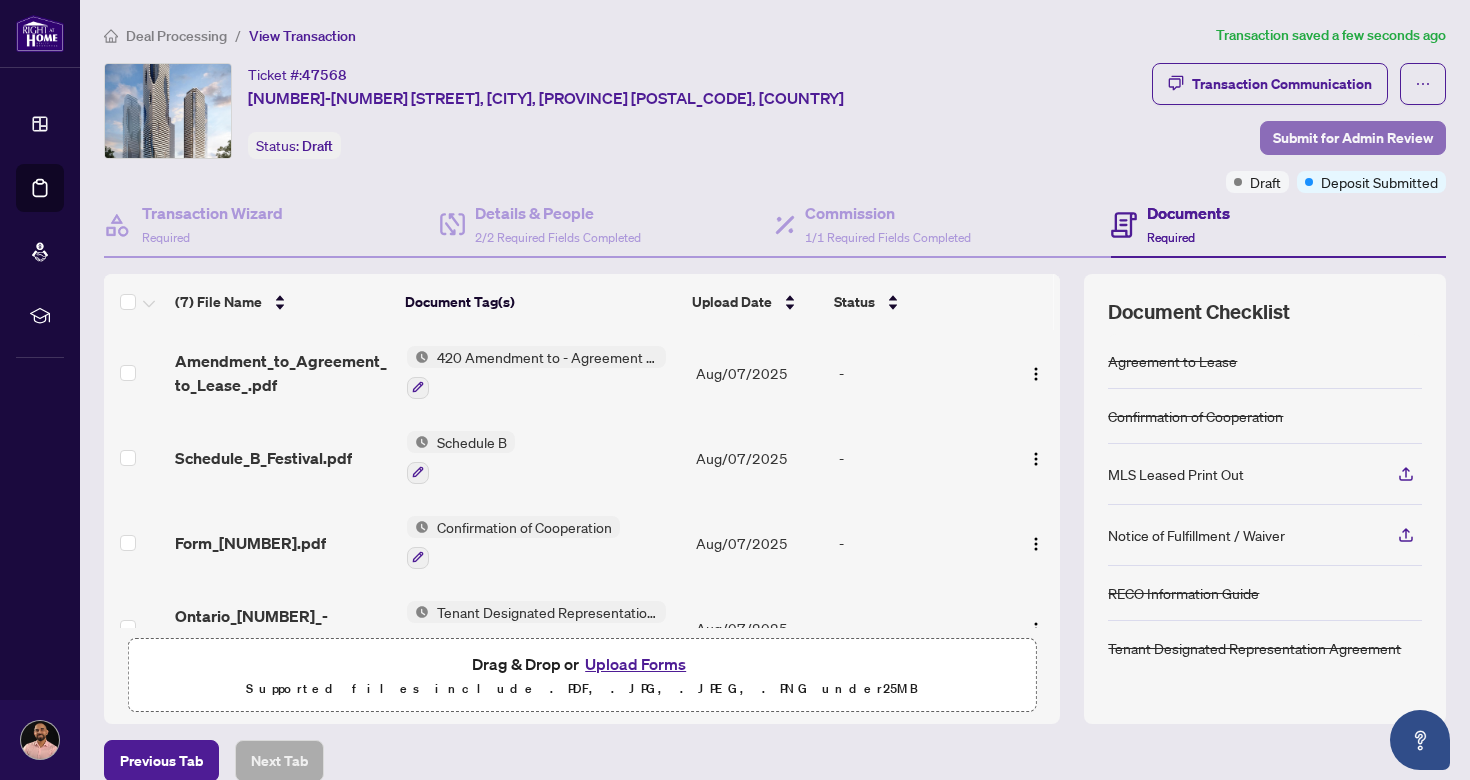click on "Submit for Admin Review" at bounding box center (1353, 138) 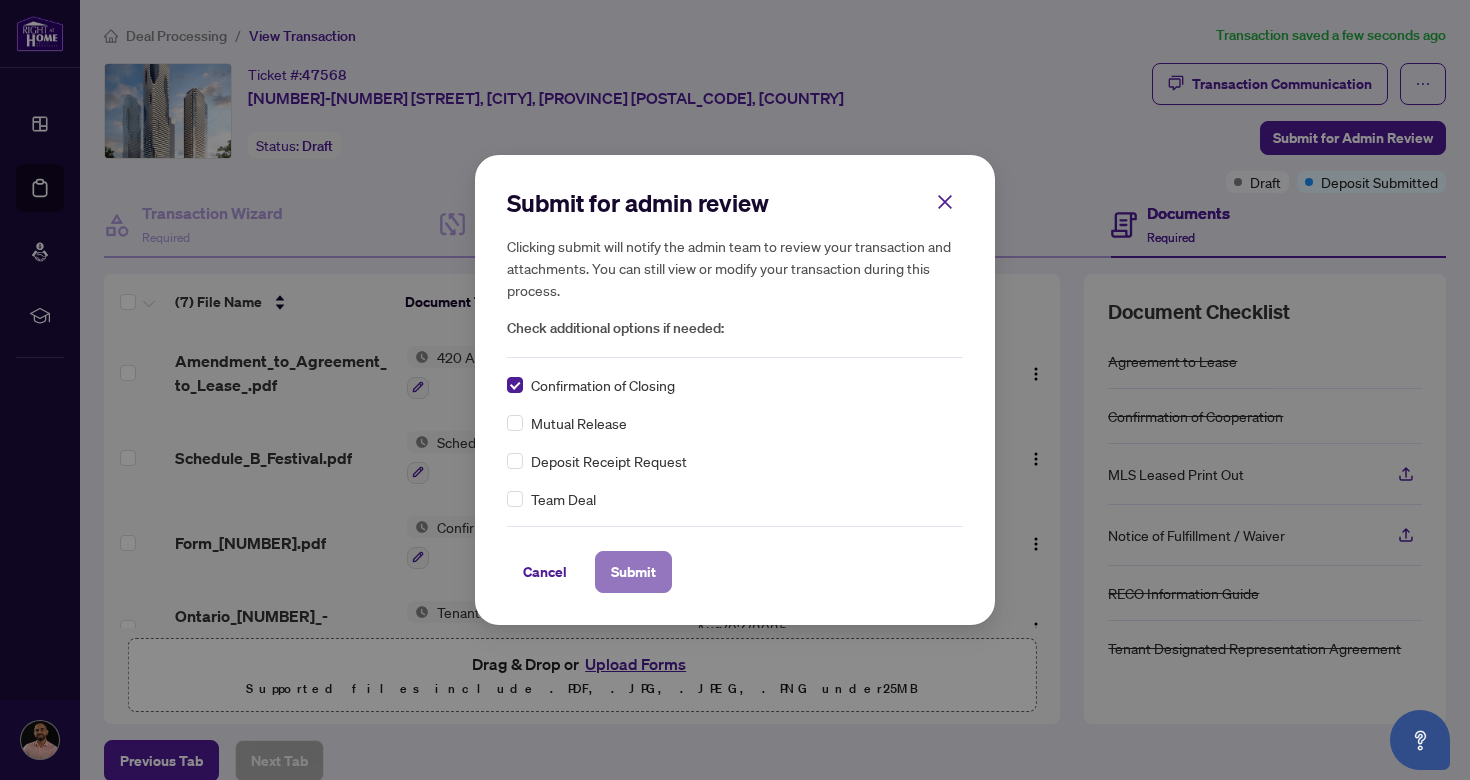 click on "Submit" at bounding box center (633, 572) 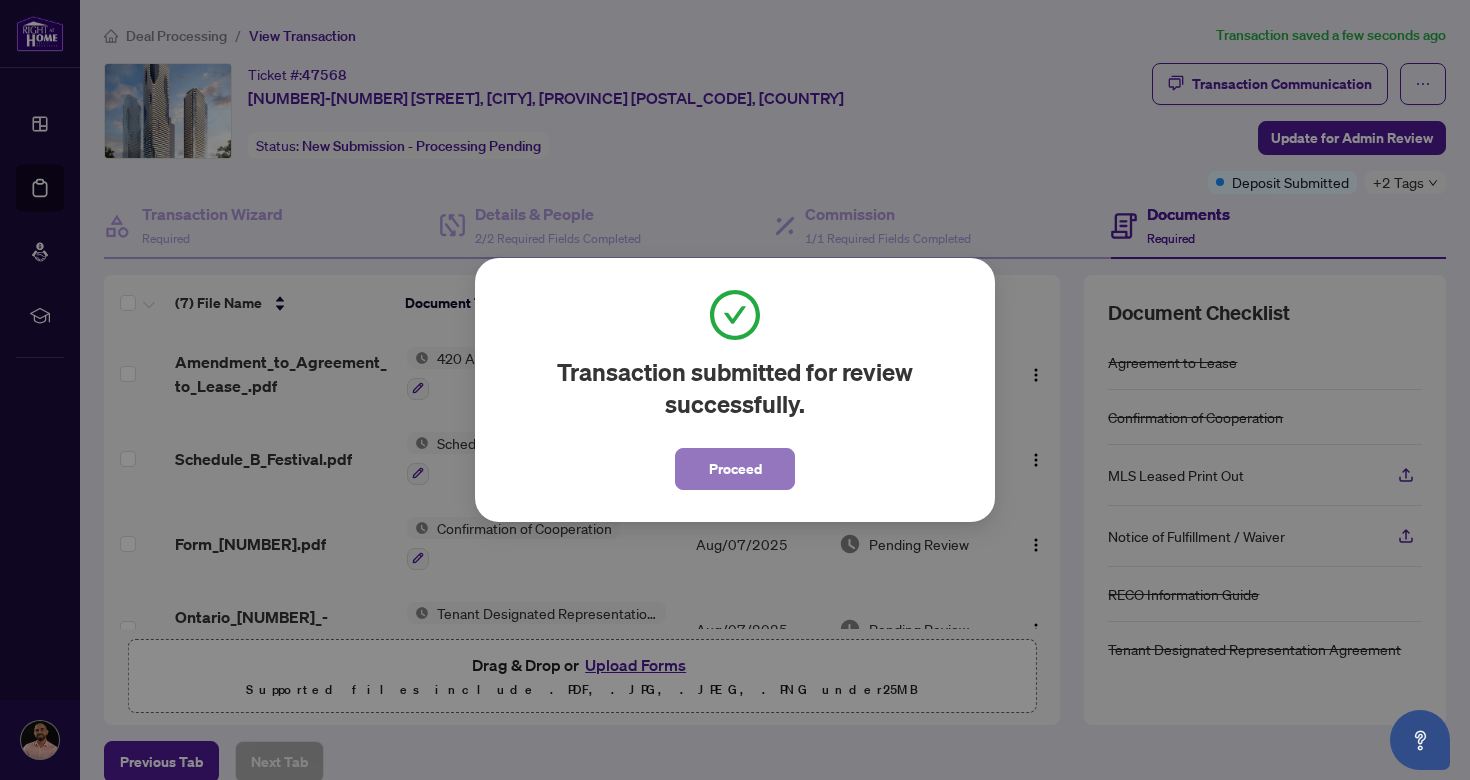 click on "Proceed" at bounding box center [735, 469] 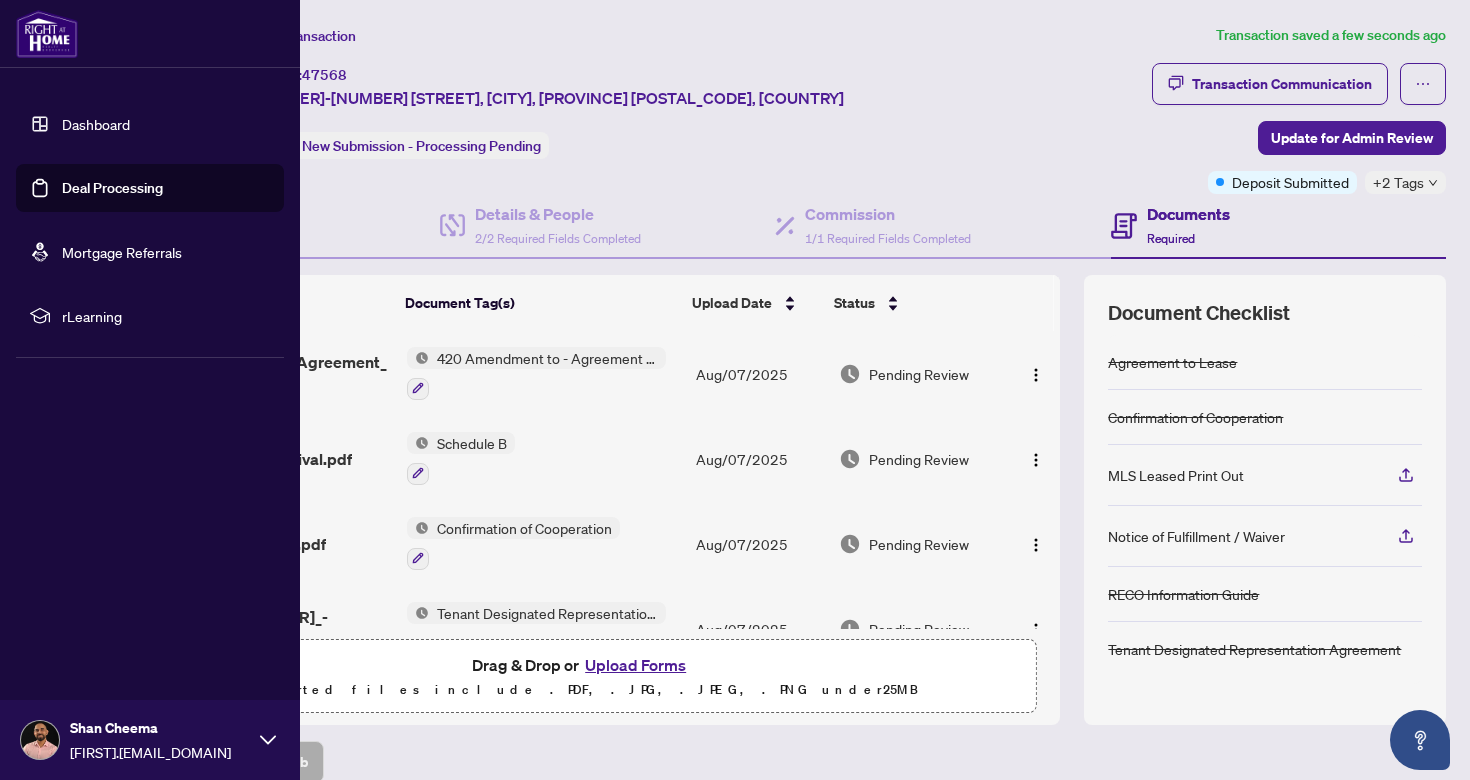 click on "Dashboard" at bounding box center (96, 124) 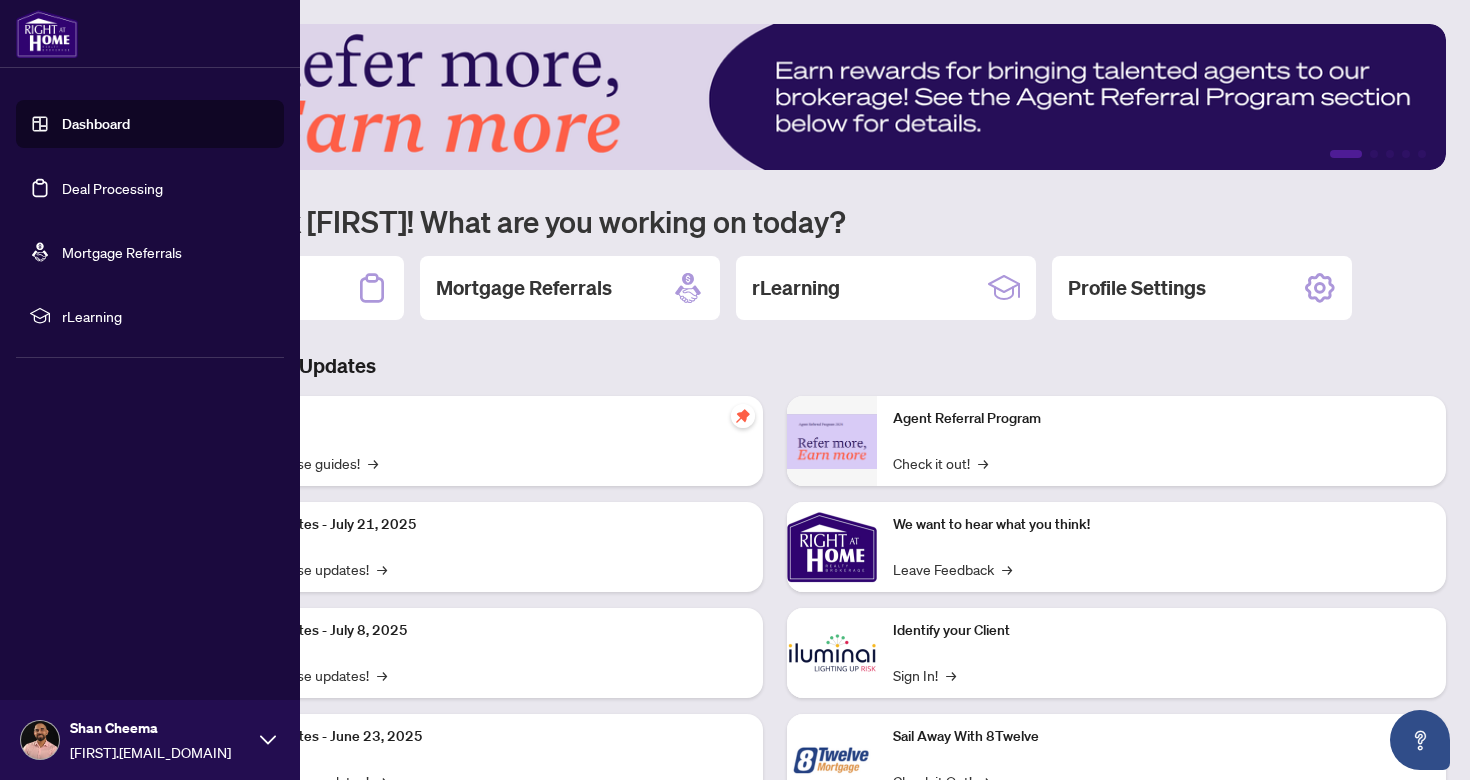 click on "Deal Processing" at bounding box center [112, 188] 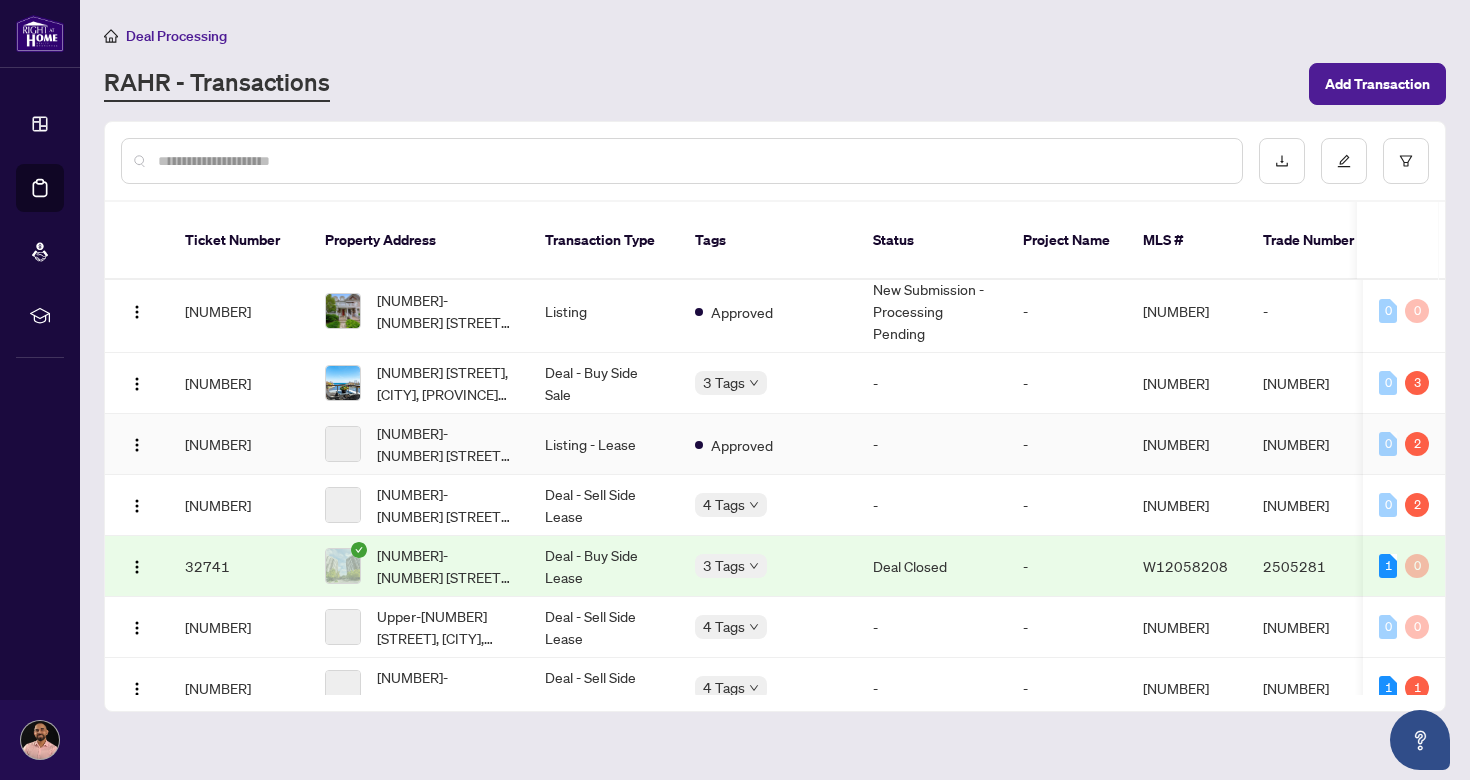 scroll, scrollTop: 0, scrollLeft: 0, axis: both 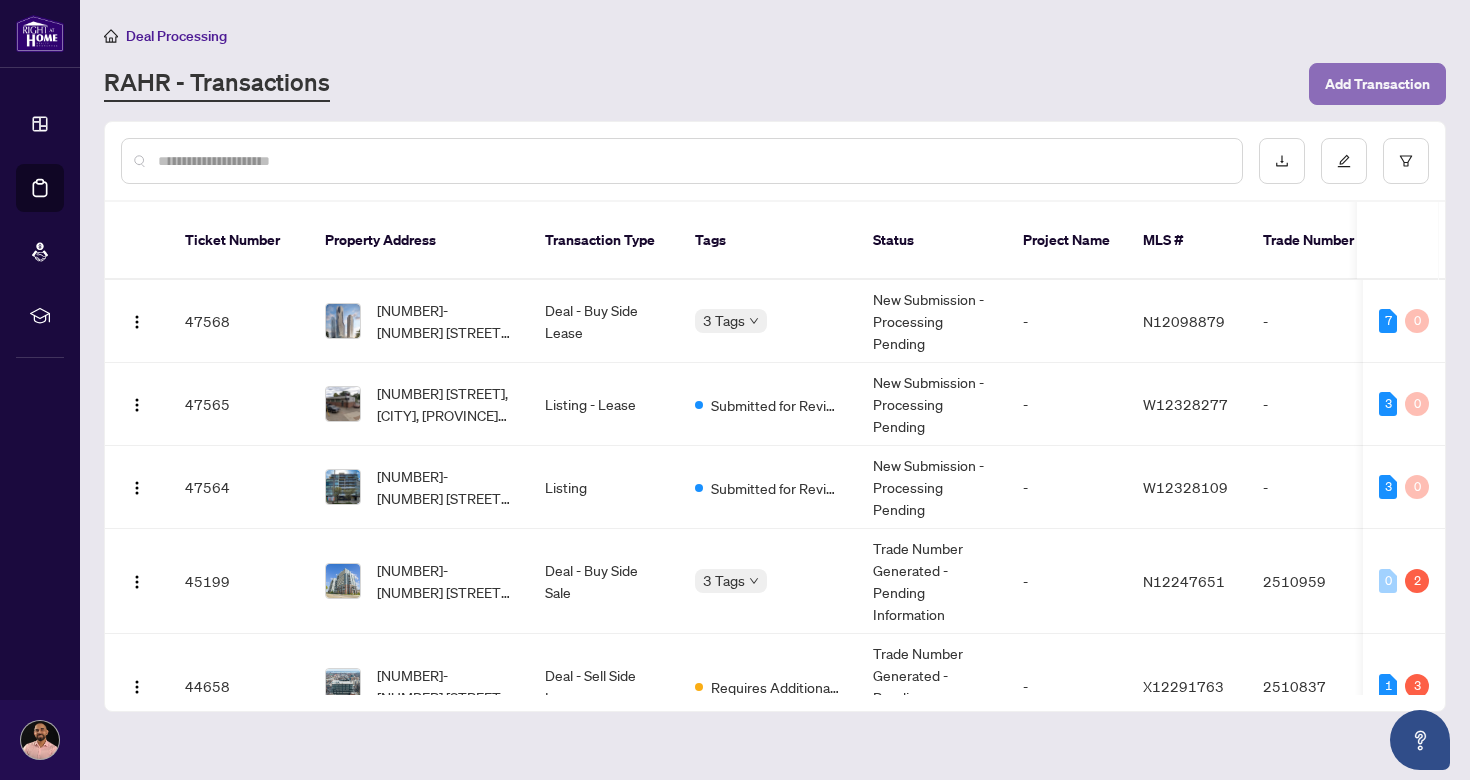click on "Add Transaction" at bounding box center (1377, 84) 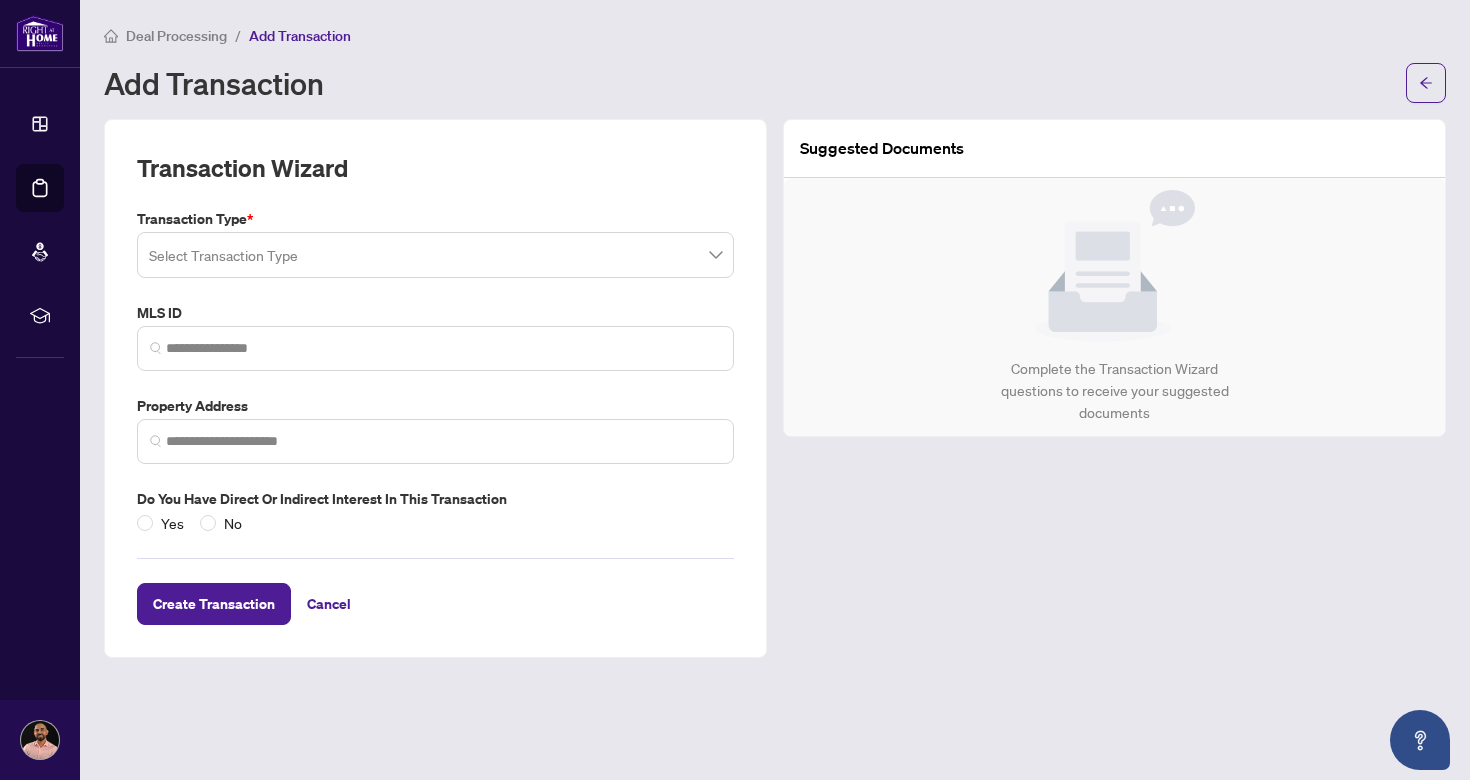 click at bounding box center (435, 255) 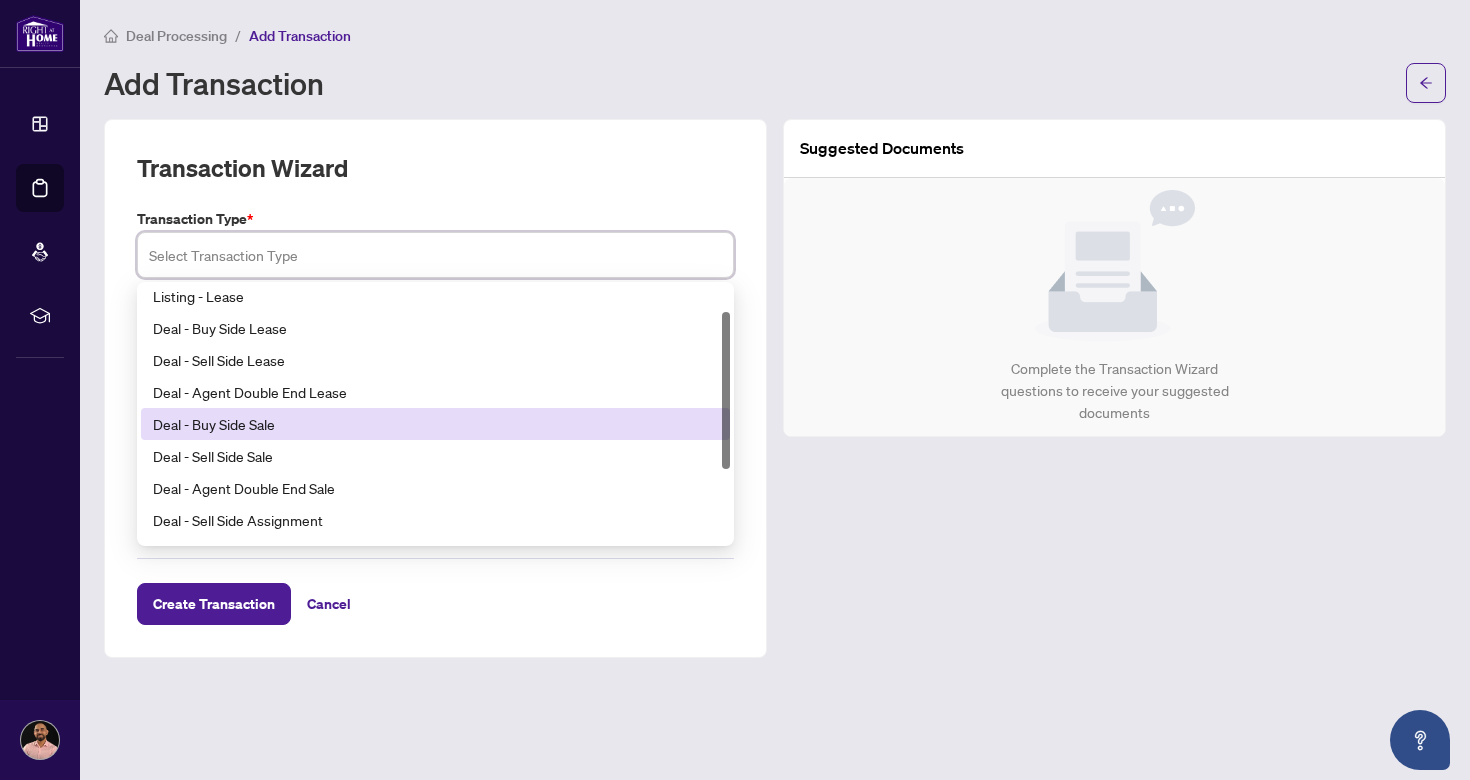 scroll, scrollTop: 43, scrollLeft: 0, axis: vertical 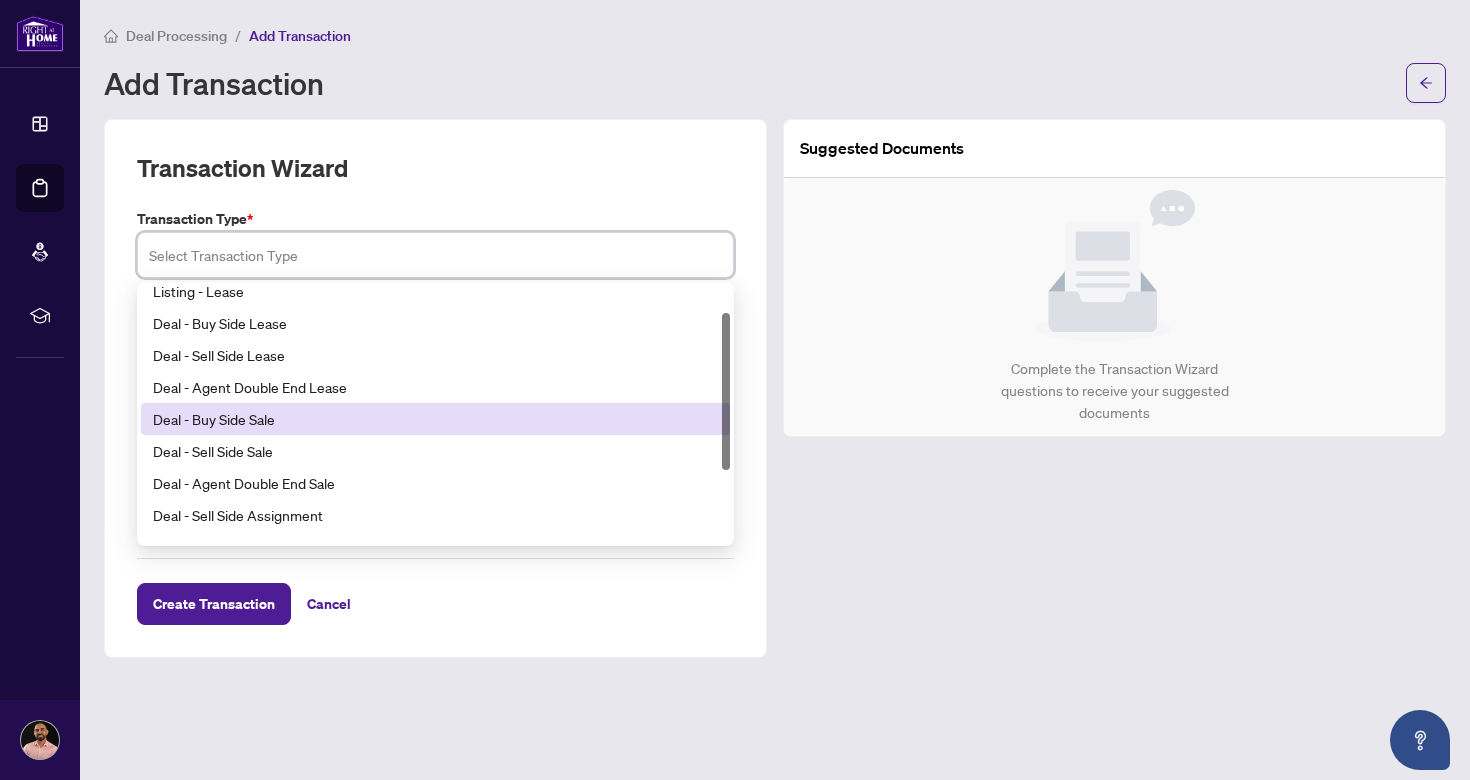 click on "Deal - Buy Side Sale" at bounding box center [435, 419] 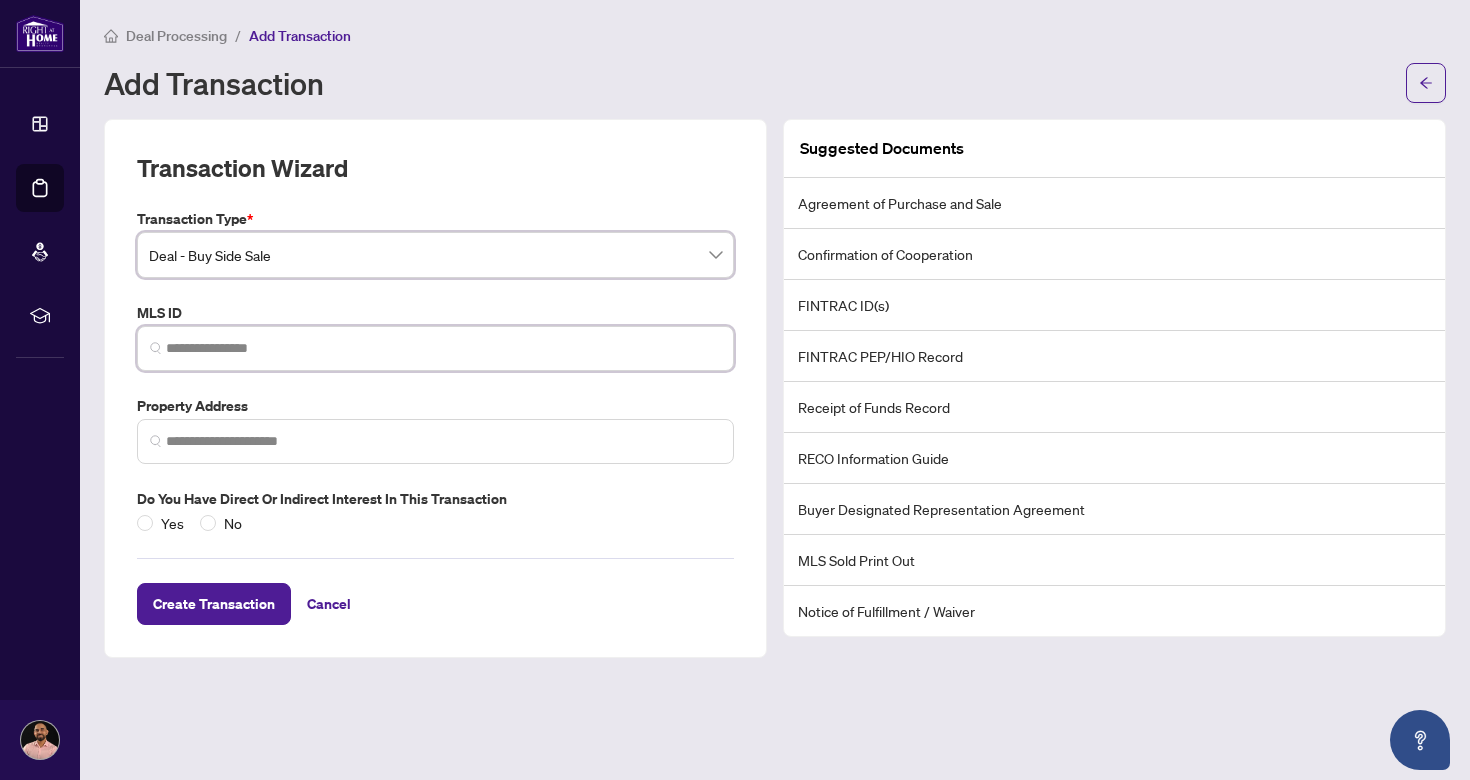 click at bounding box center (443, 348) 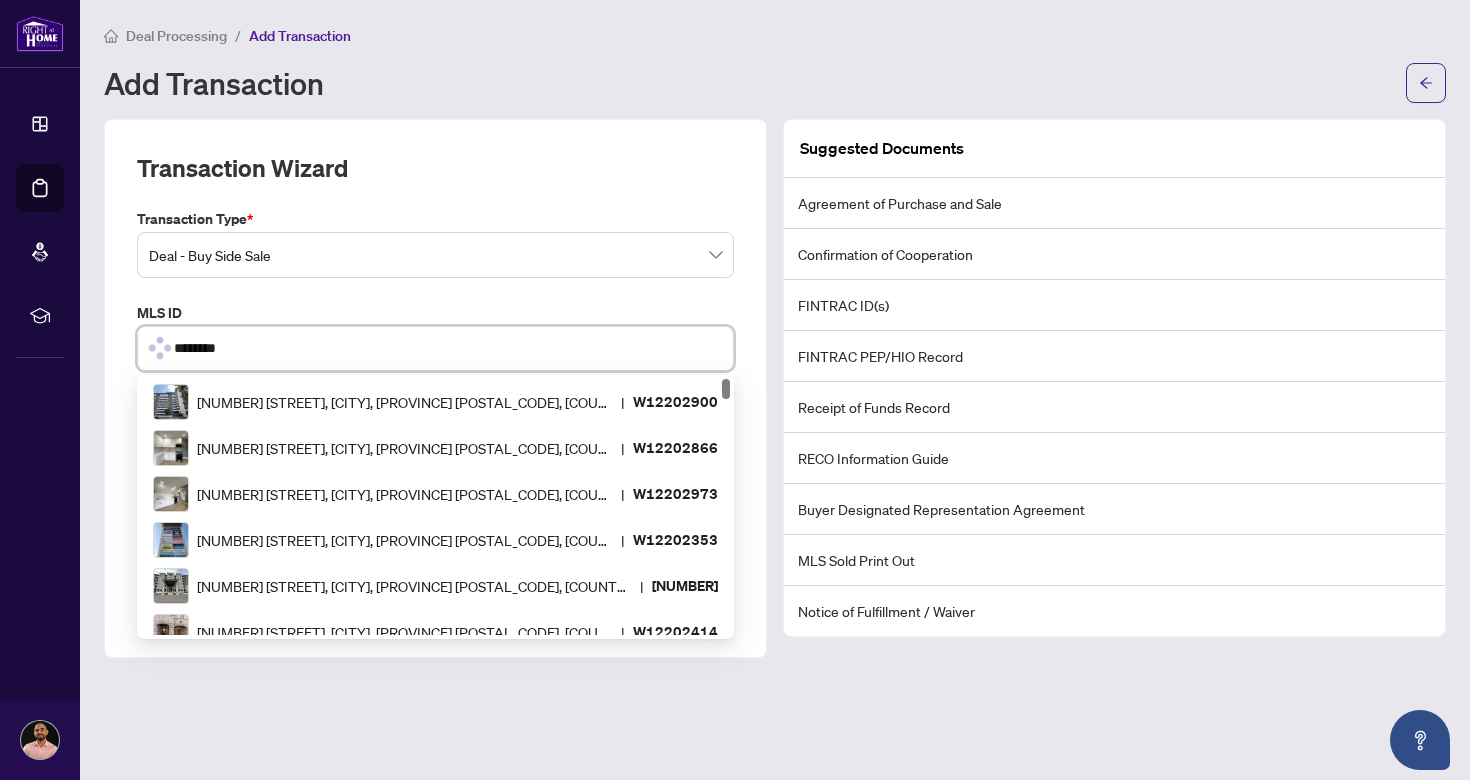 type on "*********" 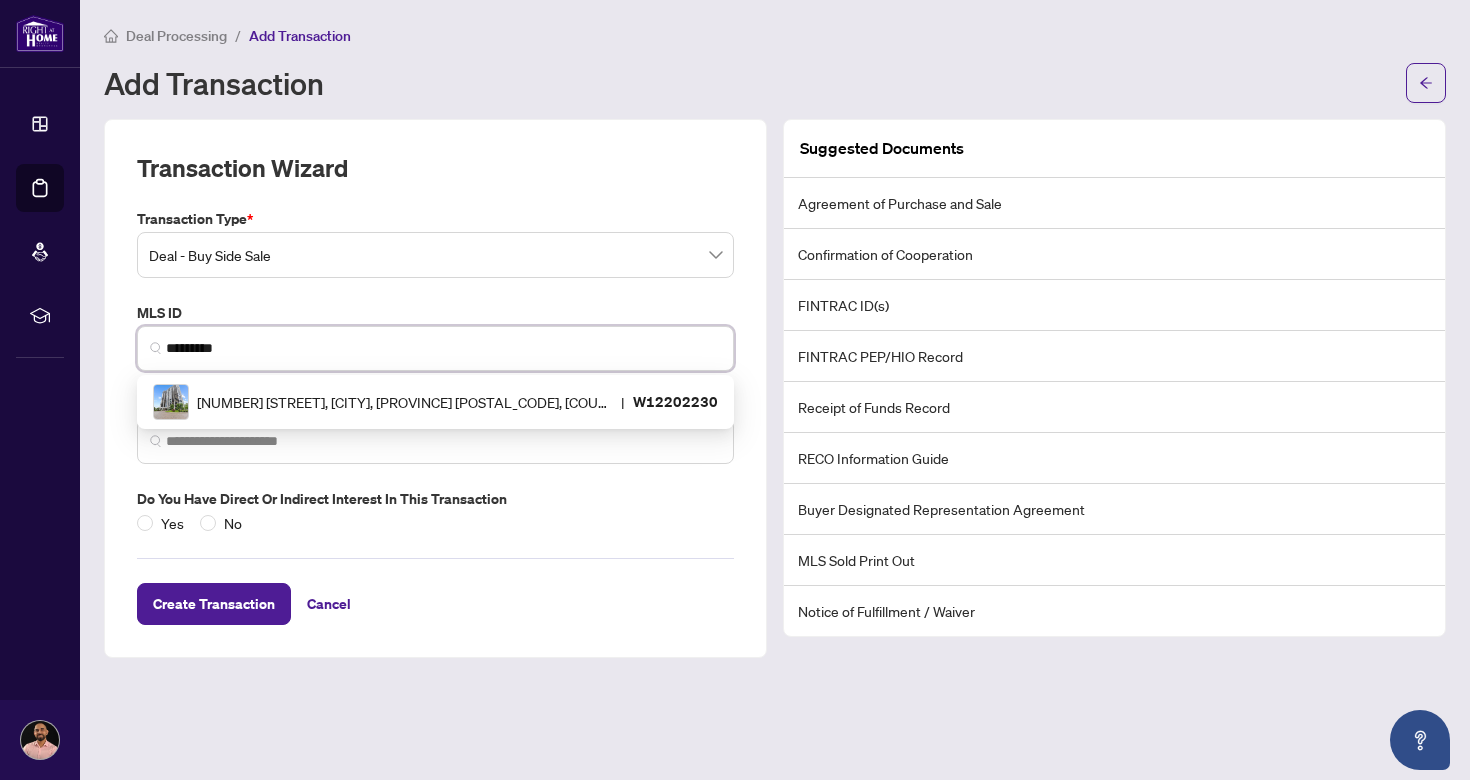 scroll, scrollTop: 0, scrollLeft: 0, axis: both 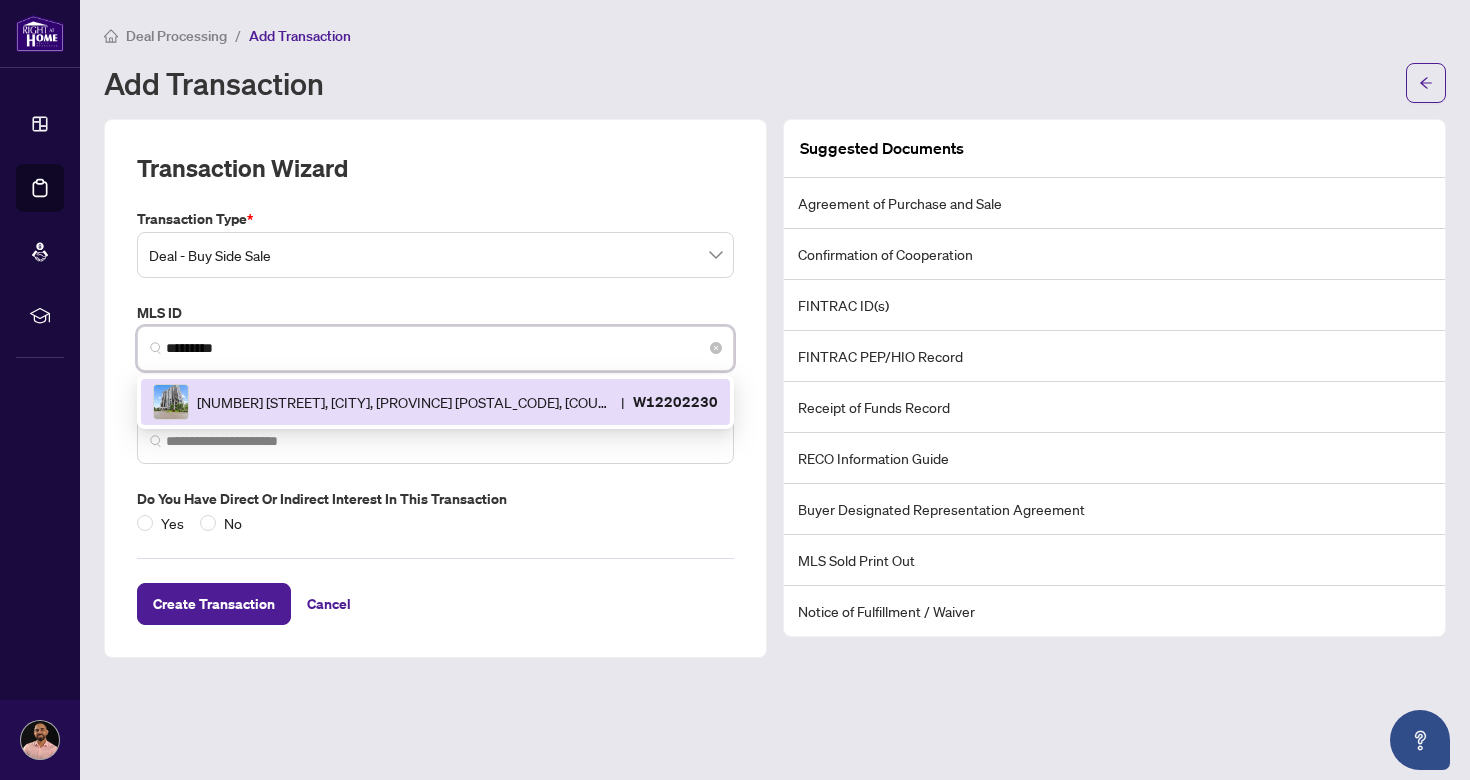 click on "[NUMBER] [STREET], [CITY], [PROVINCE] [POSTAL_CODE], [COUNTRY]" at bounding box center (405, 402) 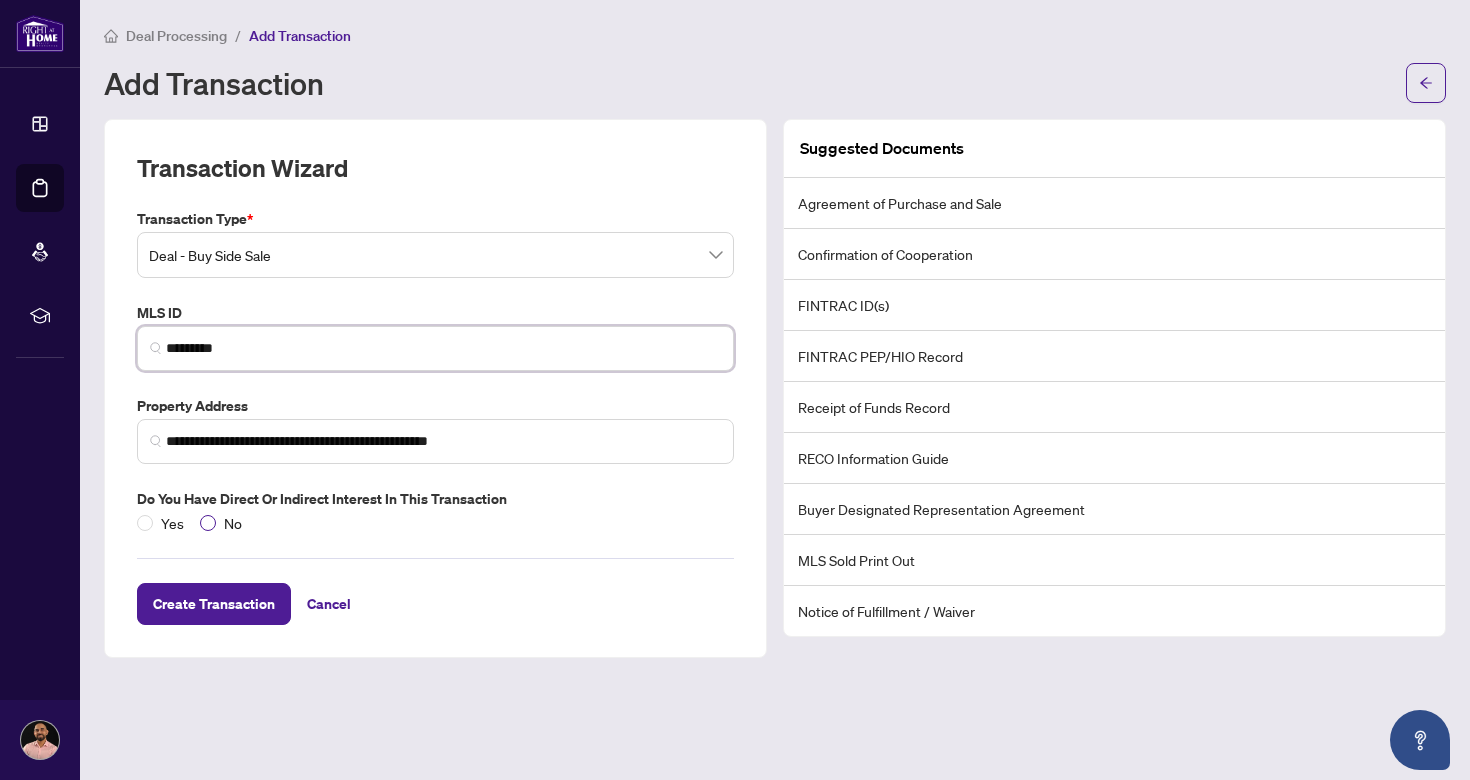 type on "*********" 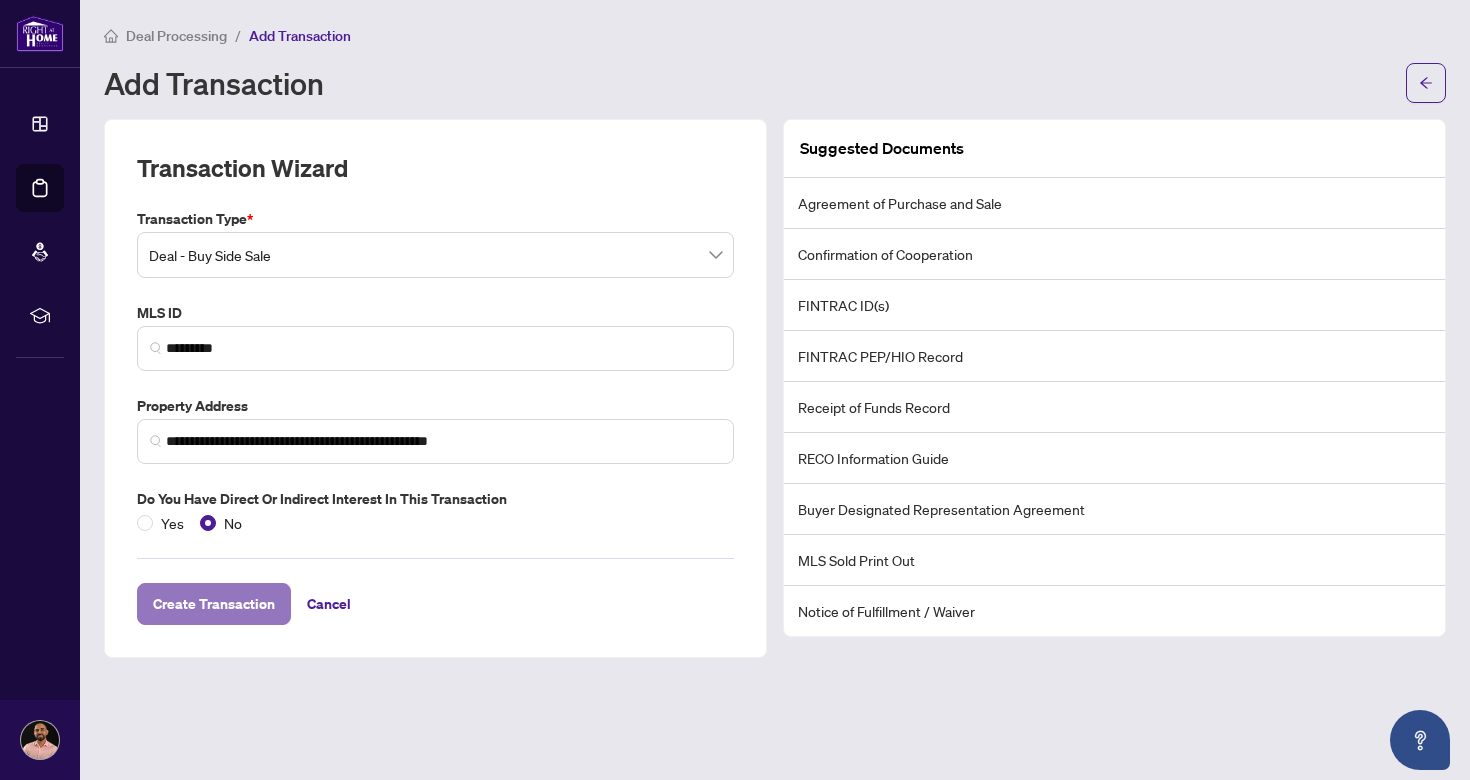 click on "Create Transaction" at bounding box center (214, 604) 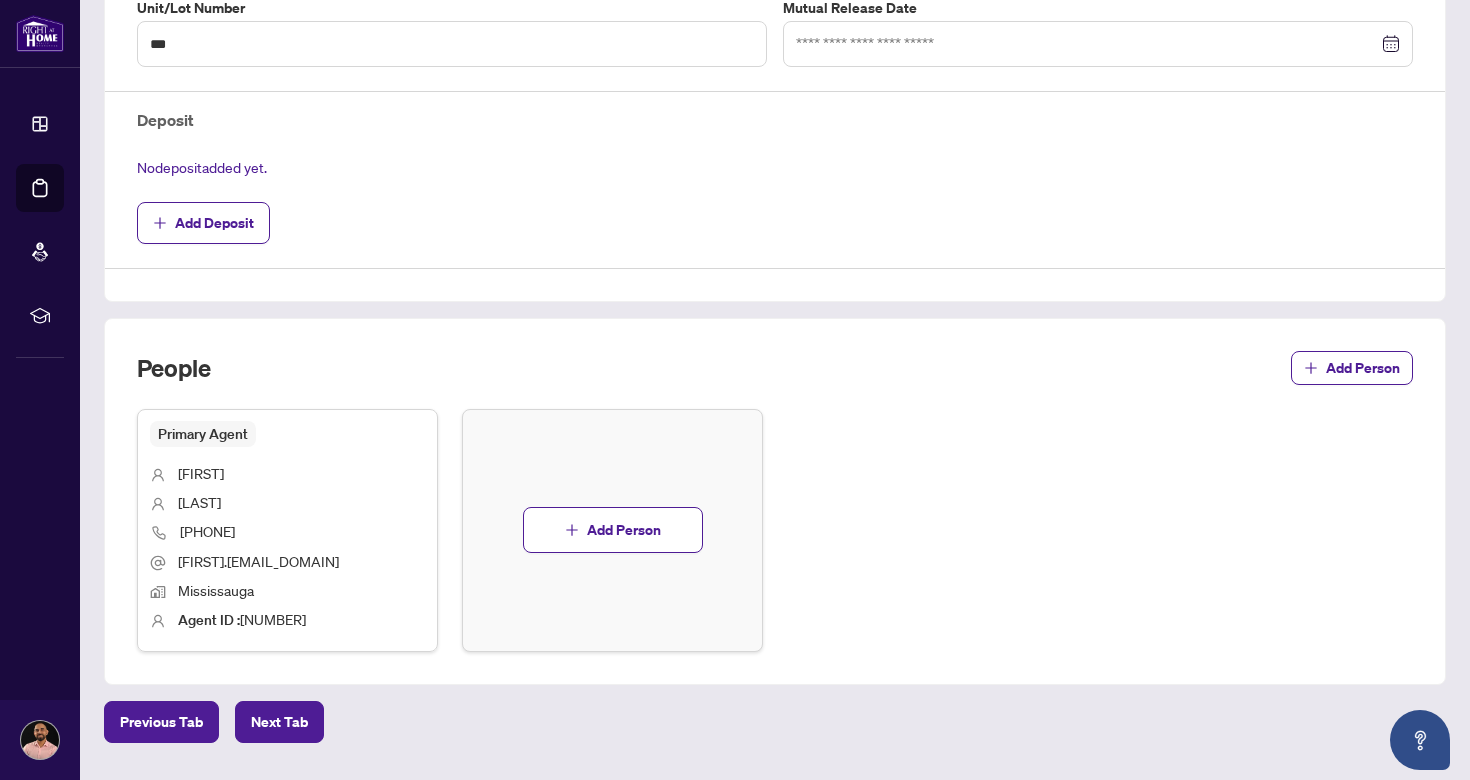 scroll, scrollTop: 649, scrollLeft: 0, axis: vertical 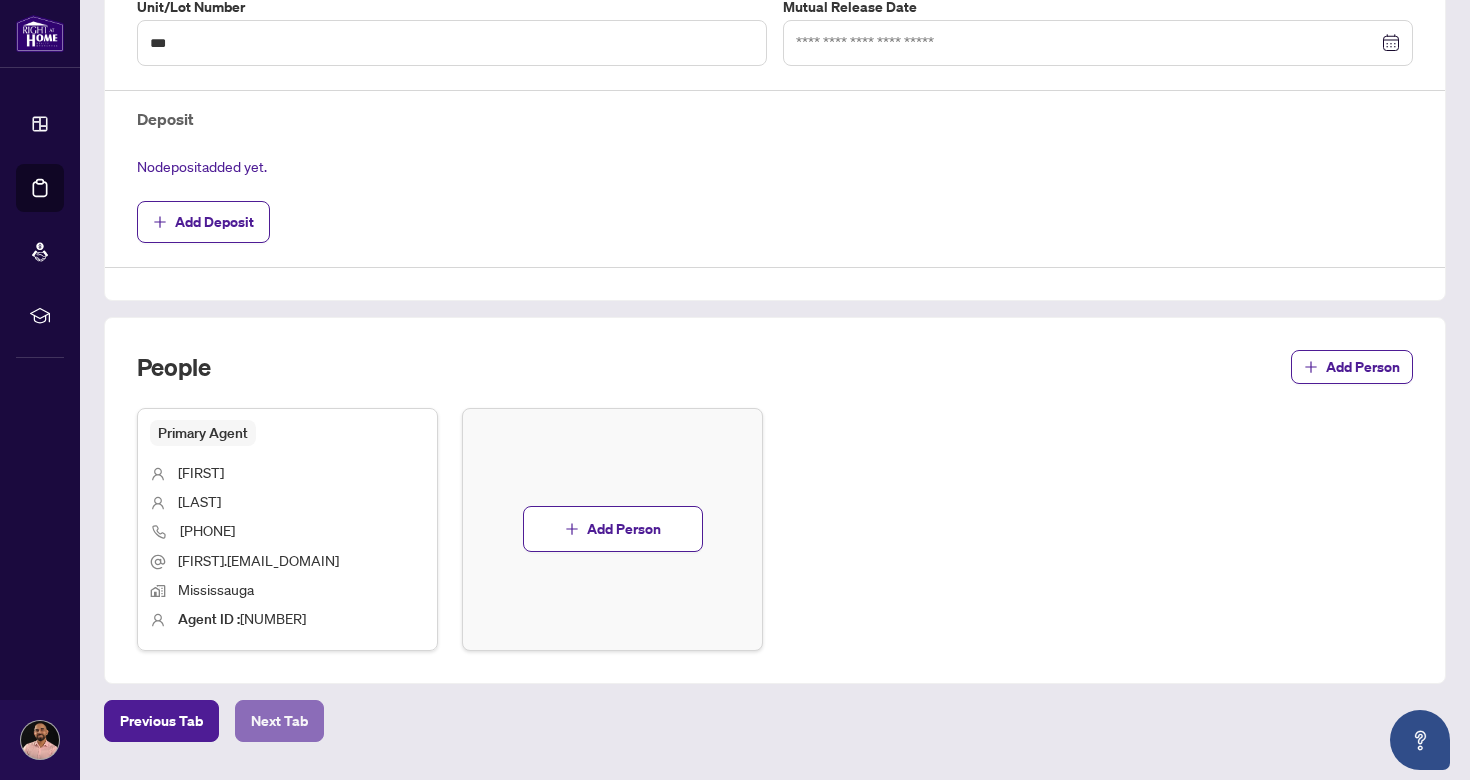 click on "Next Tab" at bounding box center [279, 721] 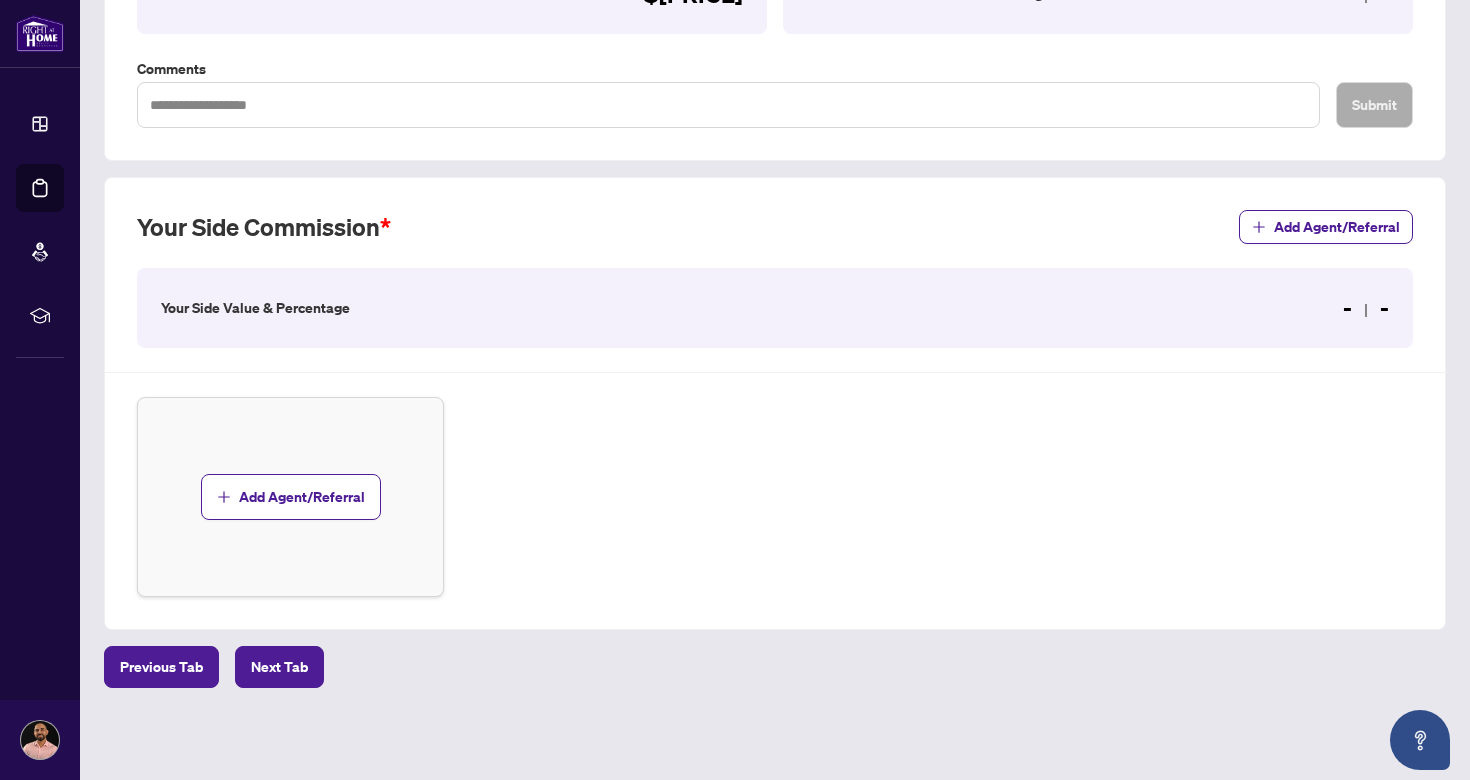 scroll, scrollTop: 409, scrollLeft: 0, axis: vertical 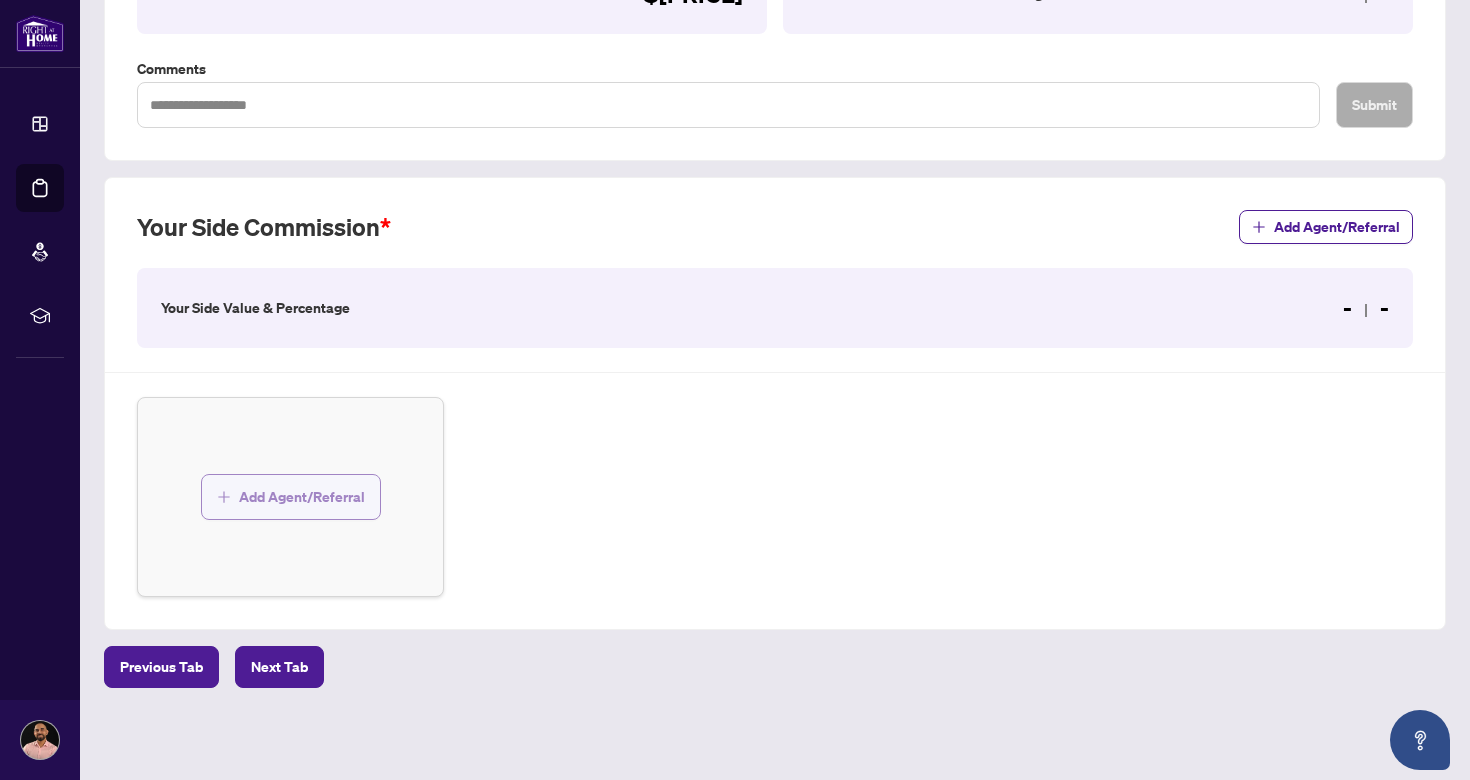 click on "Add Agent/Referral" at bounding box center [302, 497] 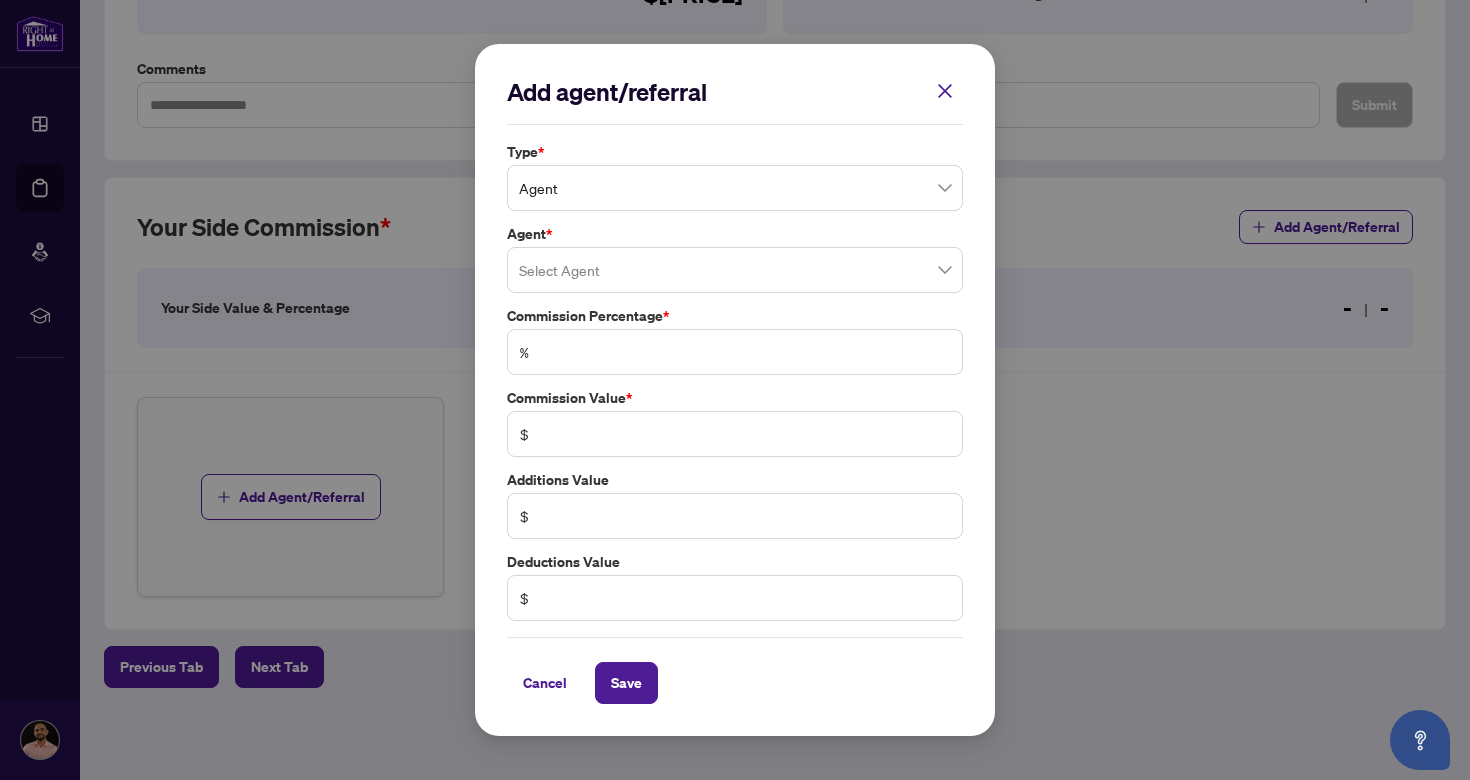 click at bounding box center (735, 270) 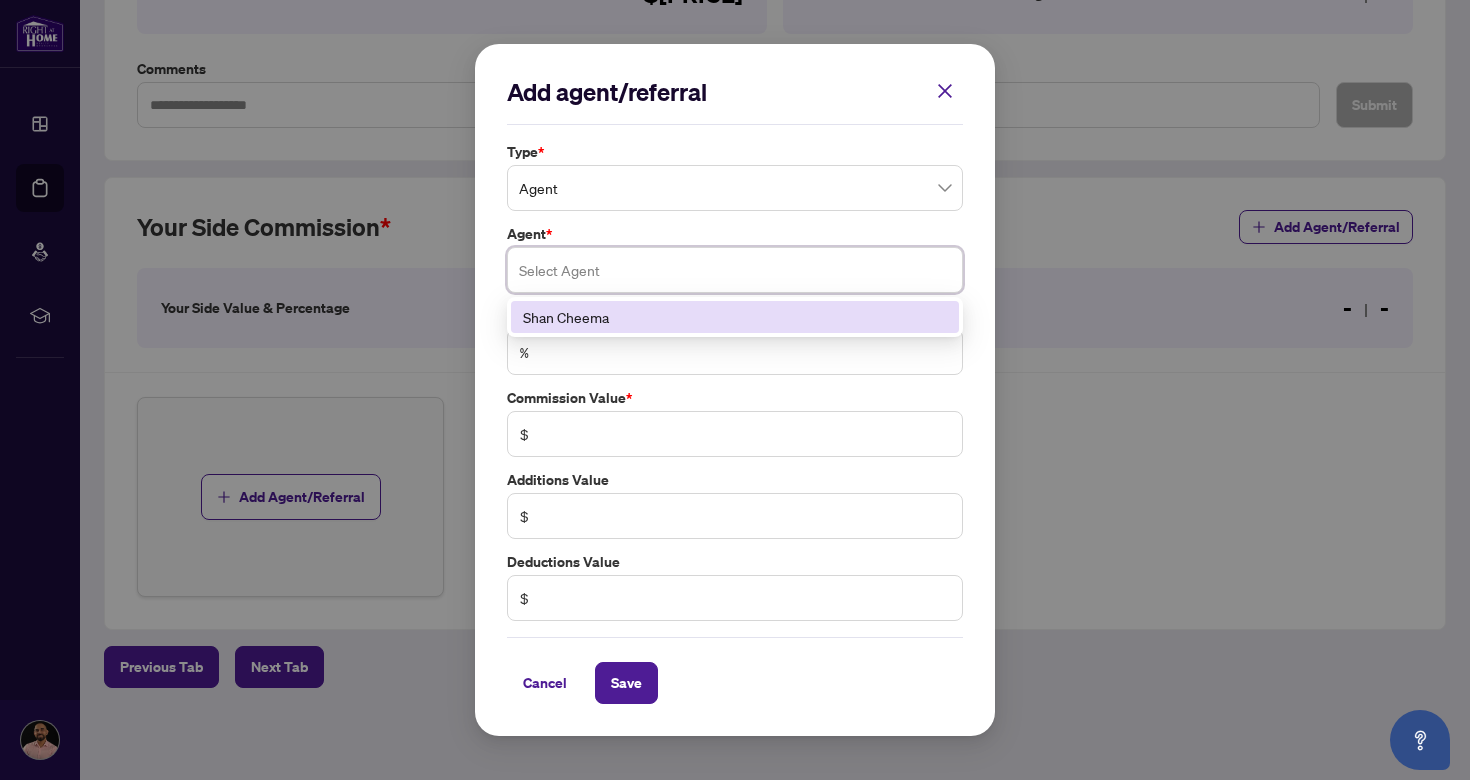click on "Shan Cheema" at bounding box center (735, 317) 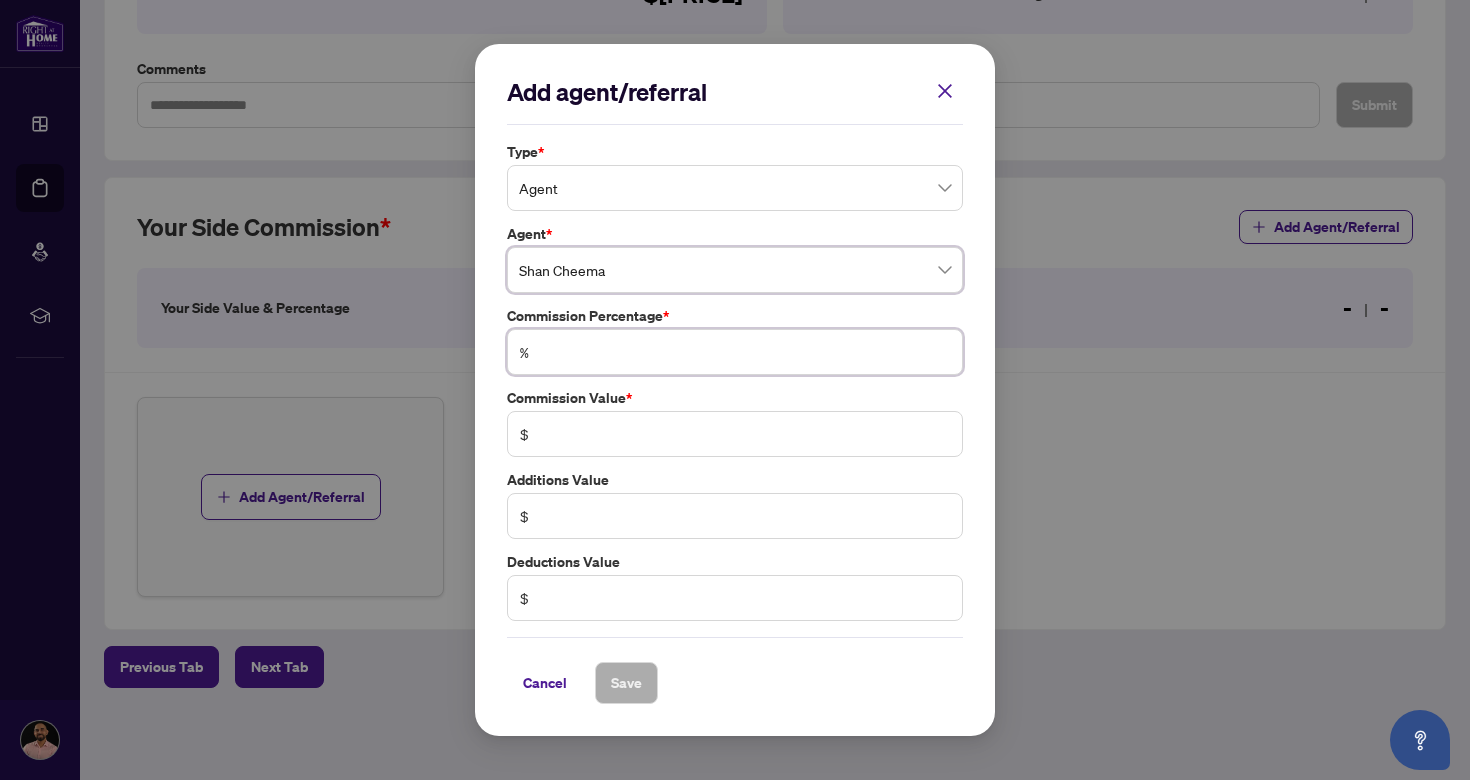 click at bounding box center (745, 352) 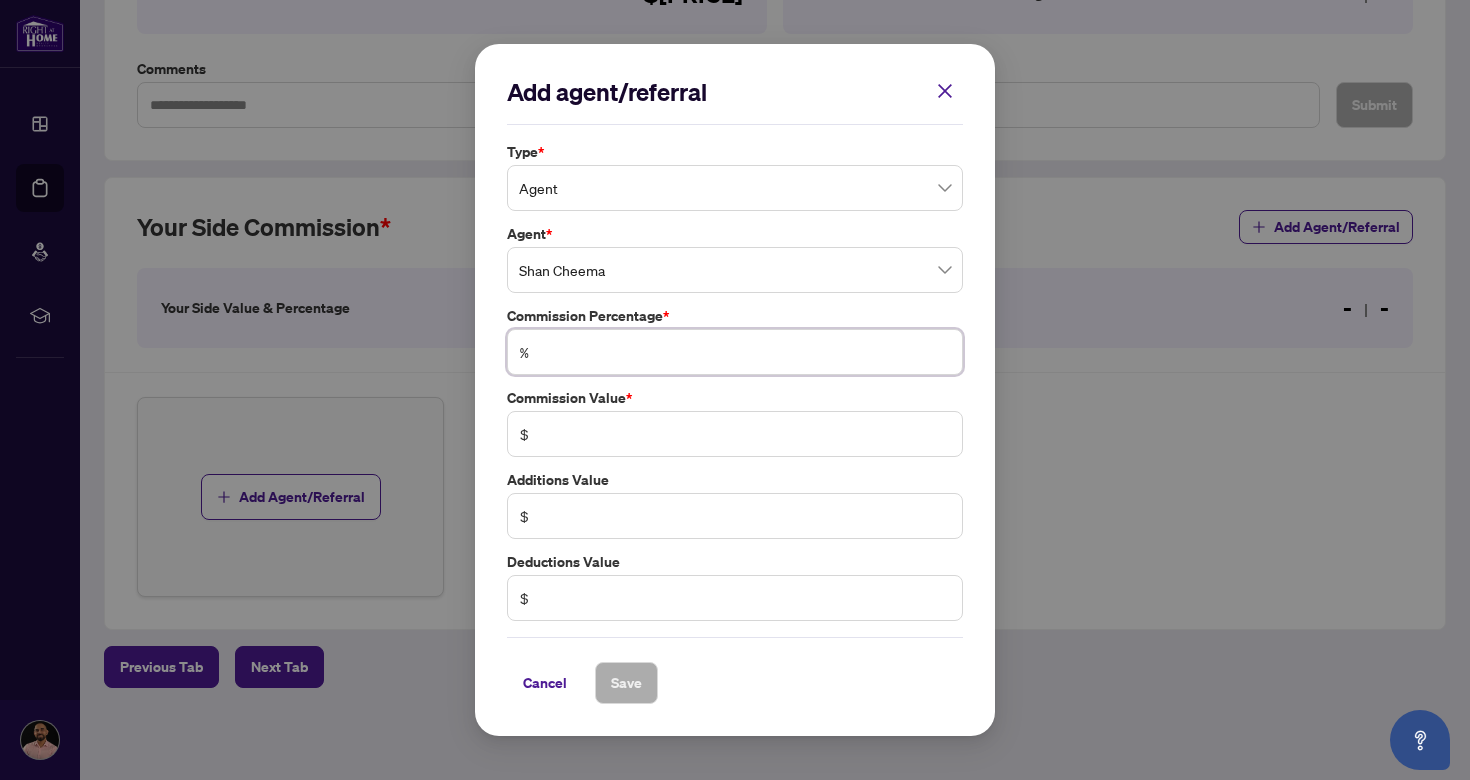 type on "*" 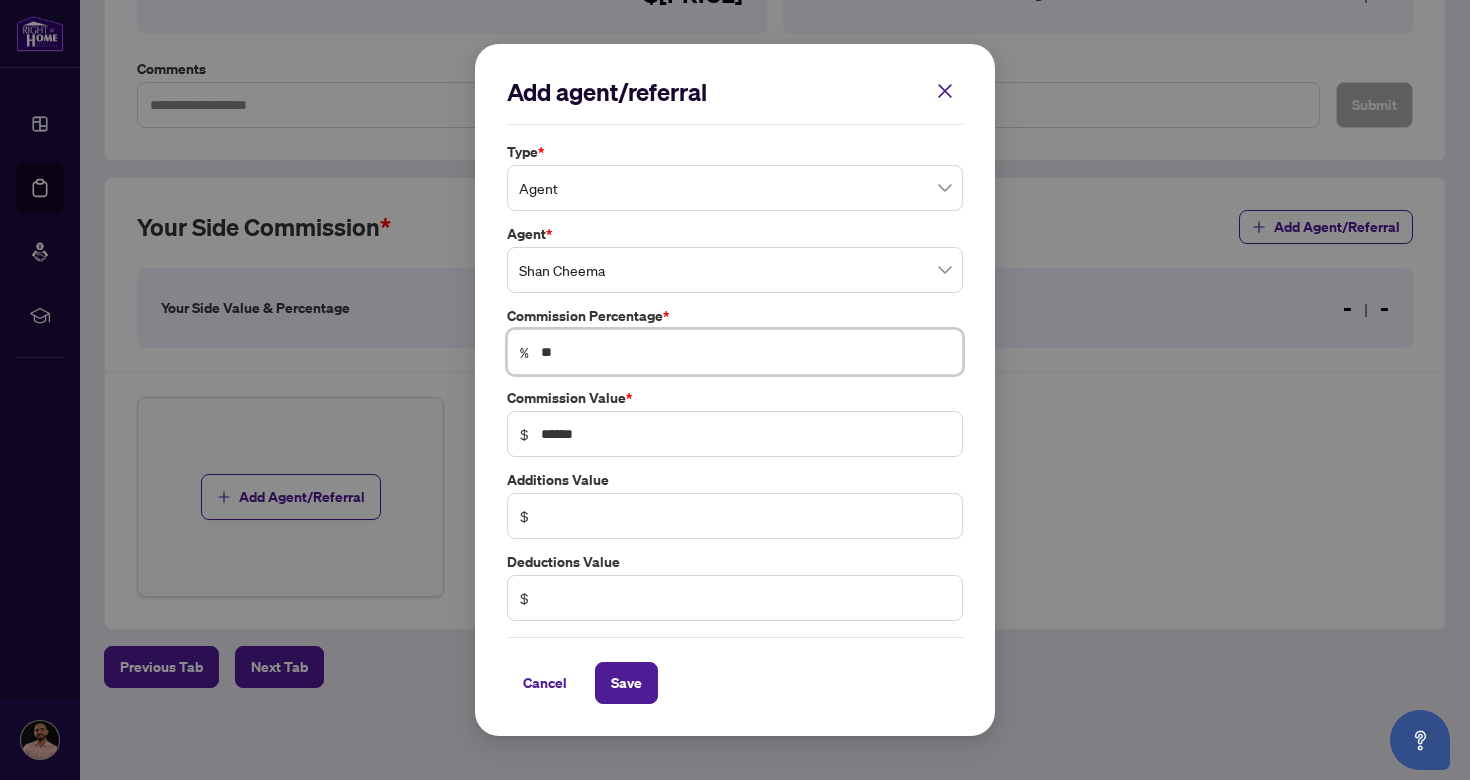 type on "***" 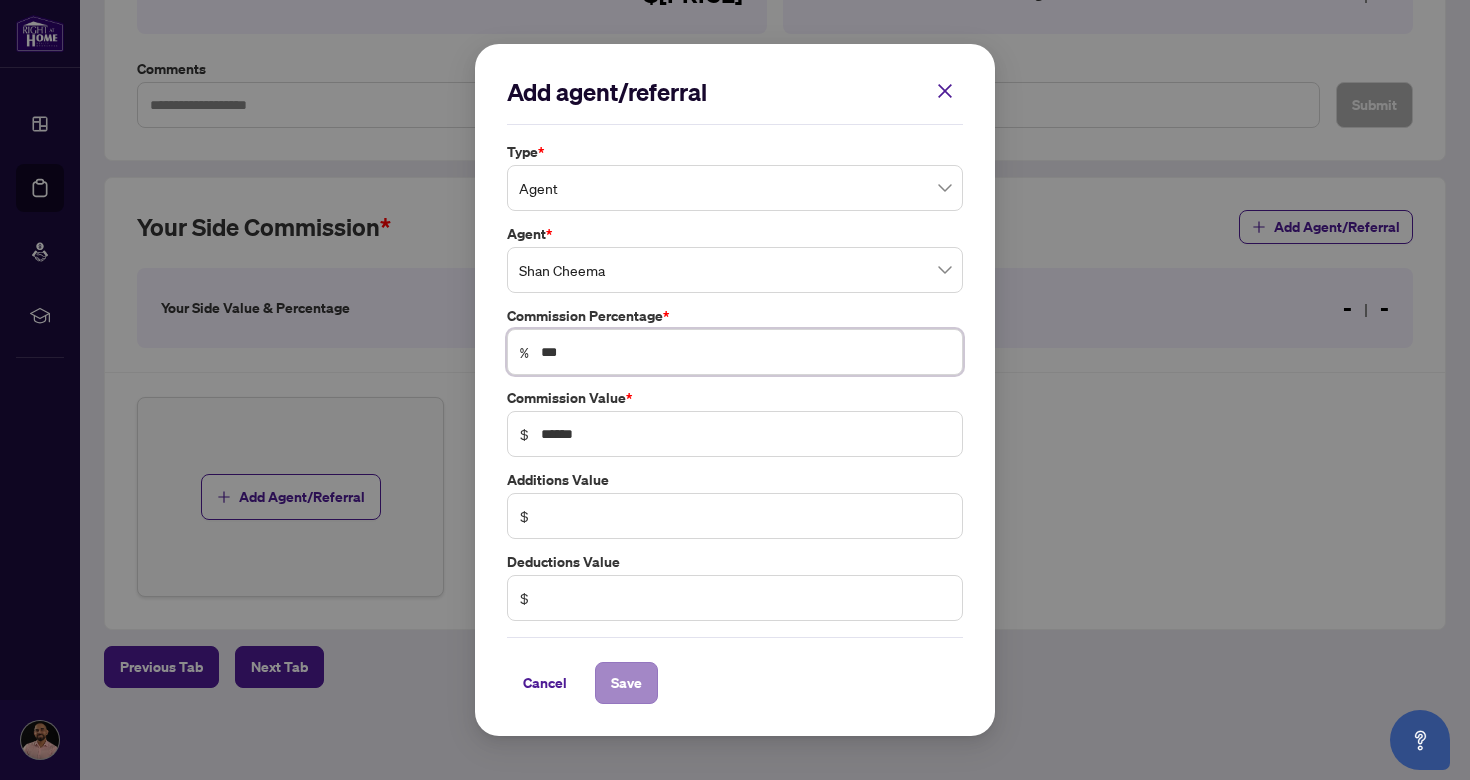 type on "***" 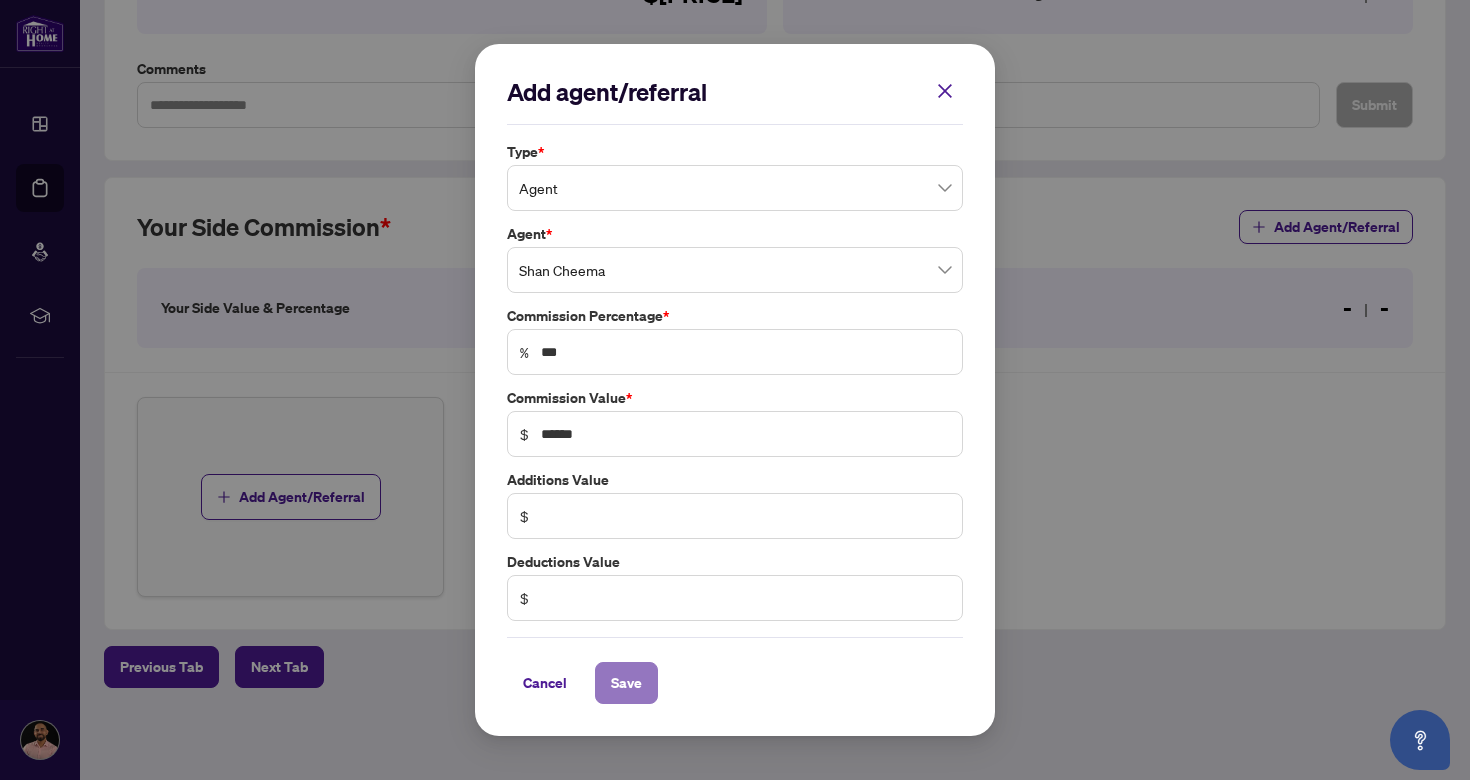 click on "Save" at bounding box center [626, 683] 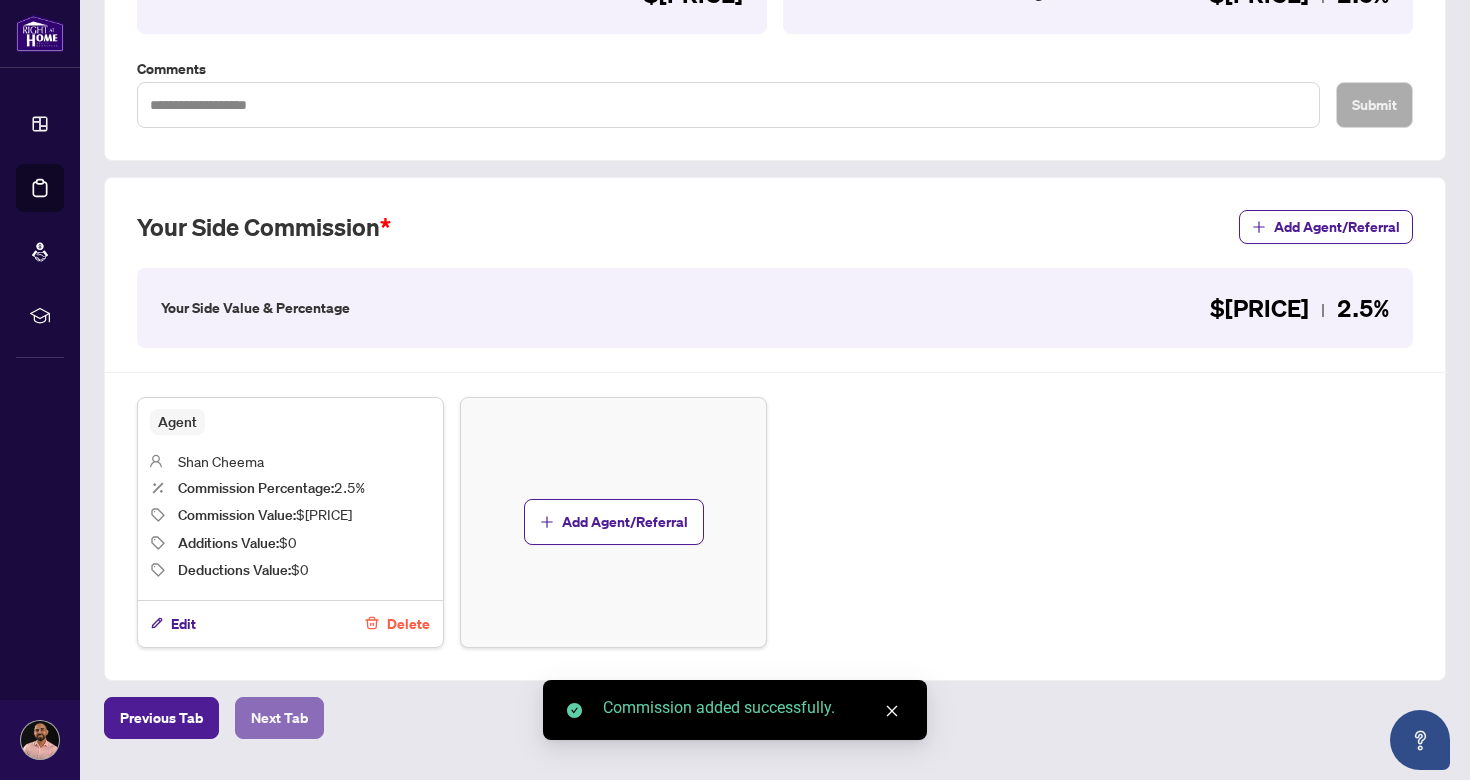 click on "Next Tab" at bounding box center (279, 718) 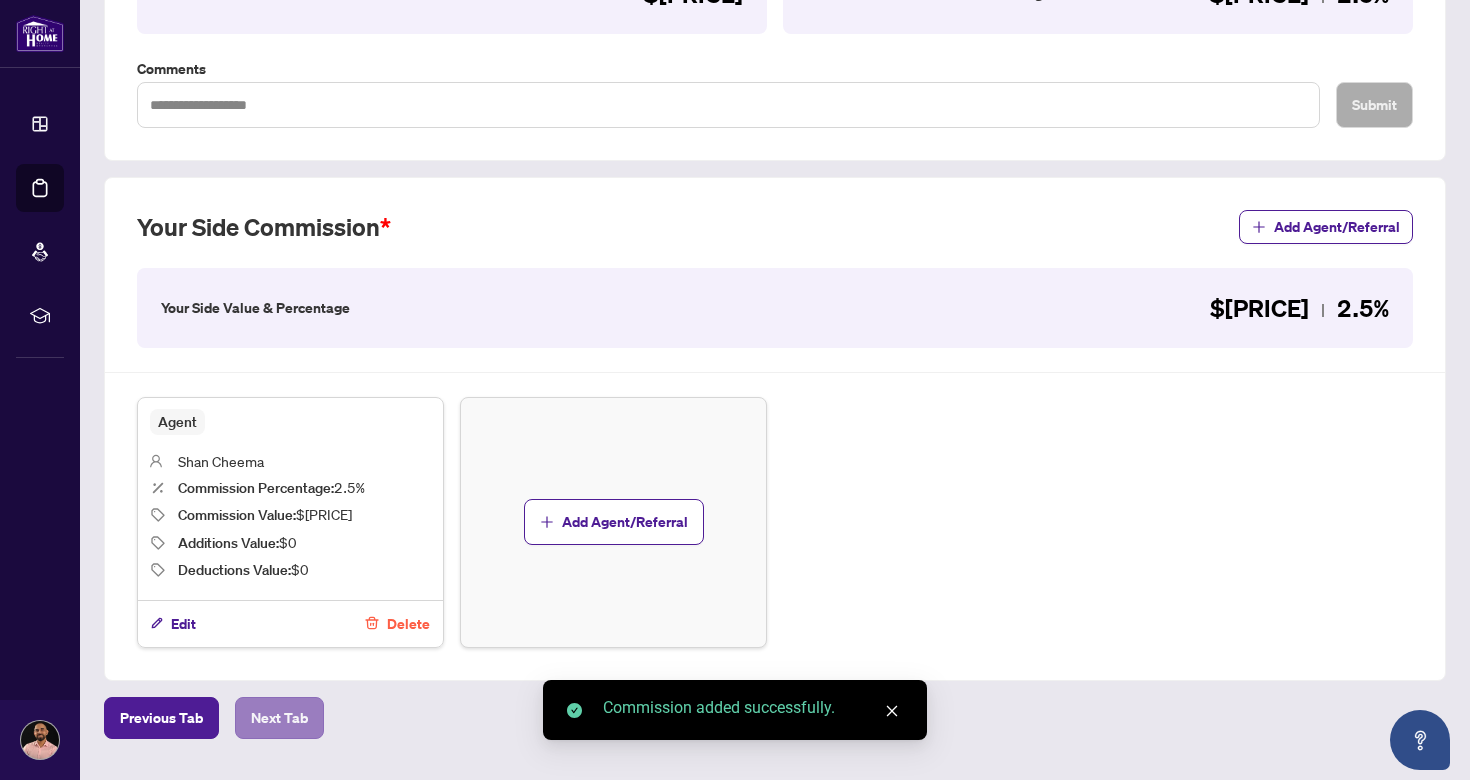 scroll, scrollTop: 0, scrollLeft: 0, axis: both 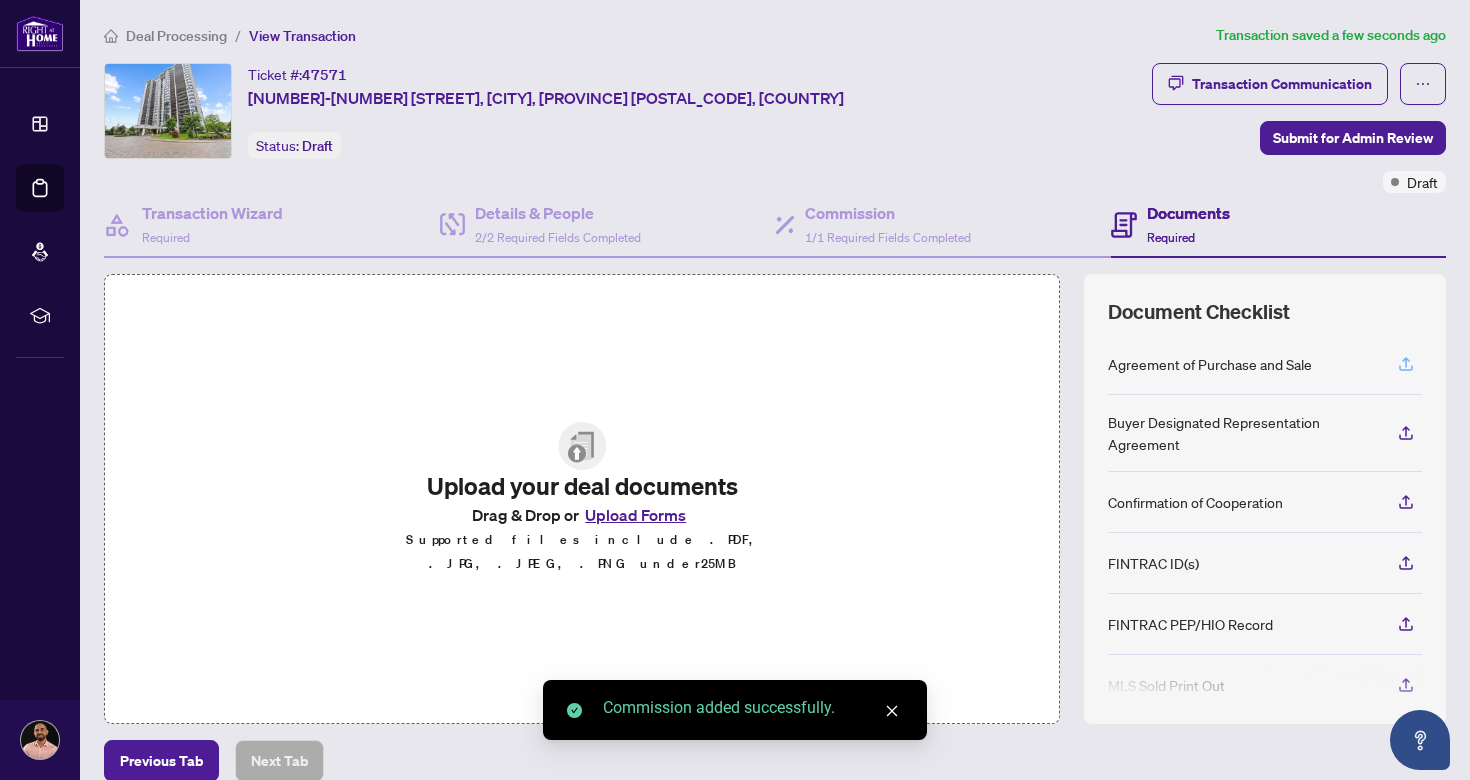 click 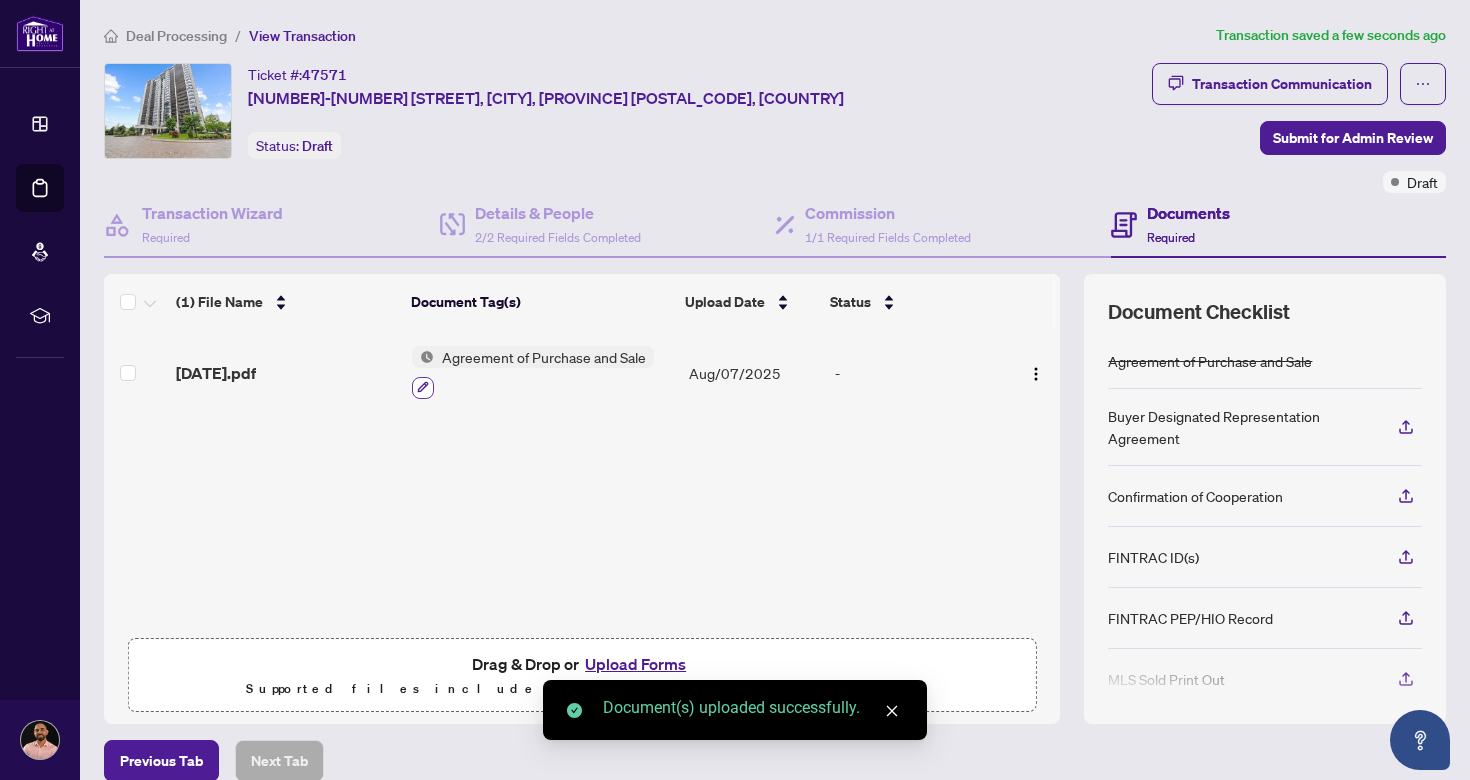 click at bounding box center (423, 388) 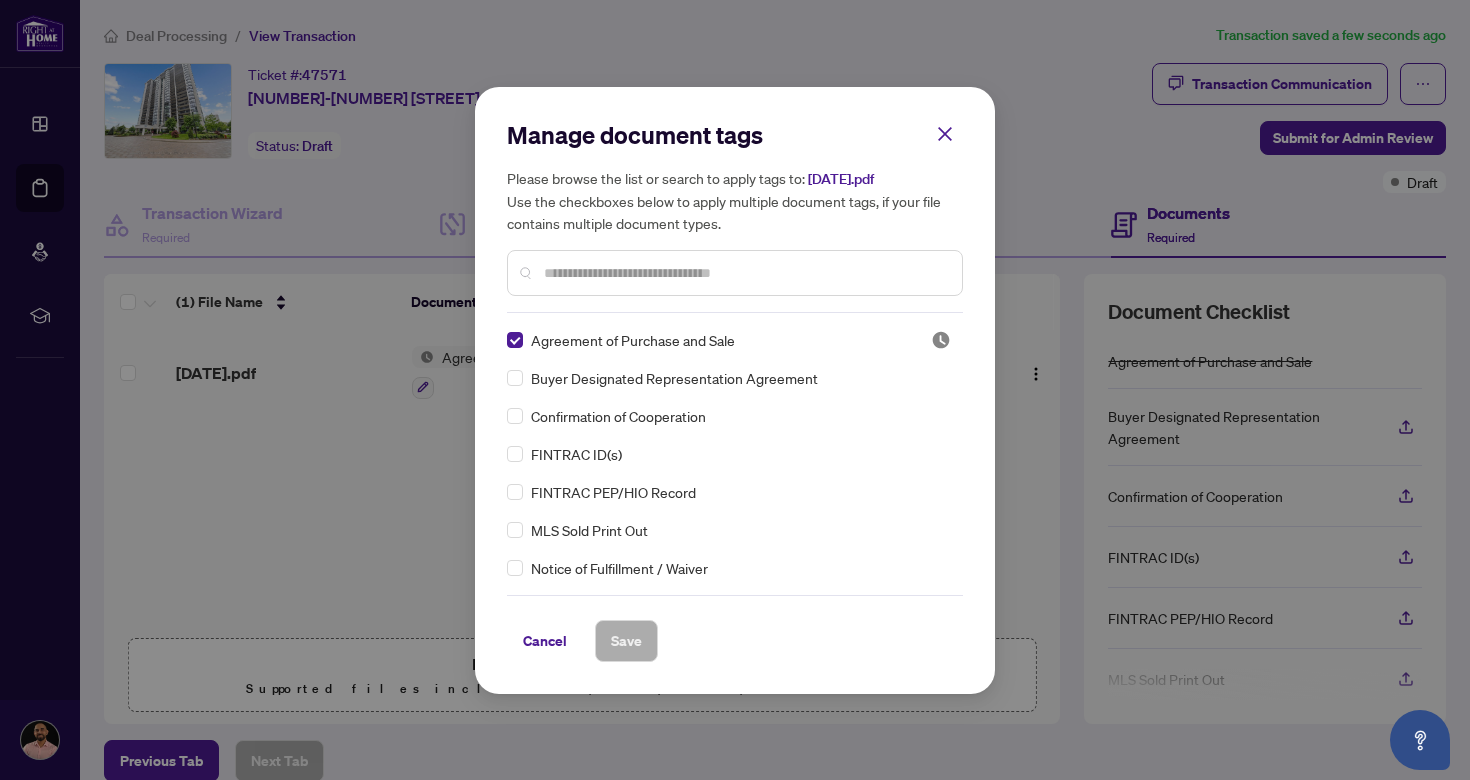 click at bounding box center (745, 273) 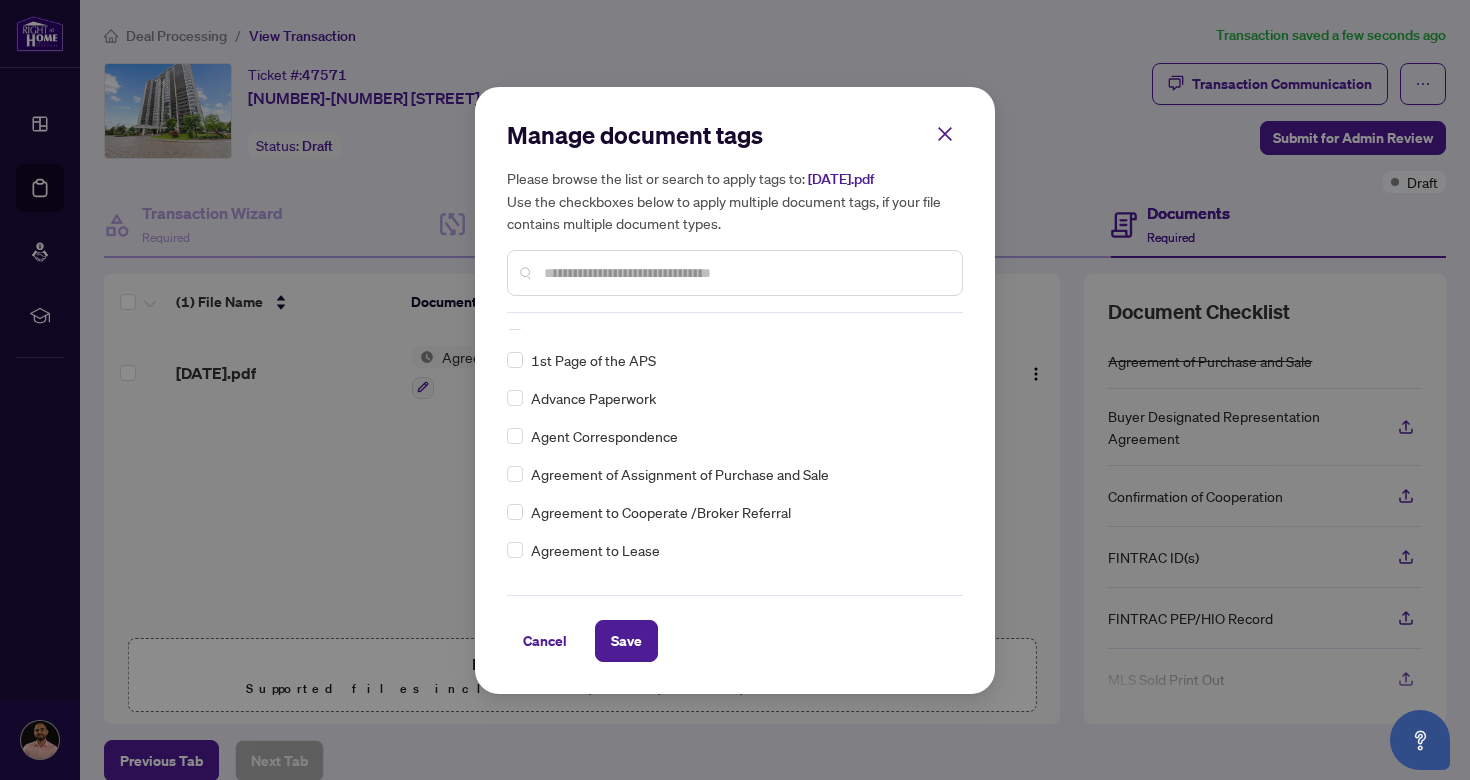 scroll, scrollTop: 236, scrollLeft: 0, axis: vertical 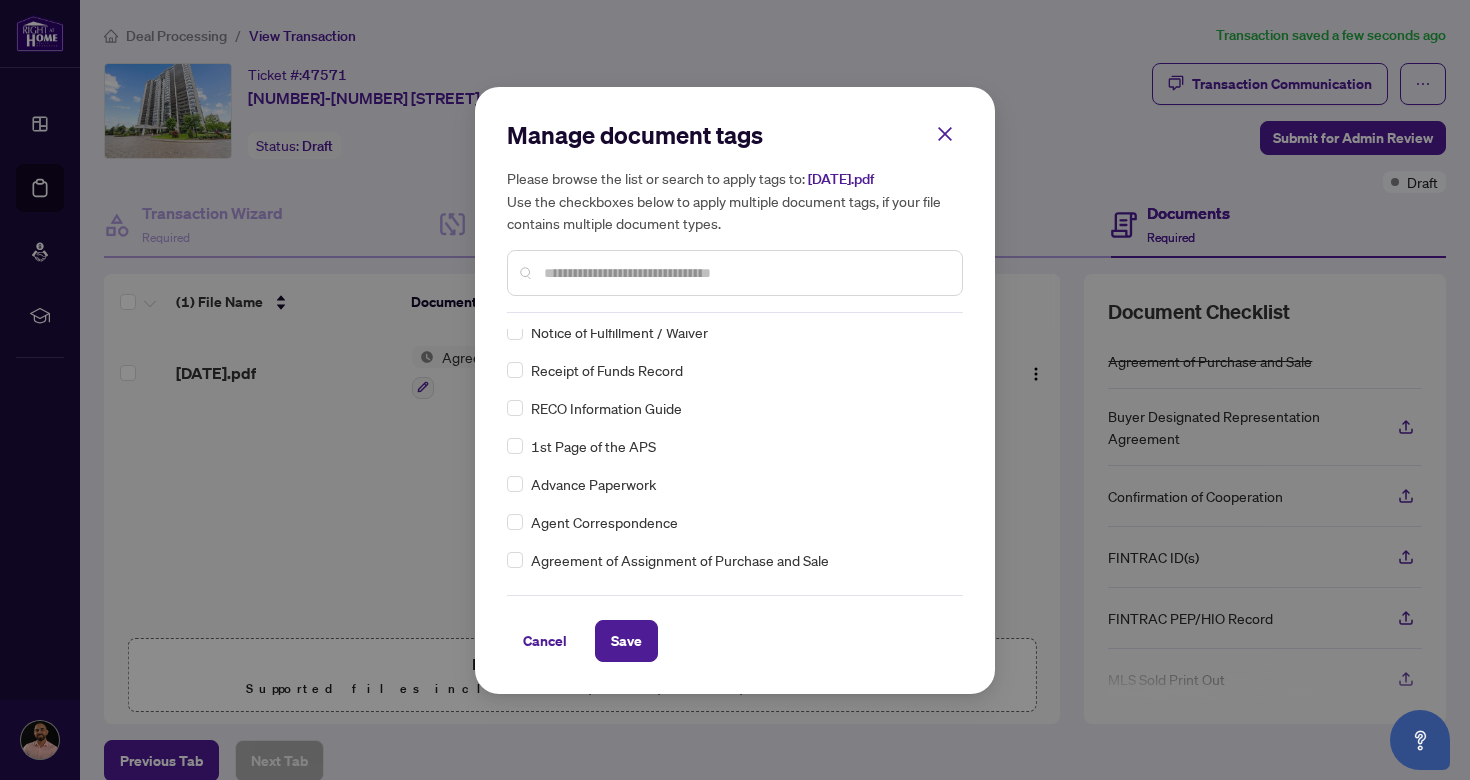 click at bounding box center [745, 273] 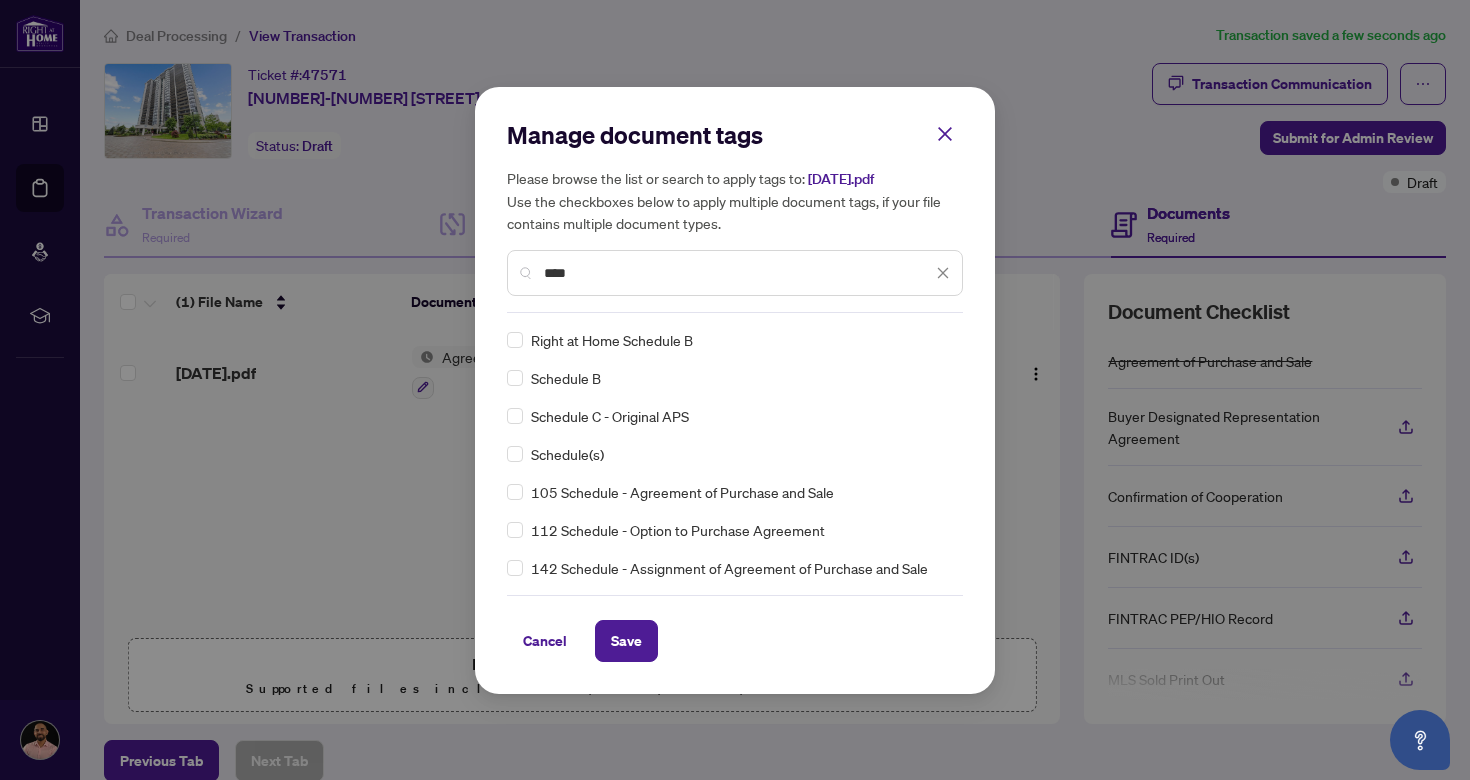 scroll, scrollTop: 0, scrollLeft: 0, axis: both 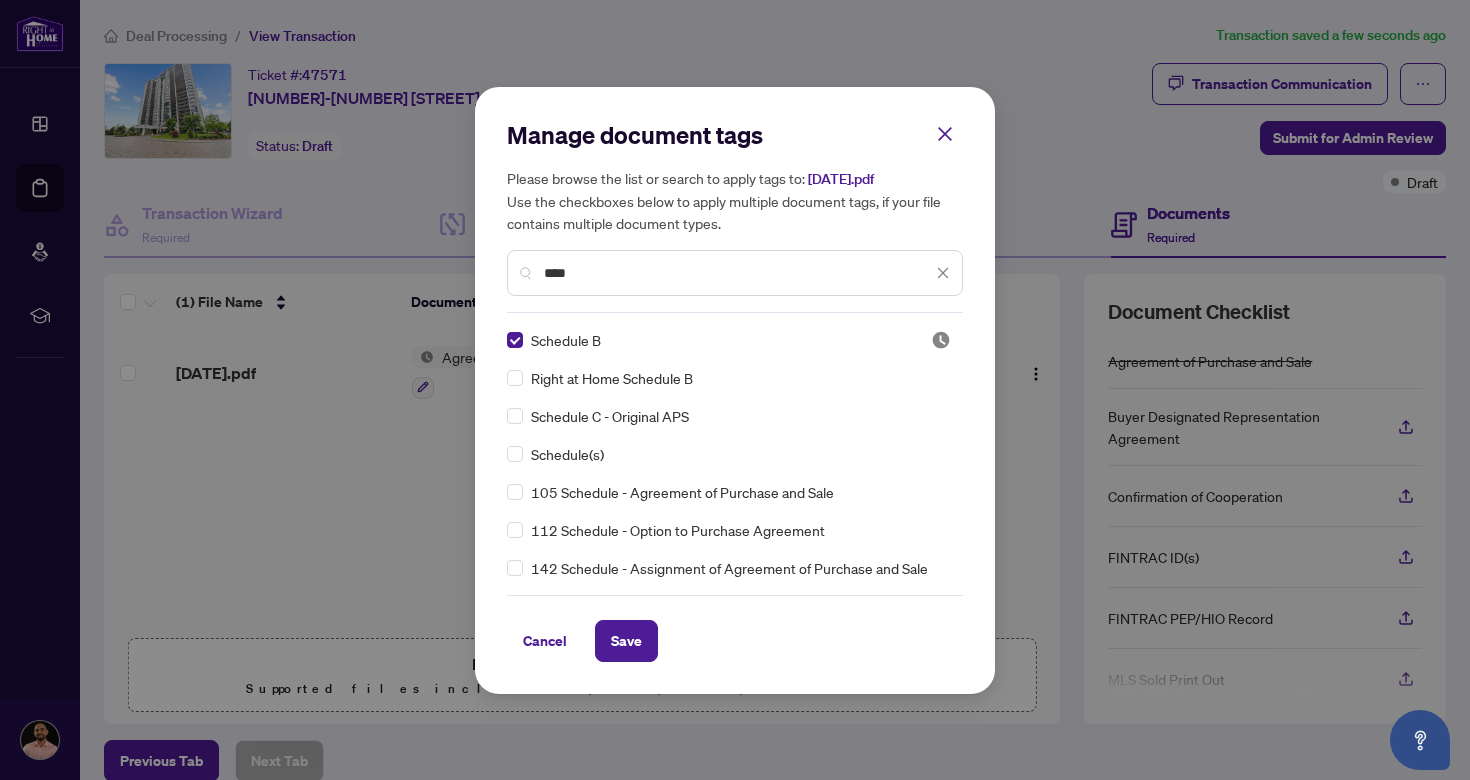 click on "****" at bounding box center (738, 273) 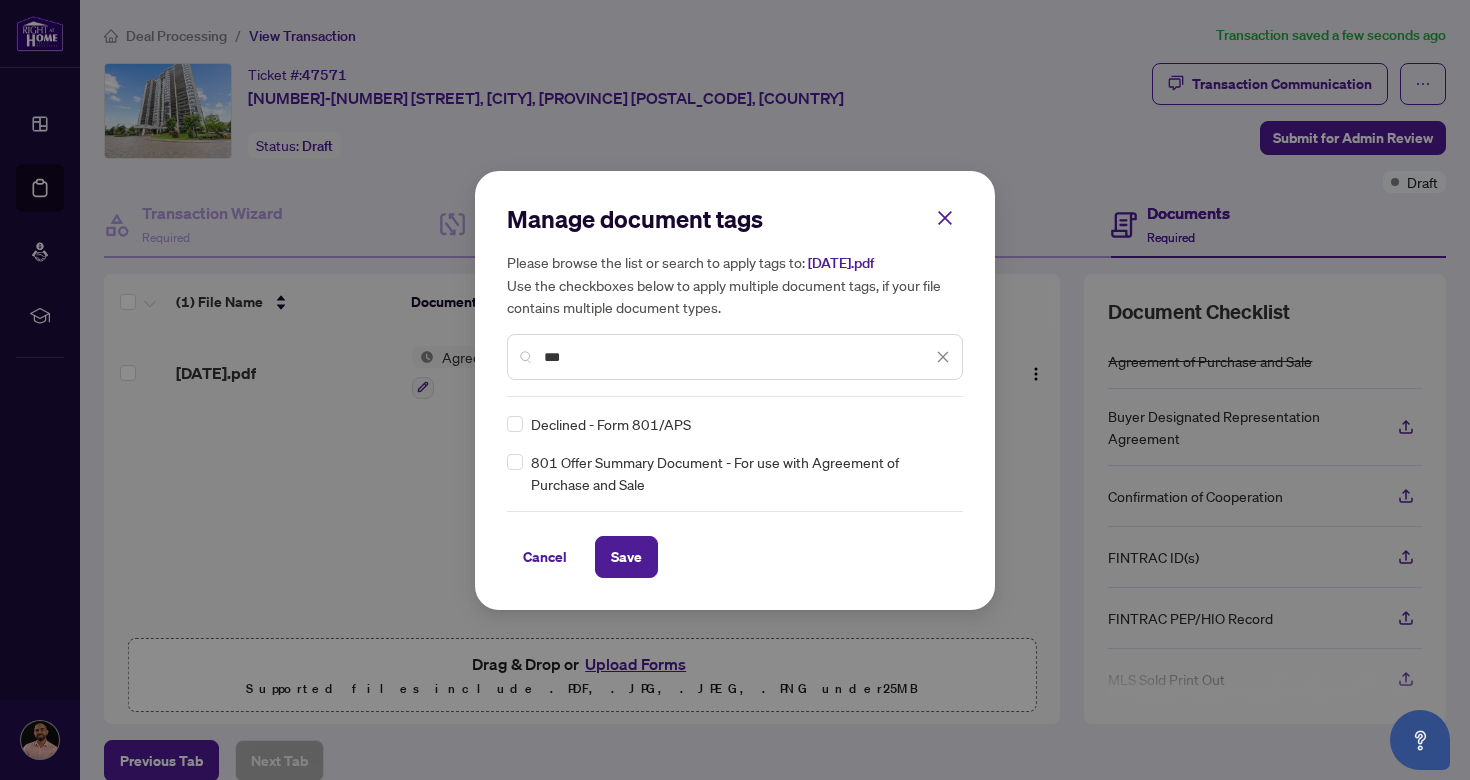 type on "***" 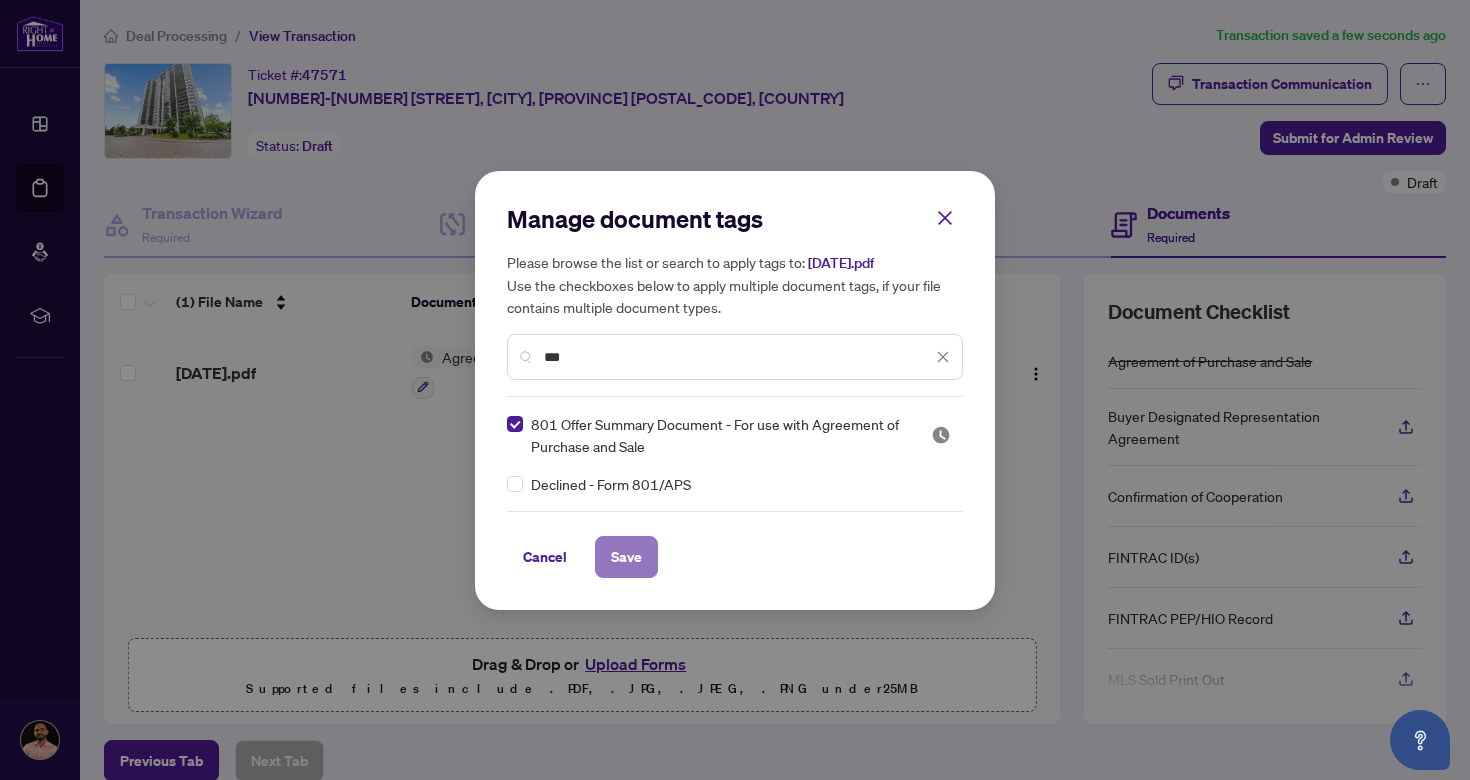 click on "Save" at bounding box center [626, 557] 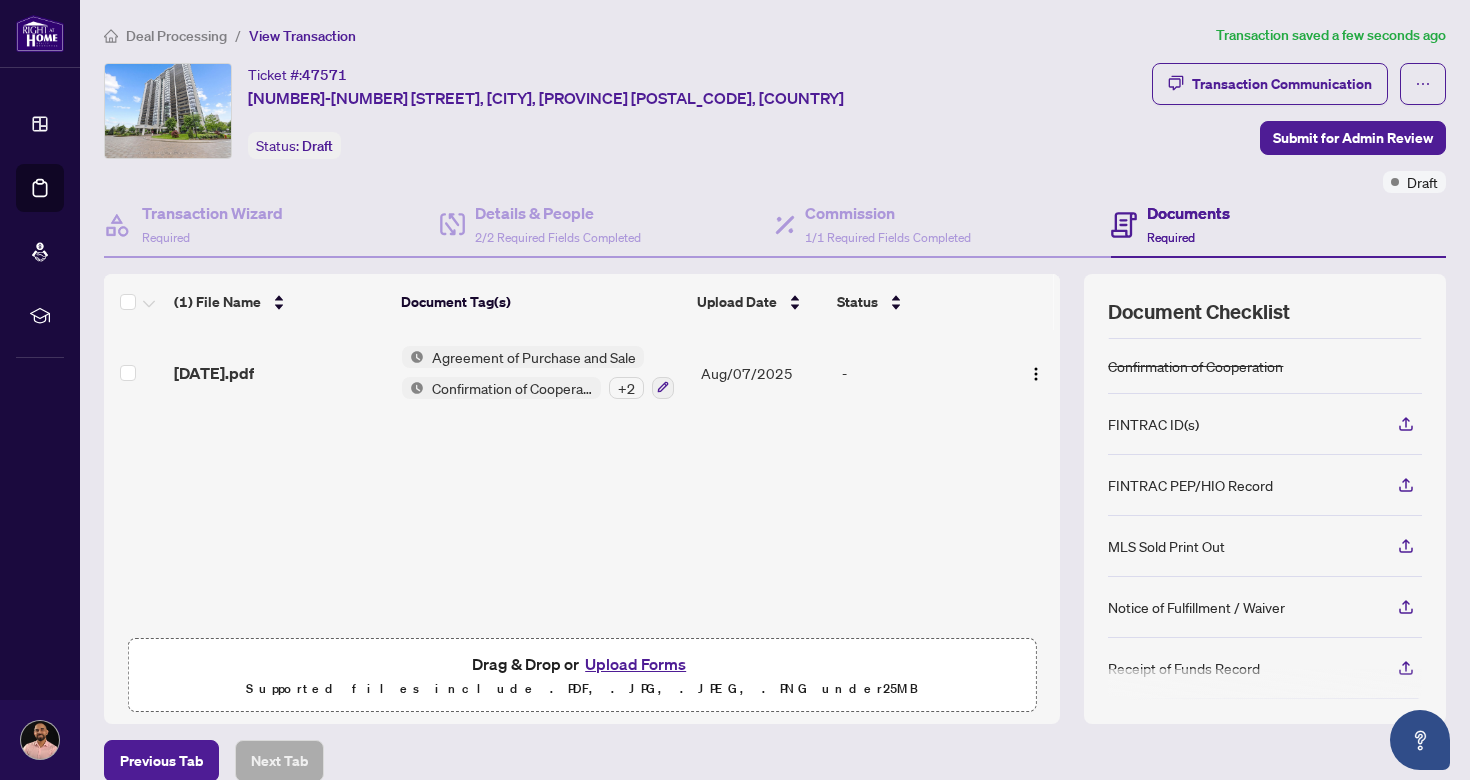 scroll, scrollTop: 194, scrollLeft: 0, axis: vertical 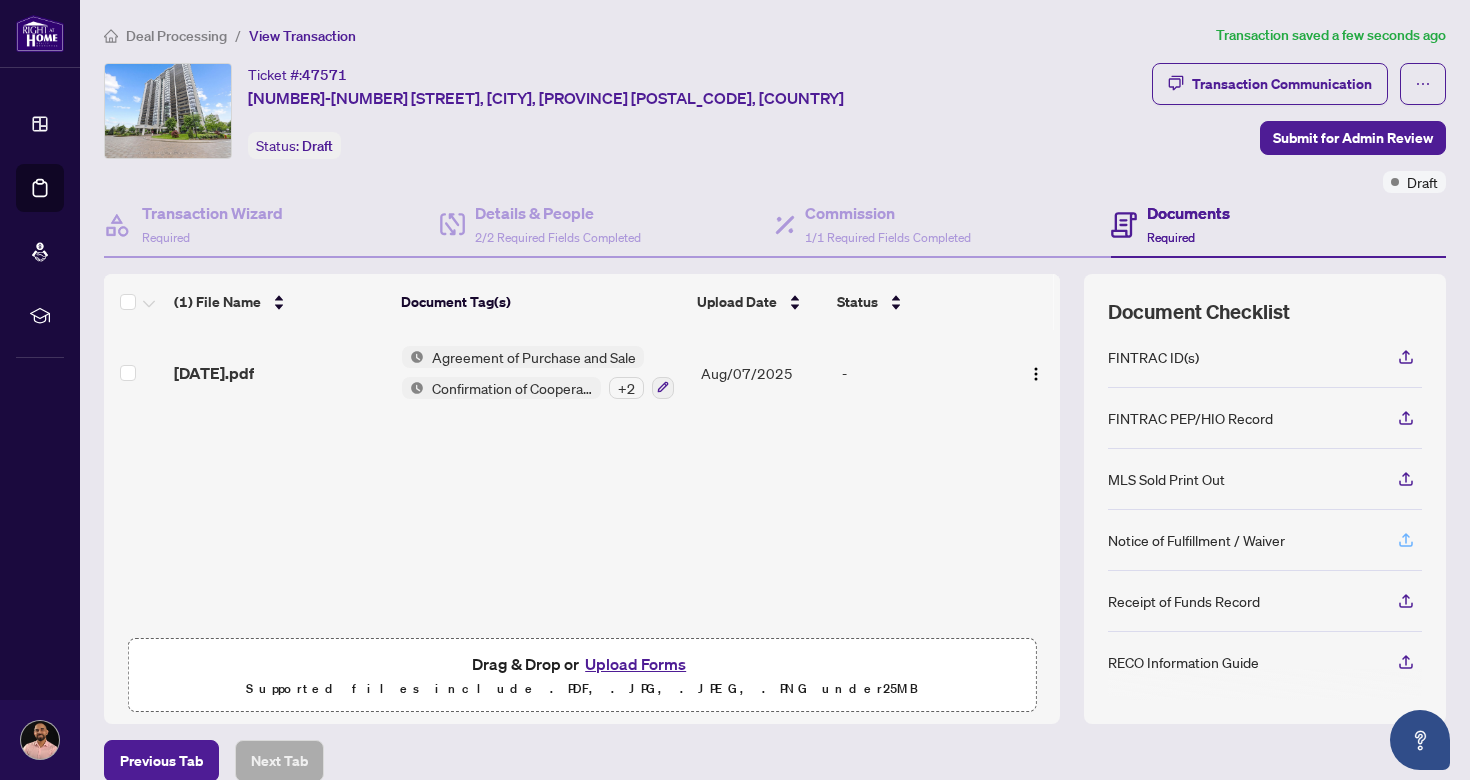 click 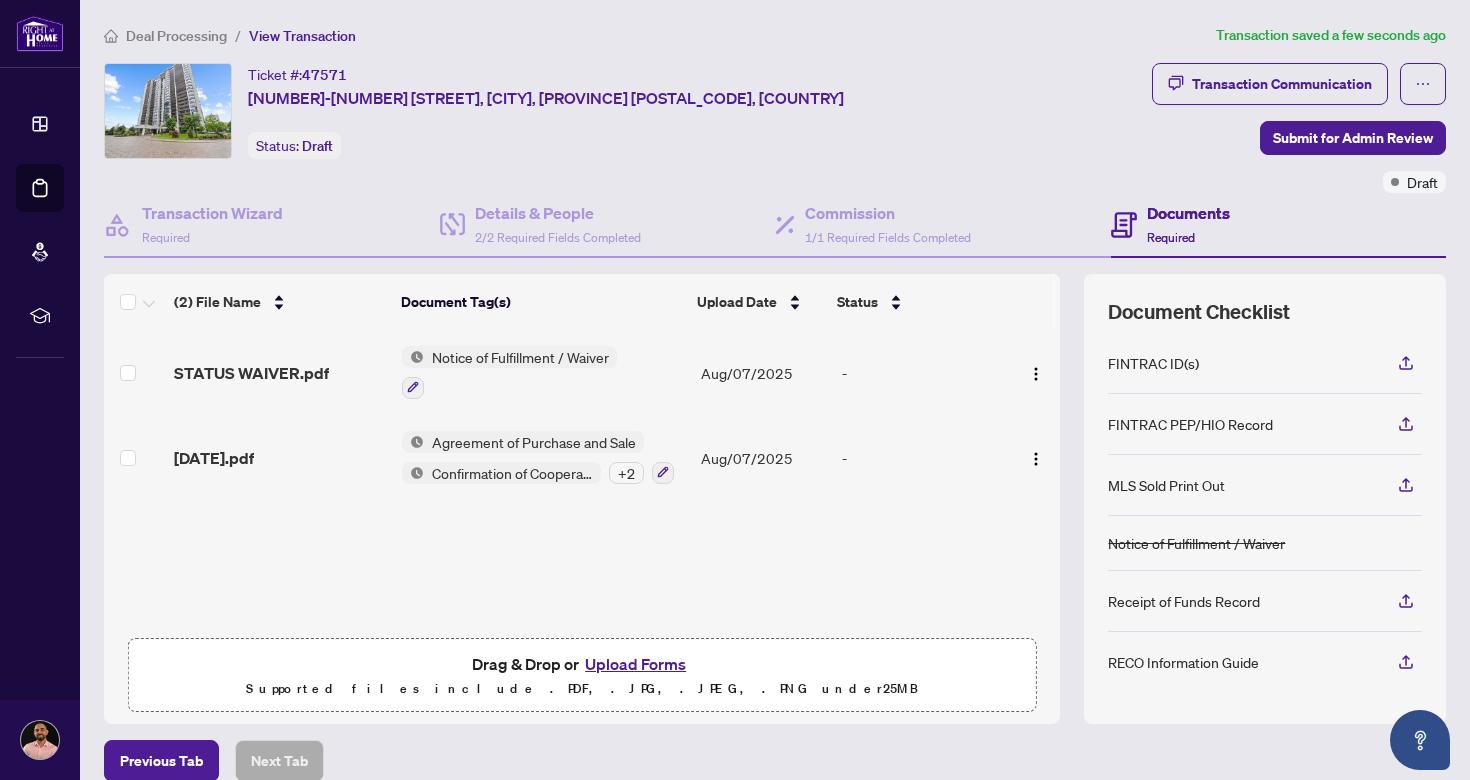 scroll, scrollTop: 0, scrollLeft: 0, axis: both 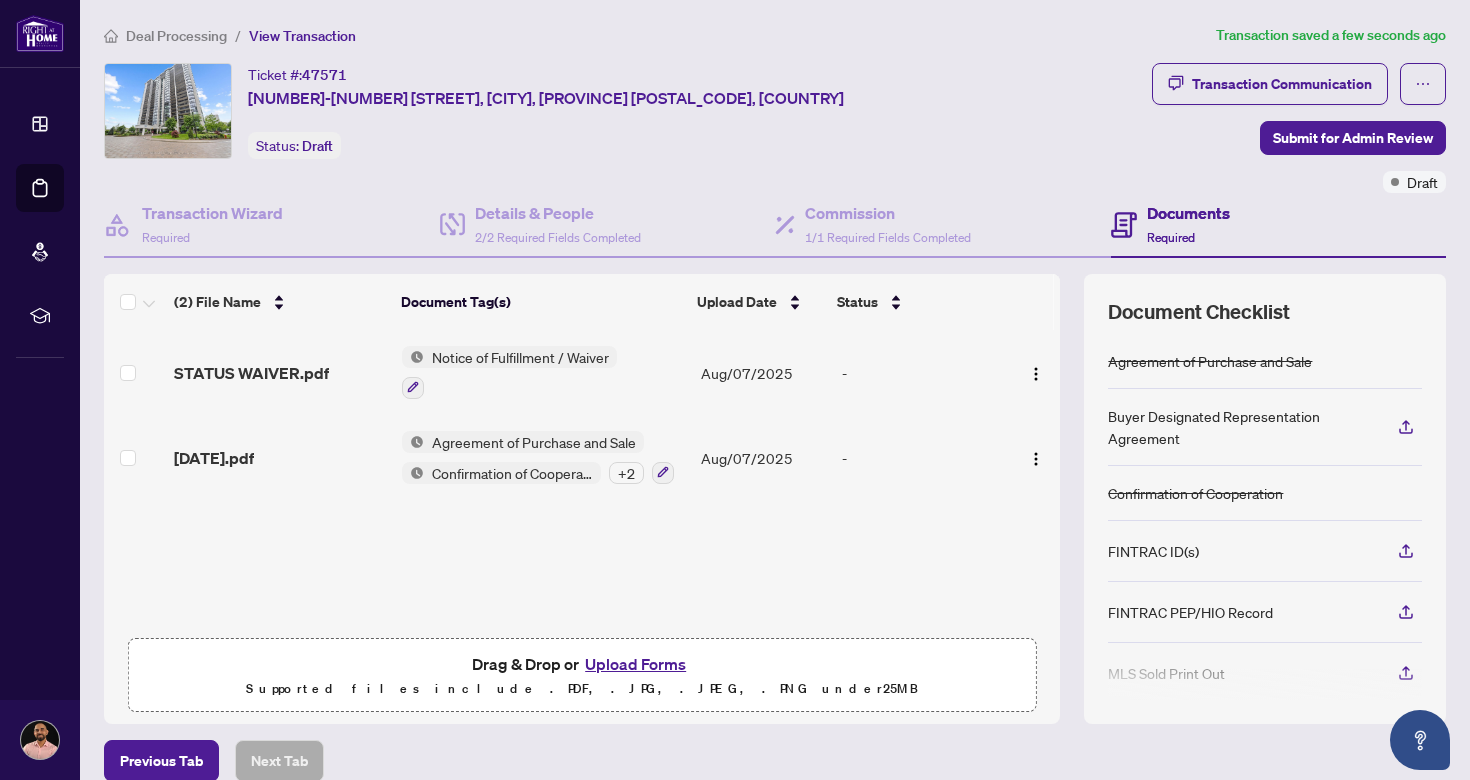 click on "Upload Forms" at bounding box center [635, 664] 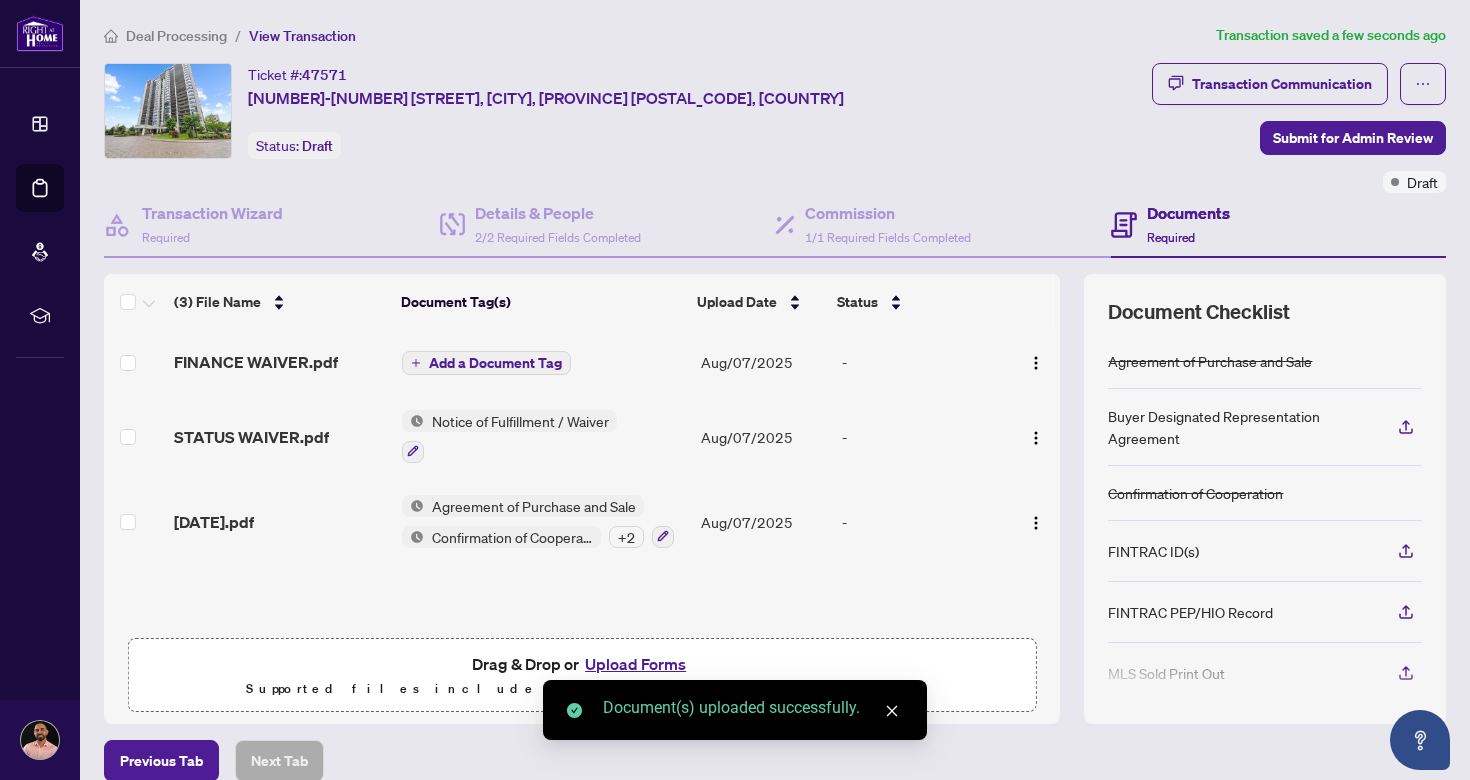 click on "Add a Document Tag" at bounding box center [495, 363] 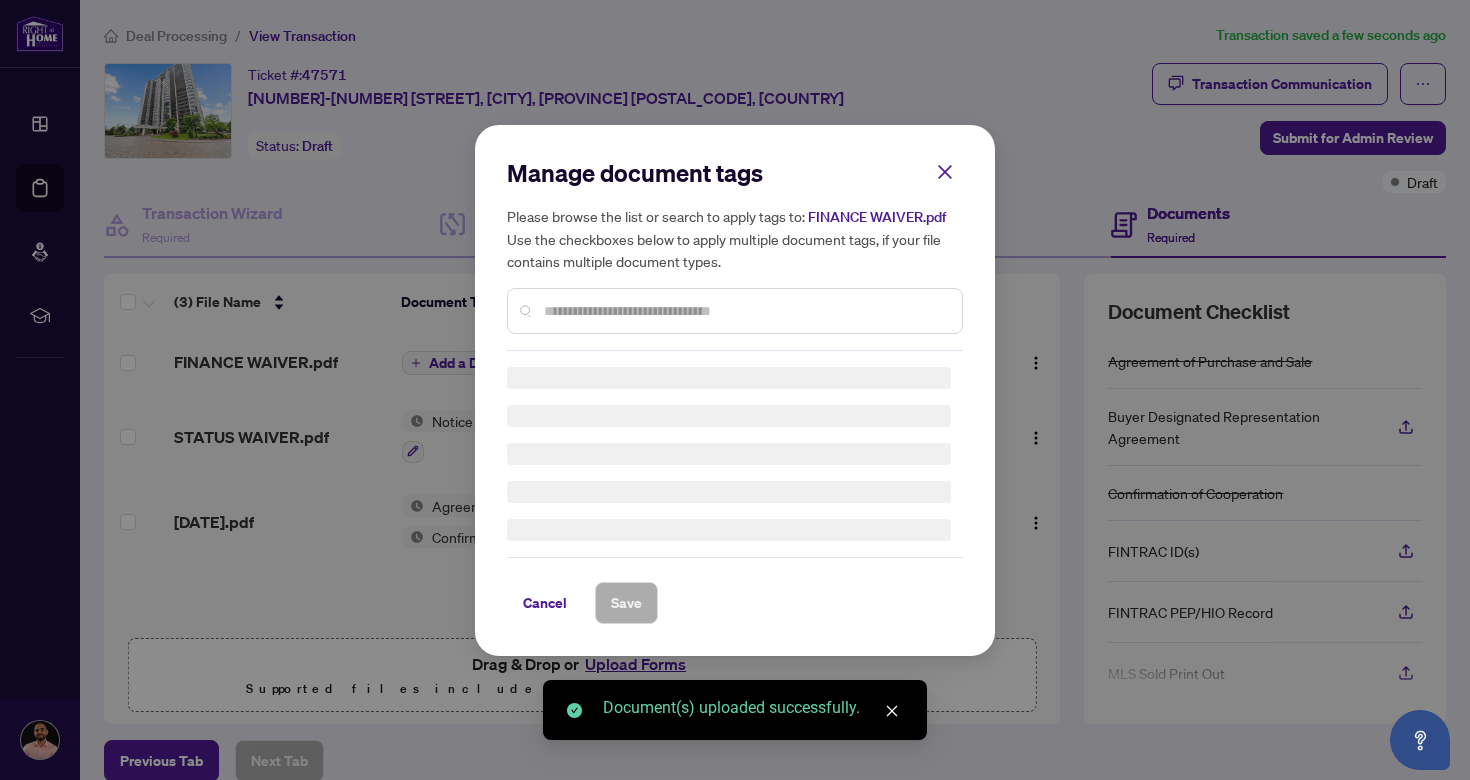 click on "Manage document tags Please browse the list or search to apply tags to: FINANCE WAIVER.pdf Use the checkboxes below to apply multiple document tags, if your file contains multiple document types." at bounding box center [735, 254] 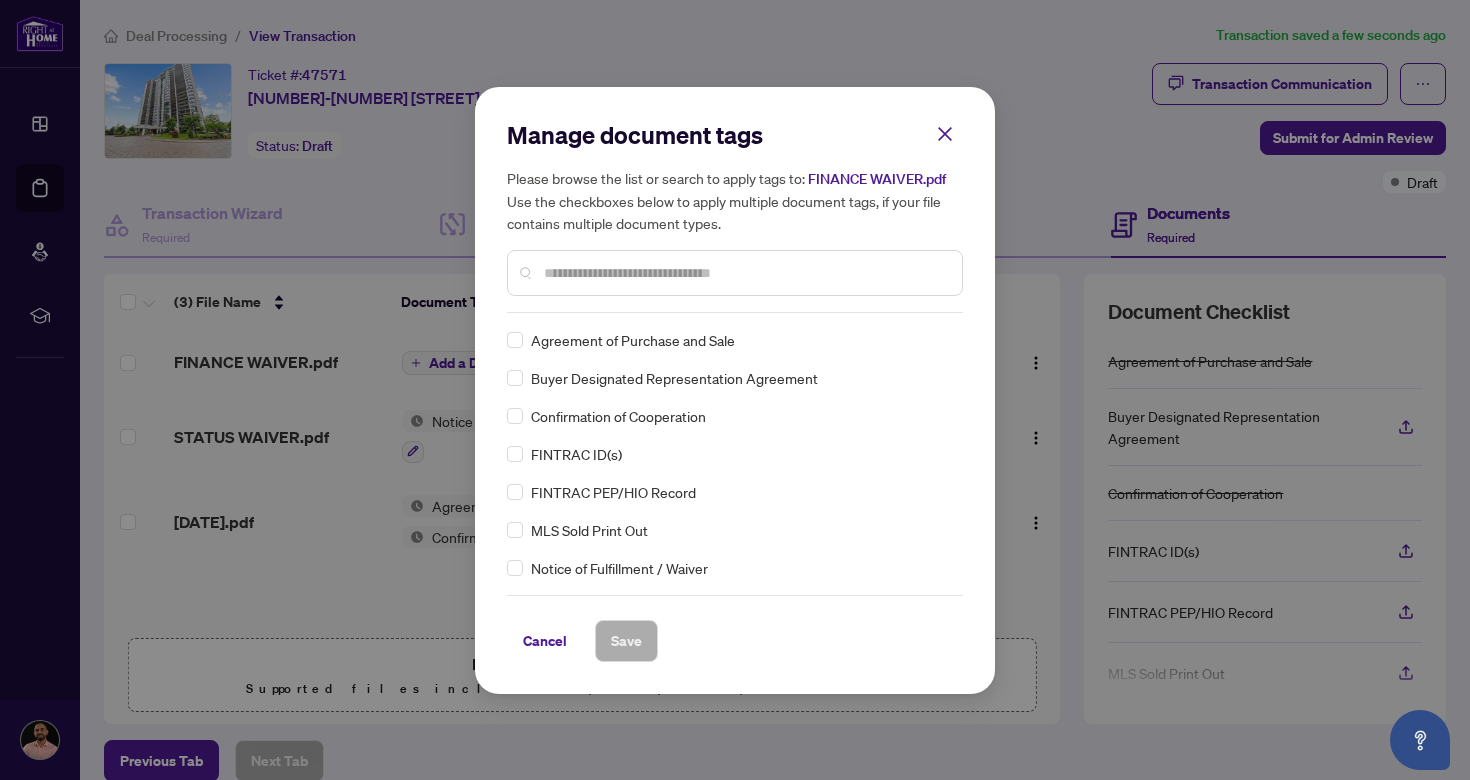 click at bounding box center [745, 273] 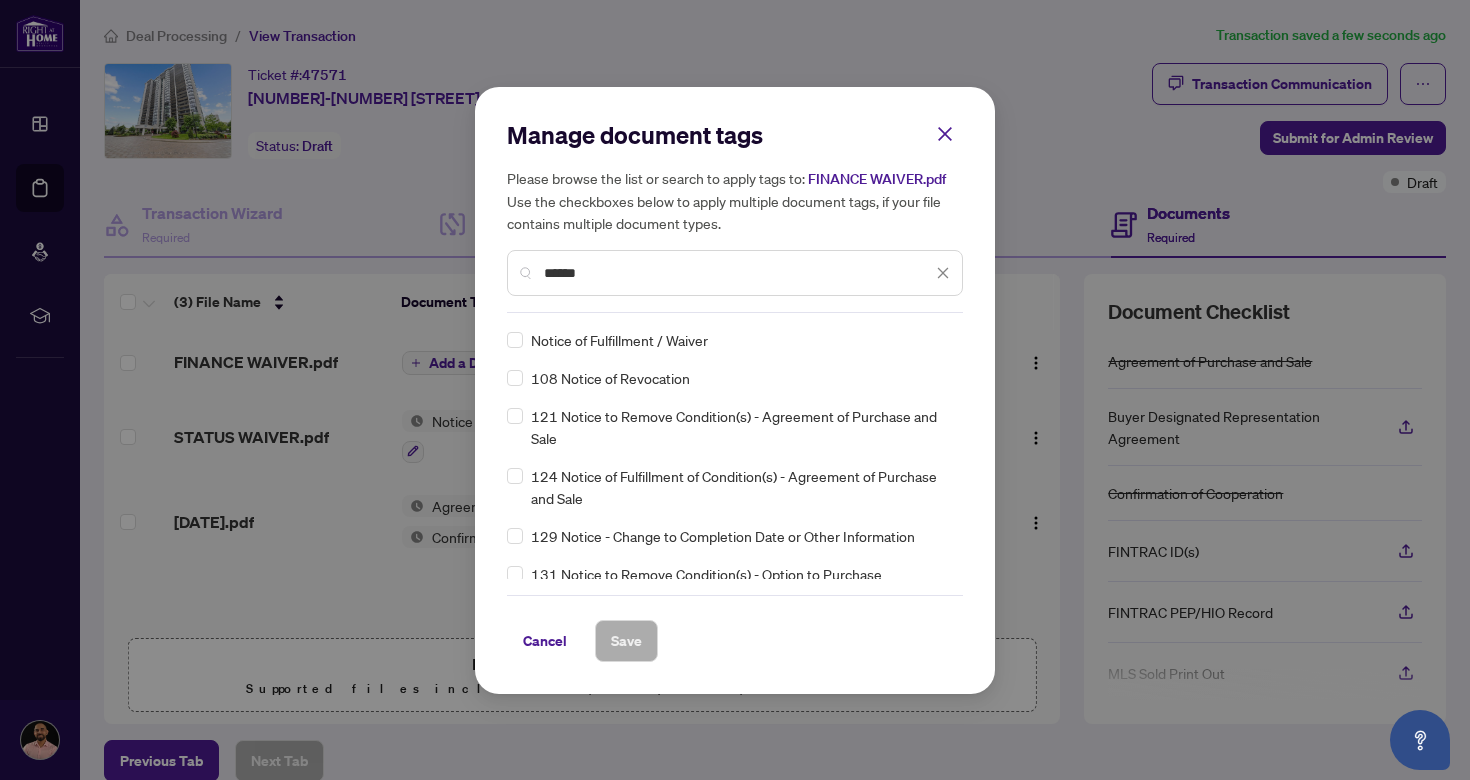 type on "******" 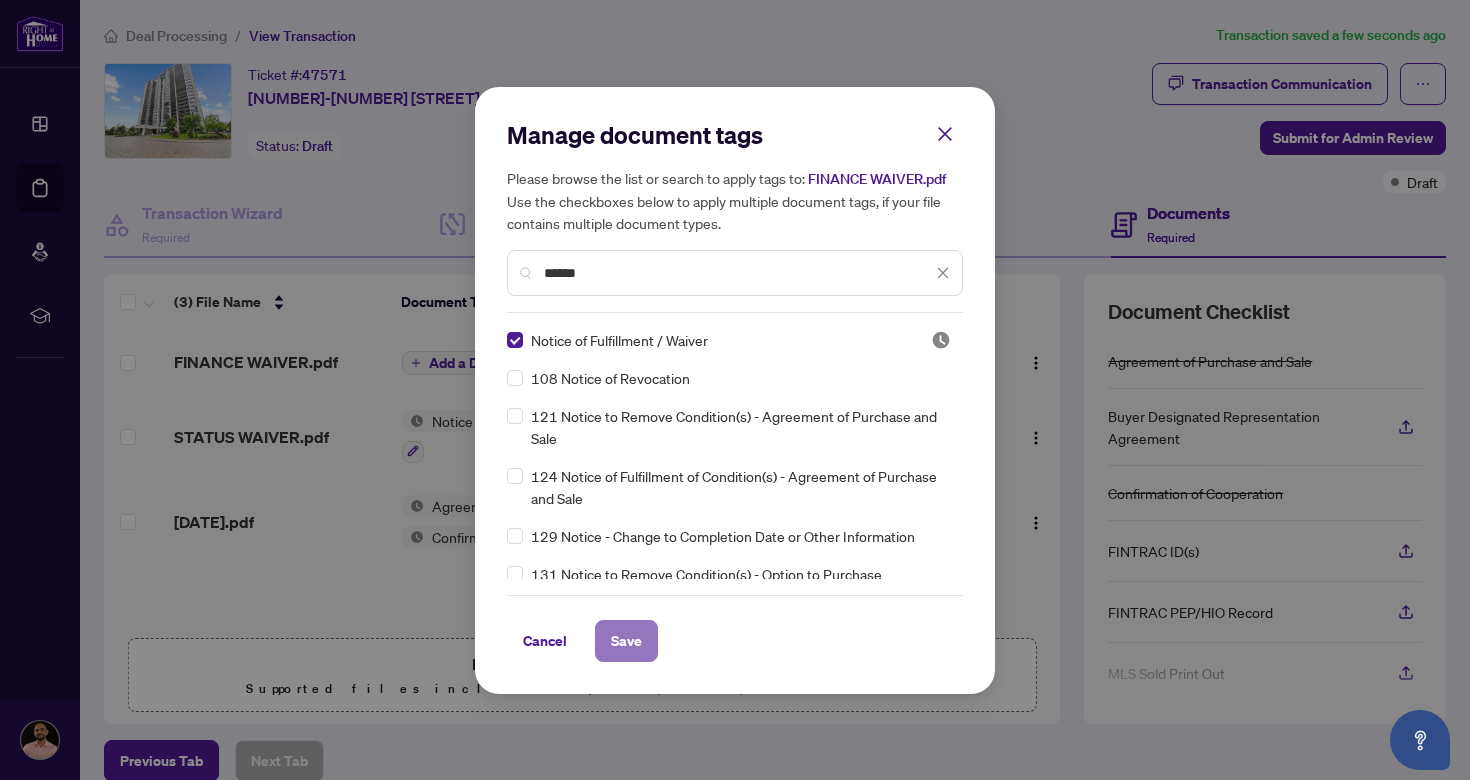 click on "Save" at bounding box center [626, 641] 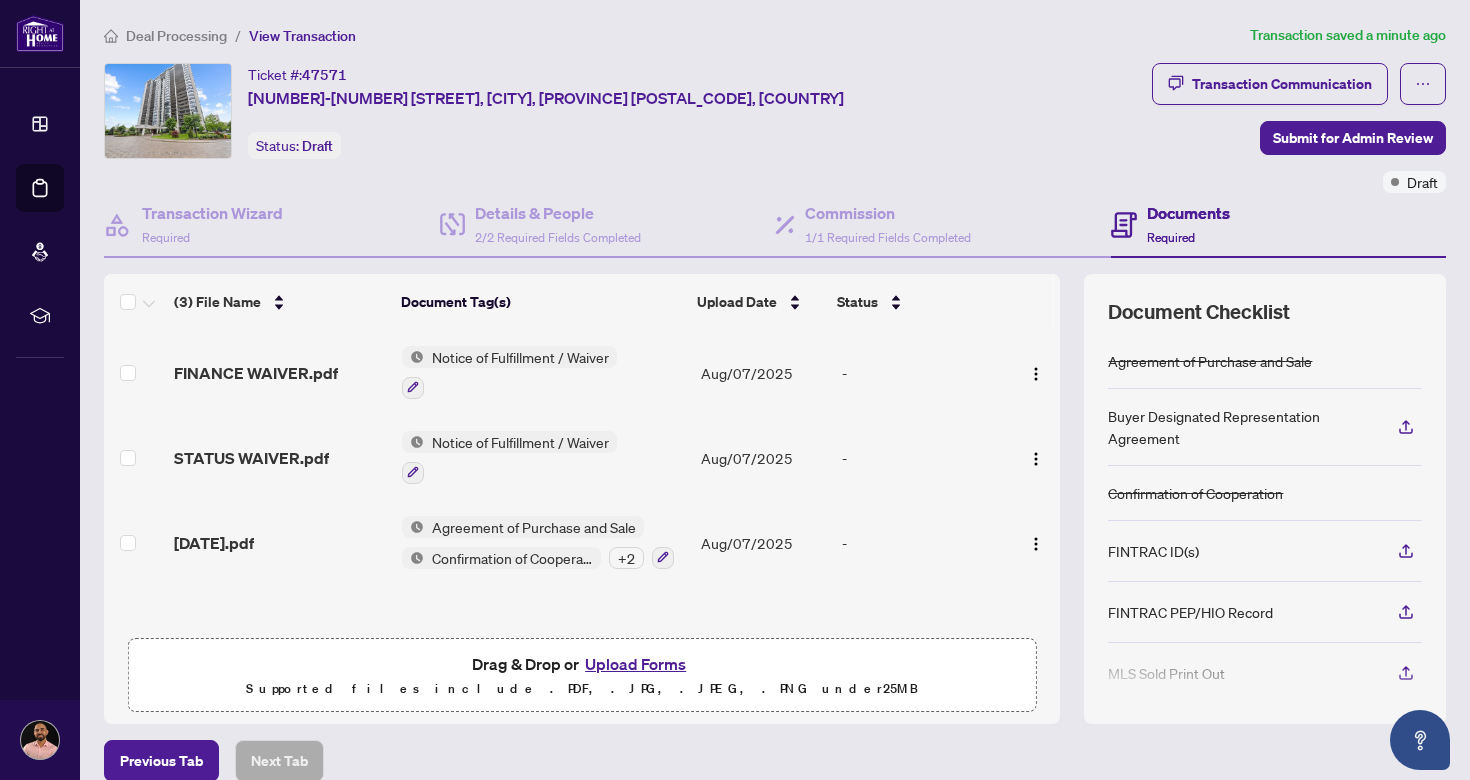 scroll, scrollTop: 1, scrollLeft: 0, axis: vertical 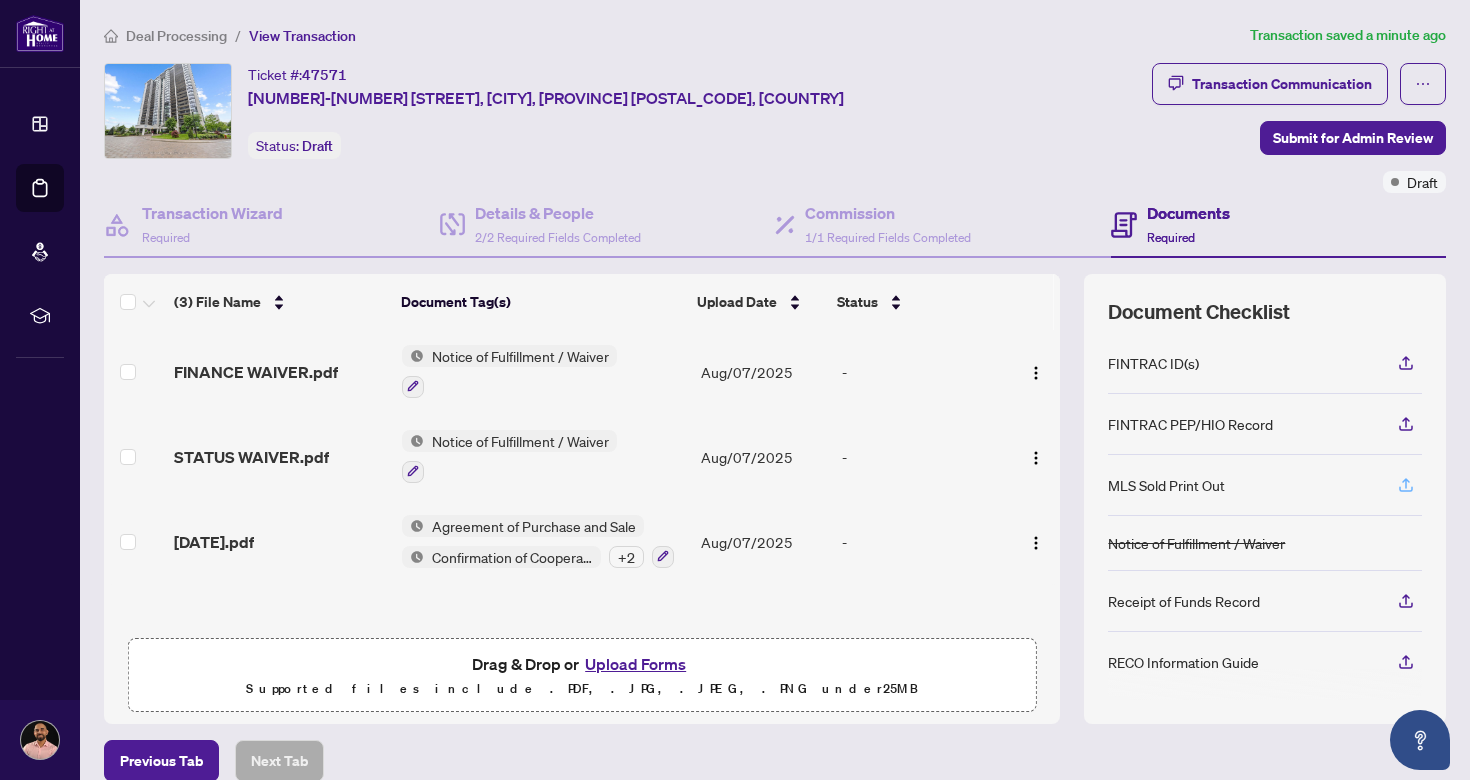 click 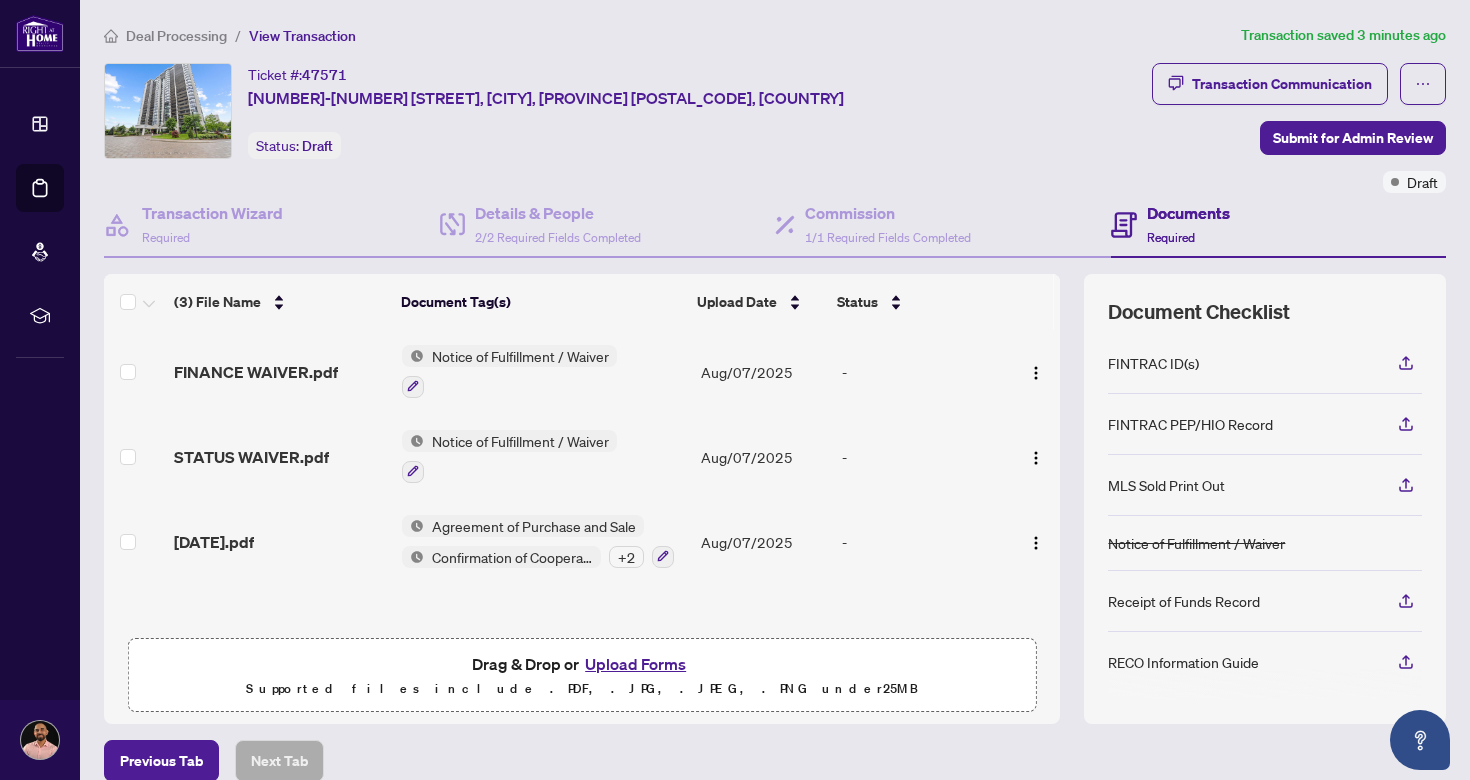 scroll, scrollTop: 2, scrollLeft: 0, axis: vertical 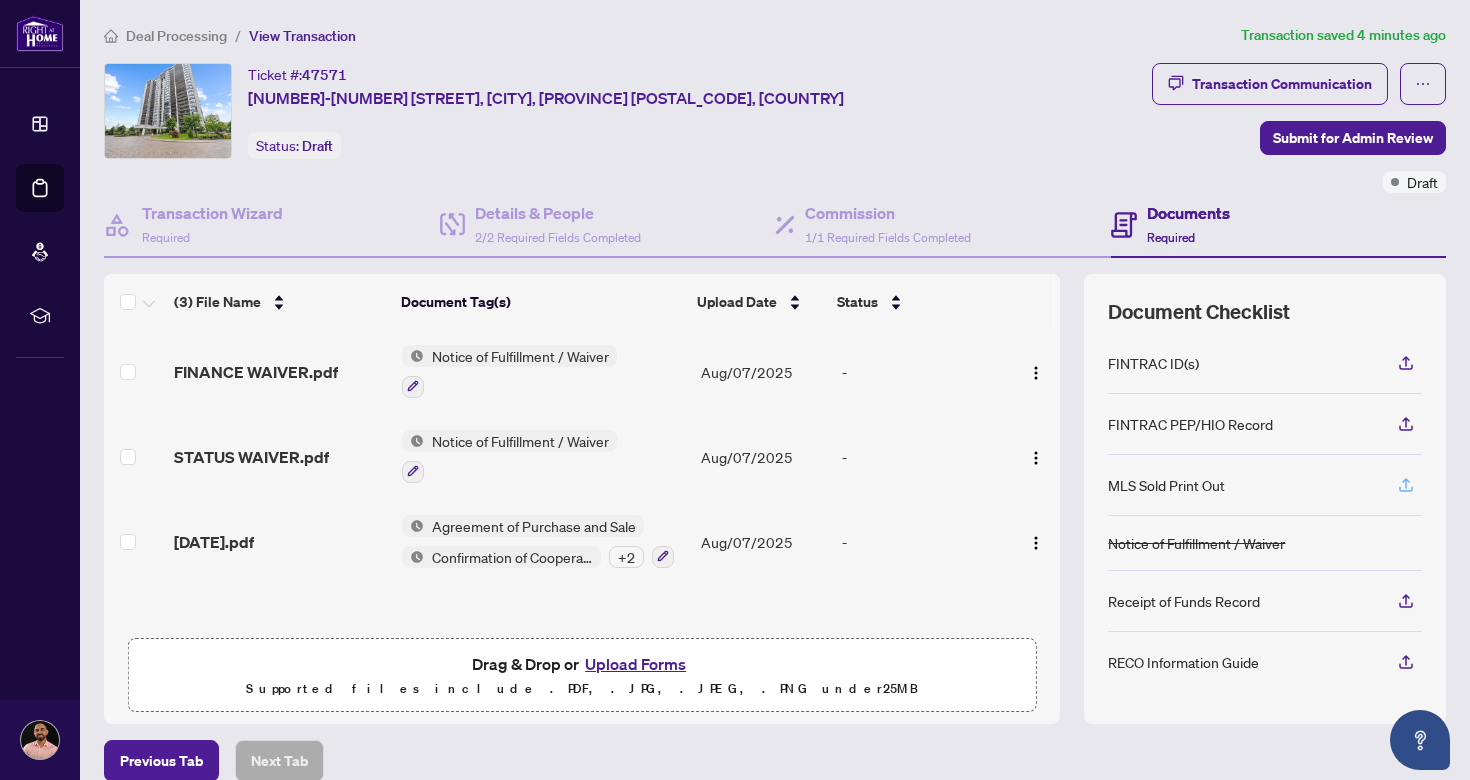 click 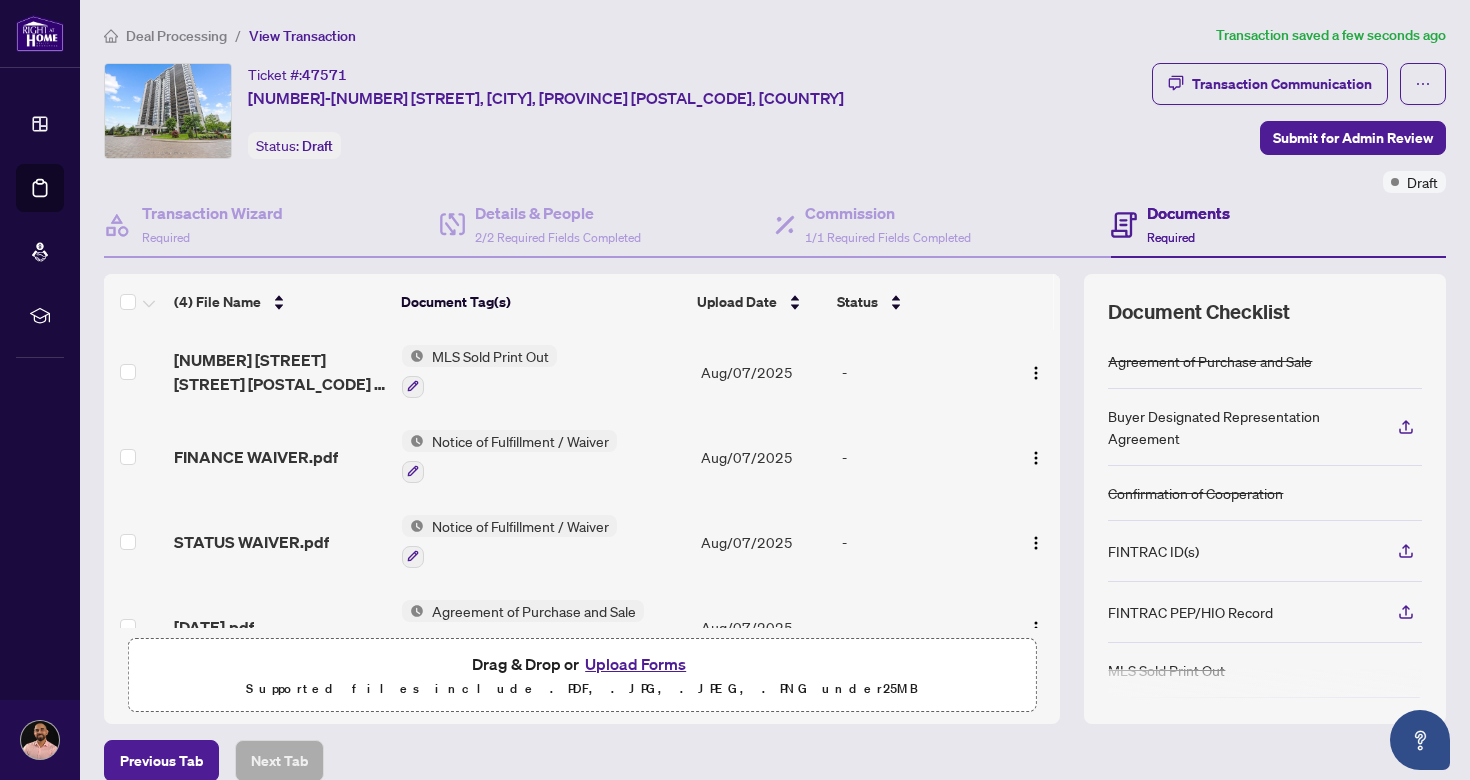 scroll, scrollTop: 46, scrollLeft: 0, axis: vertical 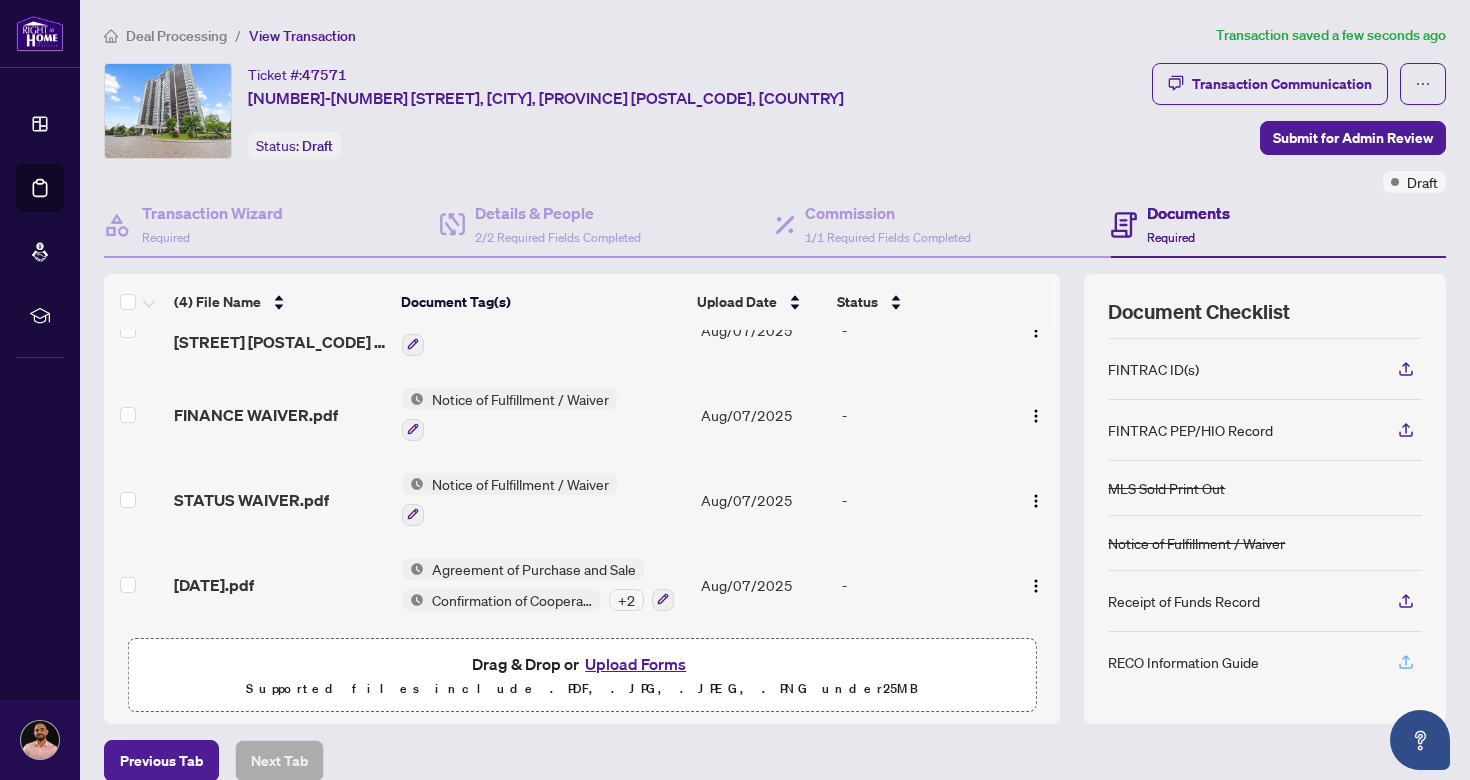 click 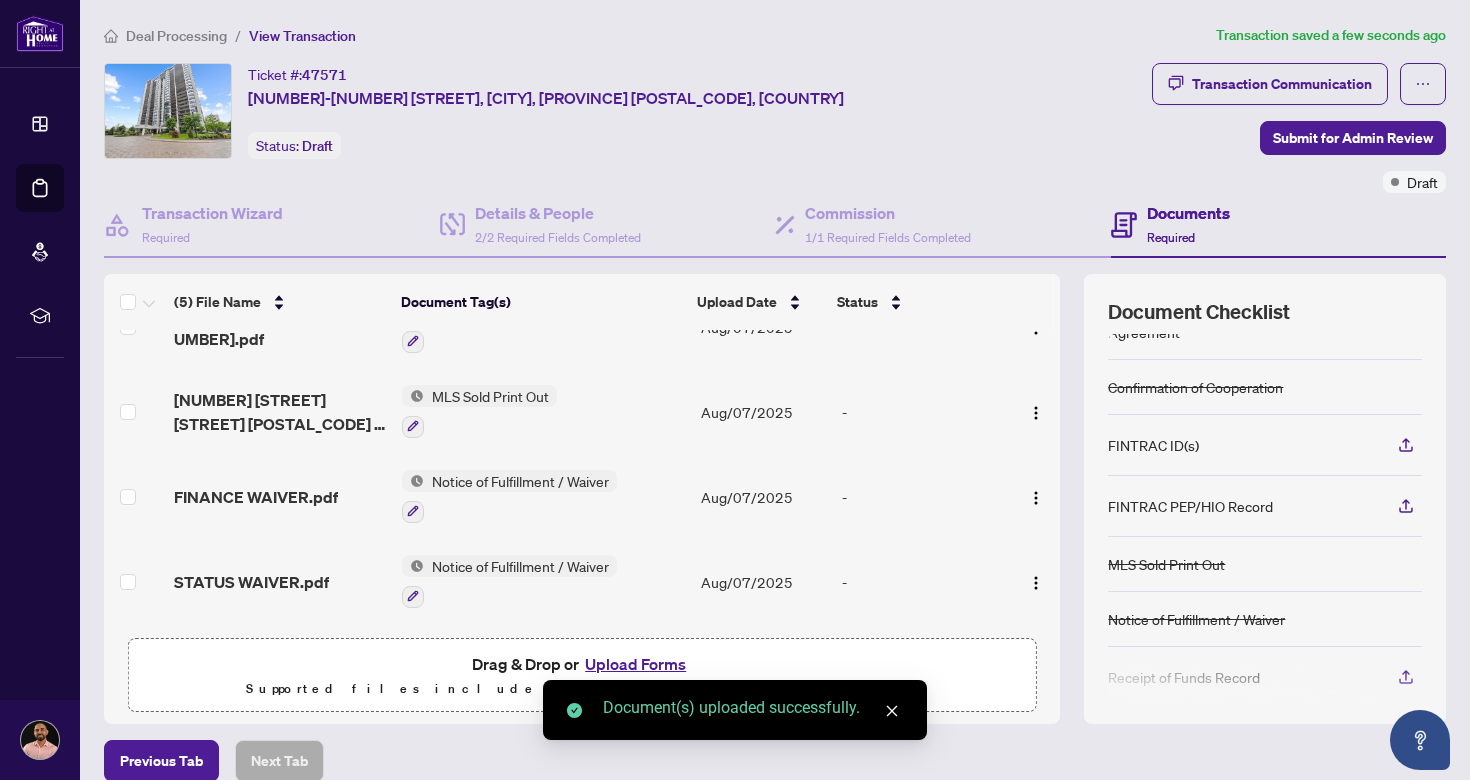 scroll, scrollTop: 176, scrollLeft: 0, axis: vertical 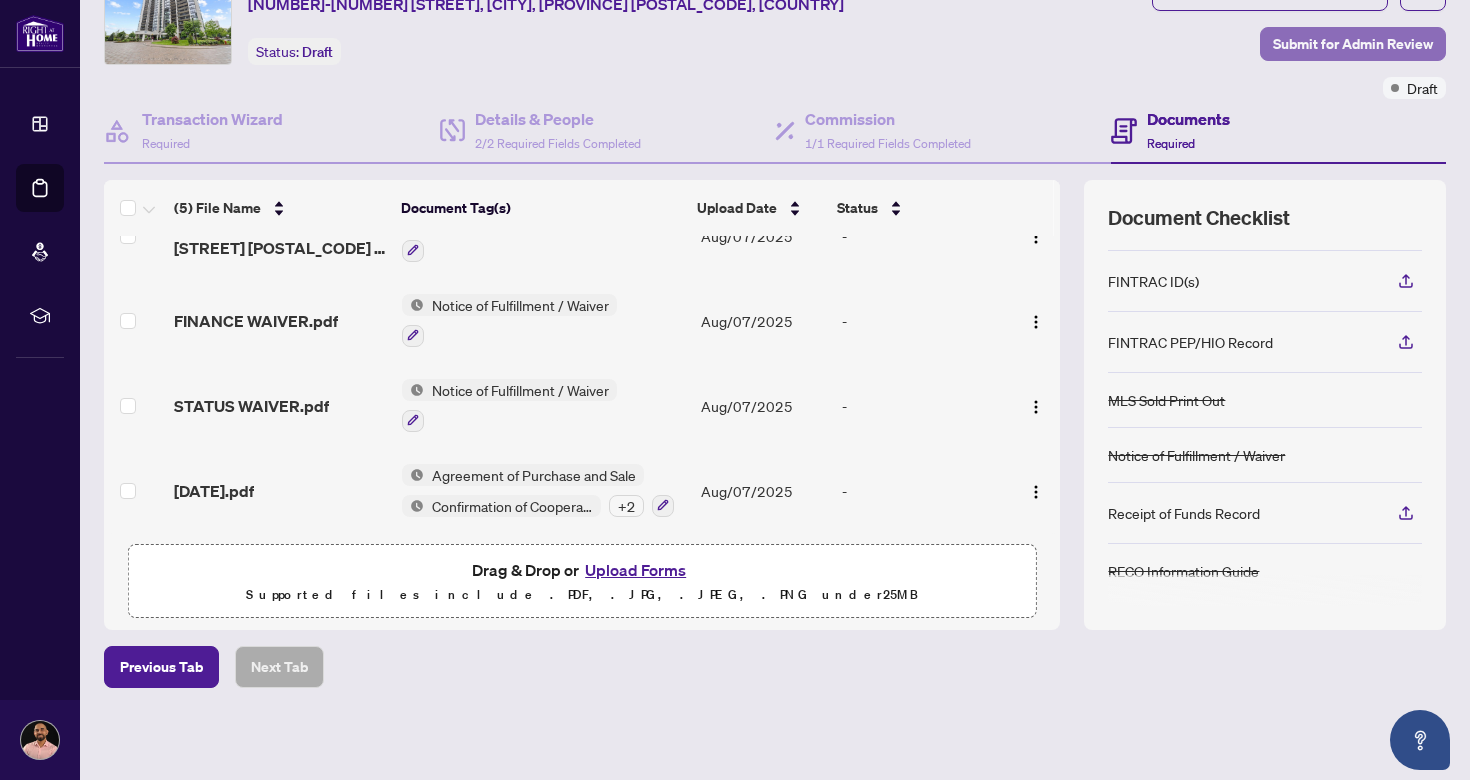 click on "Submit for Admin Review" at bounding box center (1353, 44) 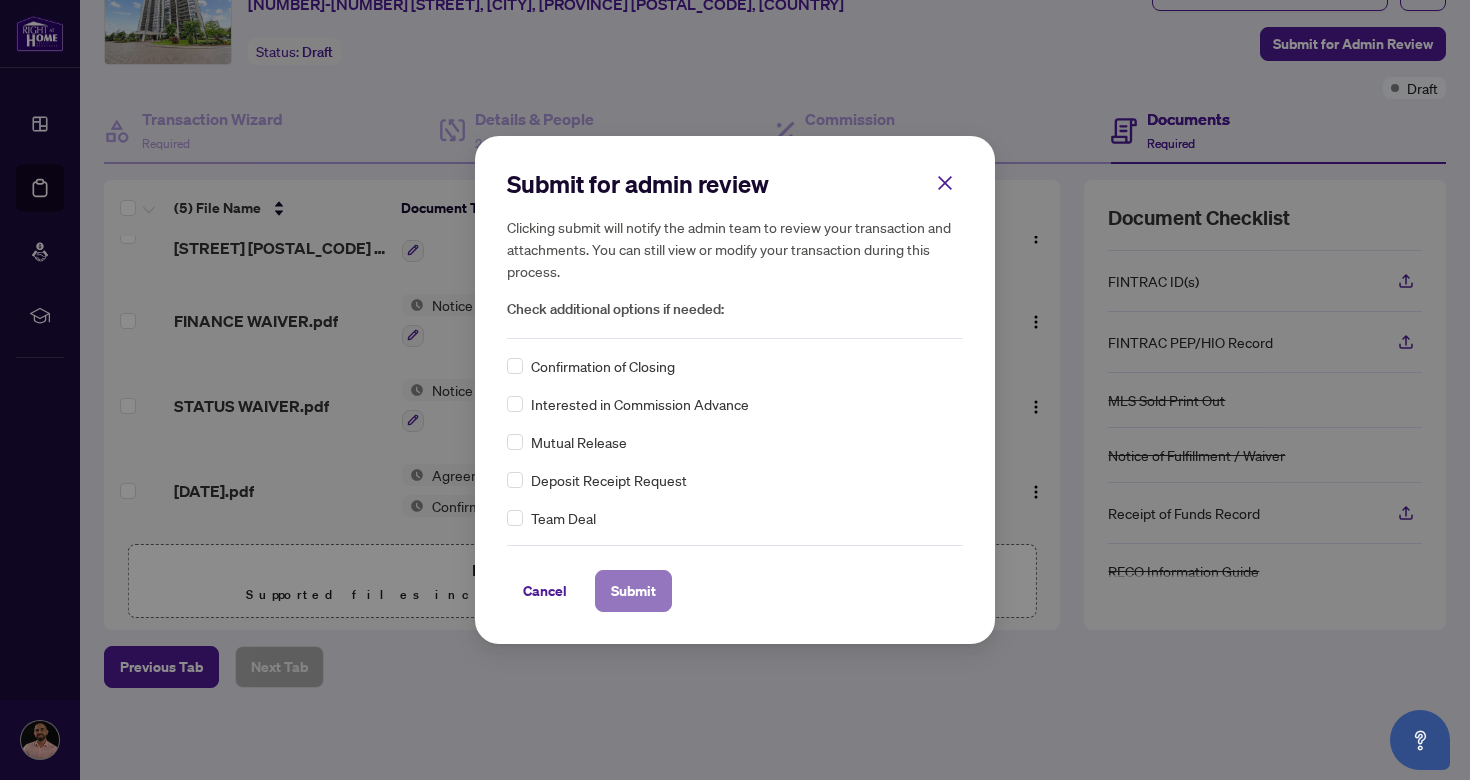 click on "Submit" at bounding box center (633, 591) 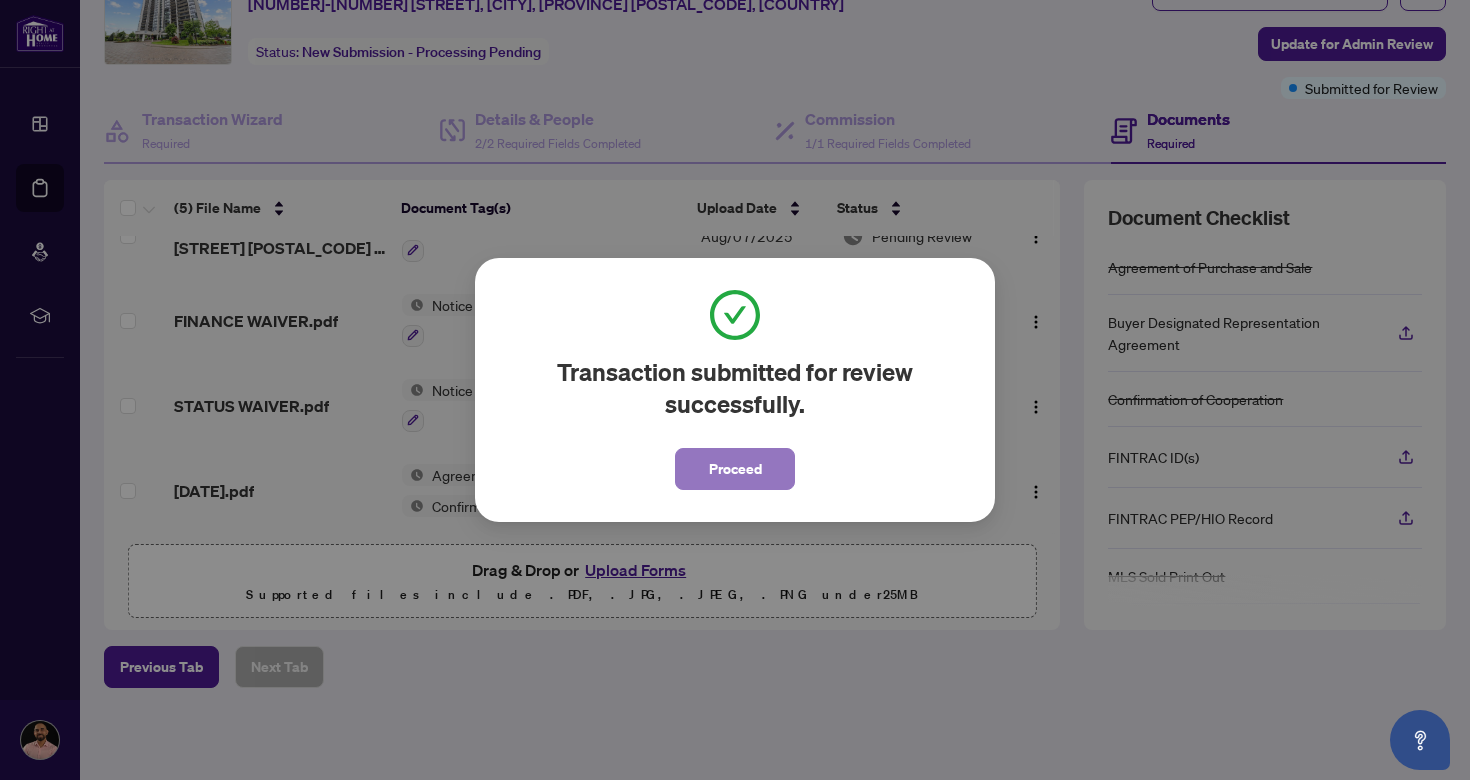 click on "Proceed" at bounding box center [735, 469] 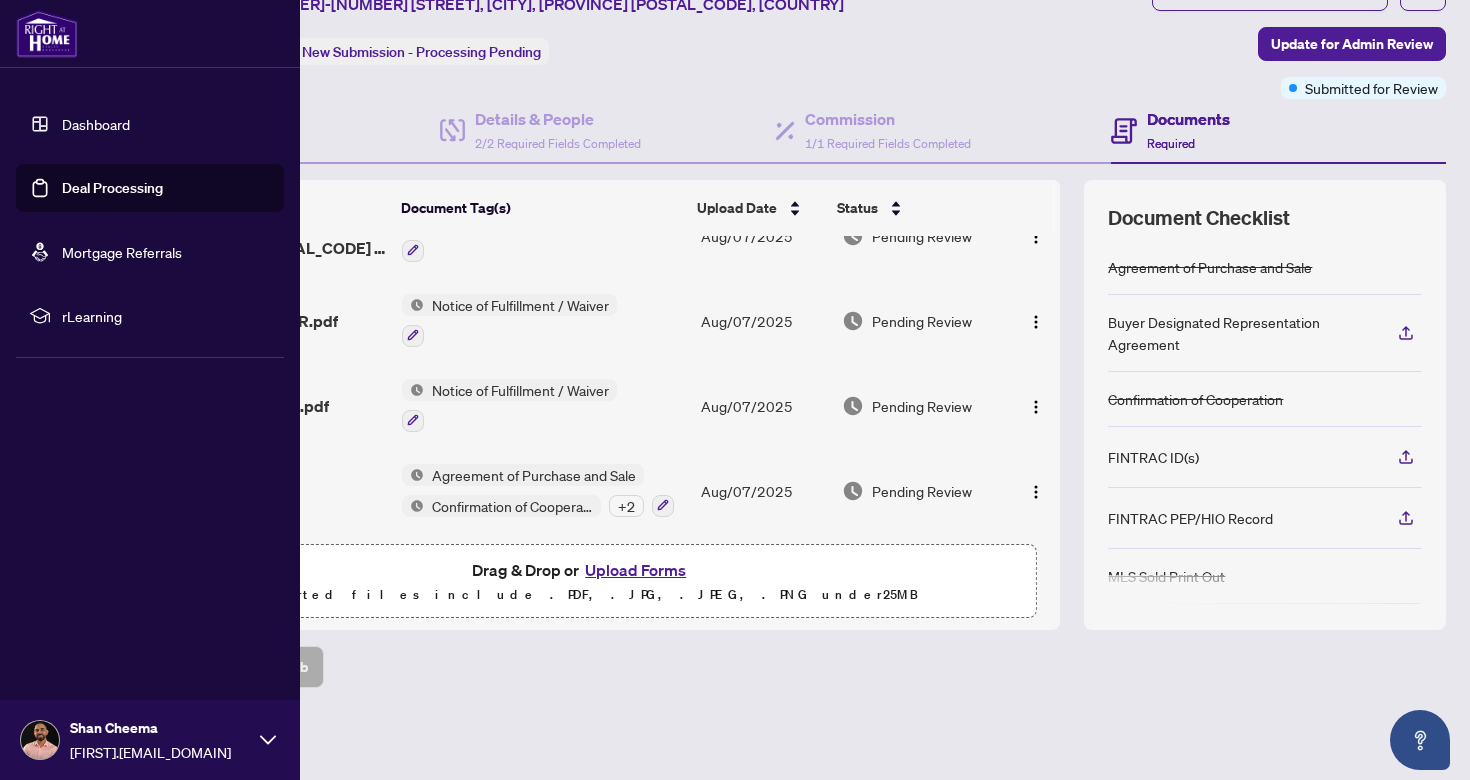 click on "Dashboard" at bounding box center (96, 124) 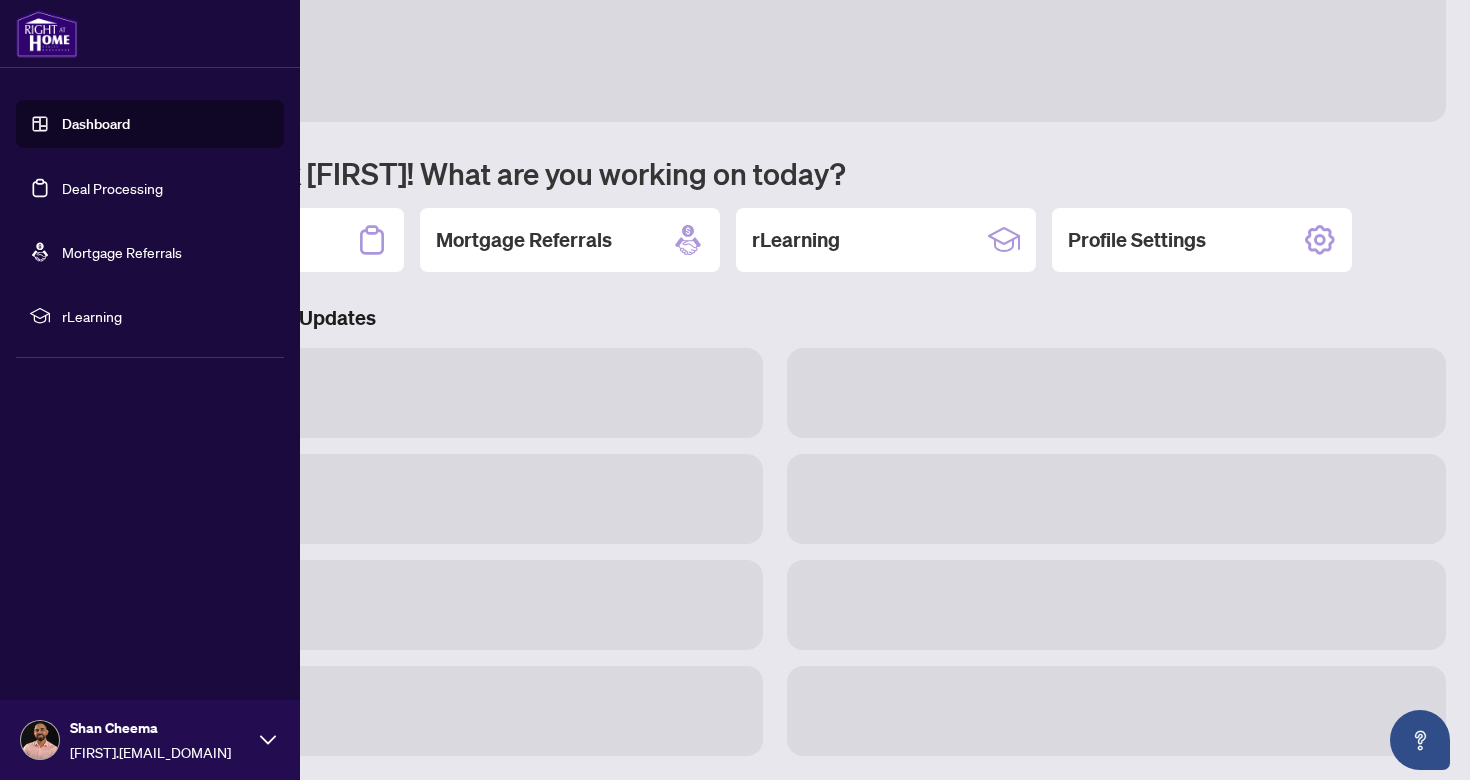 scroll, scrollTop: 48, scrollLeft: 0, axis: vertical 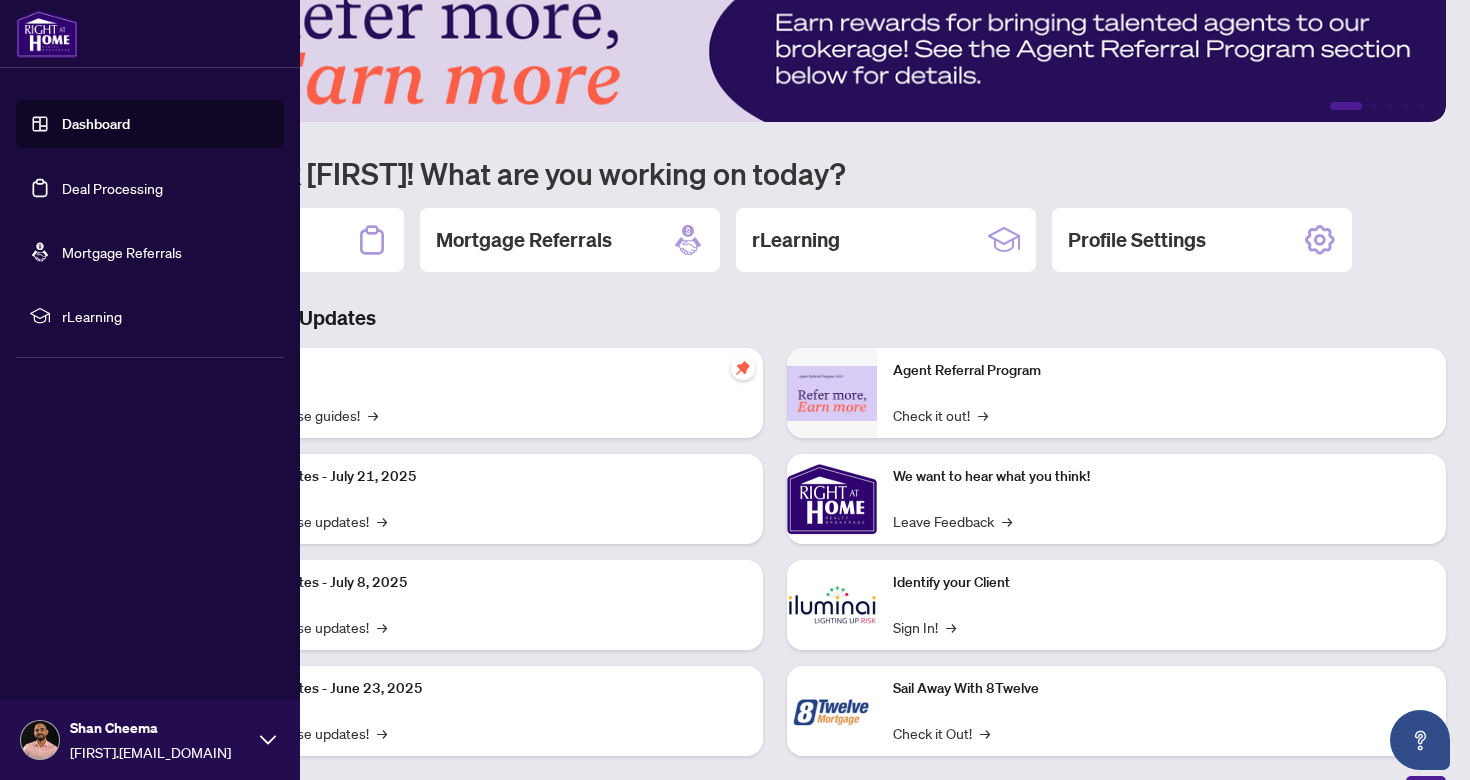 click on "Deal Processing" at bounding box center (112, 188) 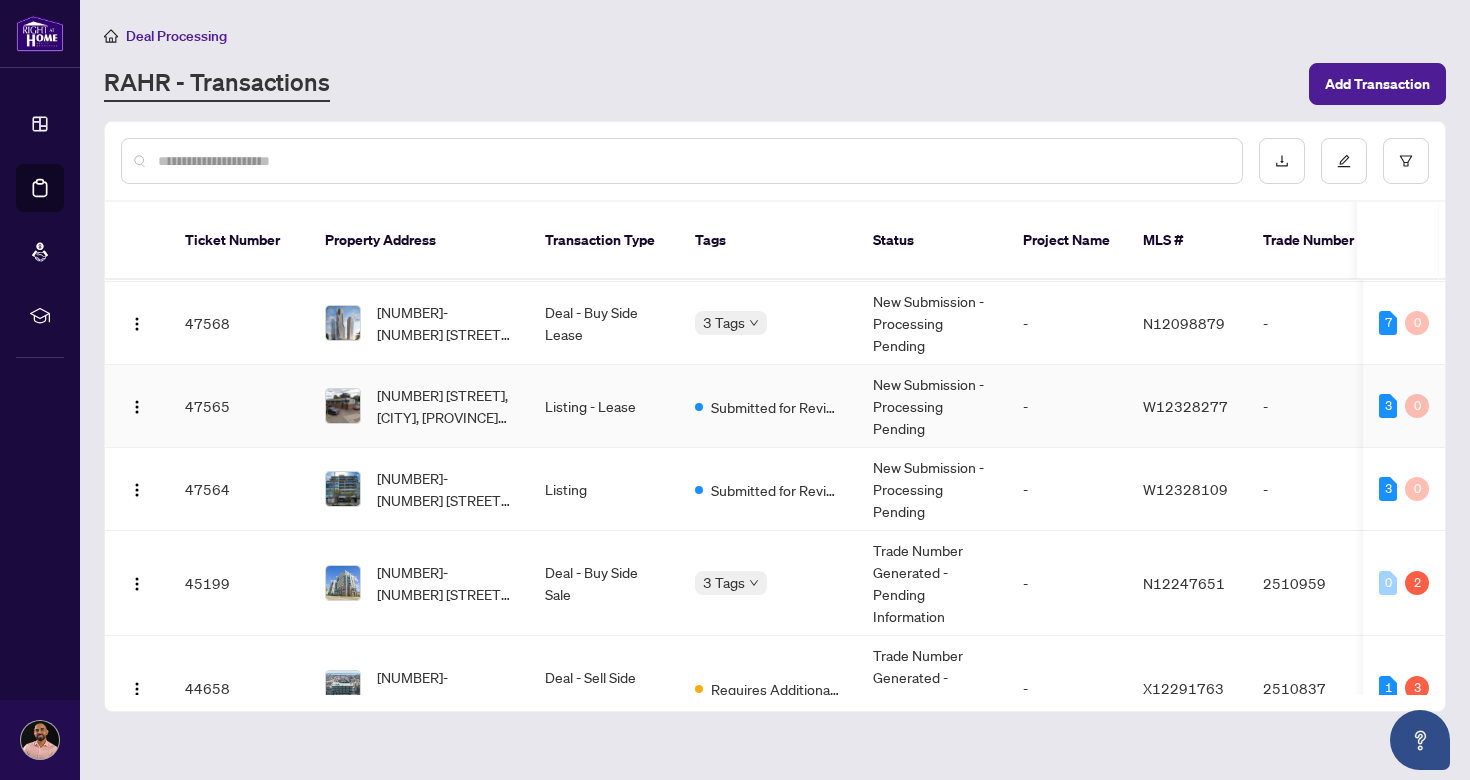 scroll, scrollTop: 0, scrollLeft: 0, axis: both 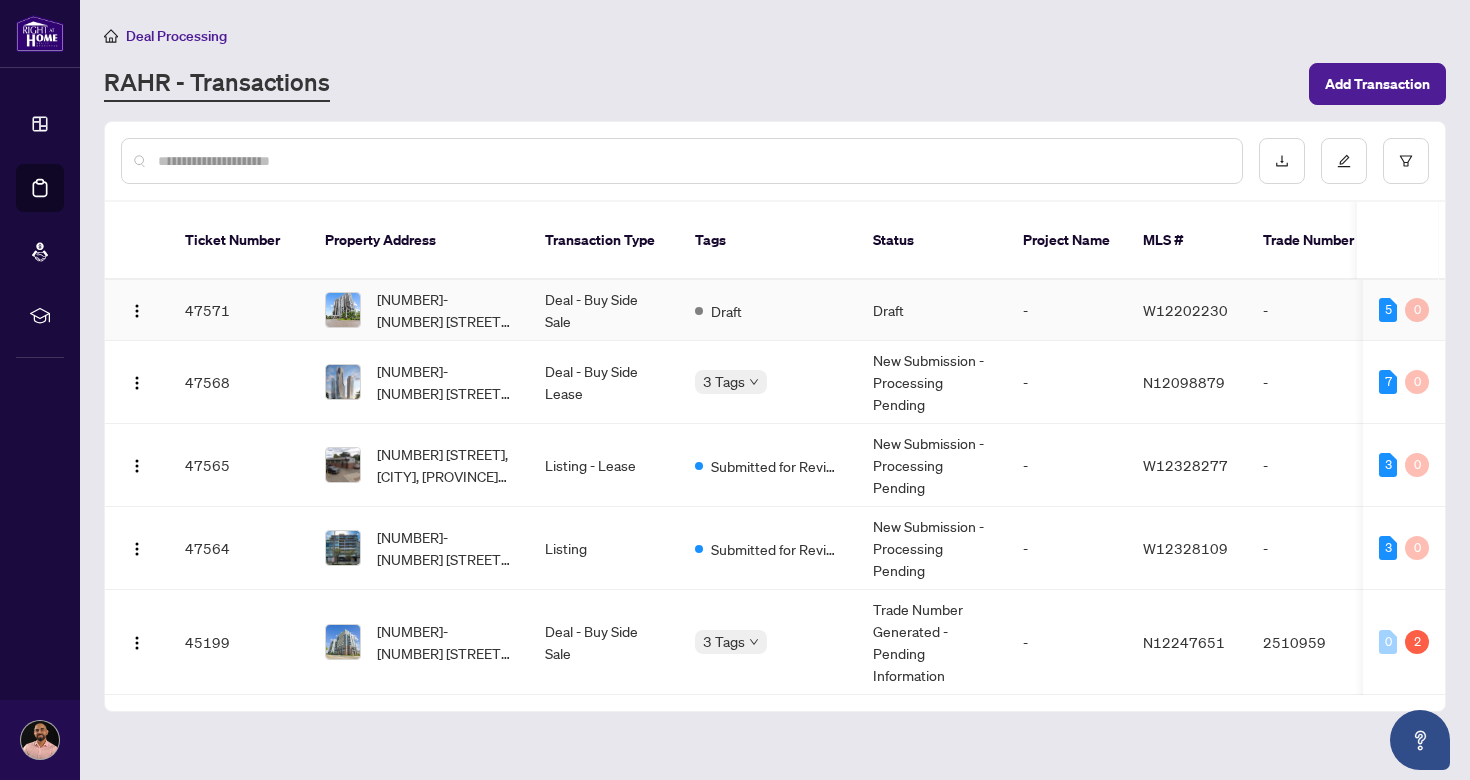 click on "Deal - Buy Side Sale" at bounding box center (604, 310) 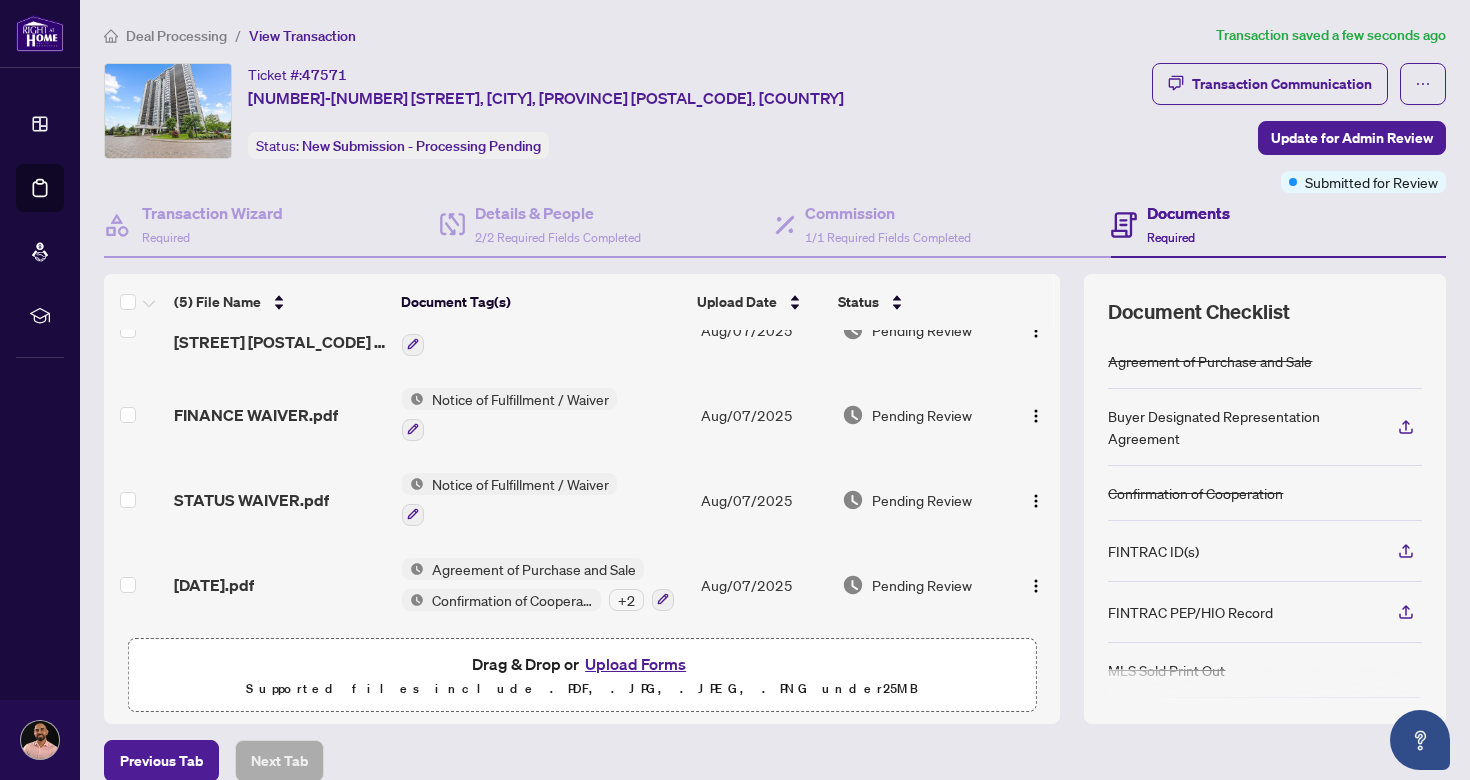 scroll, scrollTop: 0, scrollLeft: 0, axis: both 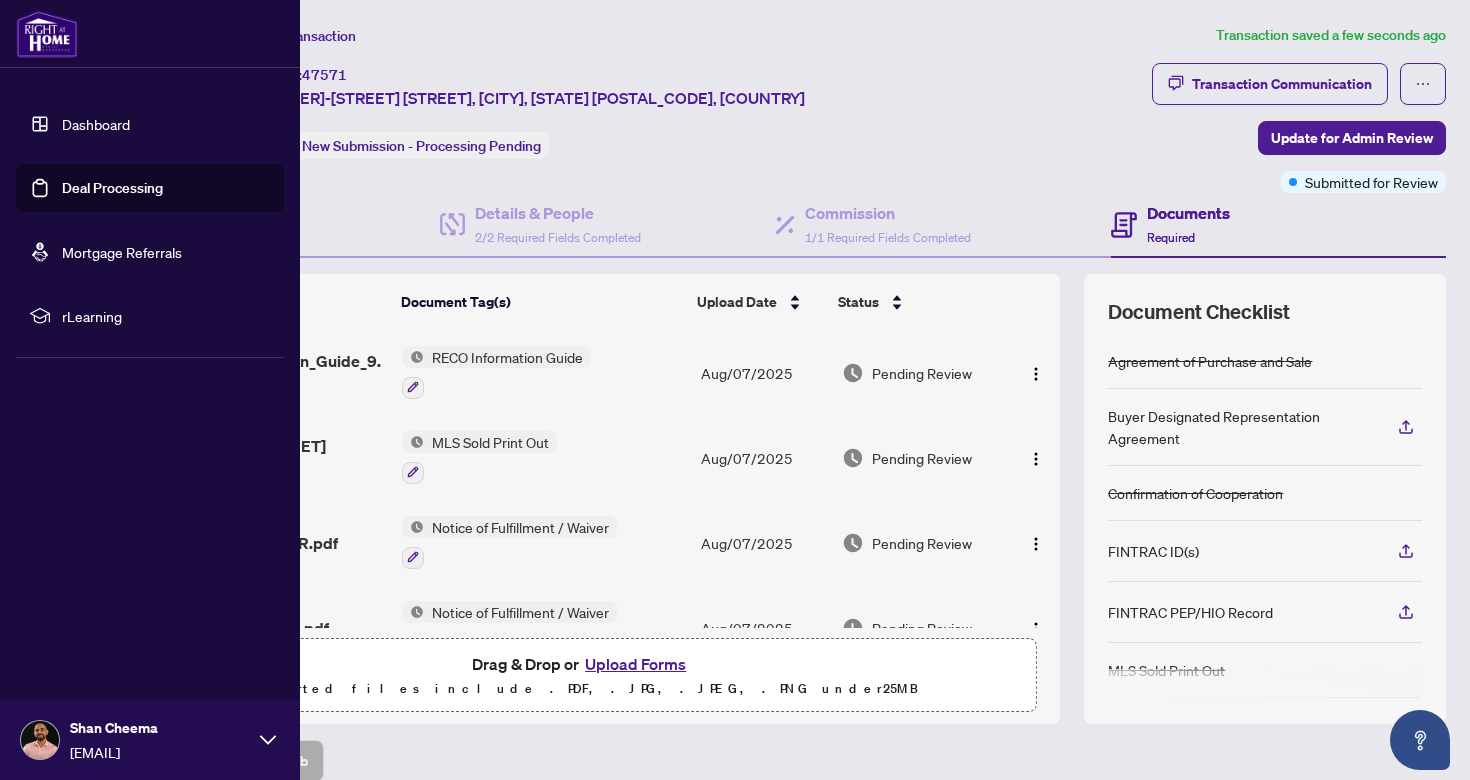 click on "Deal Processing" at bounding box center [112, 188] 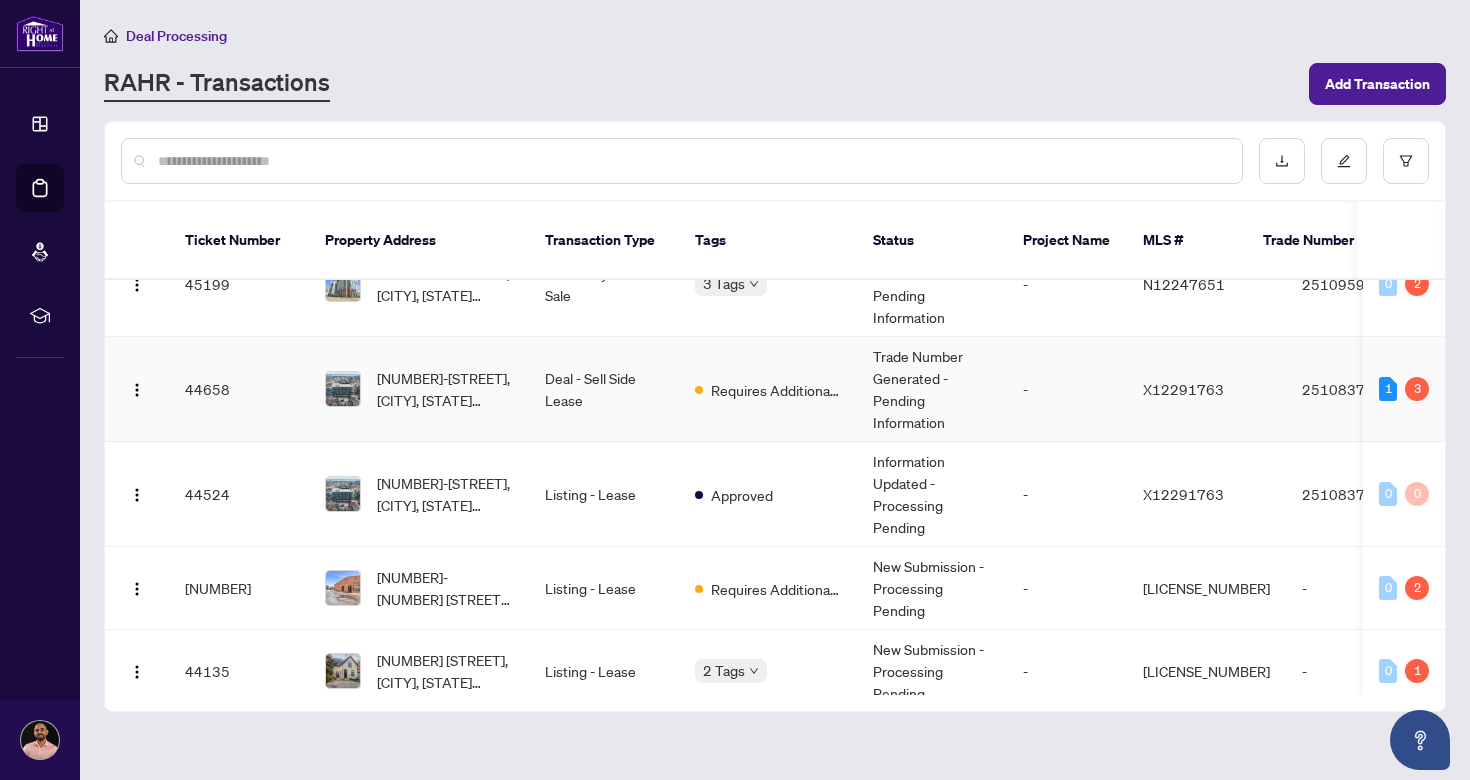 scroll, scrollTop: 0, scrollLeft: 0, axis: both 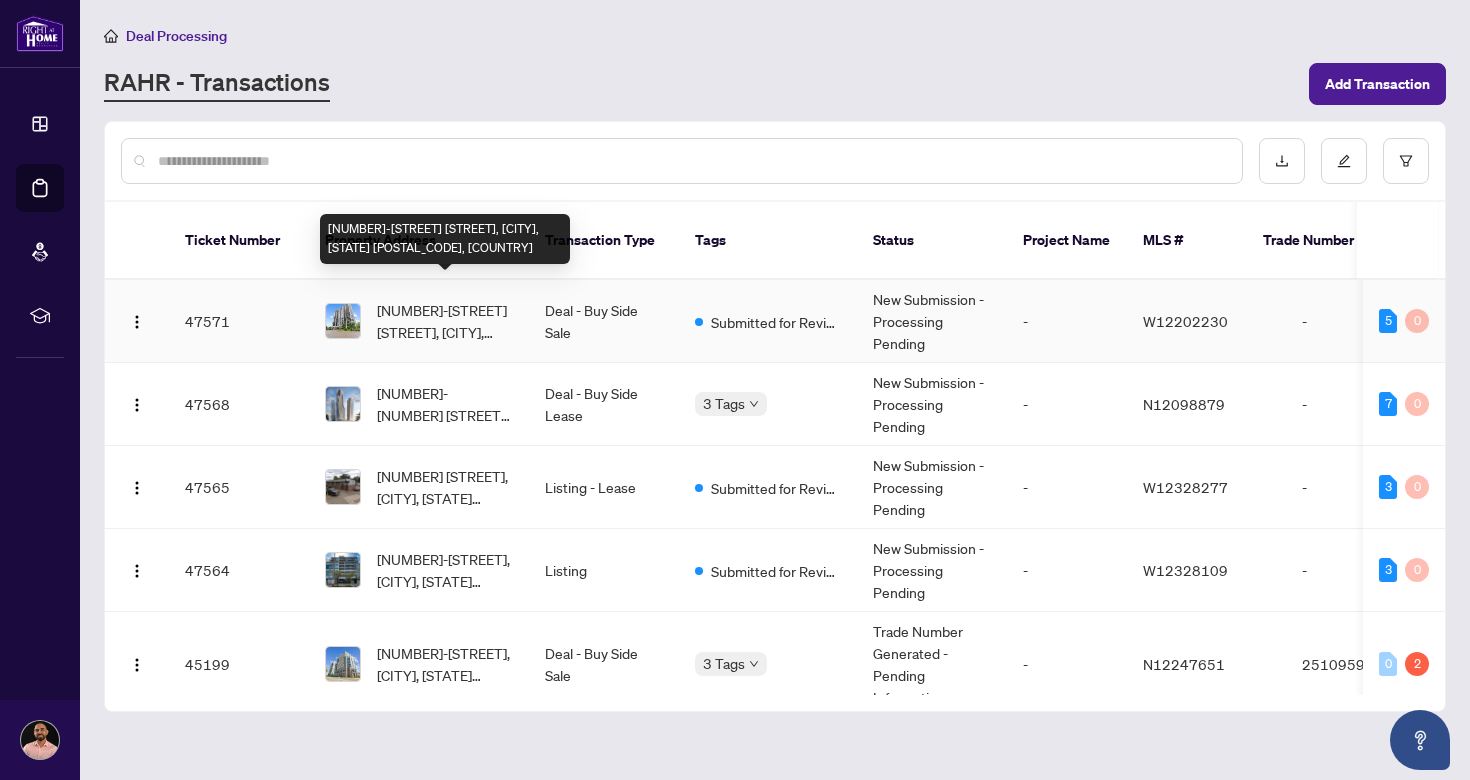 click on "[NUMBER]-[STREET] [STREET], [CITY], [STATE] [POSTAL_CODE], [COUNTRY]" at bounding box center [445, 321] 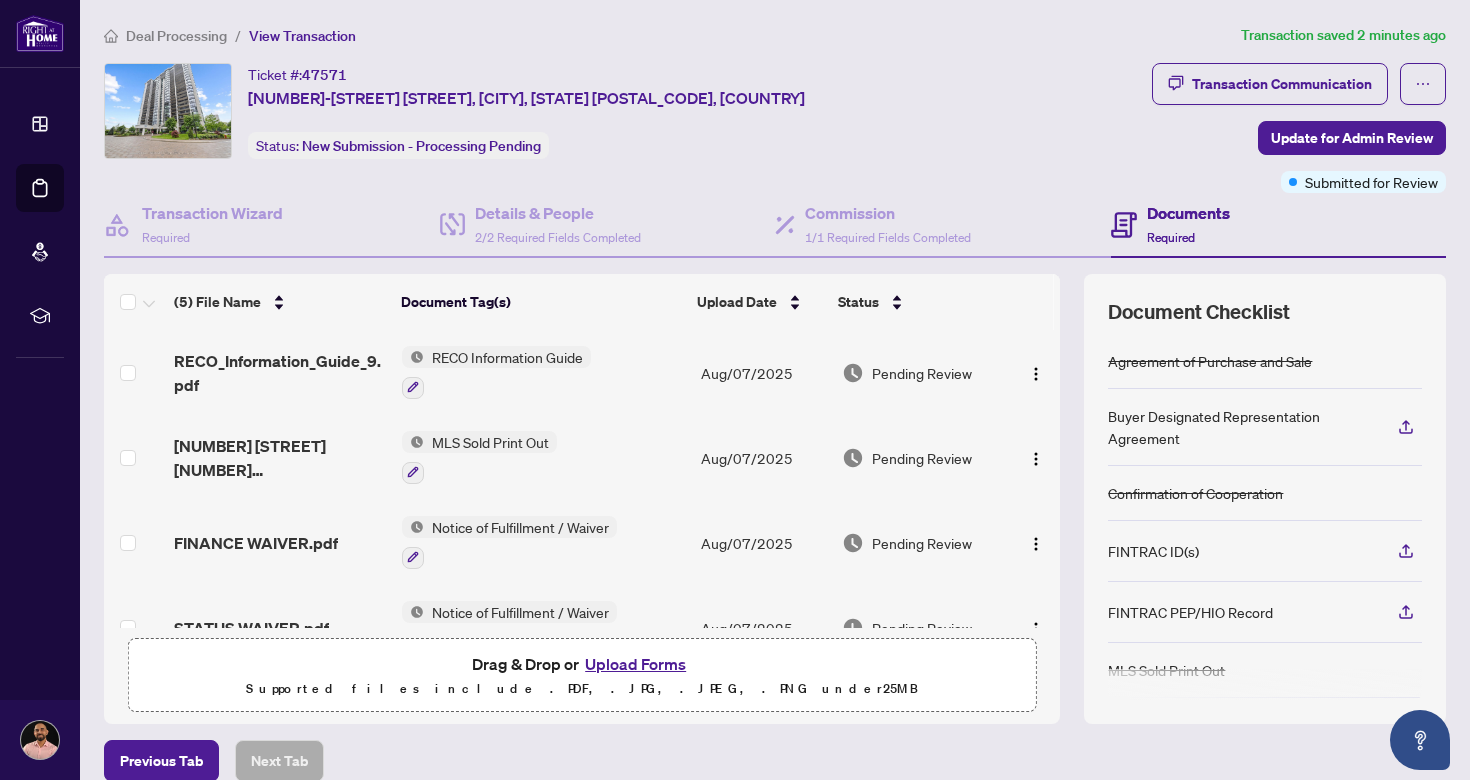 scroll, scrollTop: 130, scrollLeft: 0, axis: vertical 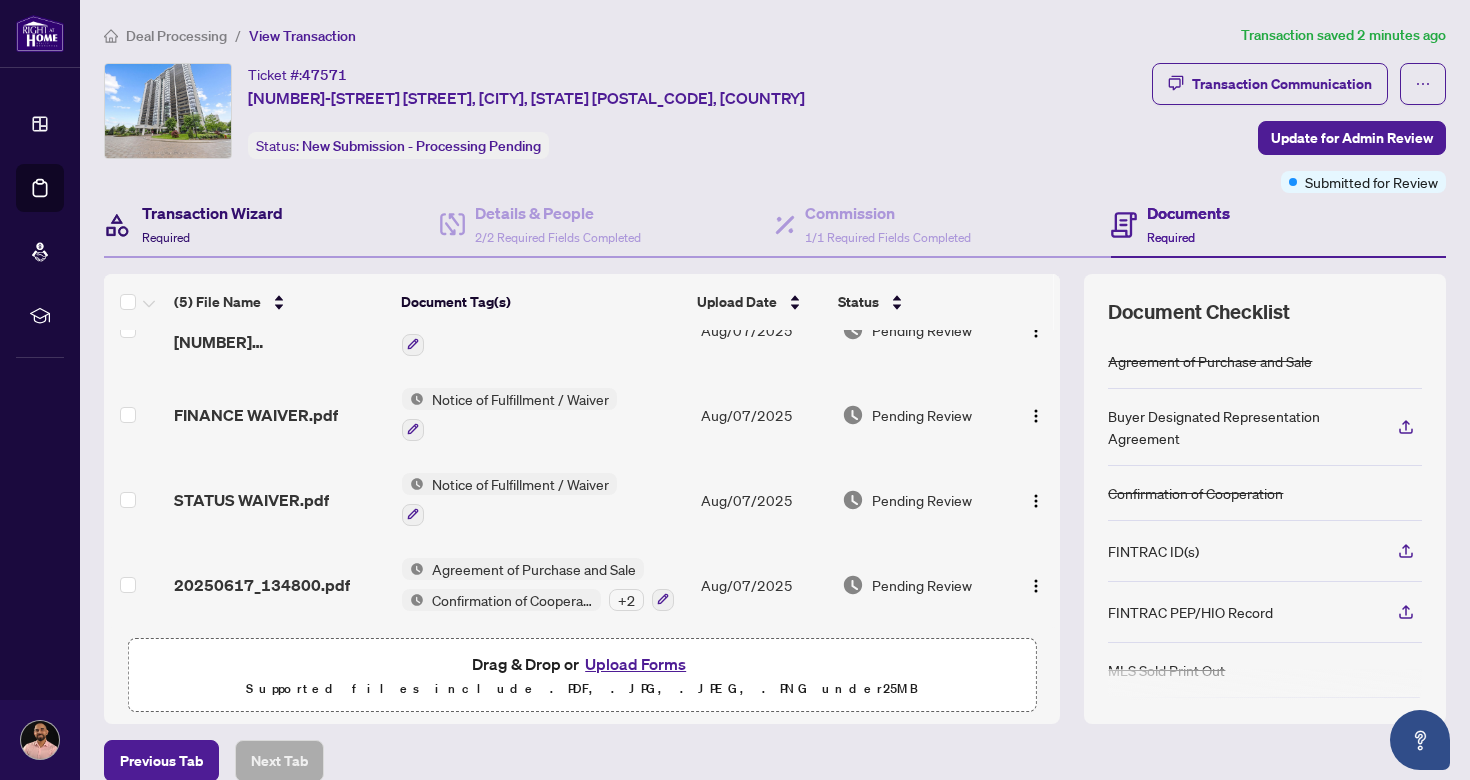 click on "Transaction Wizard Required" at bounding box center (212, 224) 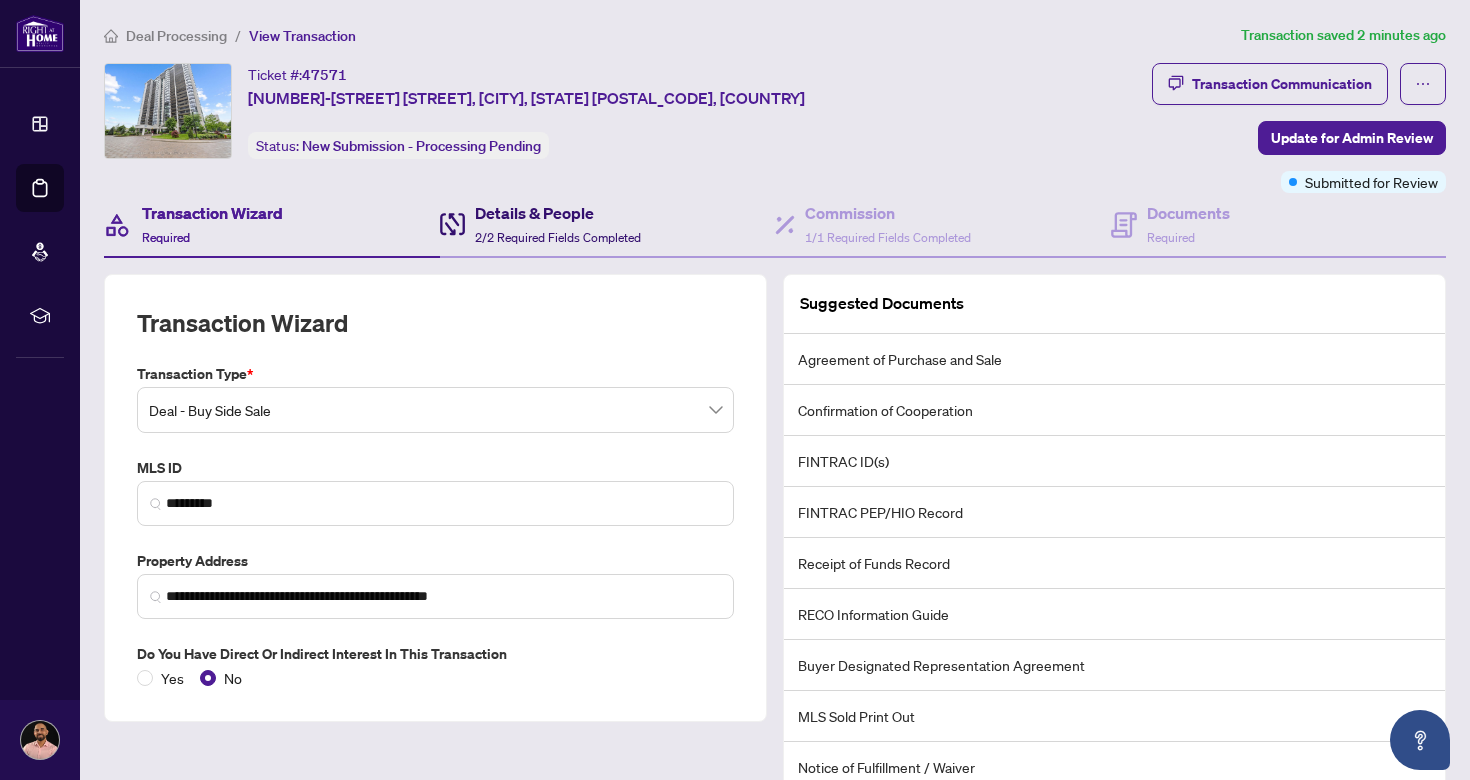click on "Details & People" at bounding box center (558, 213) 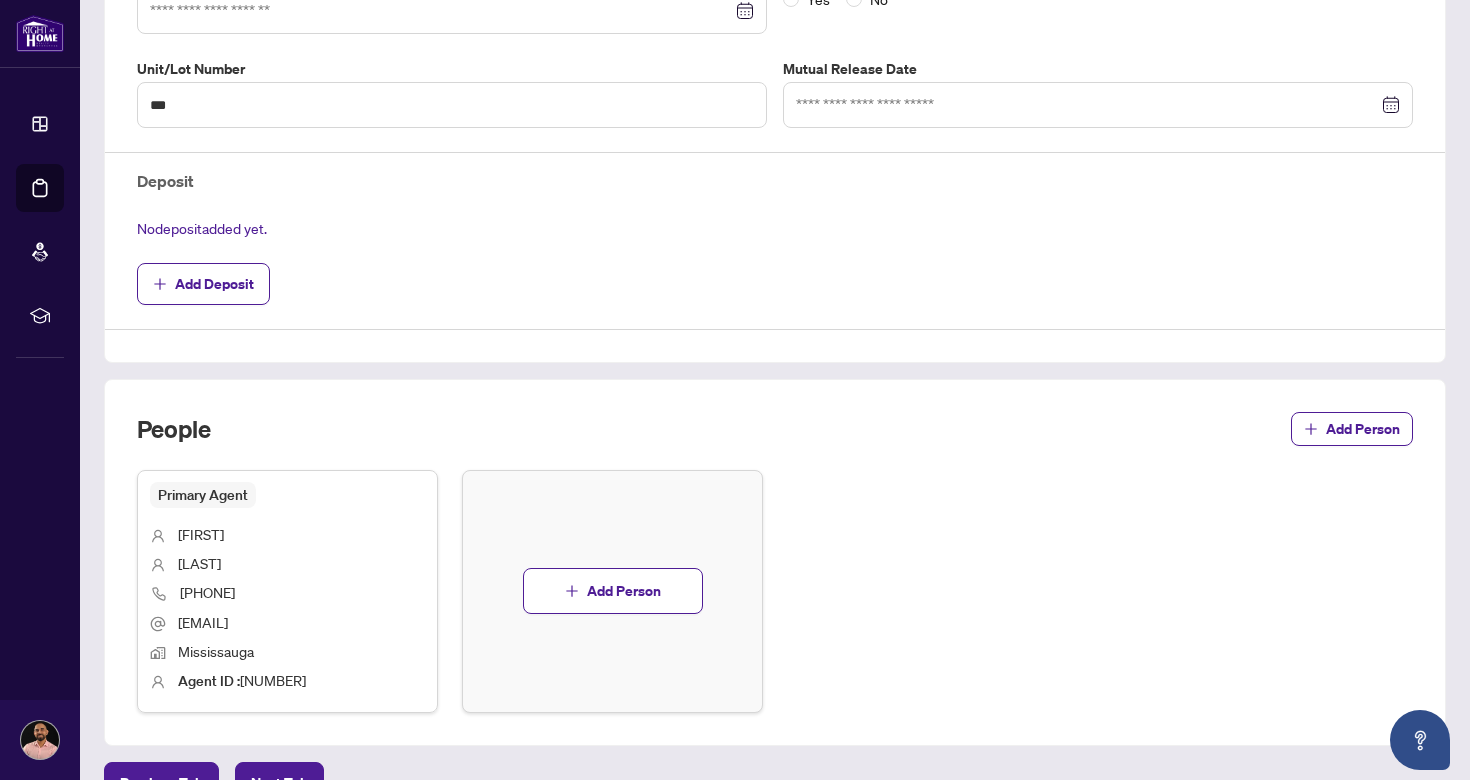 scroll, scrollTop: 601, scrollLeft: 0, axis: vertical 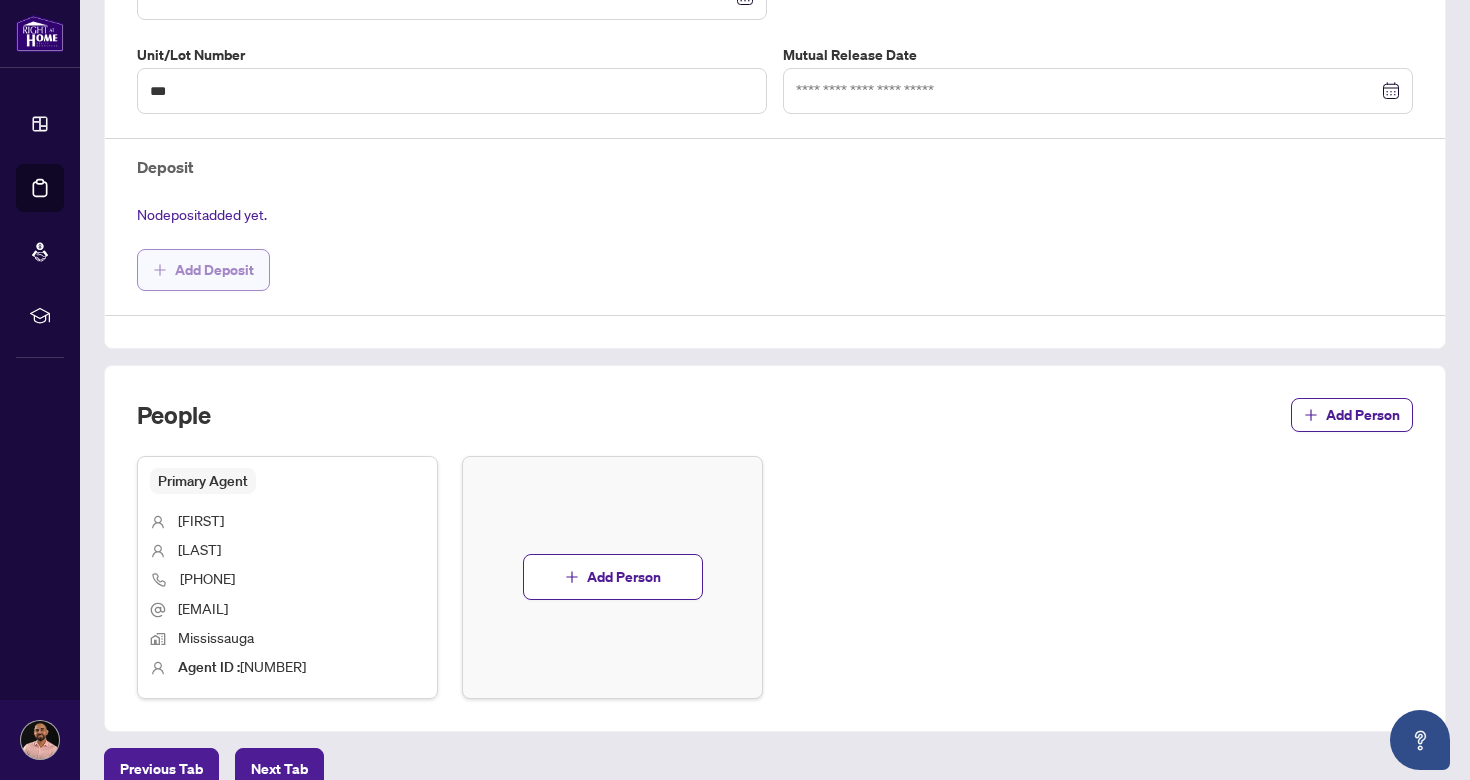 click on "Add Deposit" at bounding box center (214, 270) 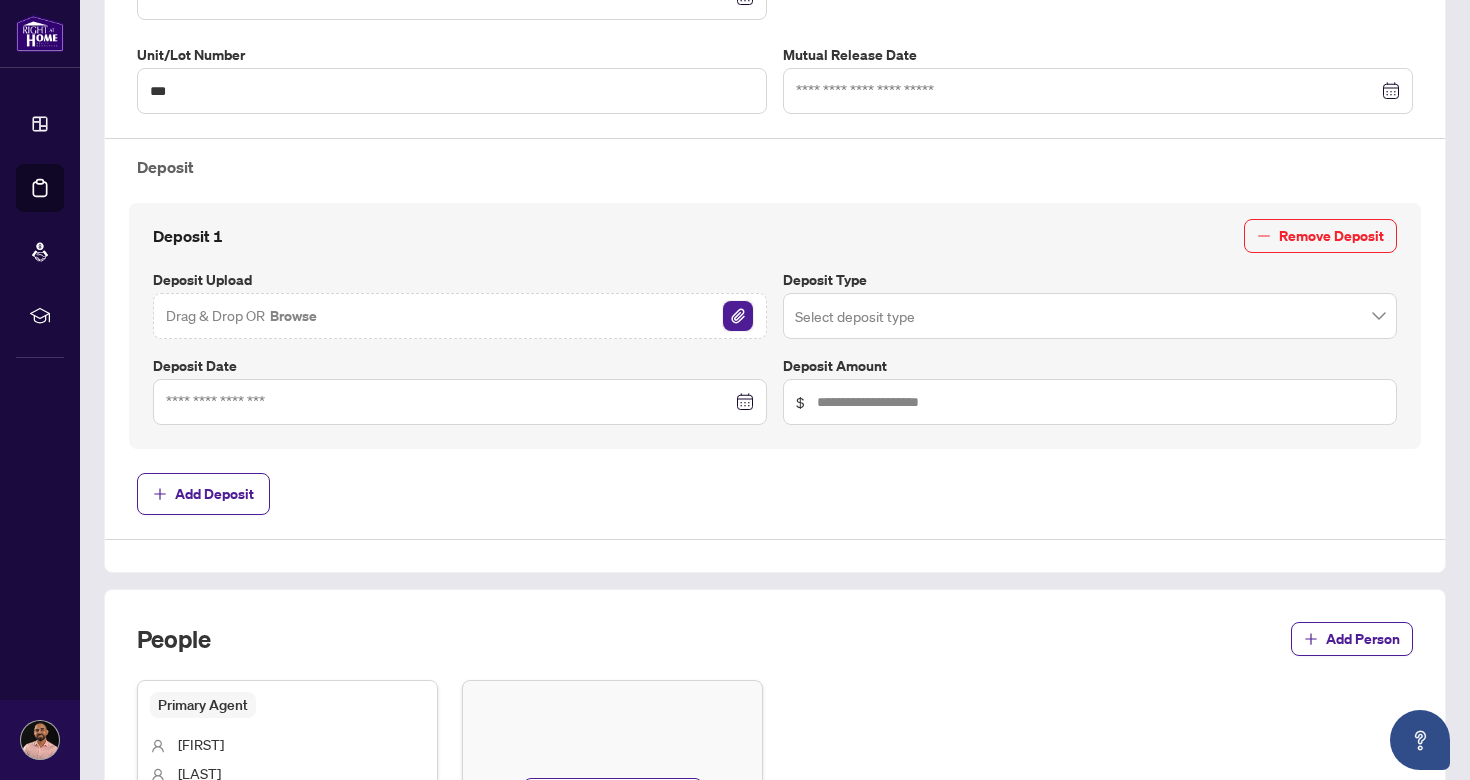 click at bounding box center (738, 316) 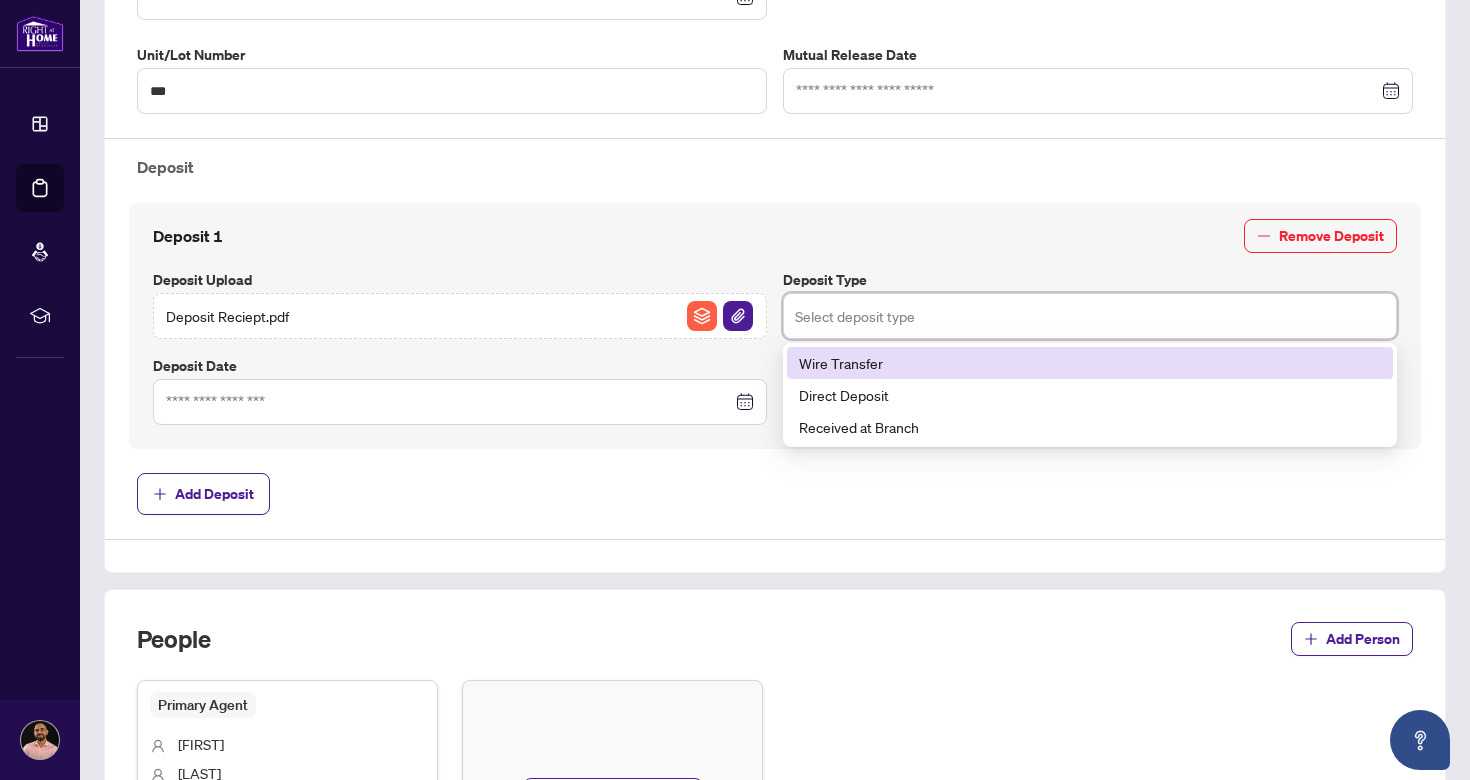 click at bounding box center [1090, 316] 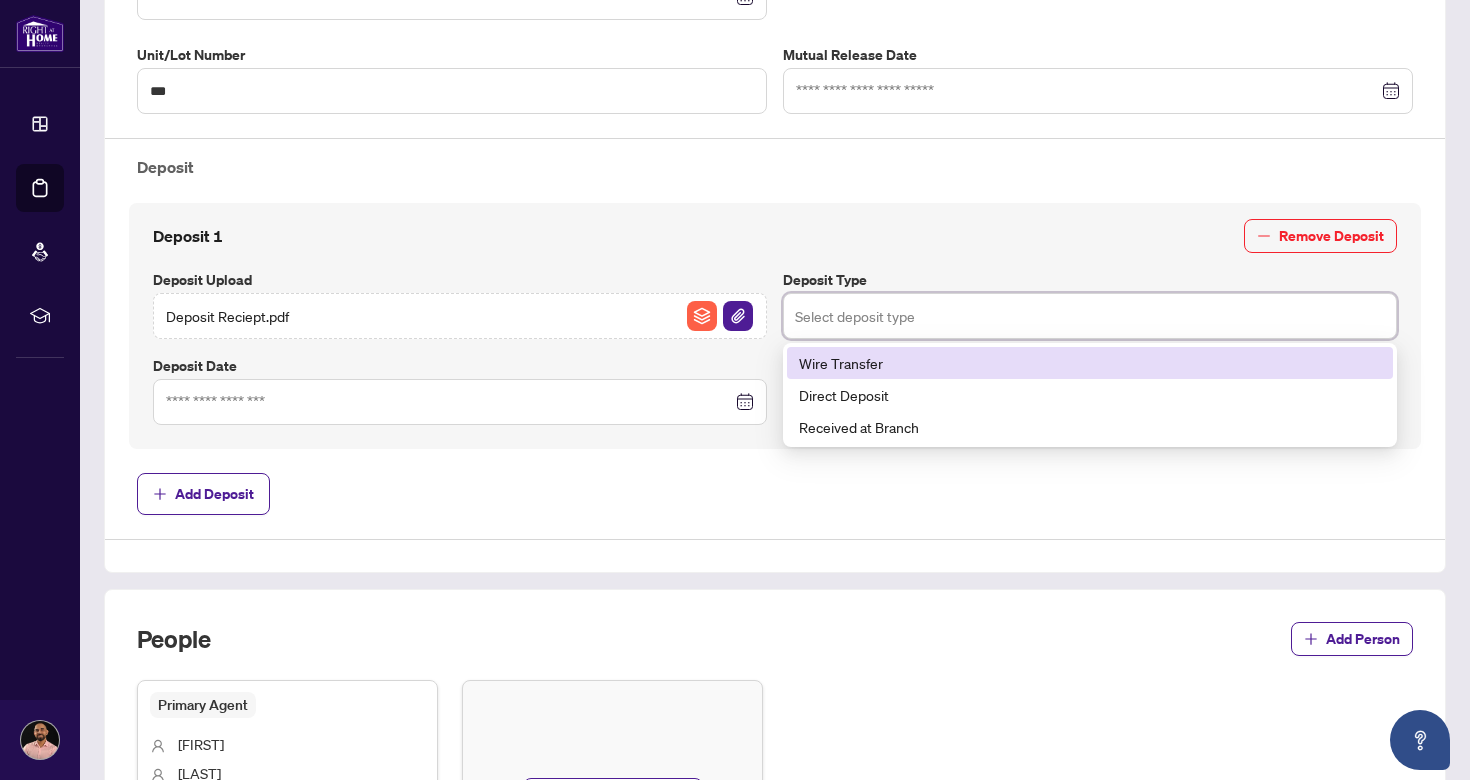 click on "Wire Transfer" at bounding box center [1090, 363] 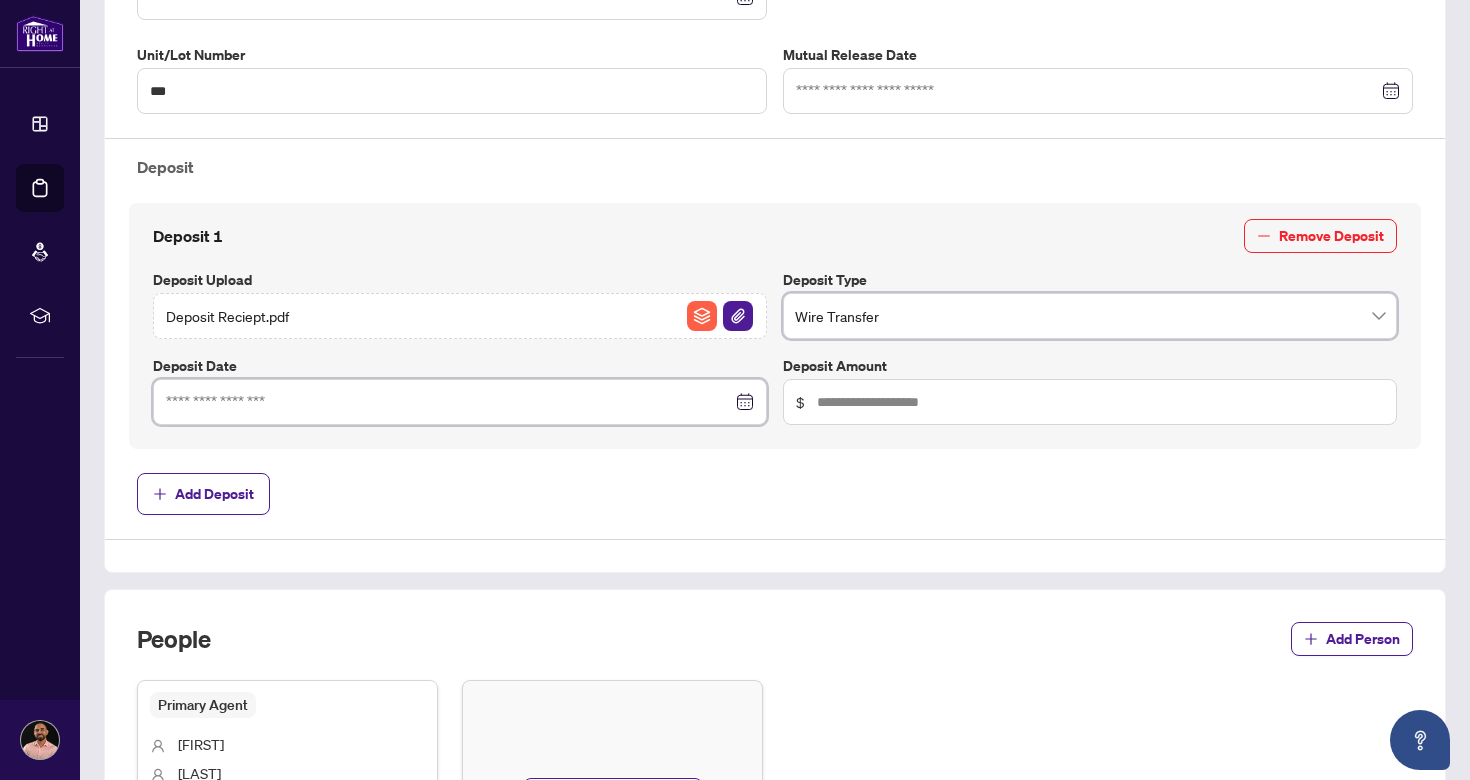 click at bounding box center (449, 402) 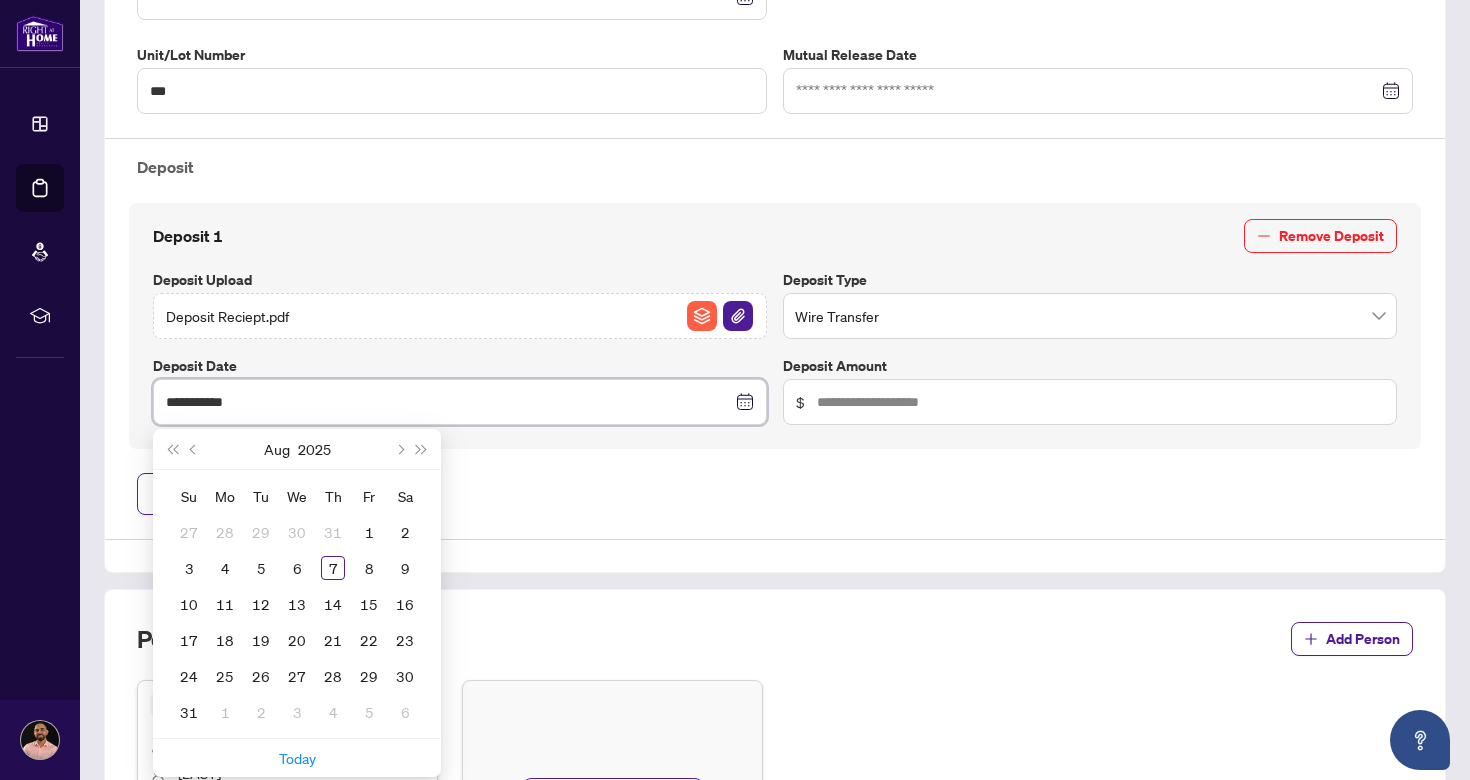 type on "**********" 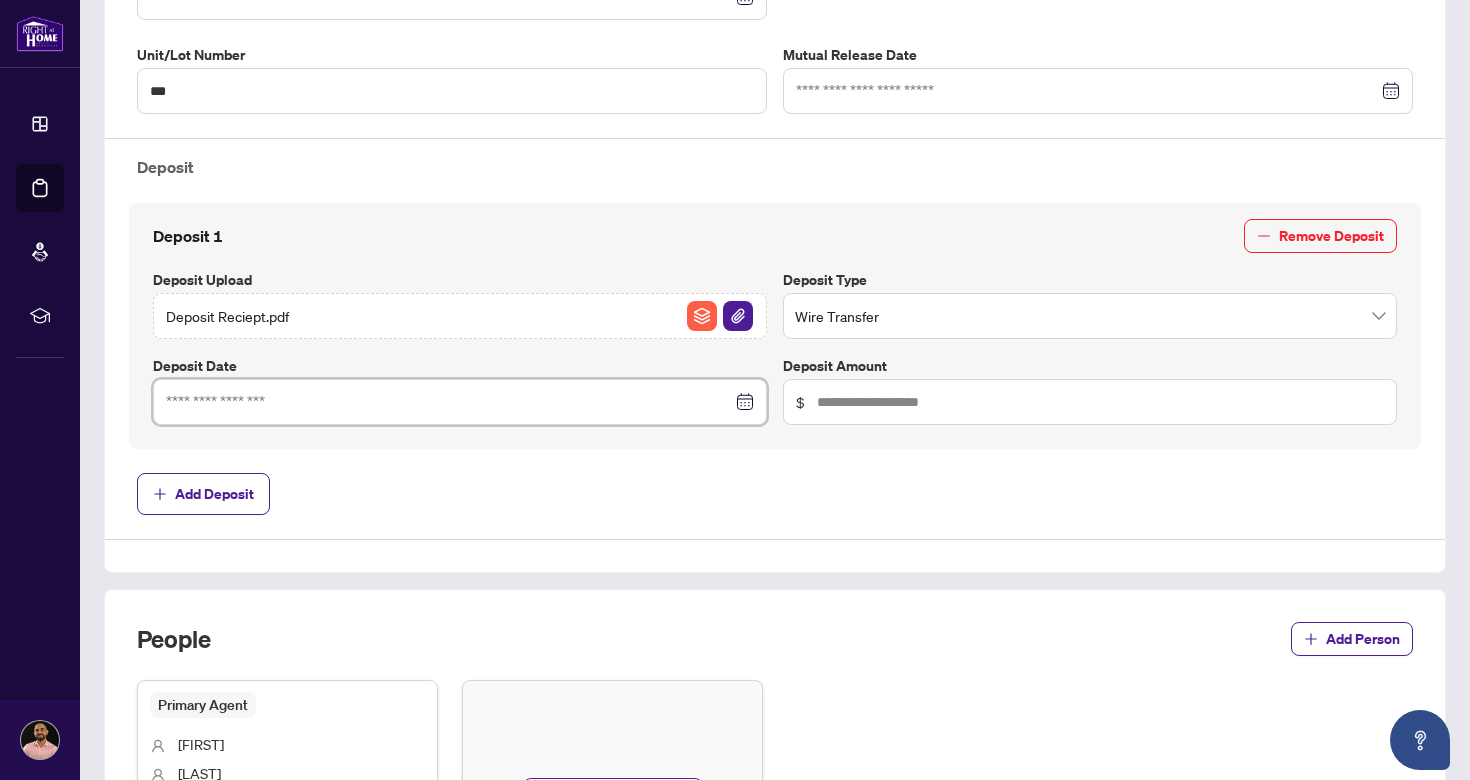 click at bounding box center [460, 402] 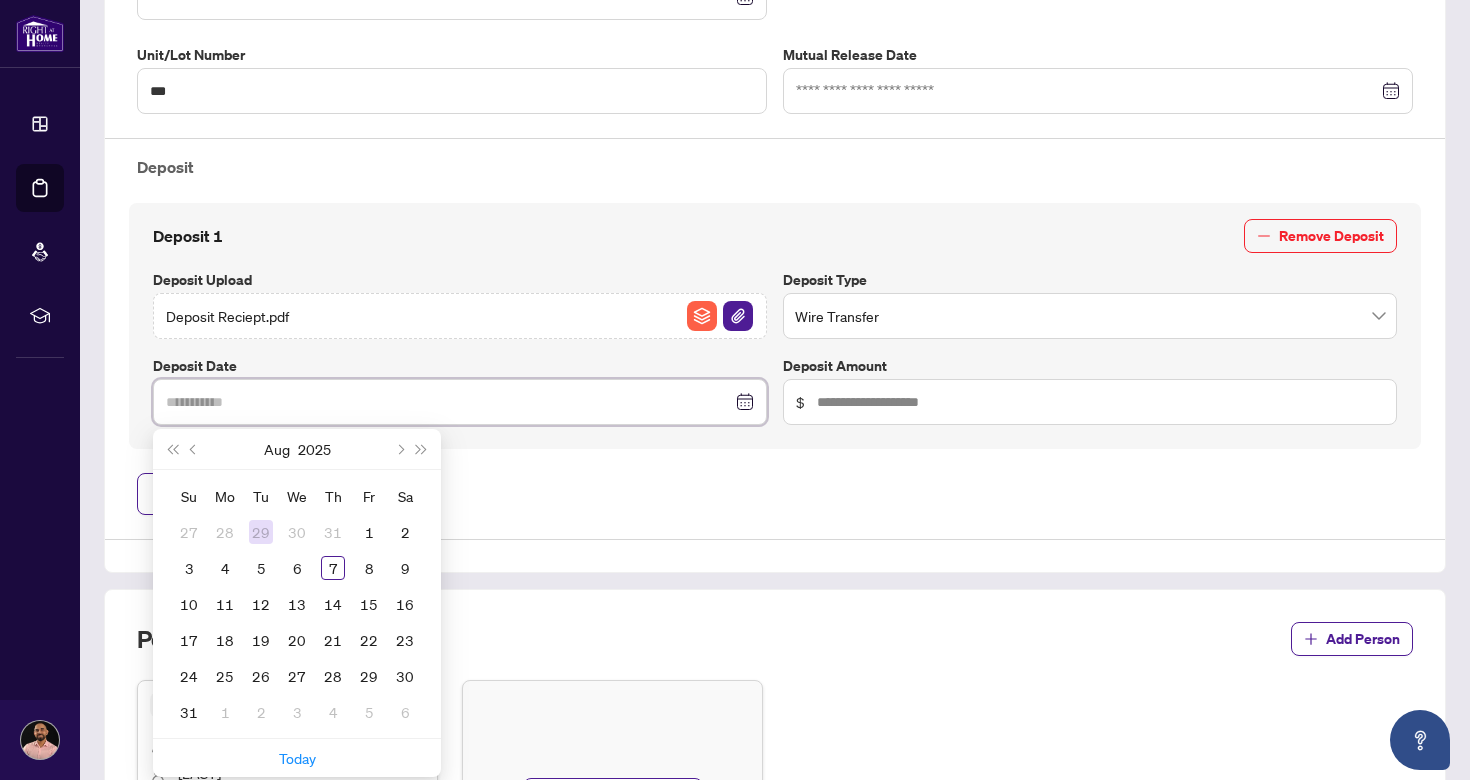 type on "**********" 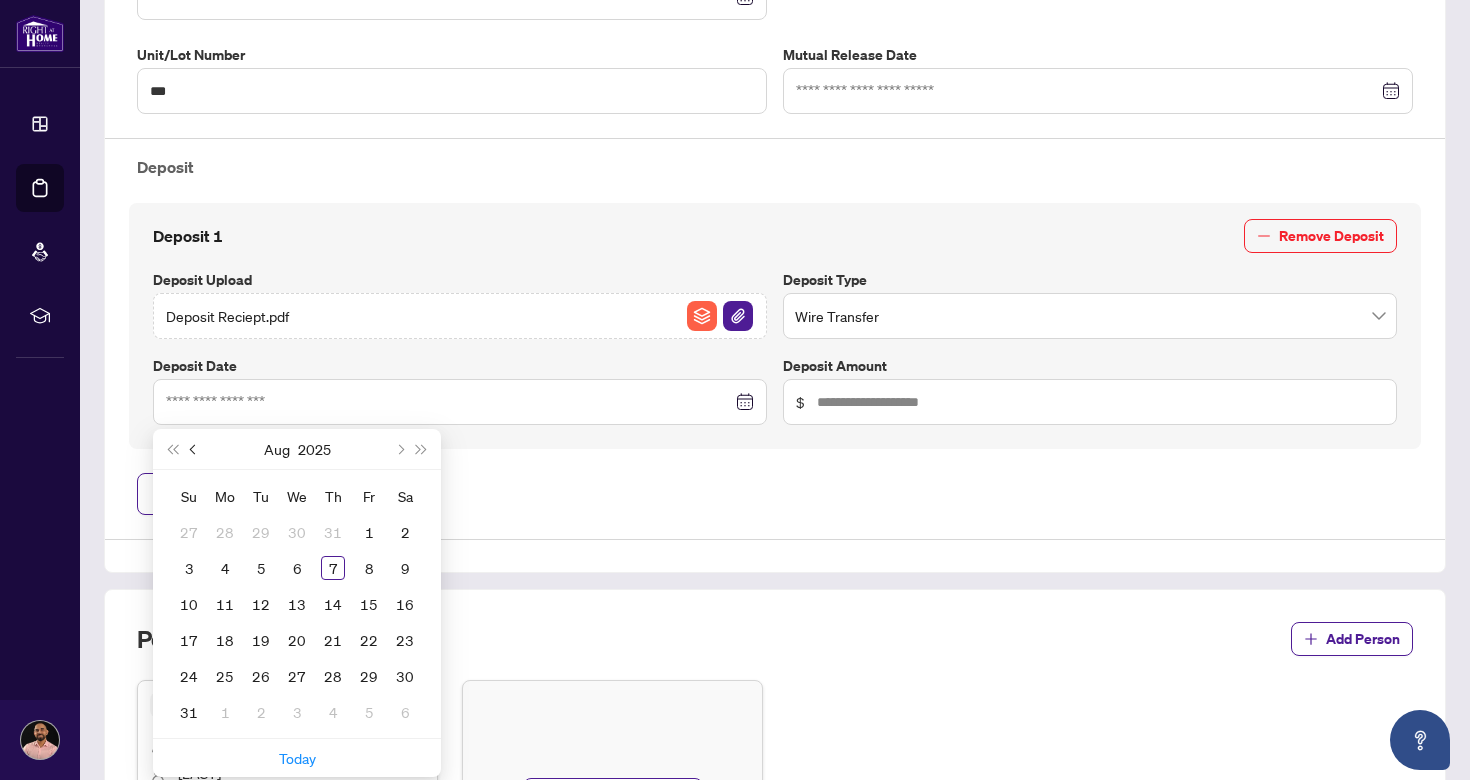 click at bounding box center [195, 449] 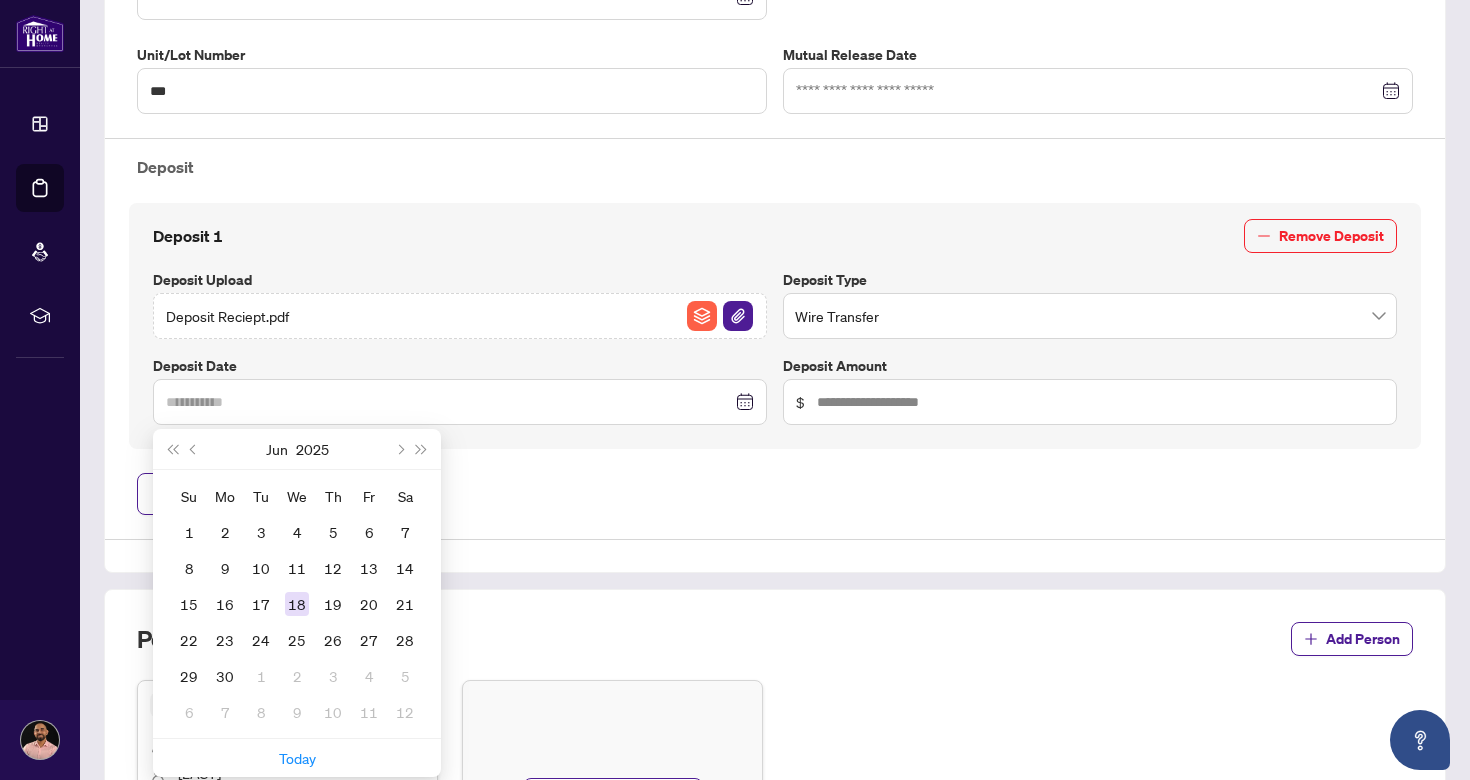 type on "**********" 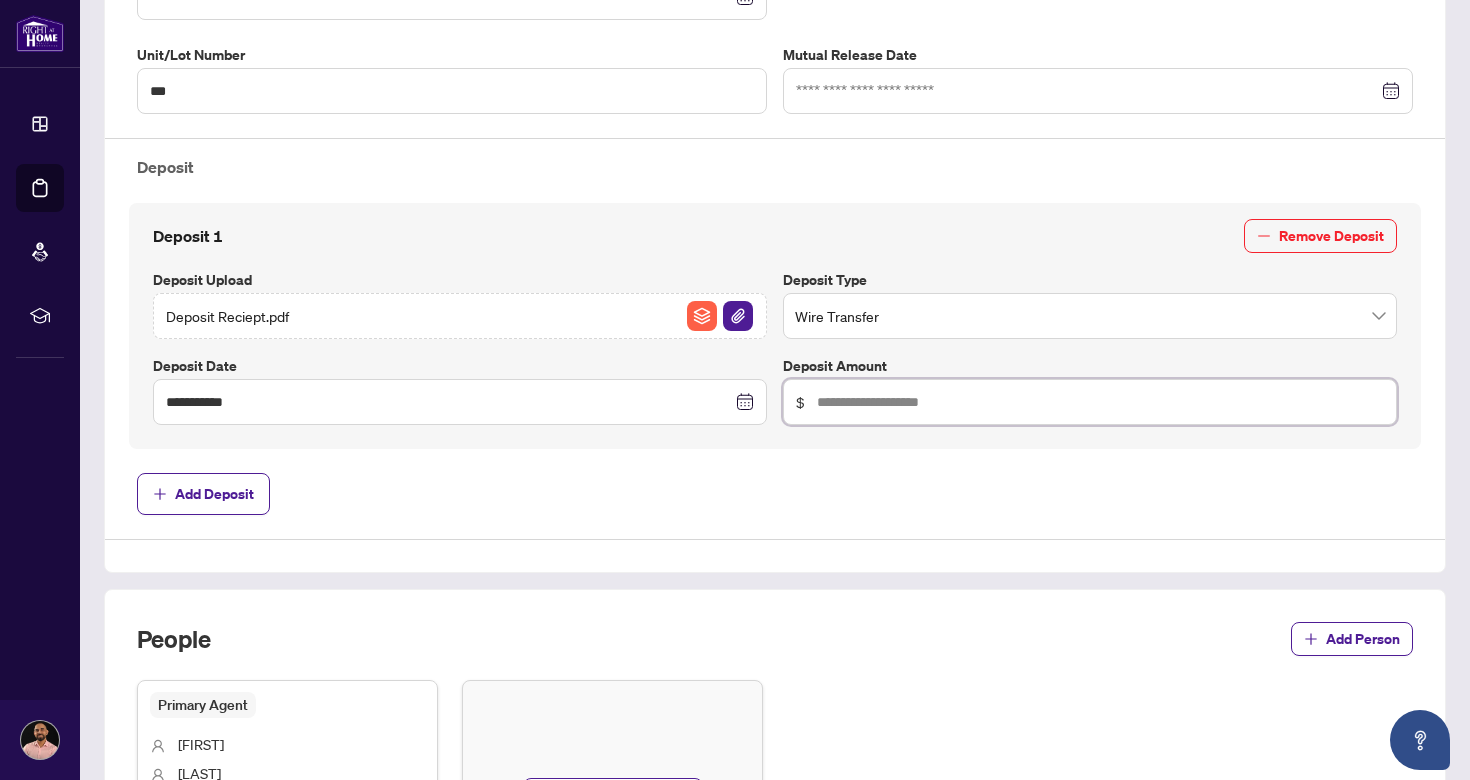 click at bounding box center [1100, 402] 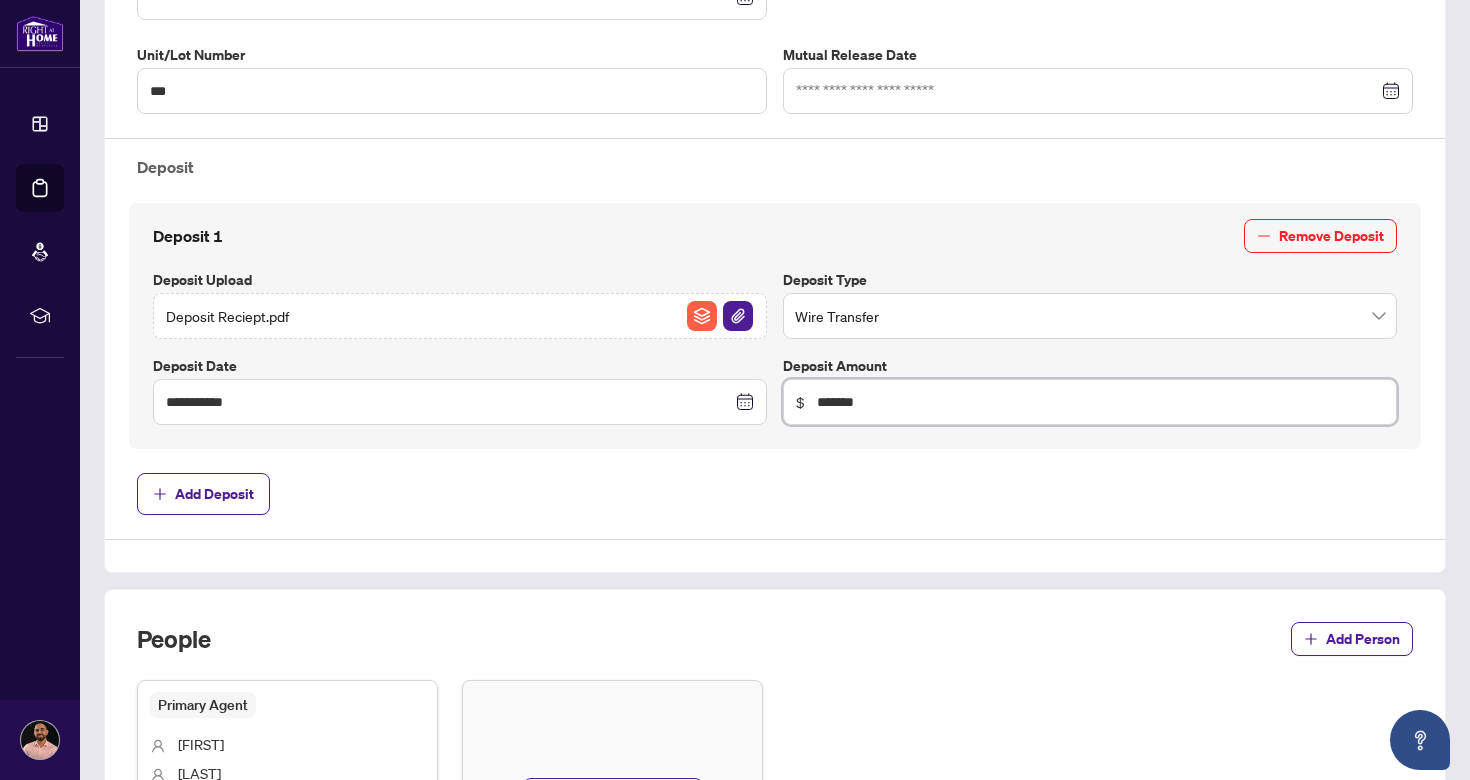 type on "*******" 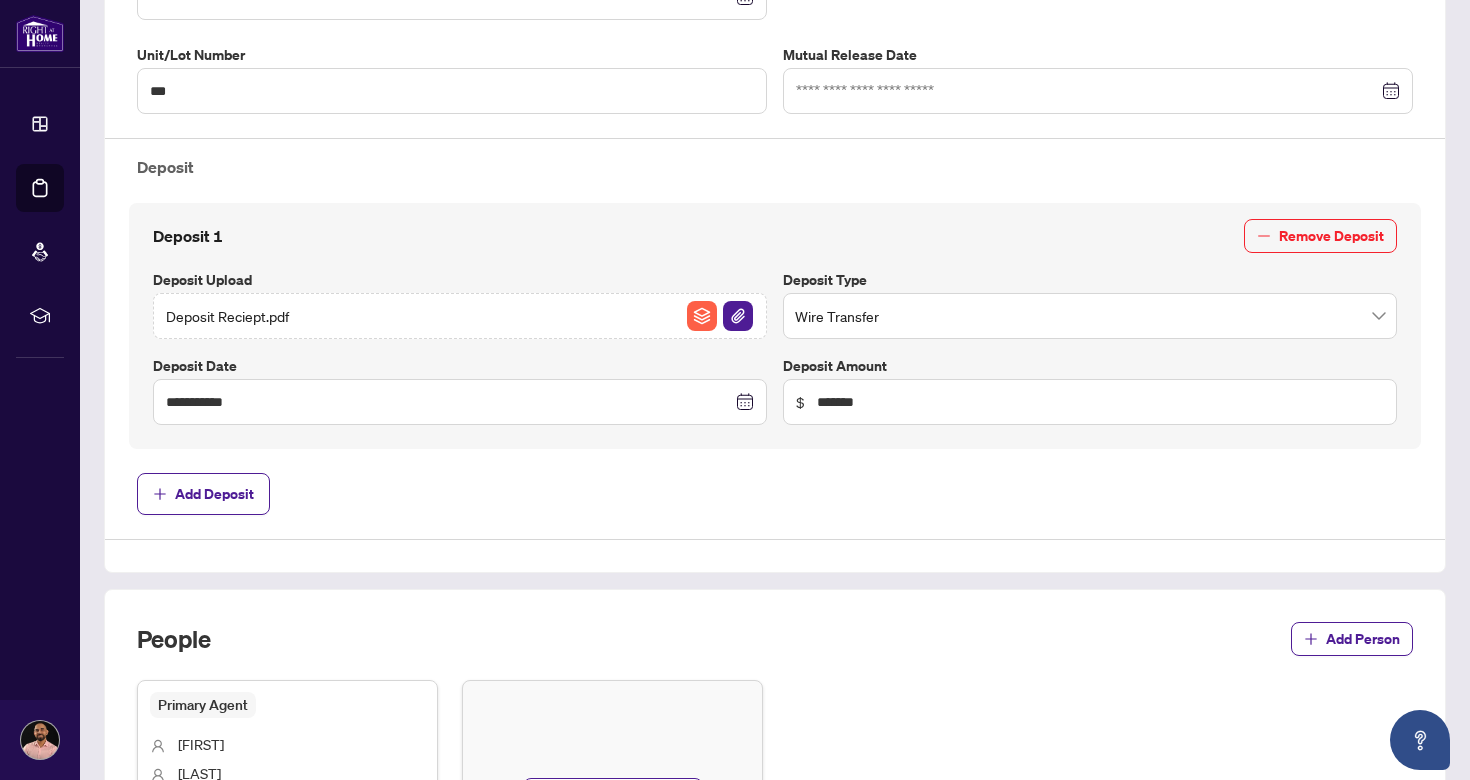 click on "Add Deposit" at bounding box center (775, 494) 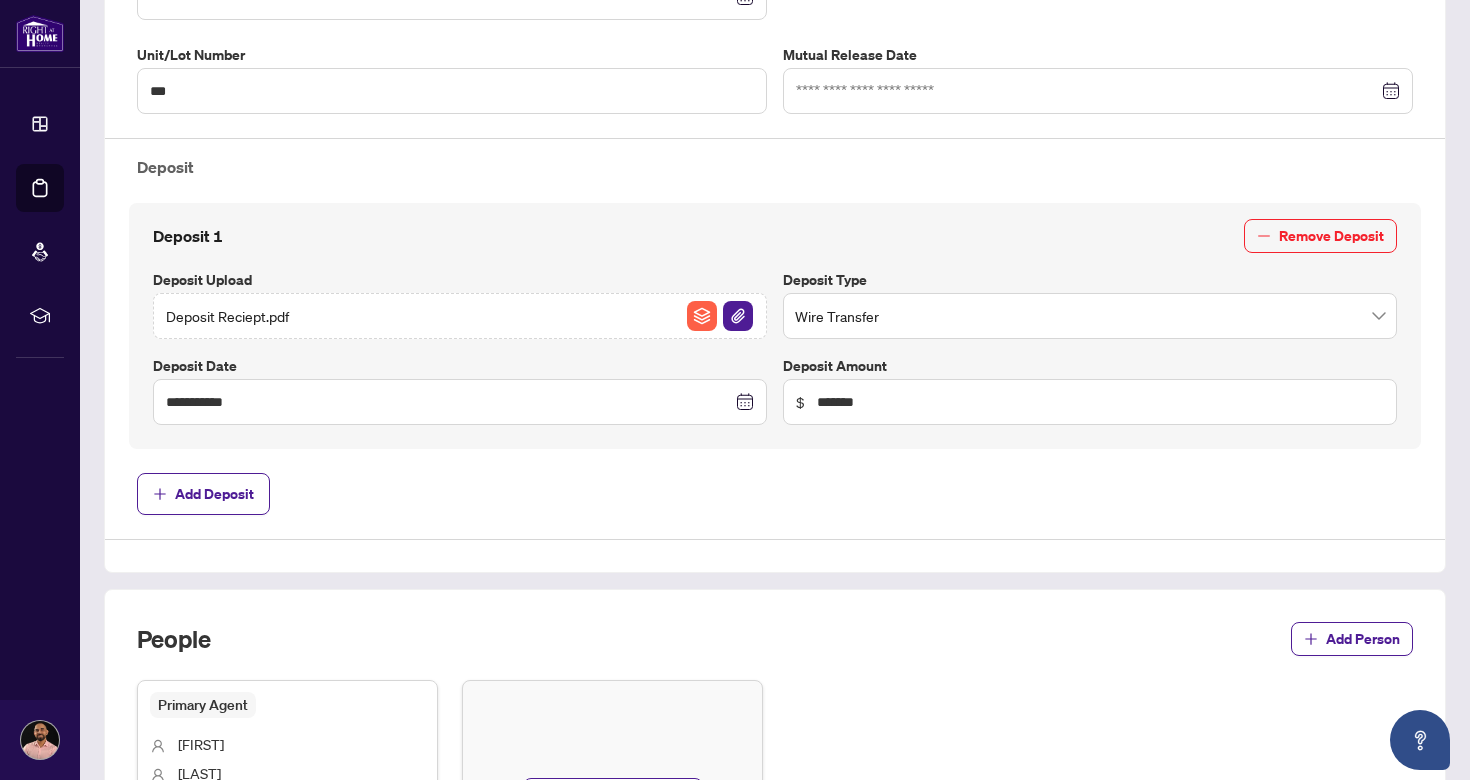 scroll, scrollTop: 926, scrollLeft: 0, axis: vertical 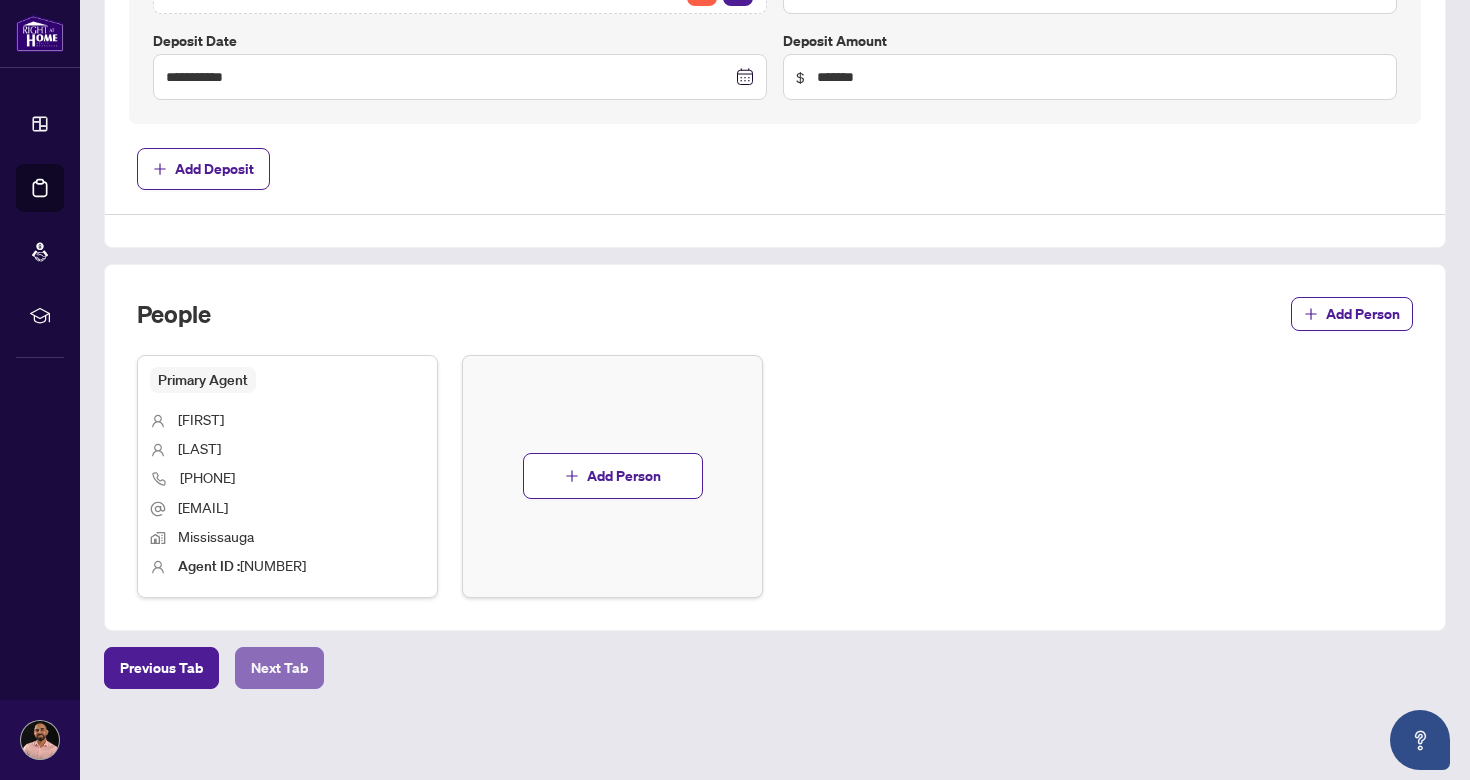 click on "Next Tab" at bounding box center [279, 668] 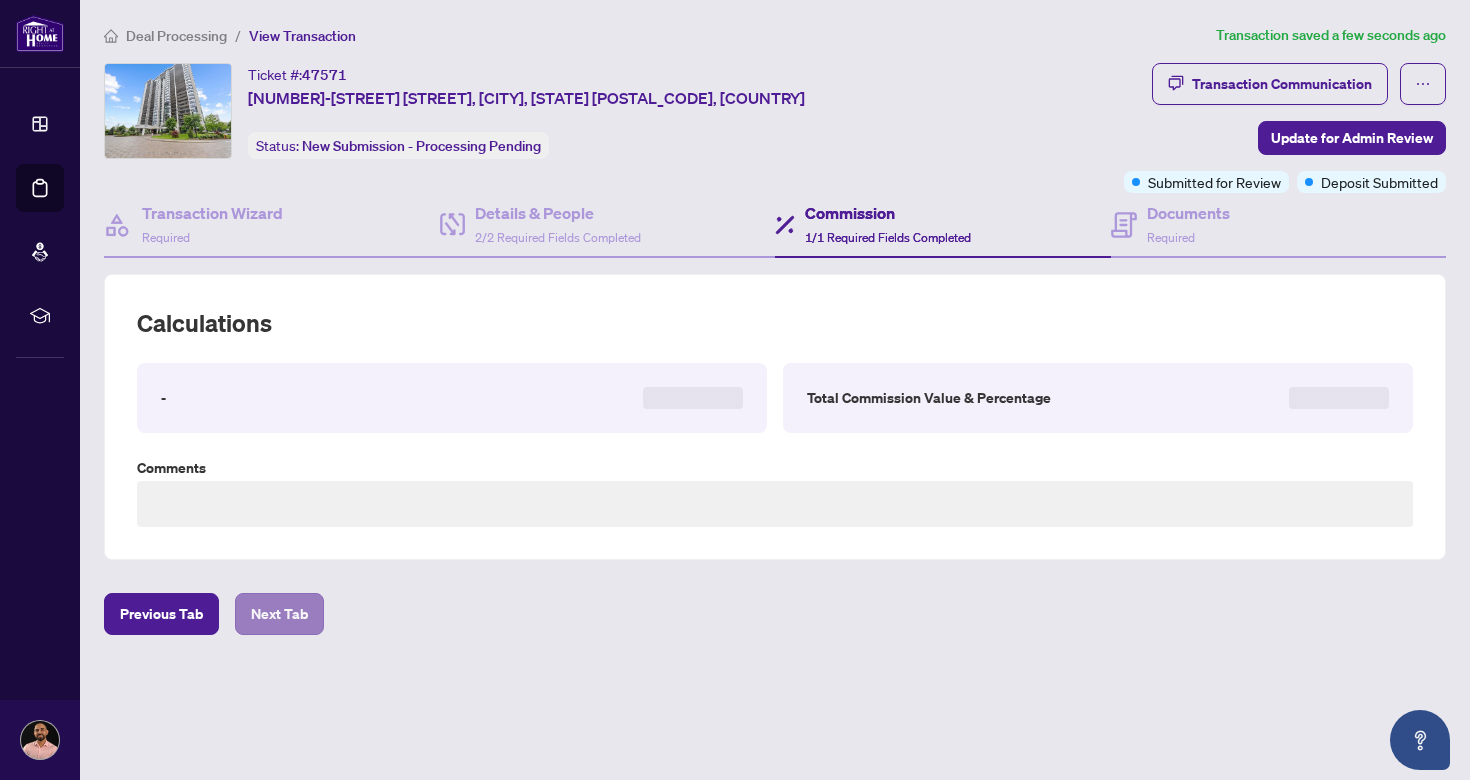 scroll, scrollTop: 0, scrollLeft: 0, axis: both 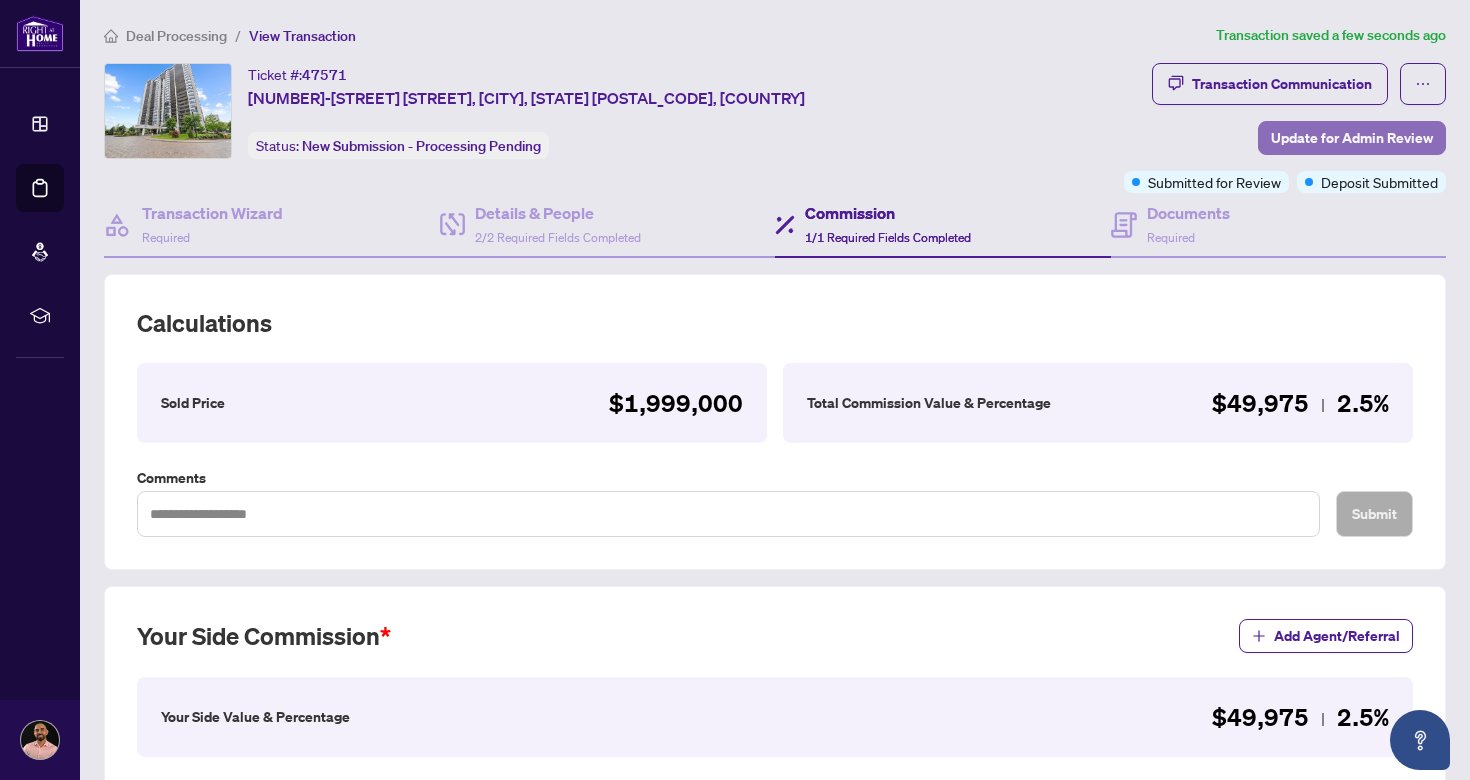 click on "Update for Admin Review" at bounding box center (1352, 138) 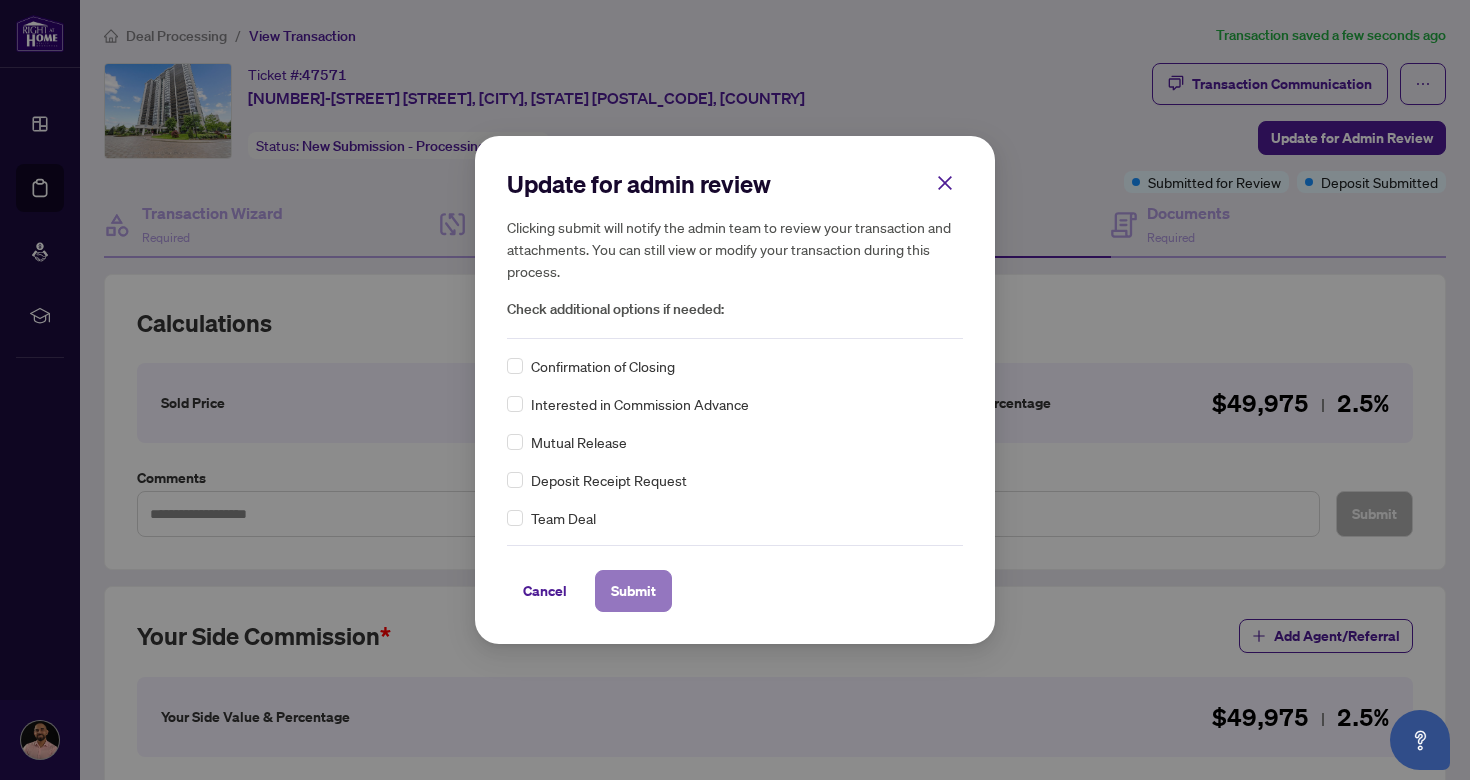 click on "Submit" at bounding box center (633, 591) 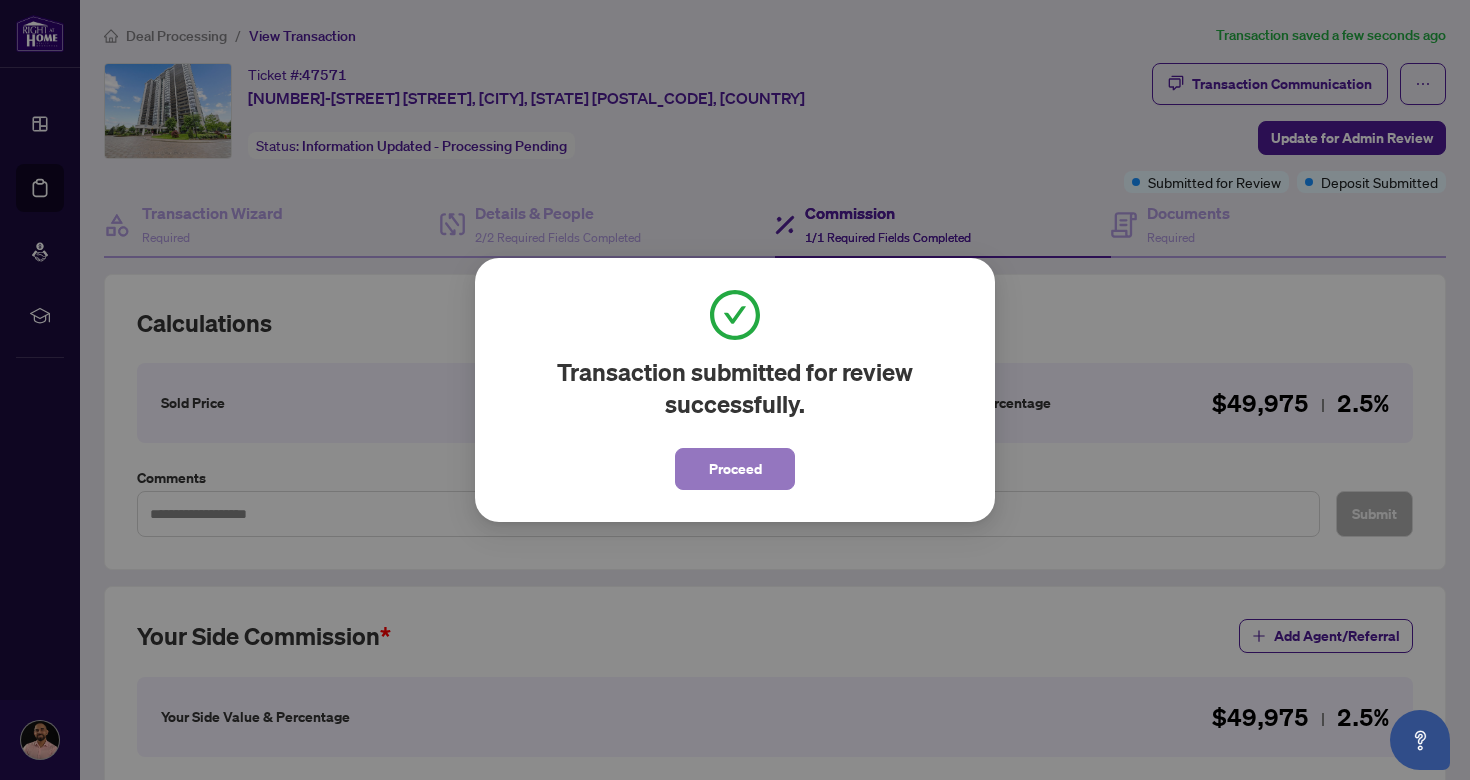 click on "Proceed" at bounding box center (735, 469) 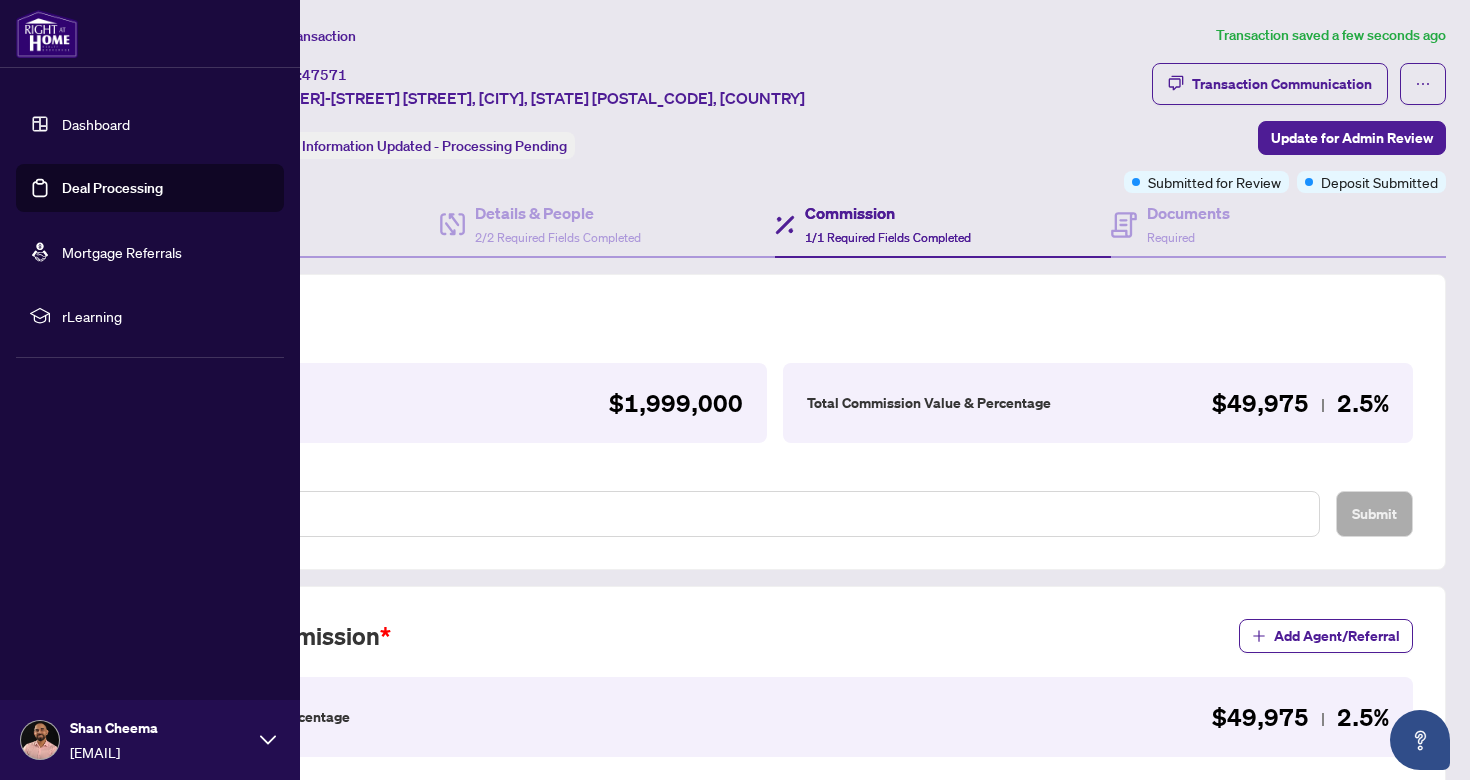 click on "Dashboard" at bounding box center [96, 124] 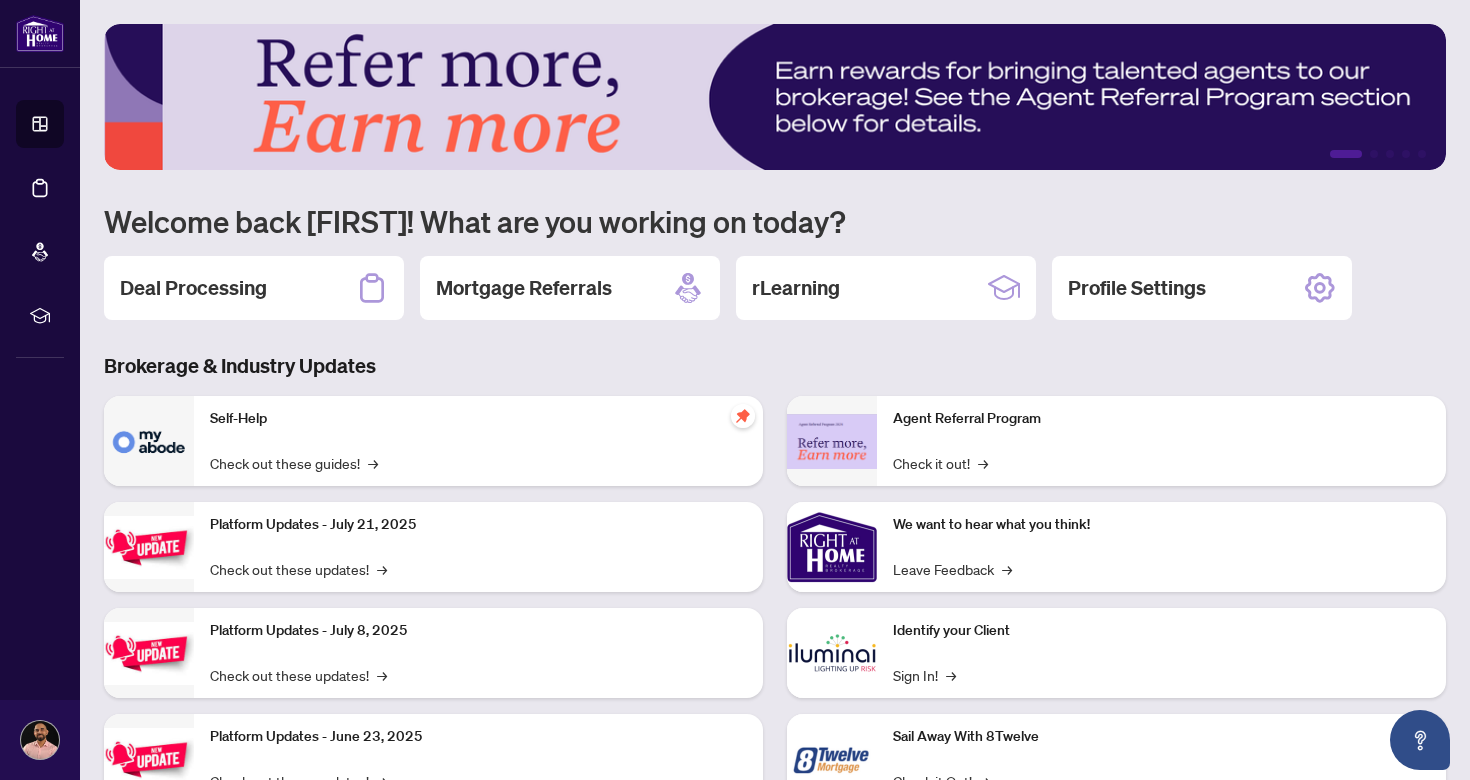 scroll, scrollTop: 78, scrollLeft: 0, axis: vertical 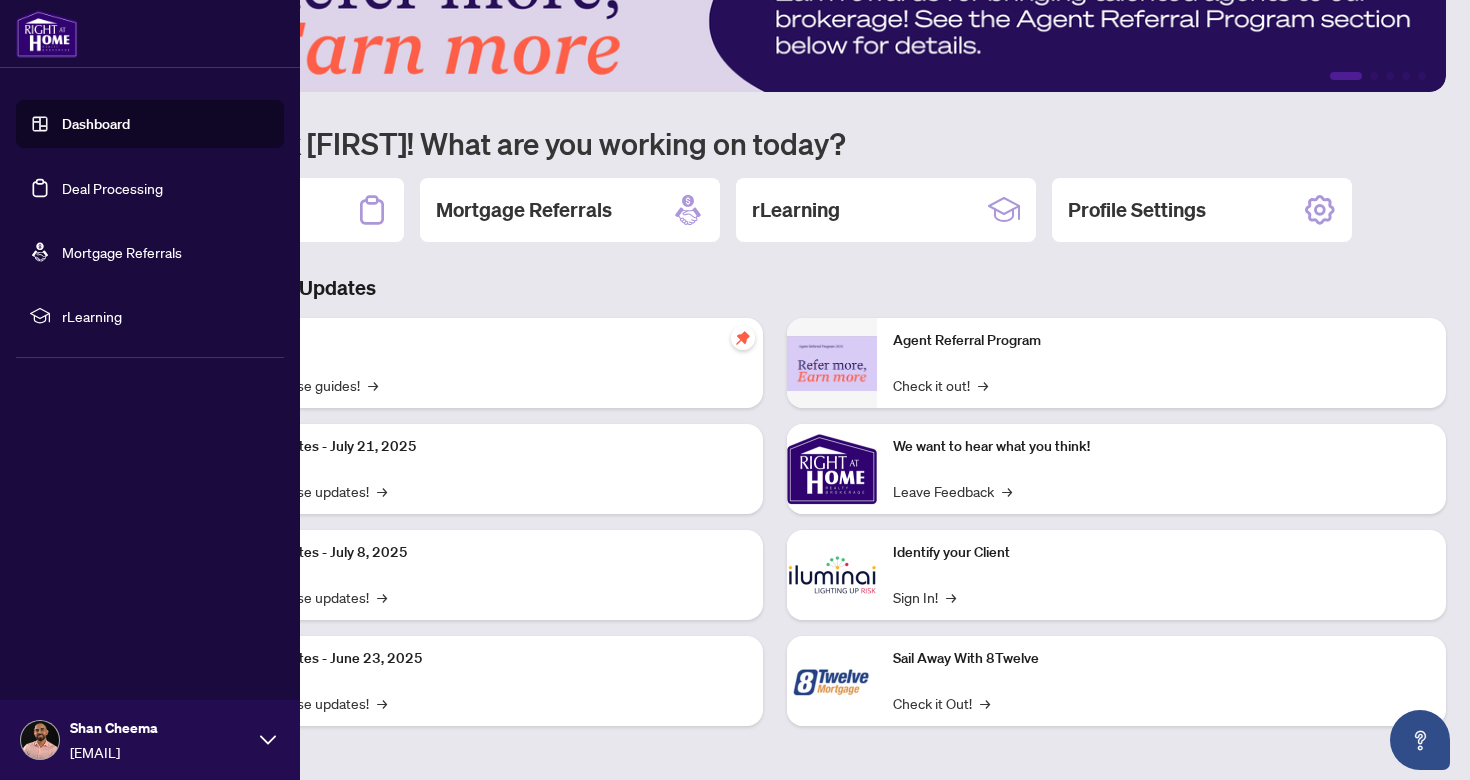 click on "Deal Processing" at bounding box center [112, 188] 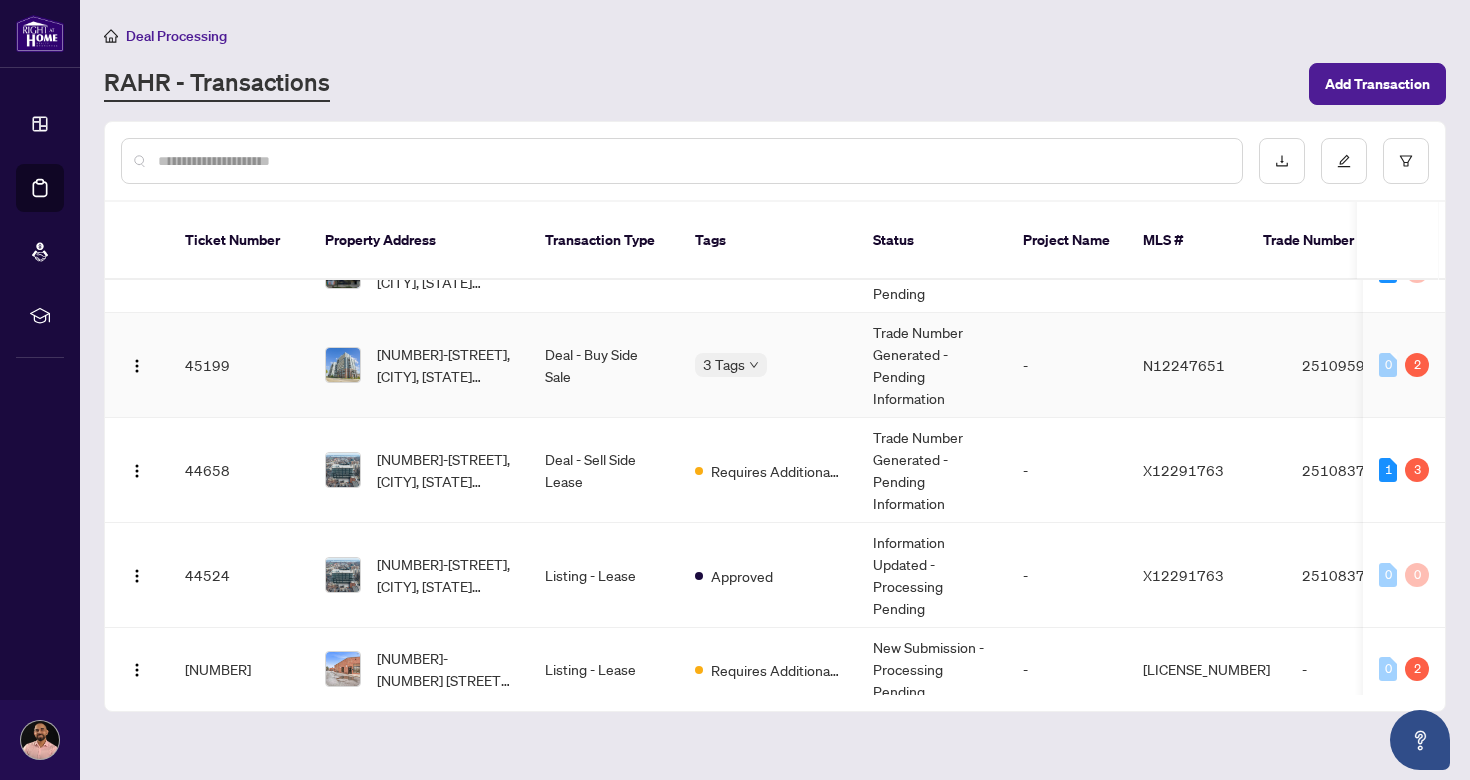 scroll, scrollTop: 0, scrollLeft: 0, axis: both 